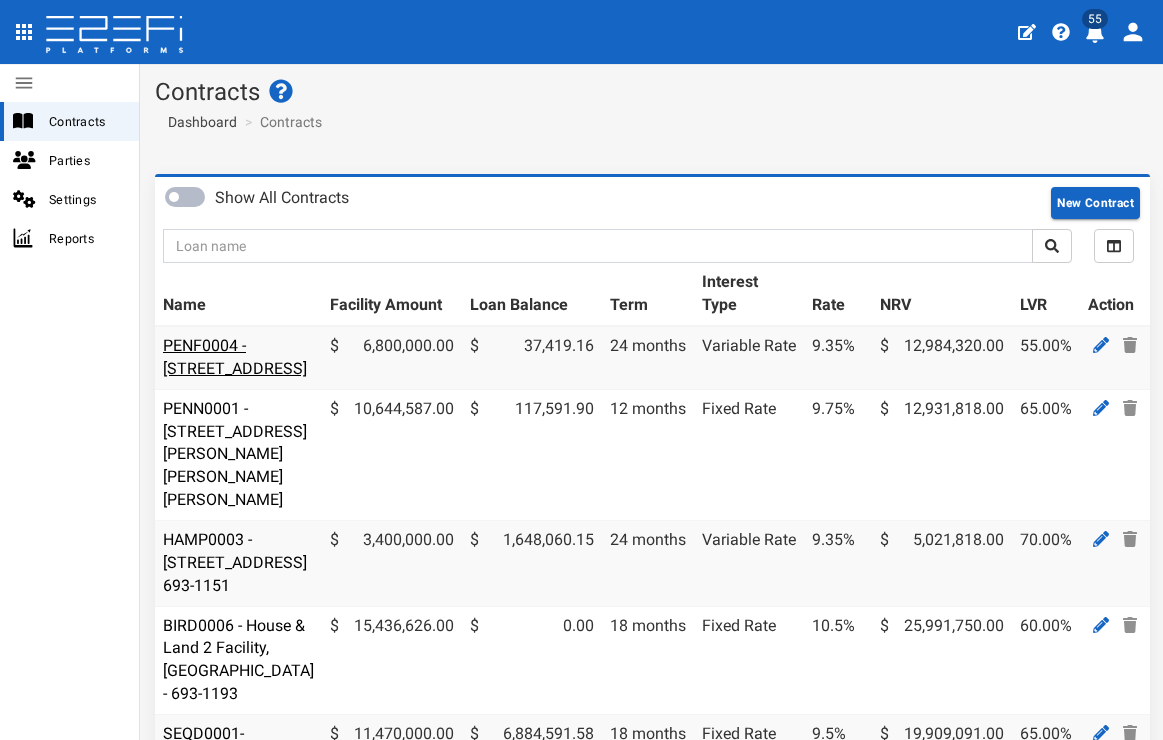 scroll, scrollTop: 0, scrollLeft: 0, axis: both 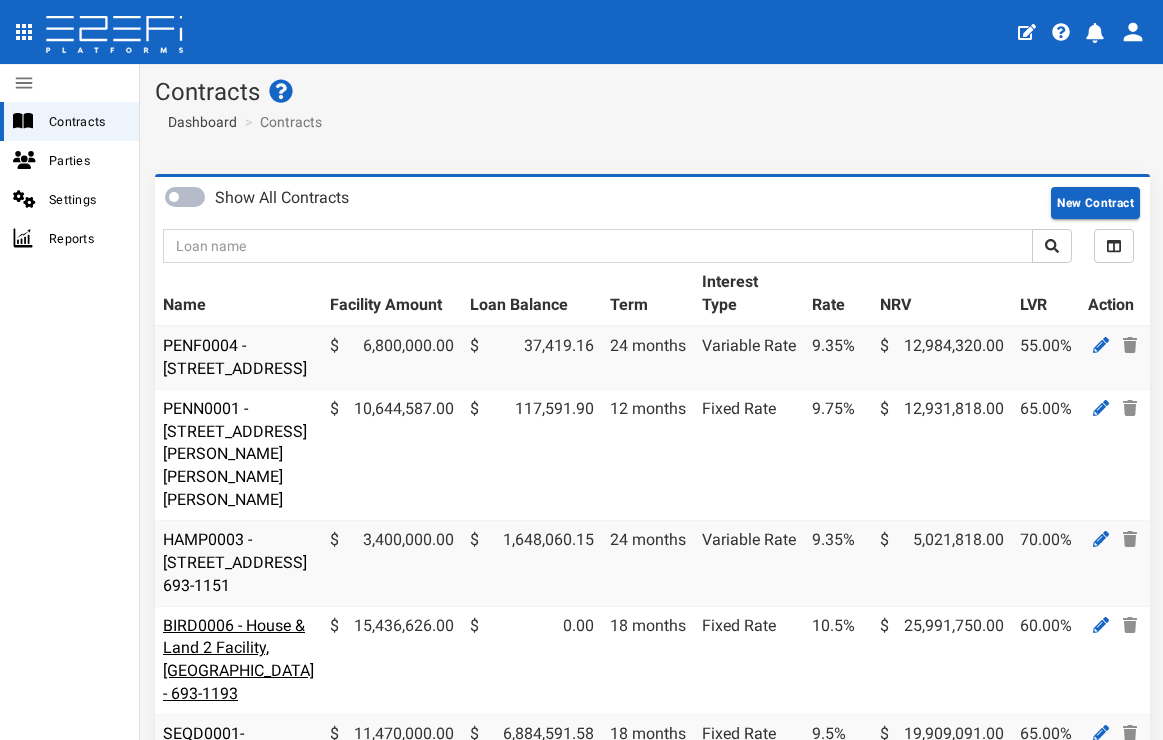 click on "BIRD0006 - House & Land 2 Facility, [GEOGRAPHIC_DATA] - 693-1193" at bounding box center (238, 660) 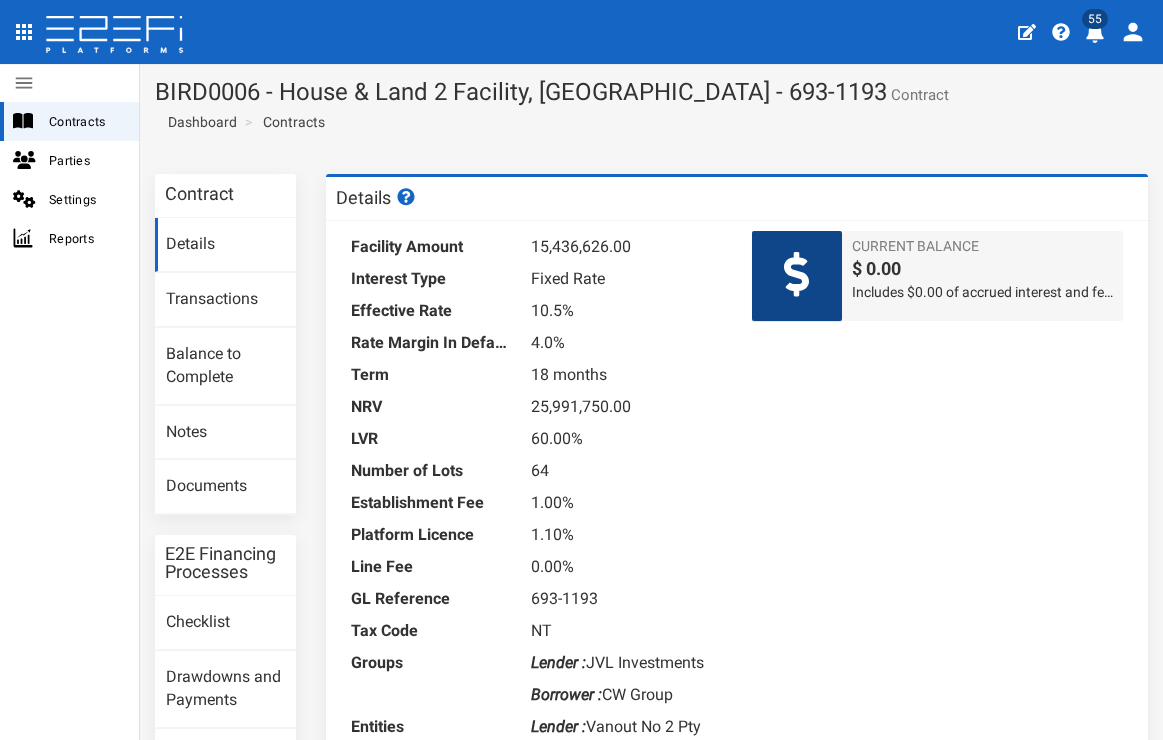 scroll, scrollTop: 0, scrollLeft: 0, axis: both 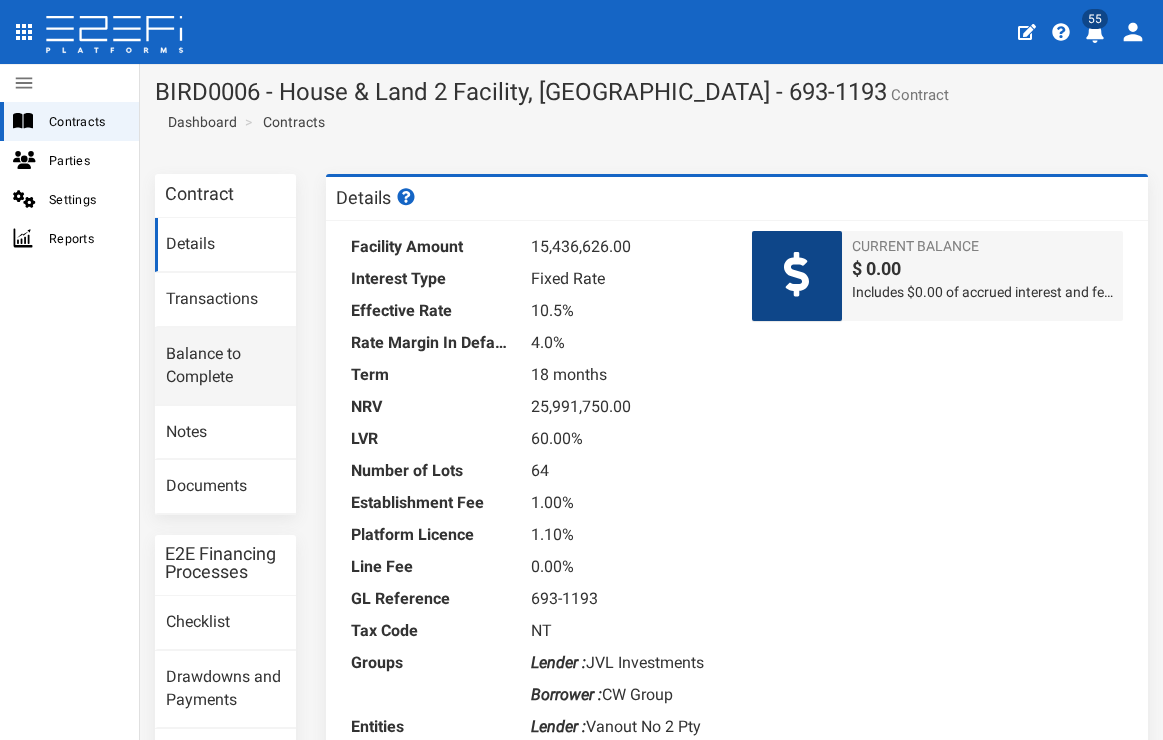 click on "Balance to Complete" at bounding box center [225, 366] 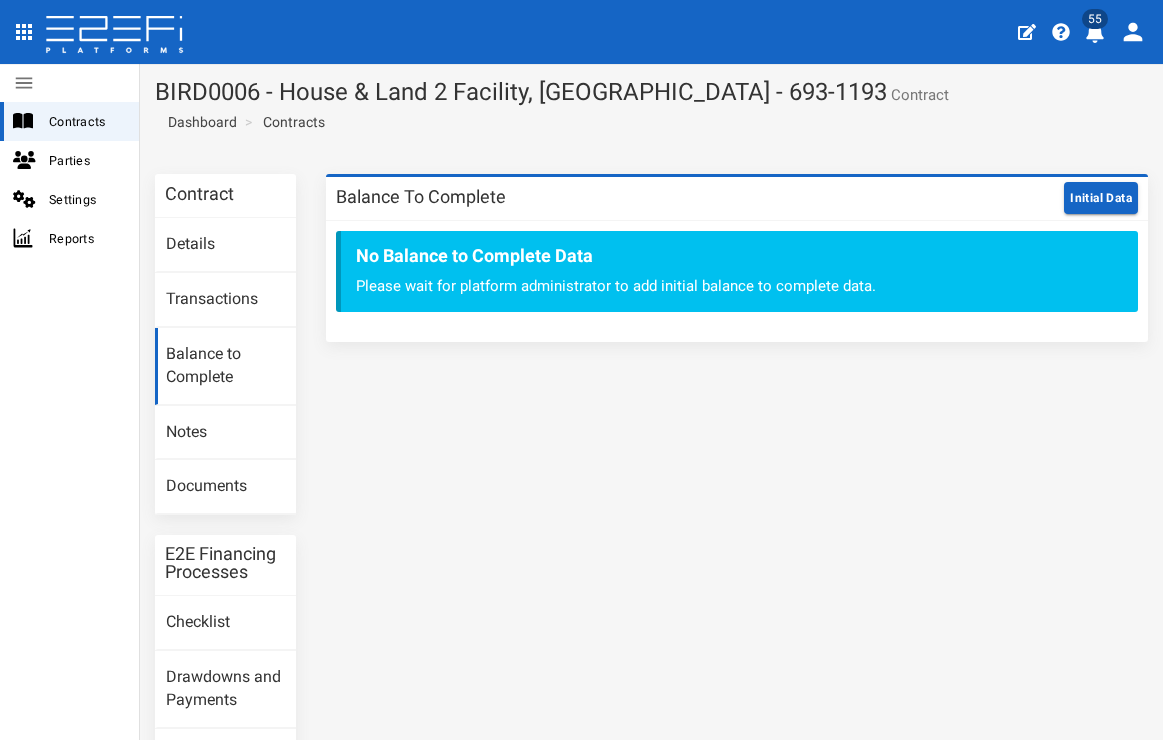 scroll, scrollTop: 0, scrollLeft: 0, axis: both 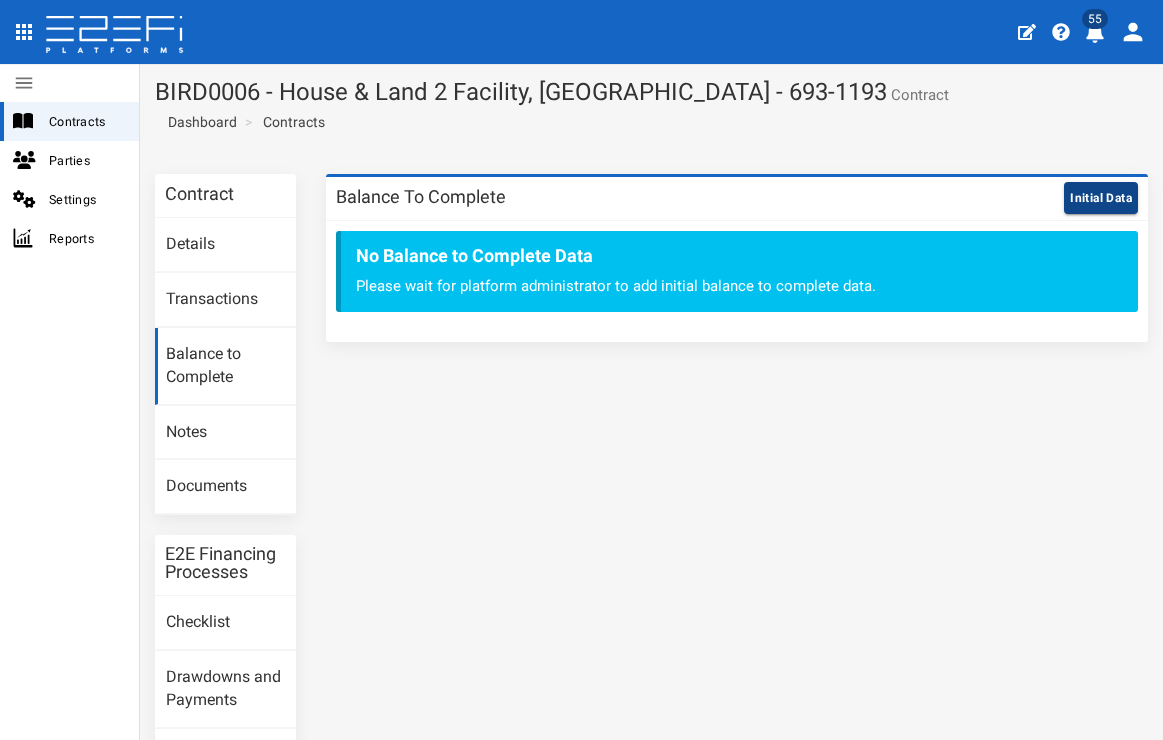 click on "Initial Data" at bounding box center (1101, 198) 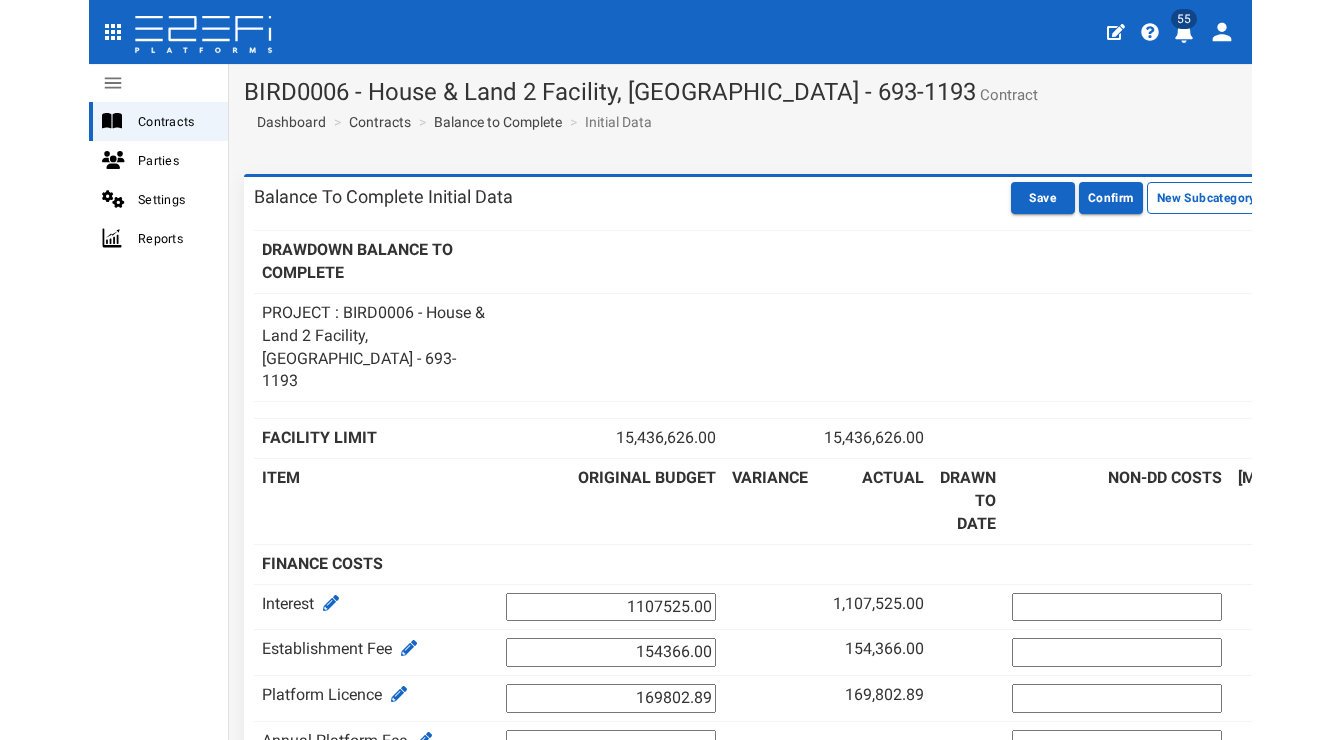 scroll, scrollTop: 0, scrollLeft: 0, axis: both 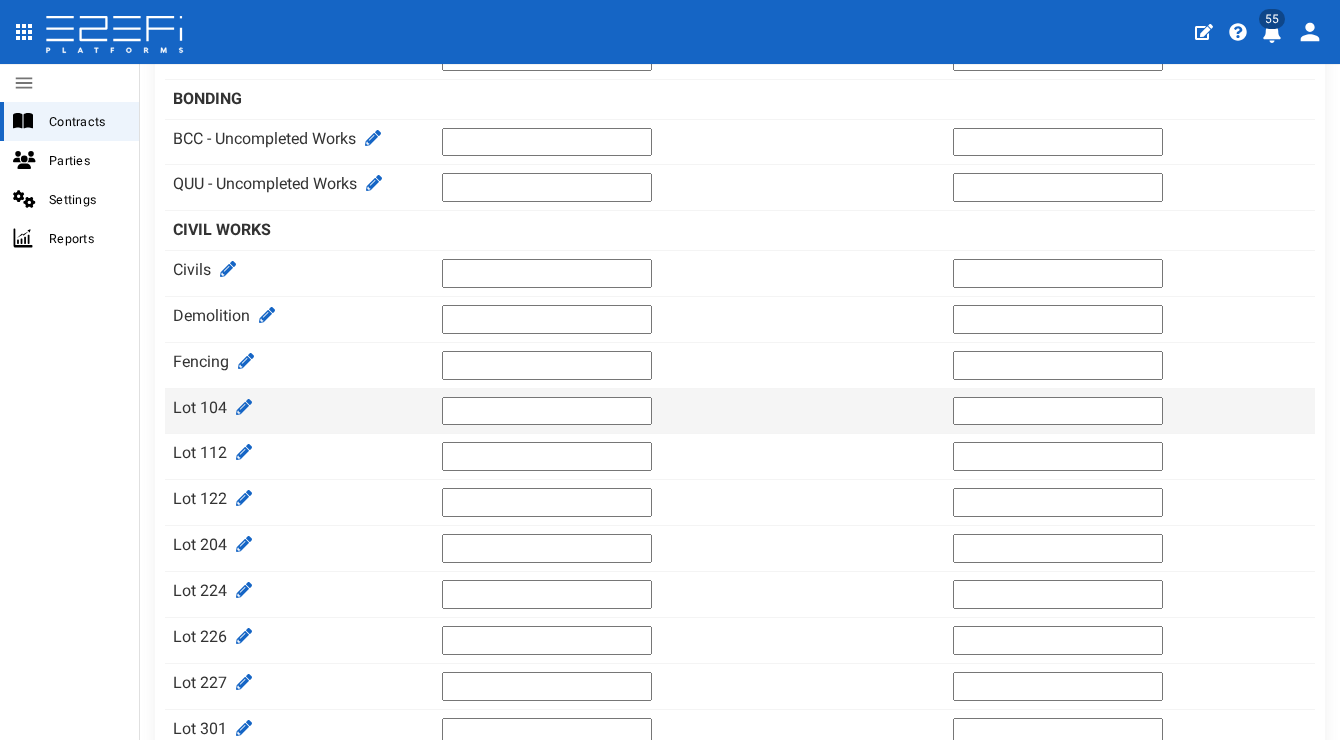 click at bounding box center (547, 411) 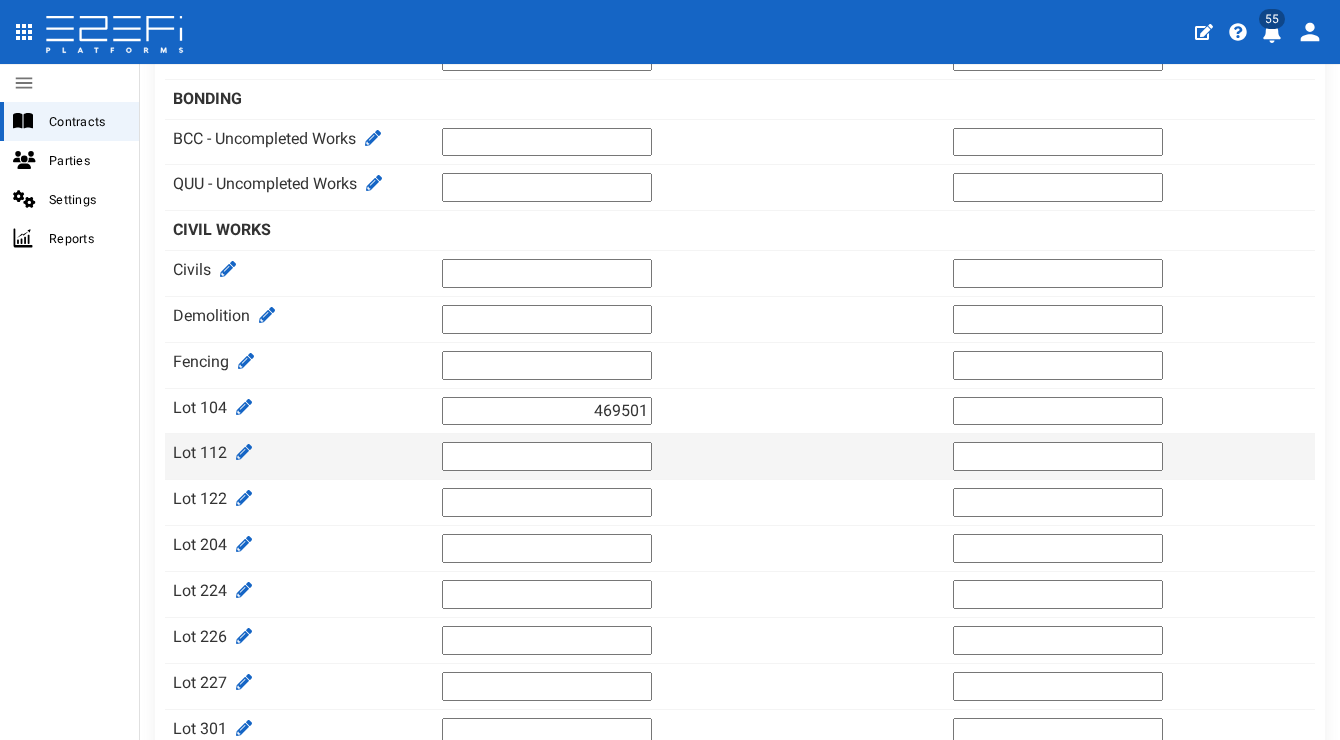 type on "469501" 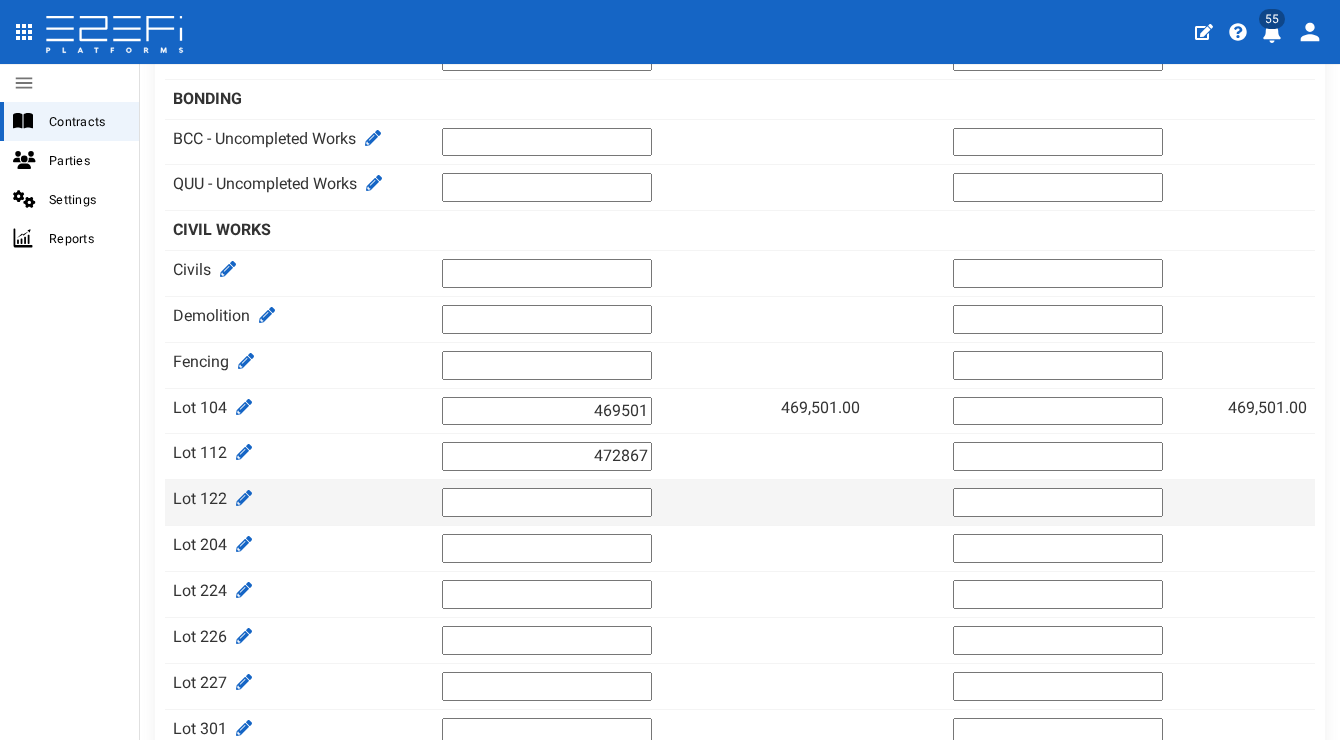 type on "472867" 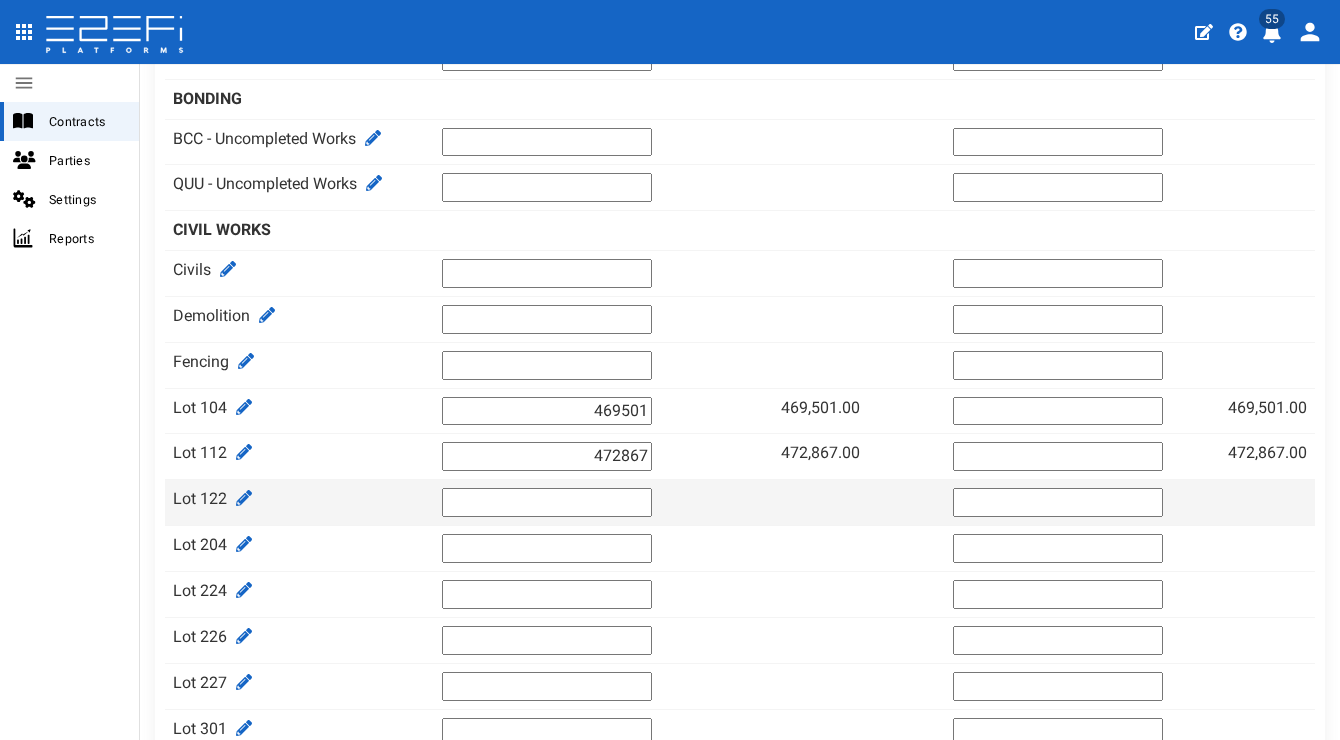 click at bounding box center (547, 502) 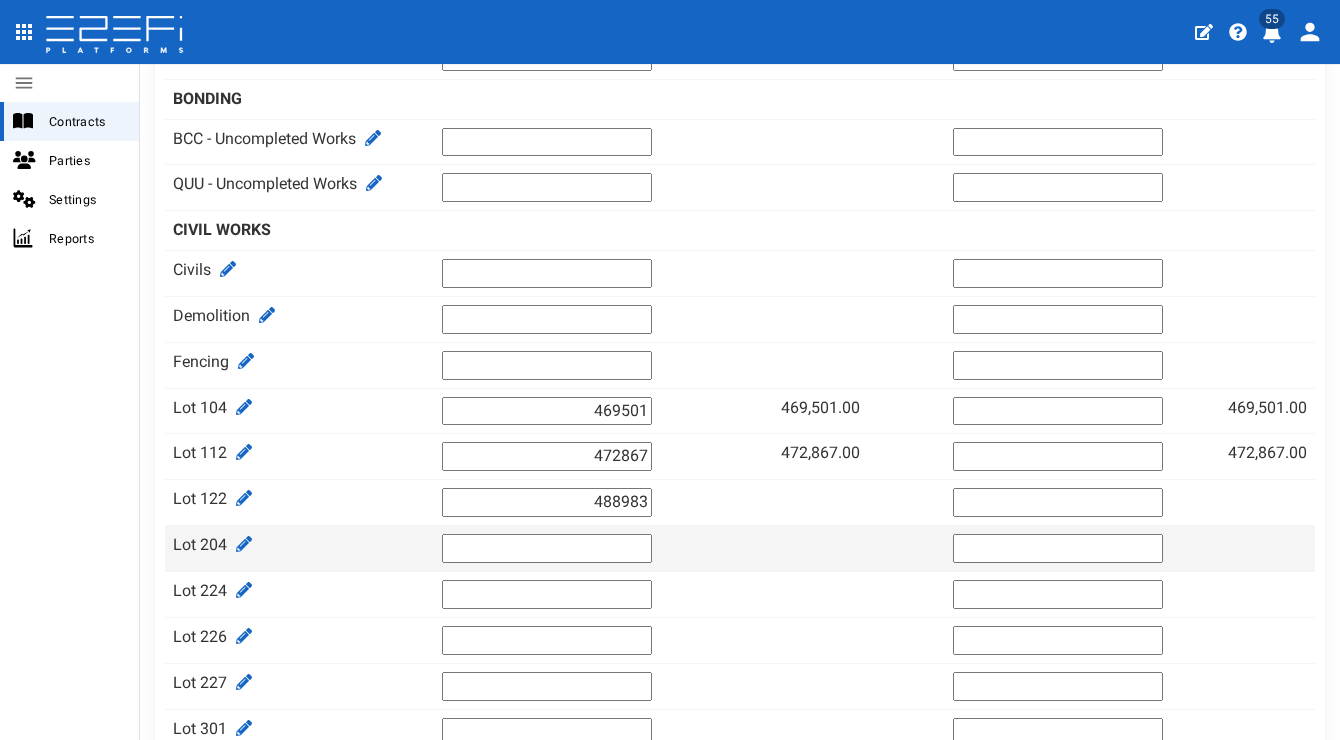 type on "488983" 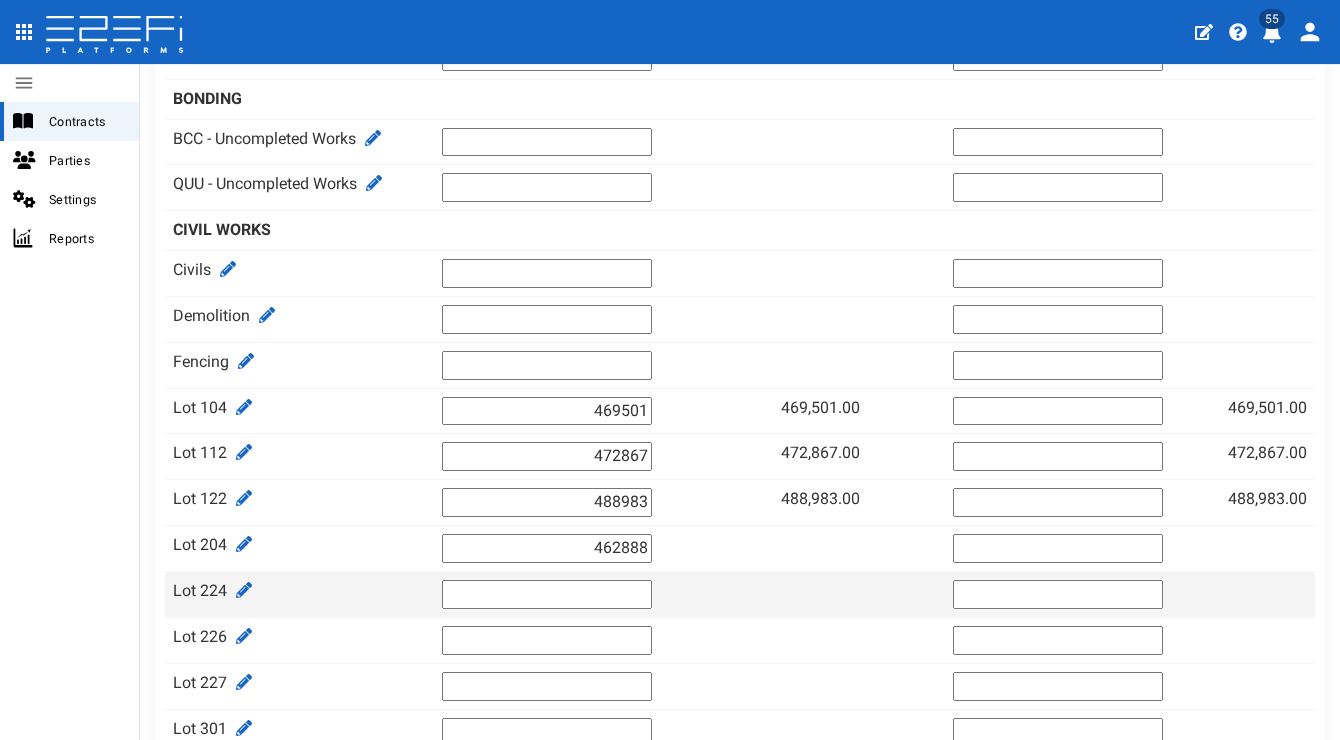 type on "462888" 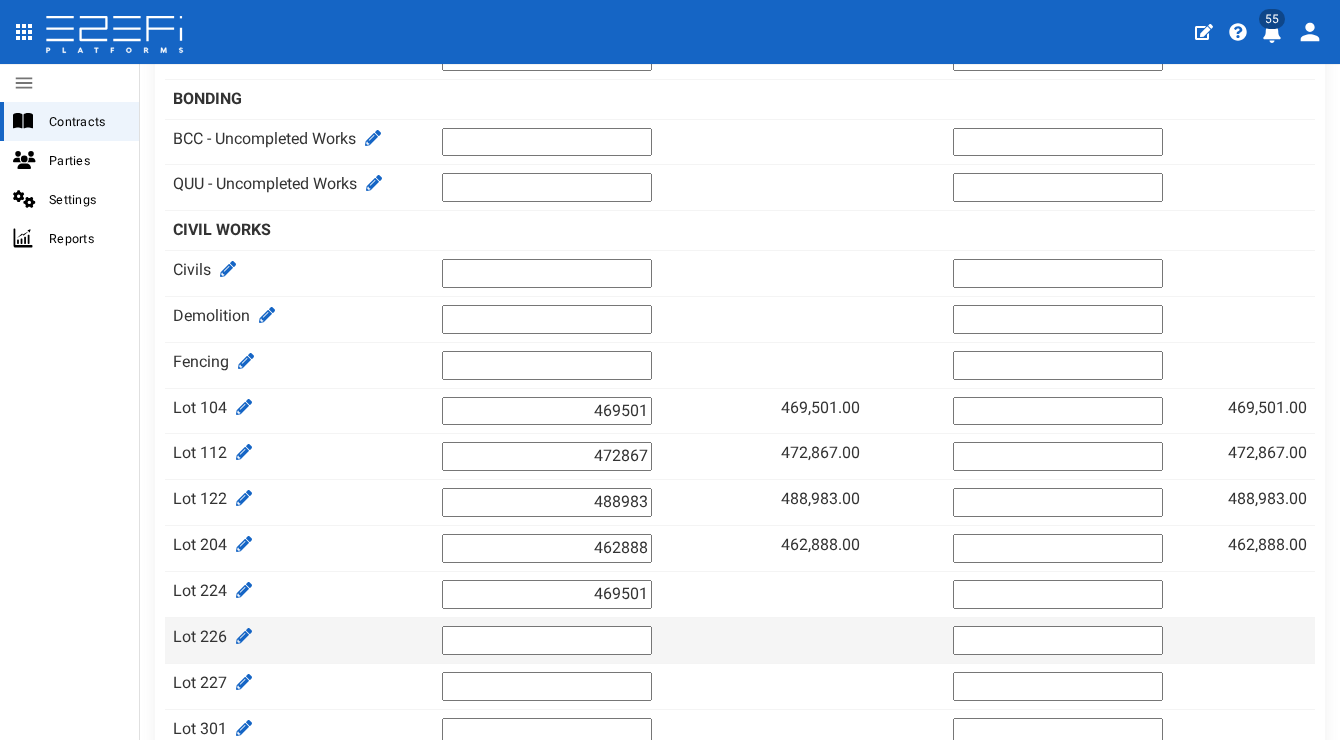 type on "469501" 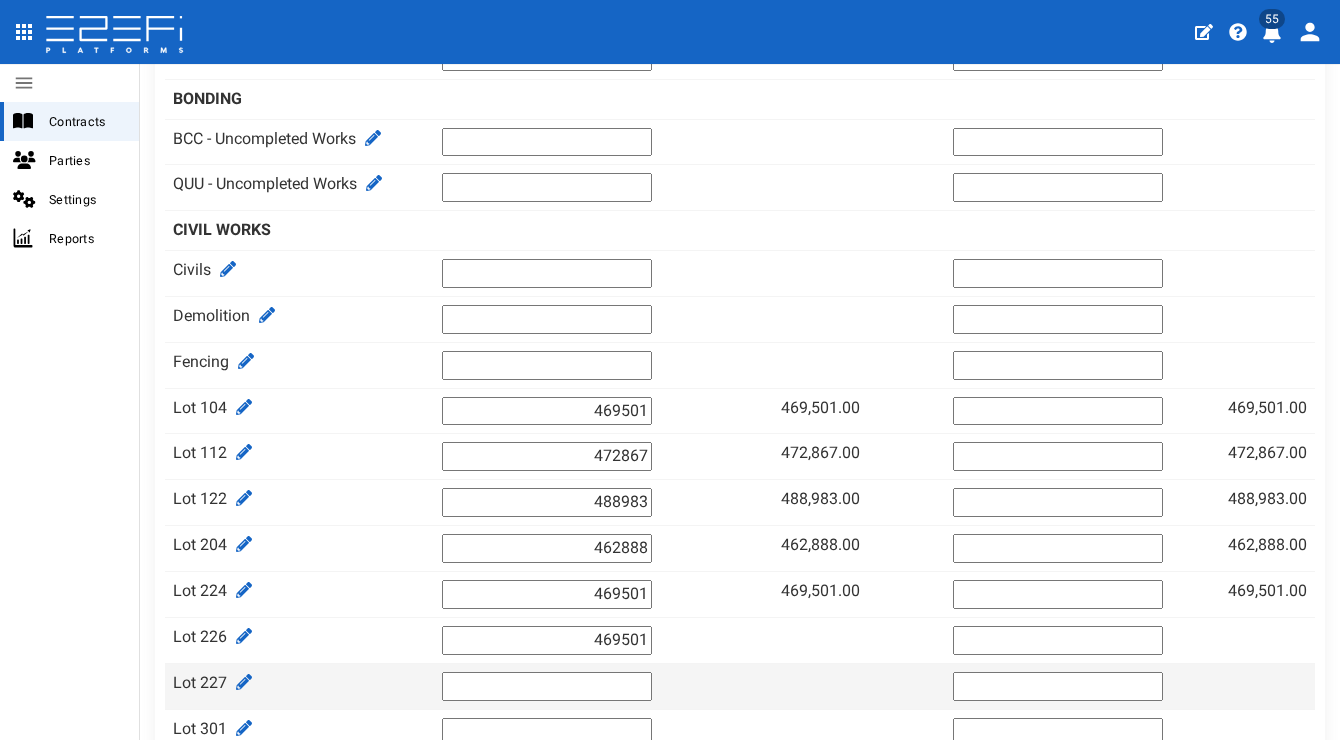 type on "469501" 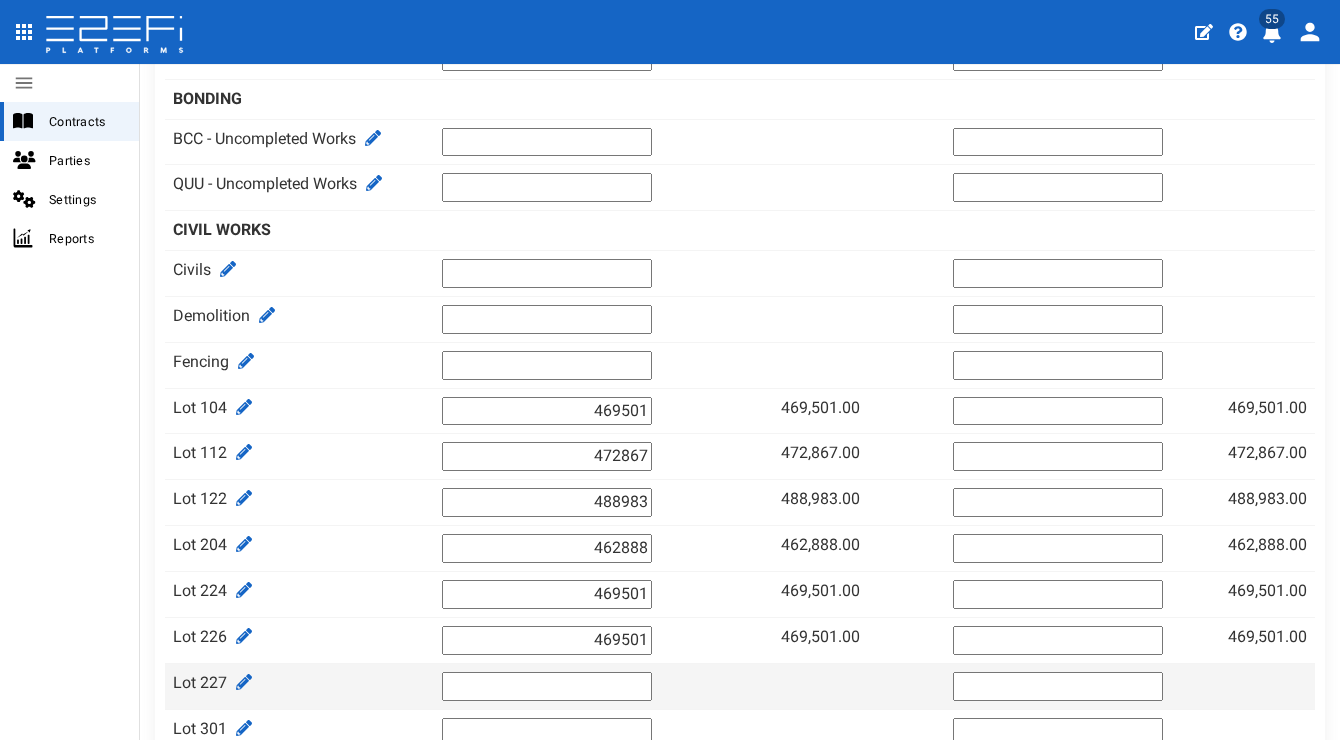 click at bounding box center (547, 686) 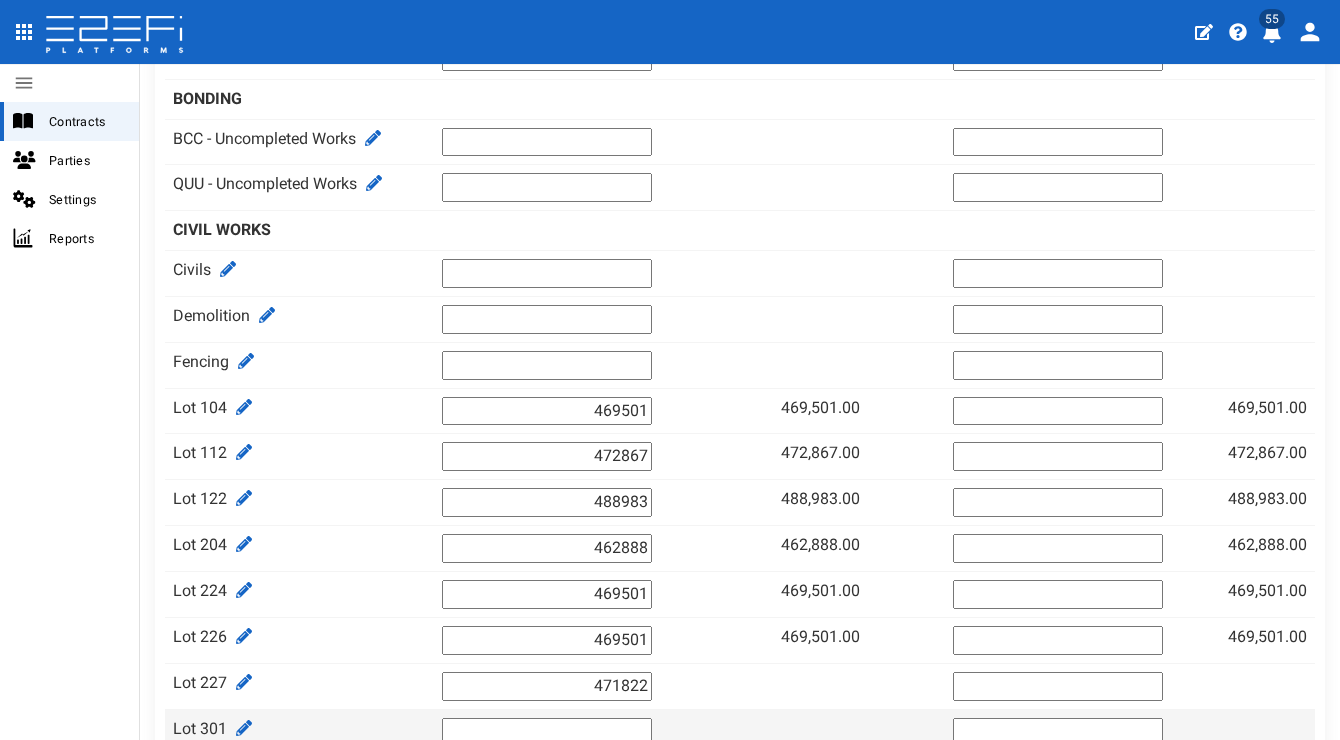 type on "471822" 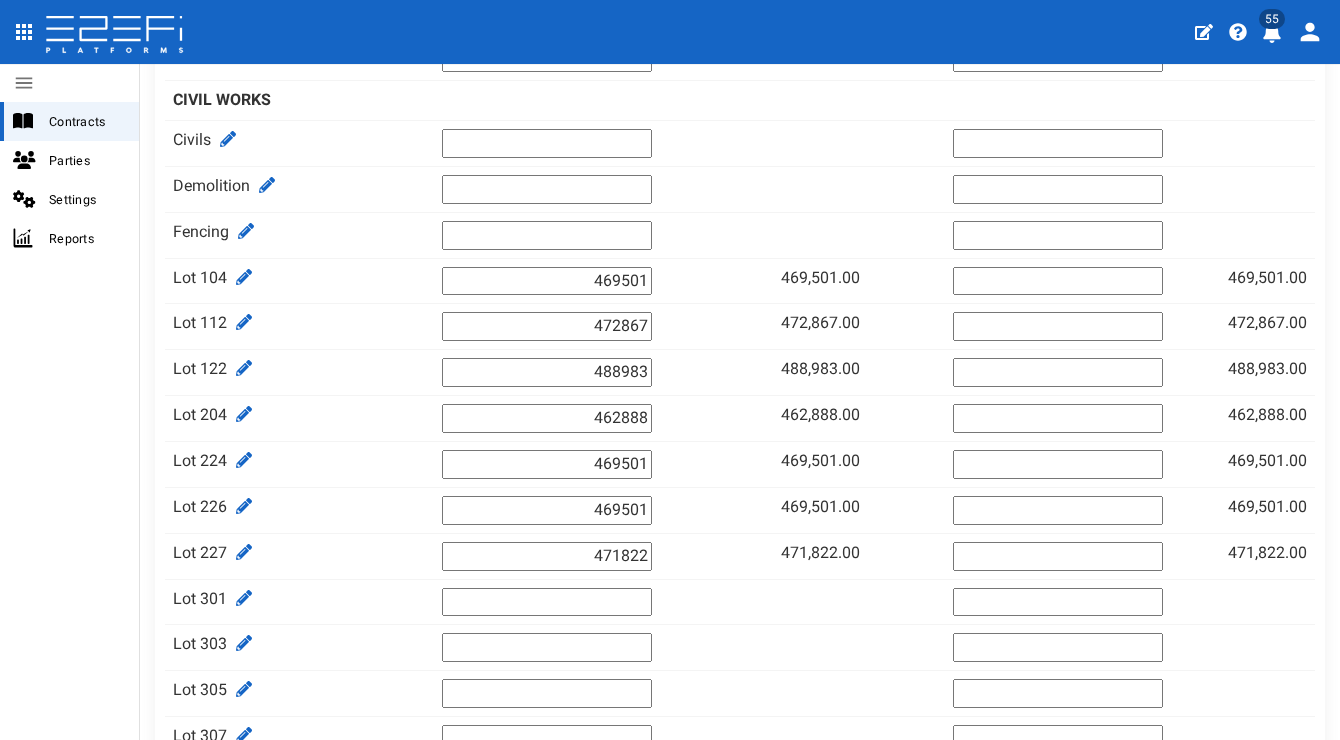 scroll, scrollTop: 1610, scrollLeft: 0, axis: vertical 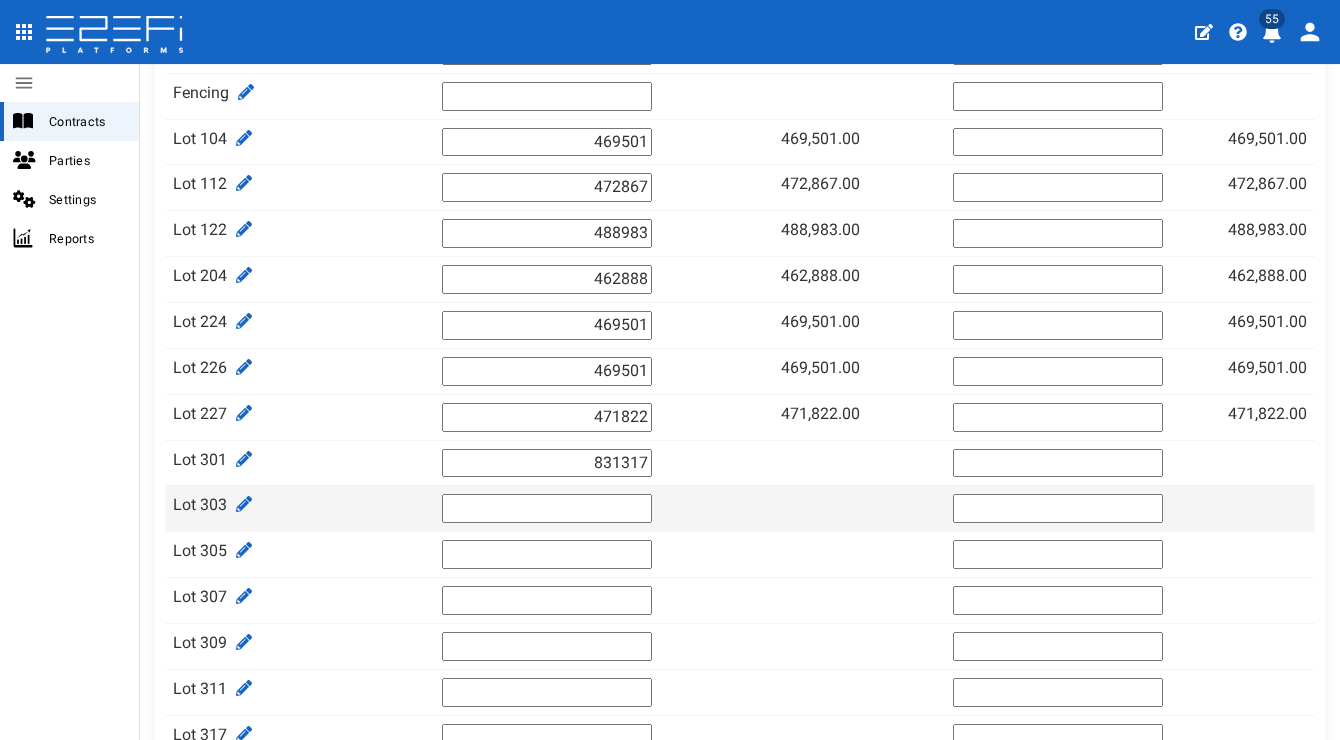 type on "831317" 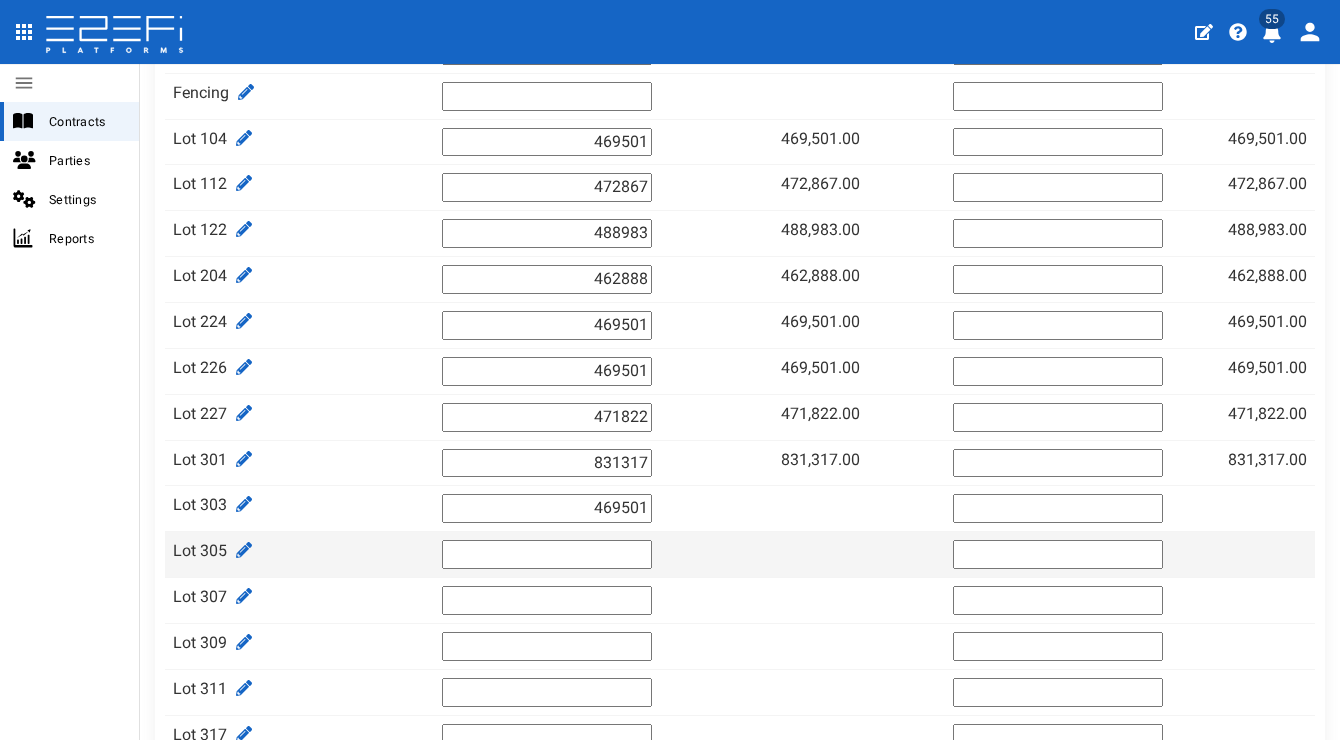 type on "469501" 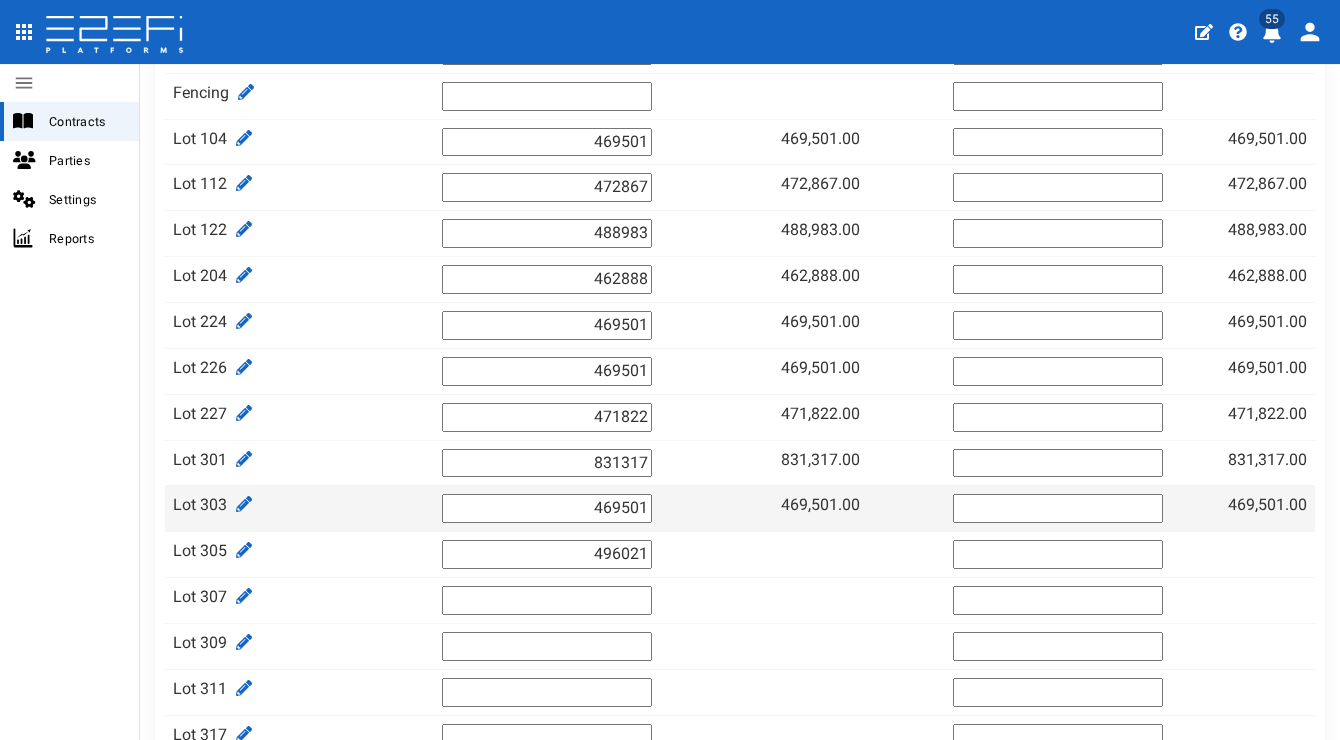 scroll, scrollTop: 1470, scrollLeft: 0, axis: vertical 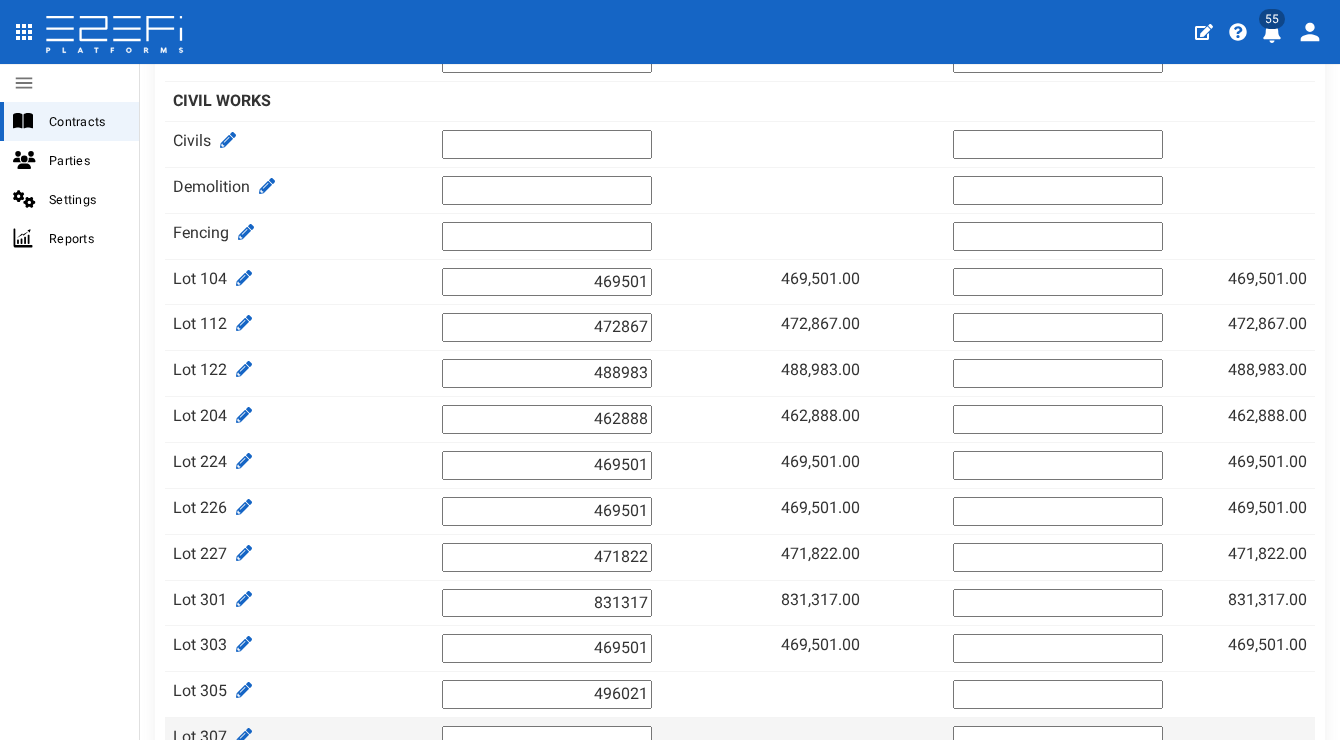 type on "496021" 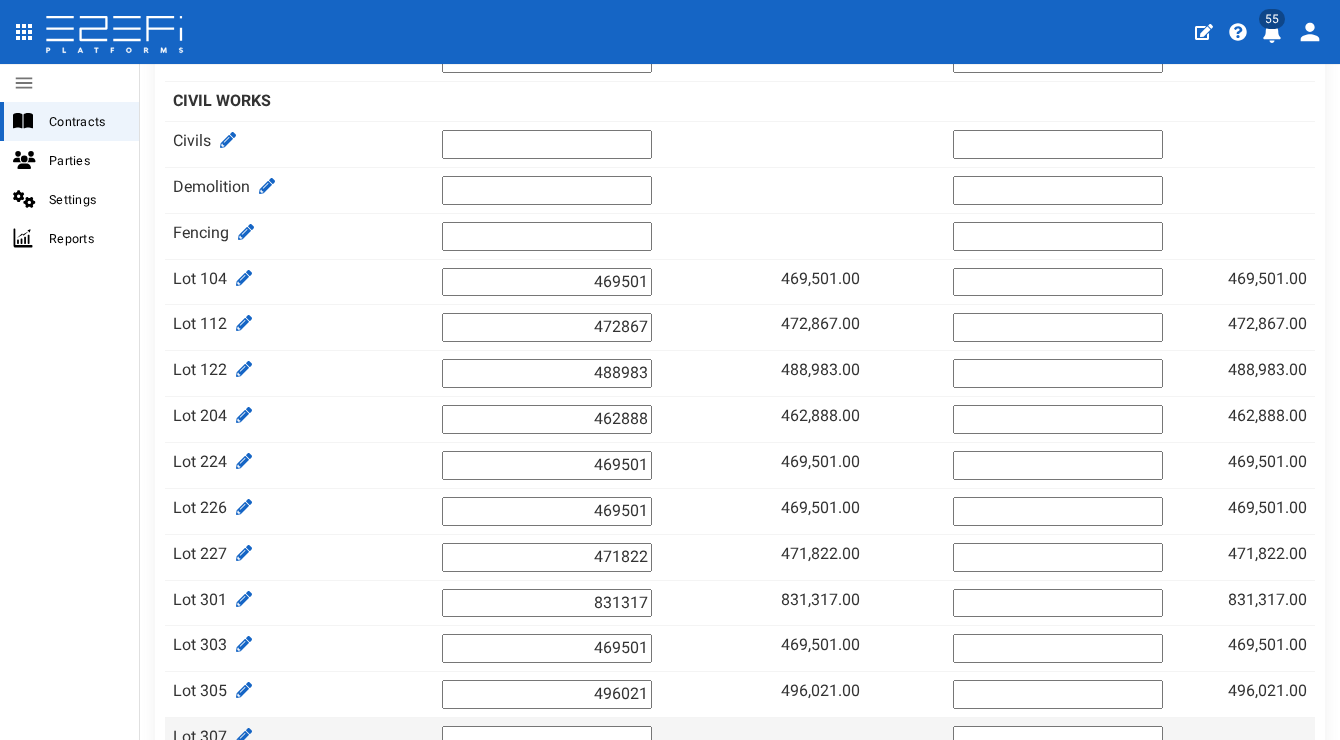 click at bounding box center [547, 740] 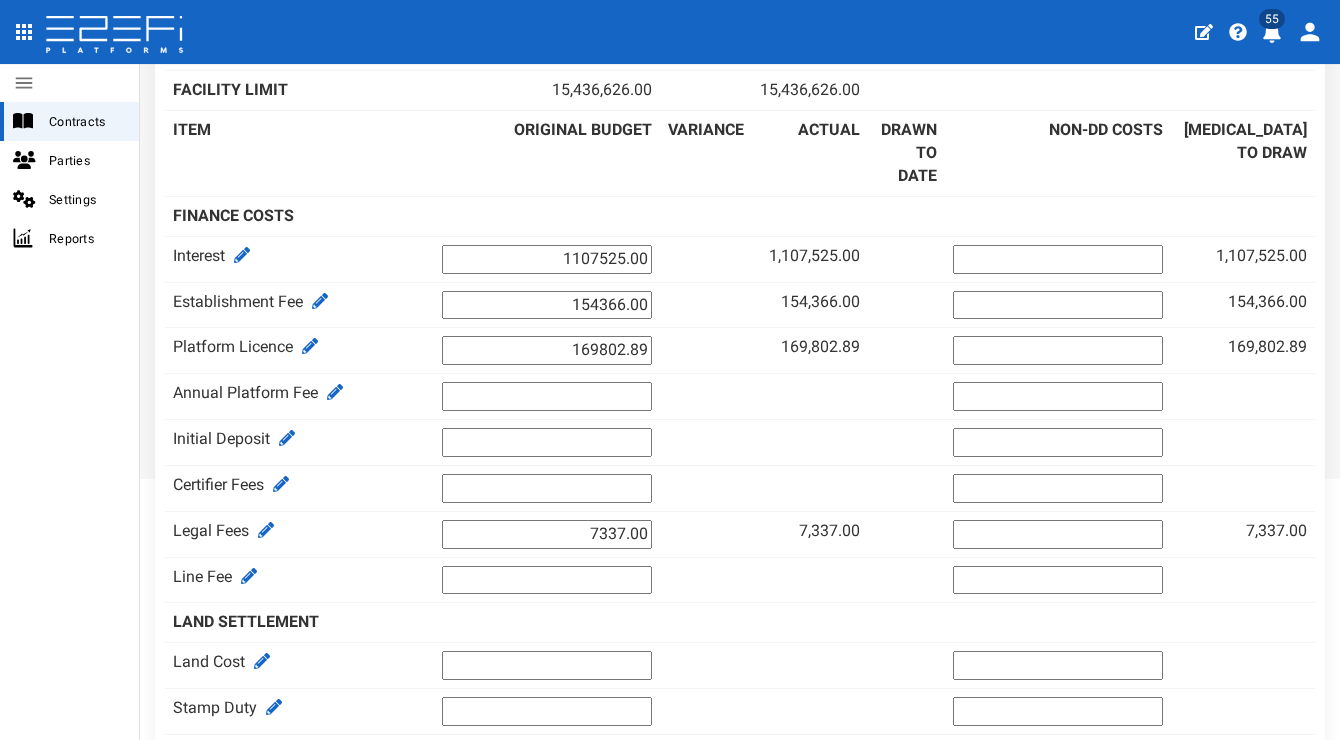 scroll, scrollTop: 0, scrollLeft: 0, axis: both 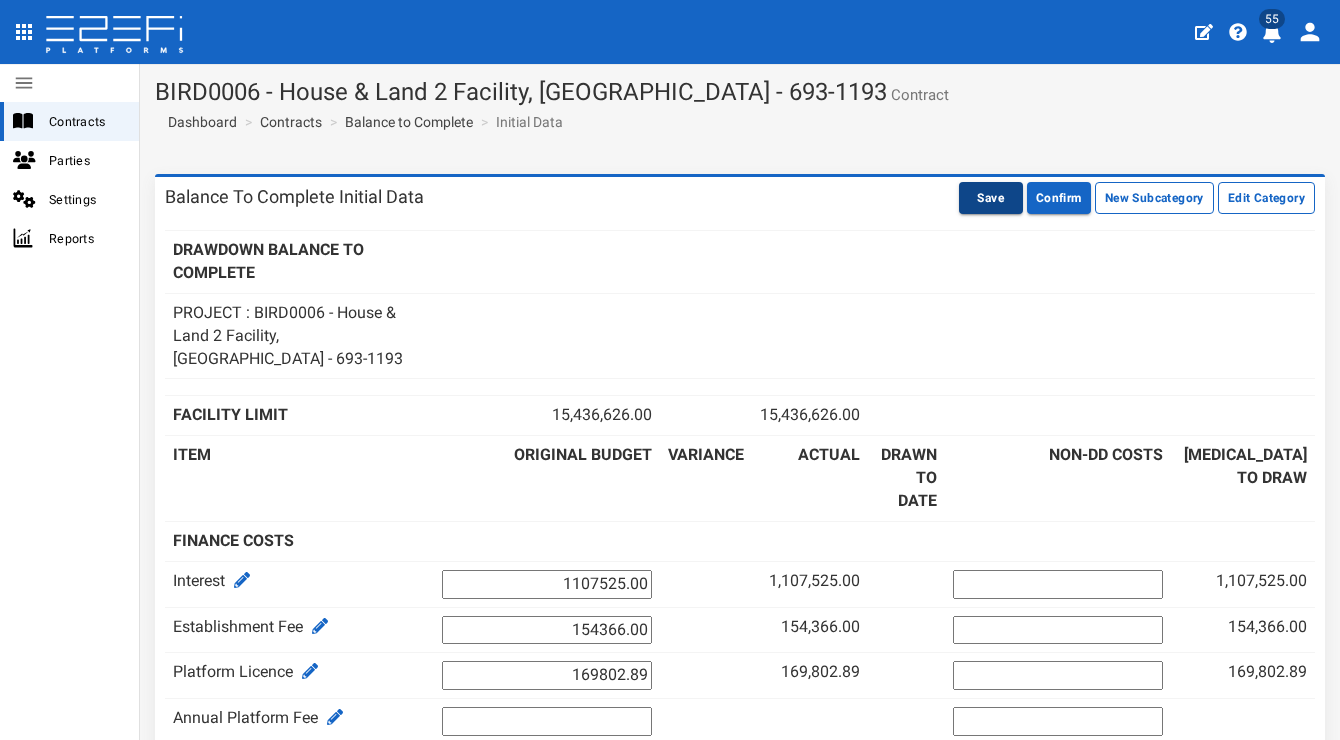 click on "Save" at bounding box center (991, 198) 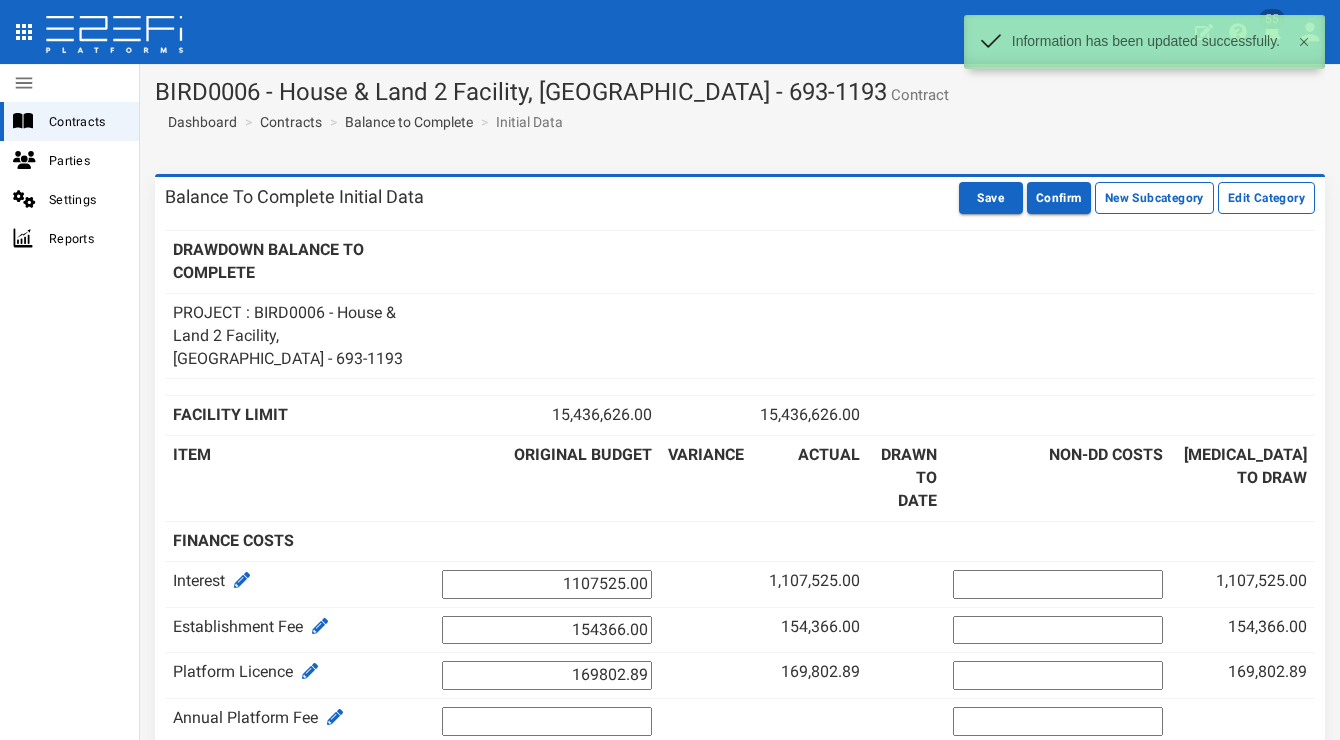scroll, scrollTop: 0, scrollLeft: 0, axis: both 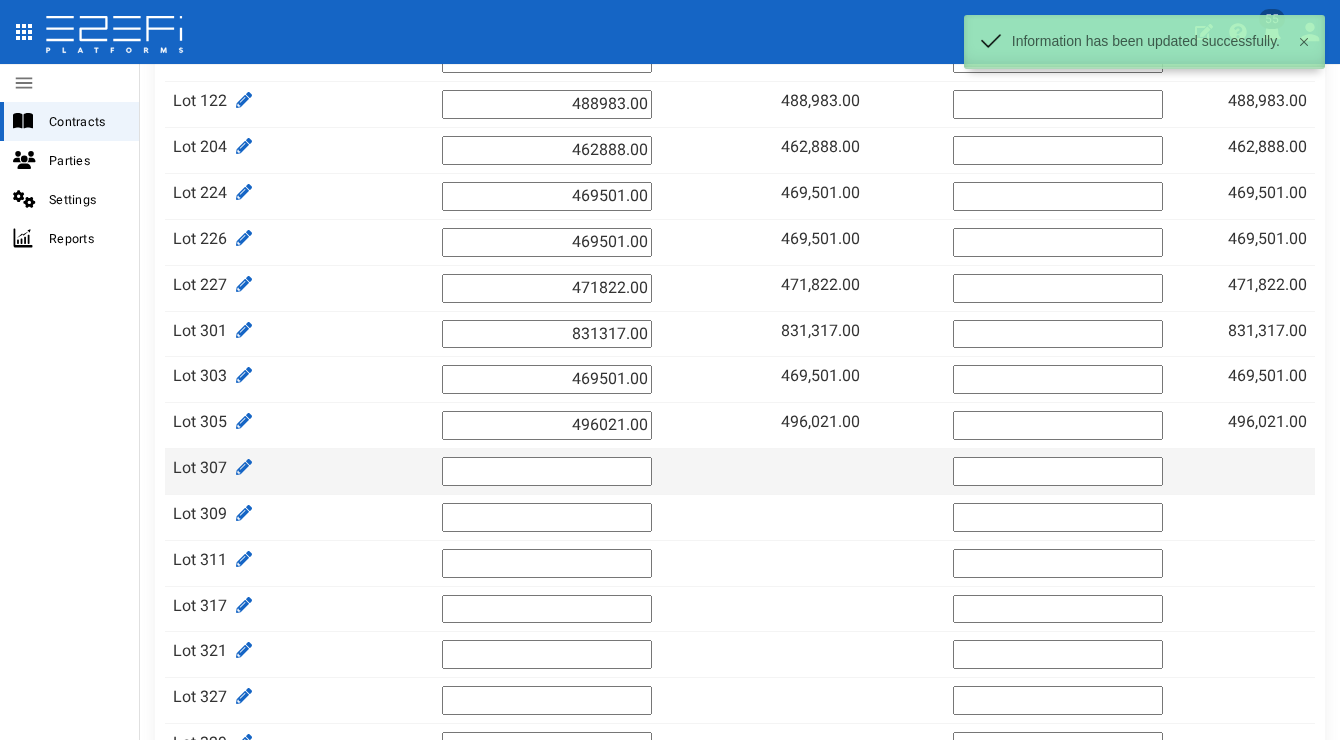 drag, startPoint x: 622, startPoint y: 431, endPoint x: 687, endPoint y: 437, distance: 65.27634 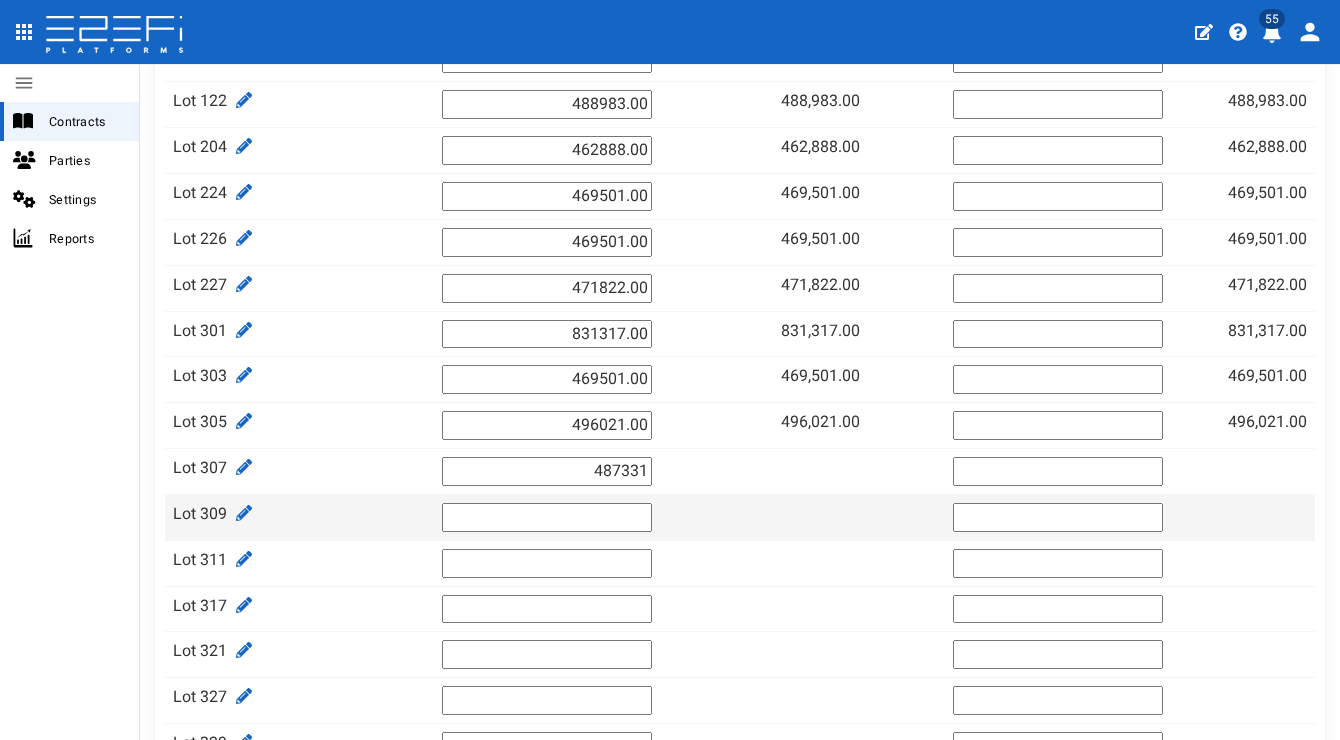 type on "487331" 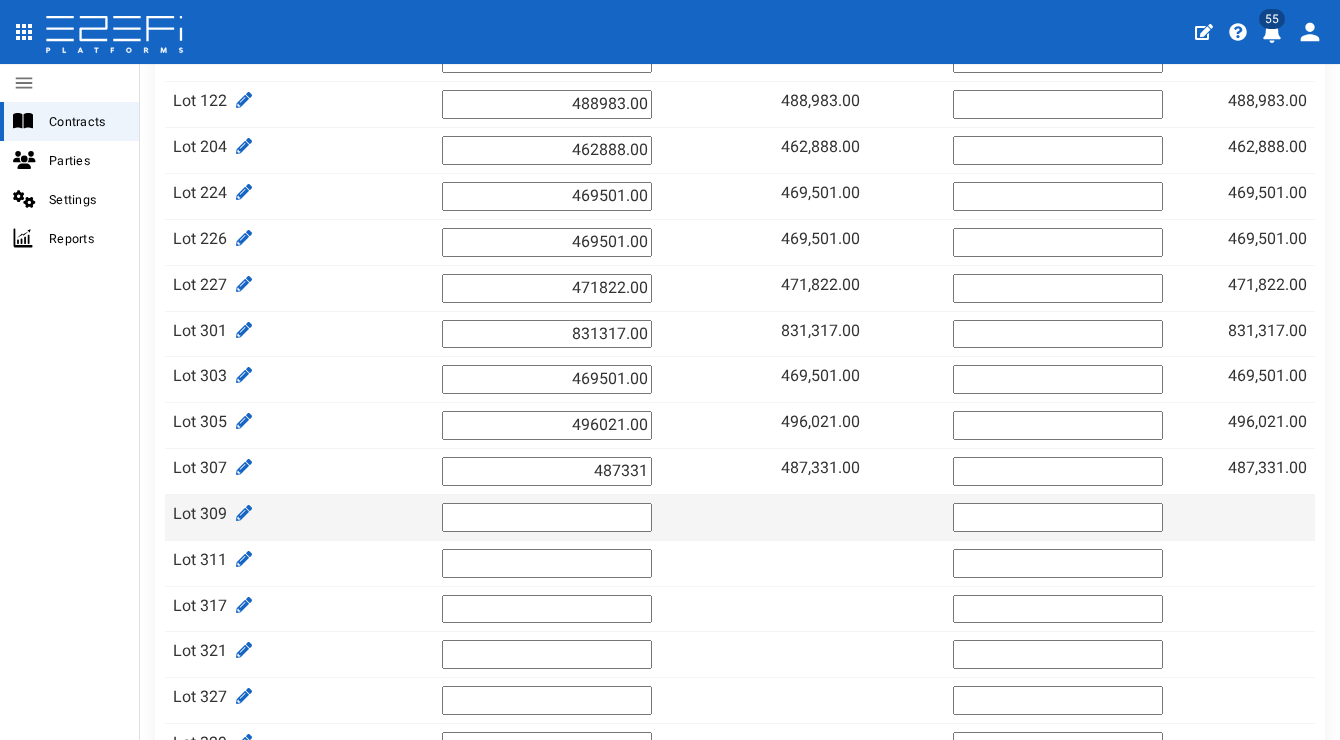 click at bounding box center (547, 517) 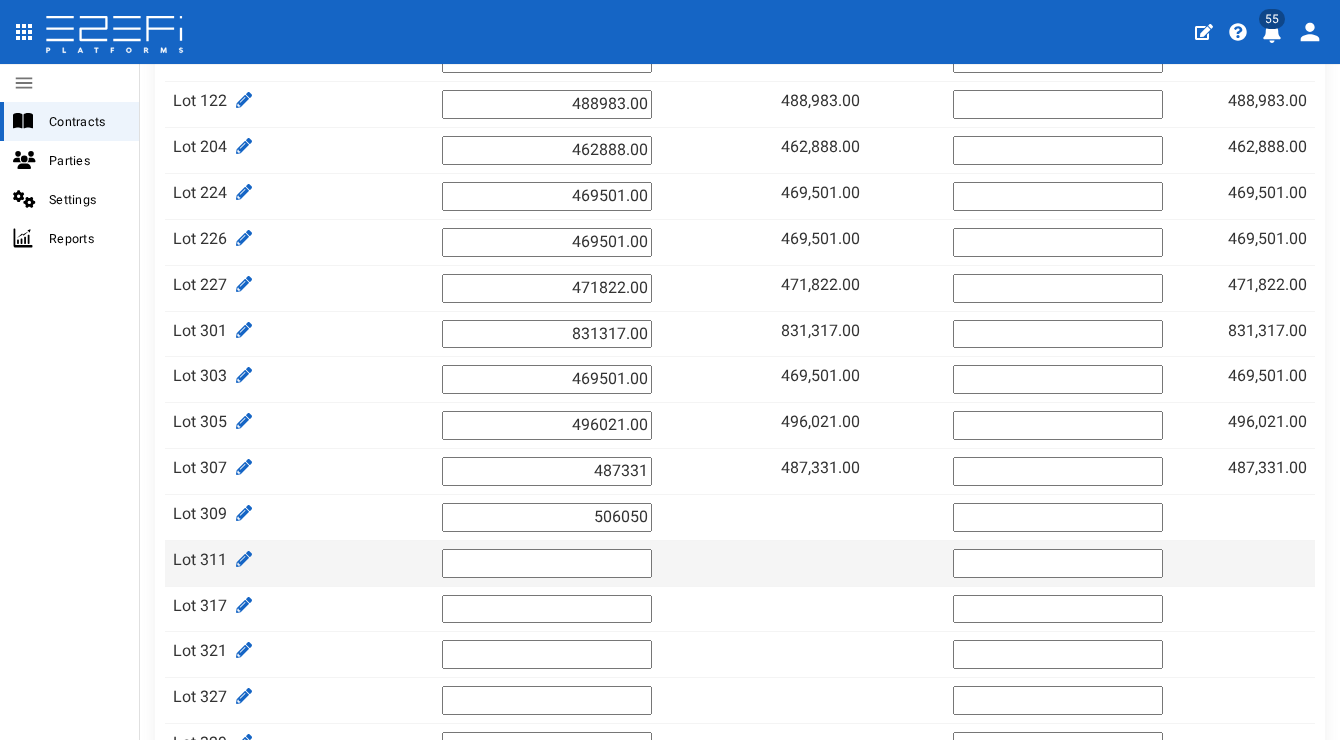 type on "506050" 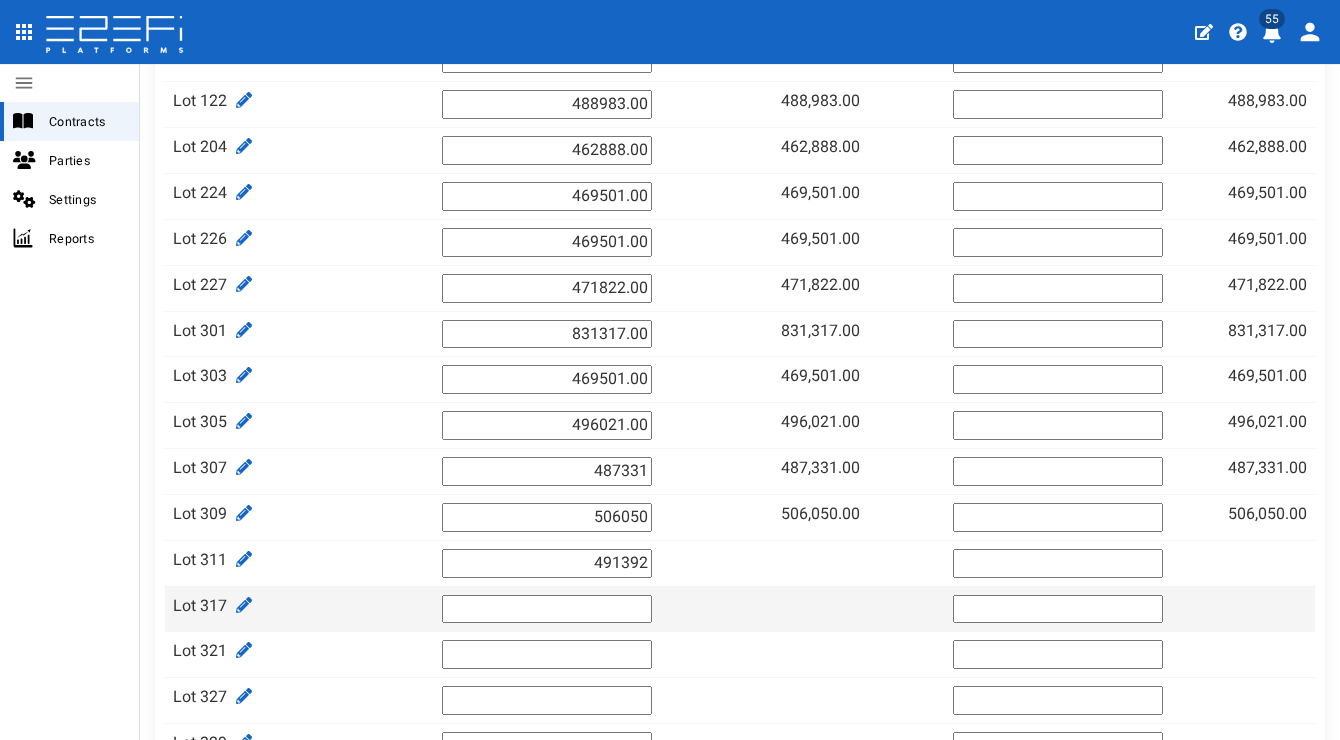 type on "491392" 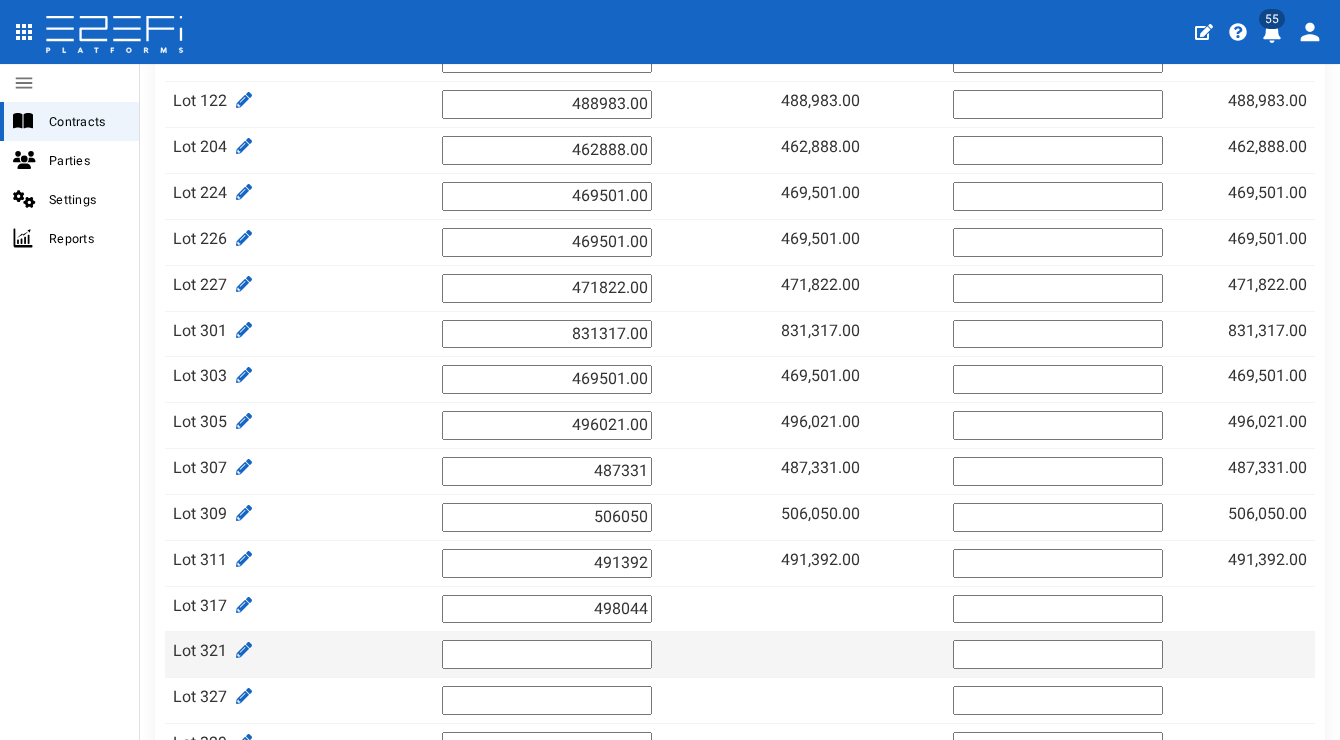type on "498044" 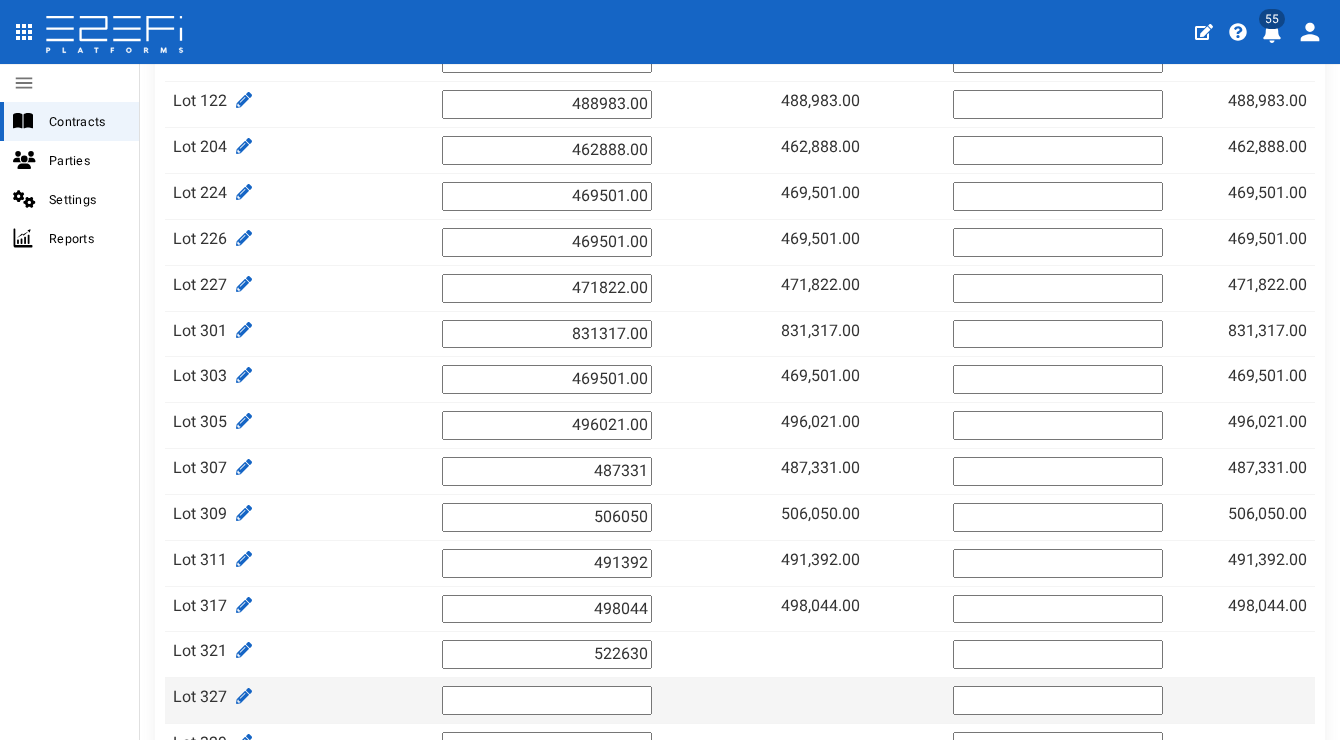 type on "522630" 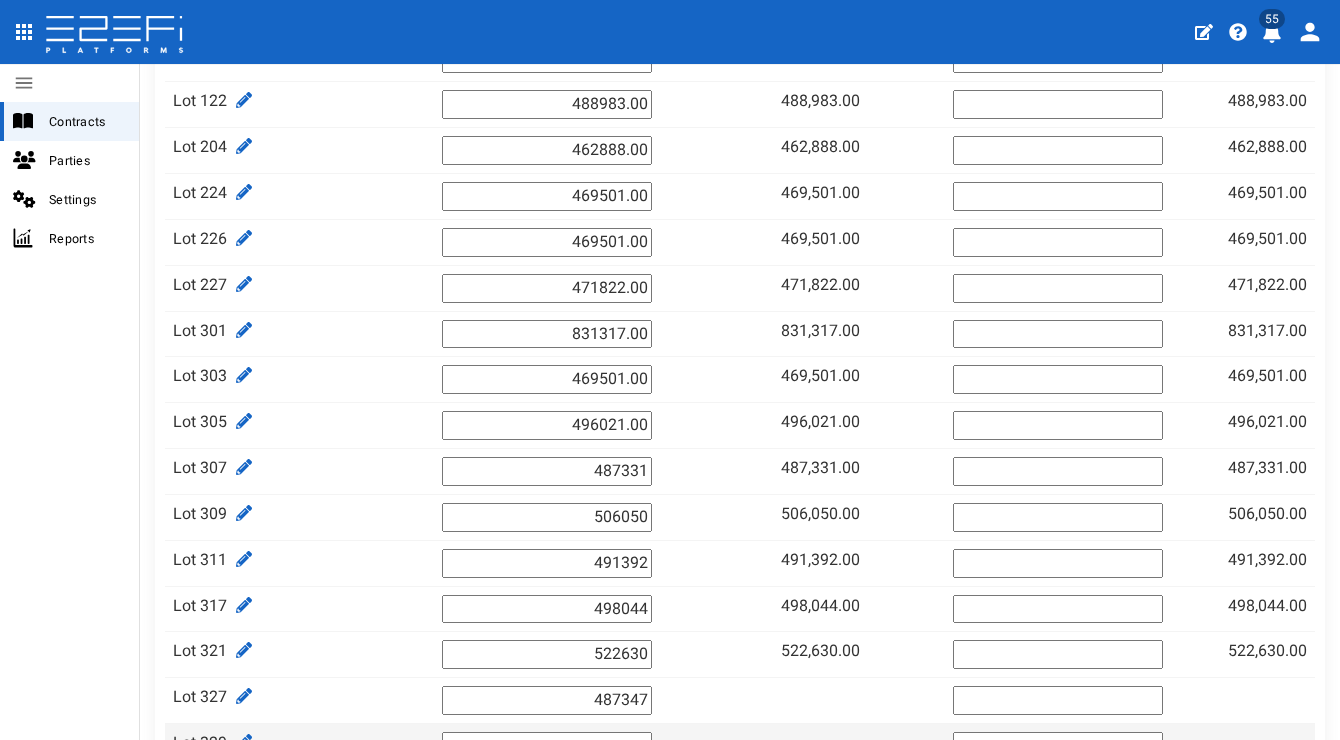 type on "487347" 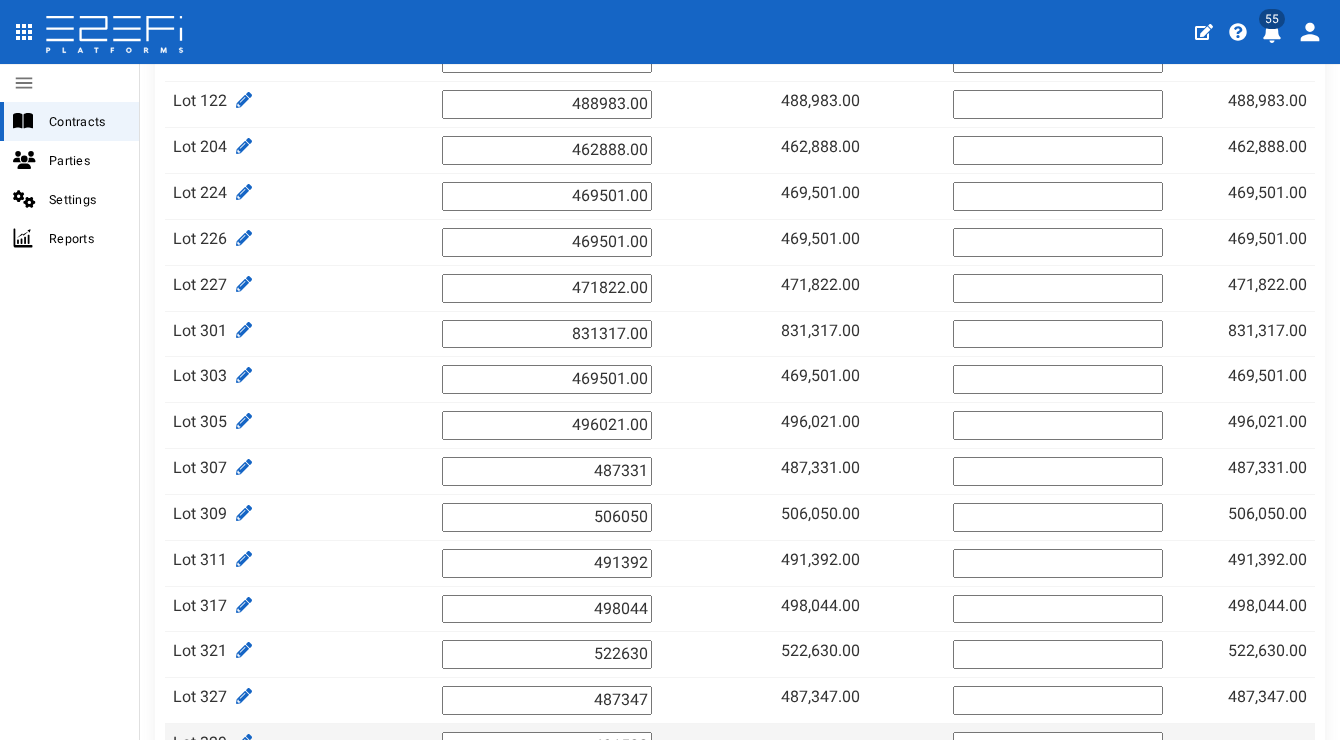 type on "491520" 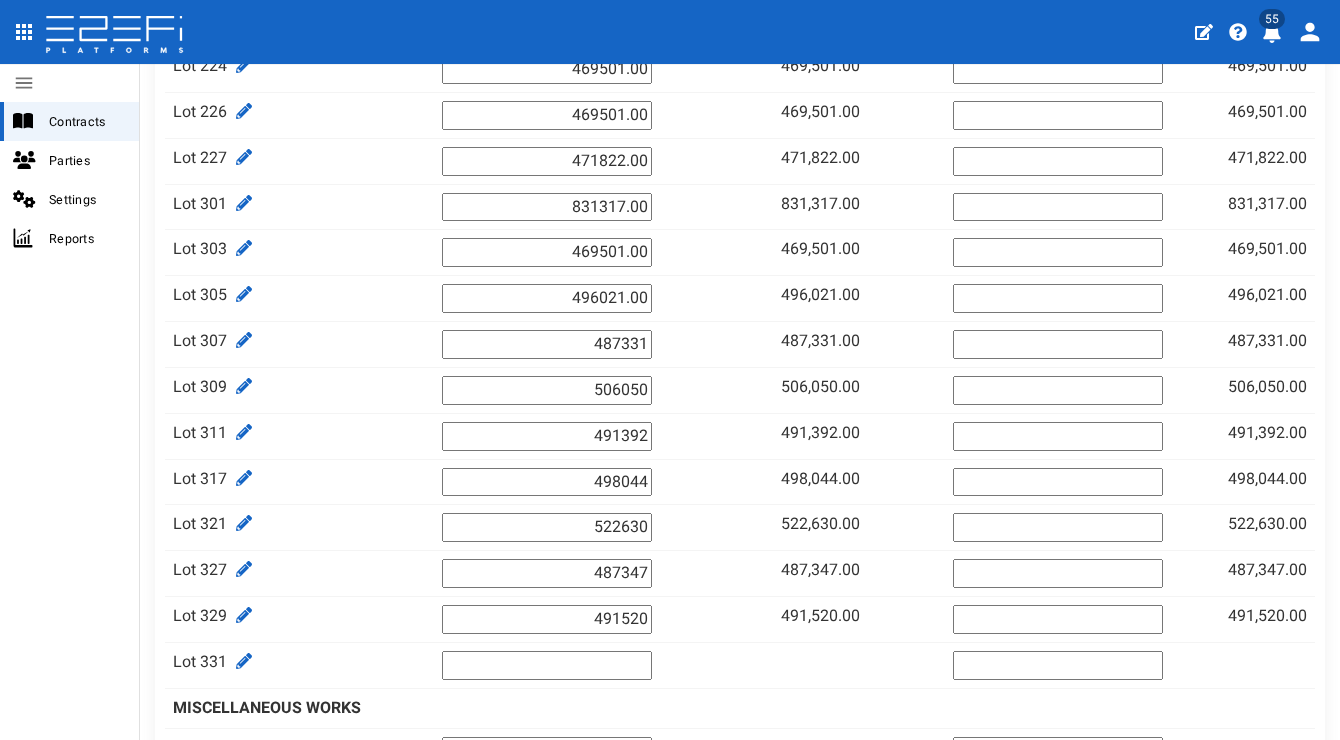 scroll, scrollTop: 1965, scrollLeft: 0, axis: vertical 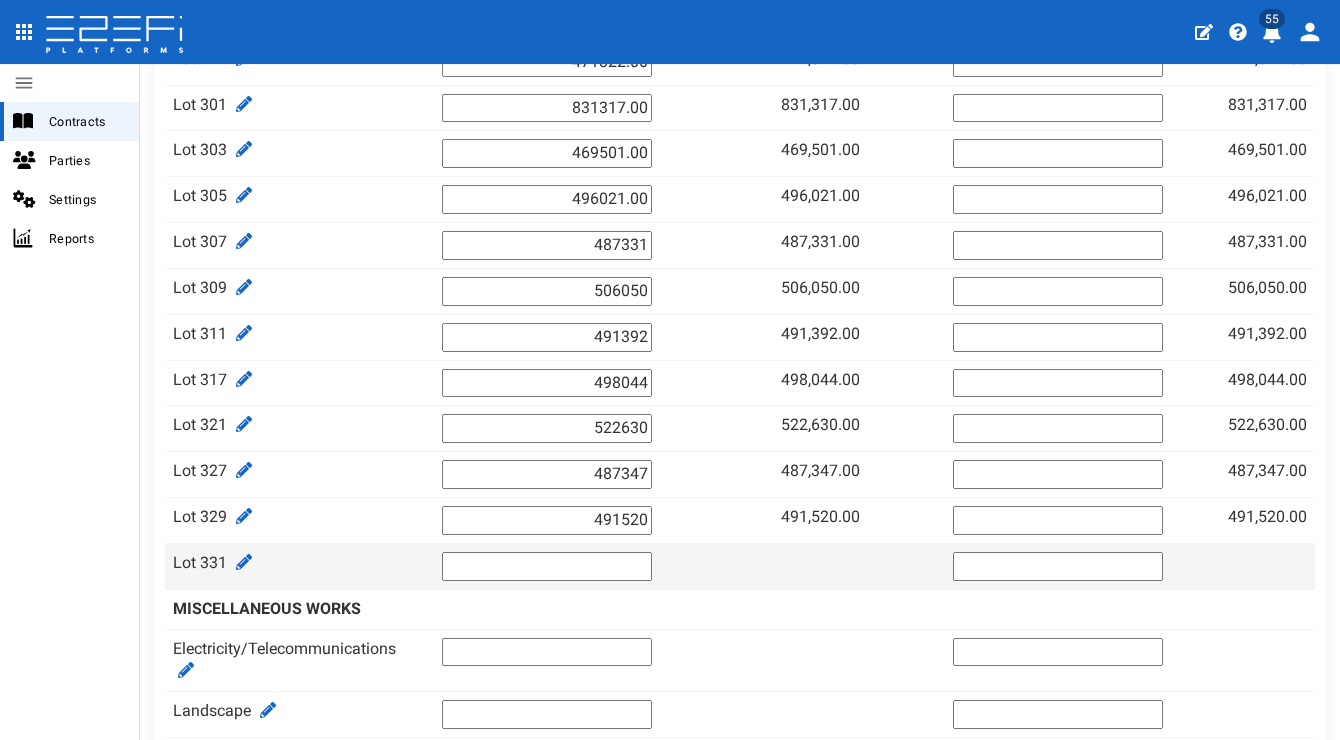 click at bounding box center (547, 566) 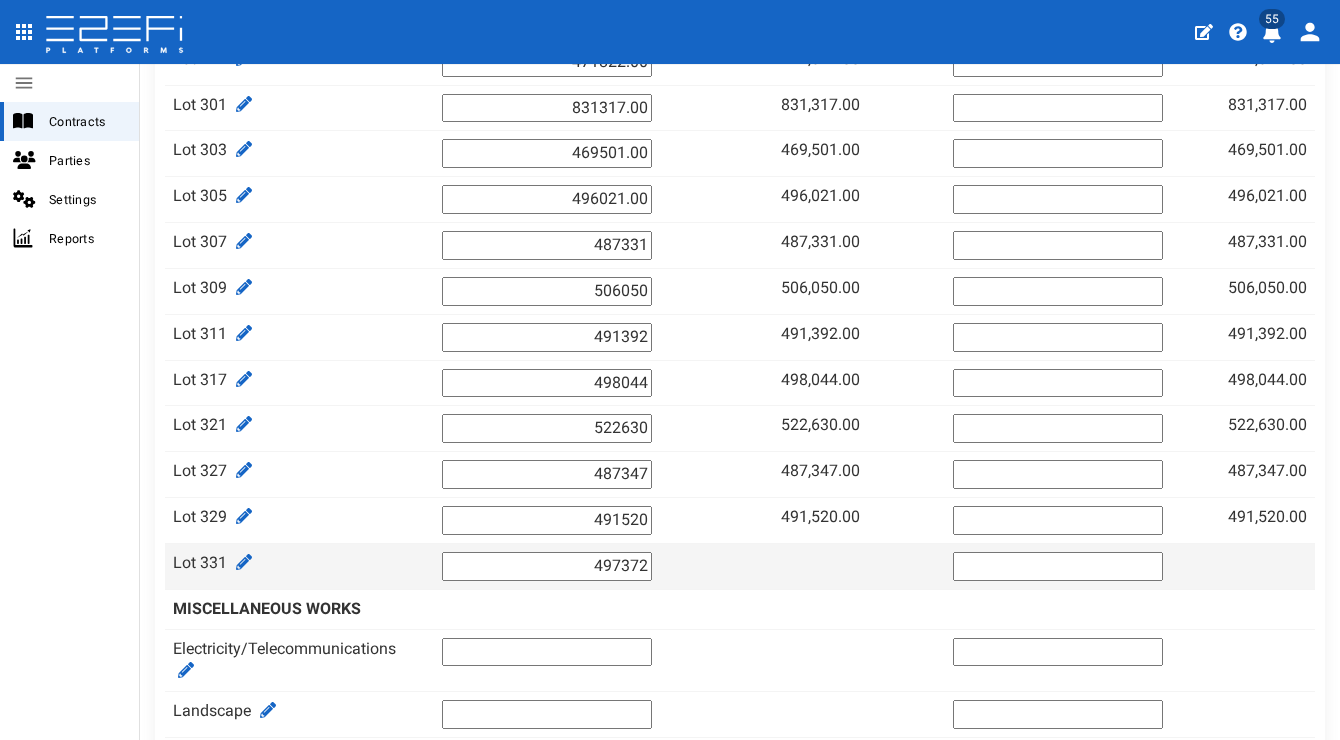 click on "497372" at bounding box center (547, 566) 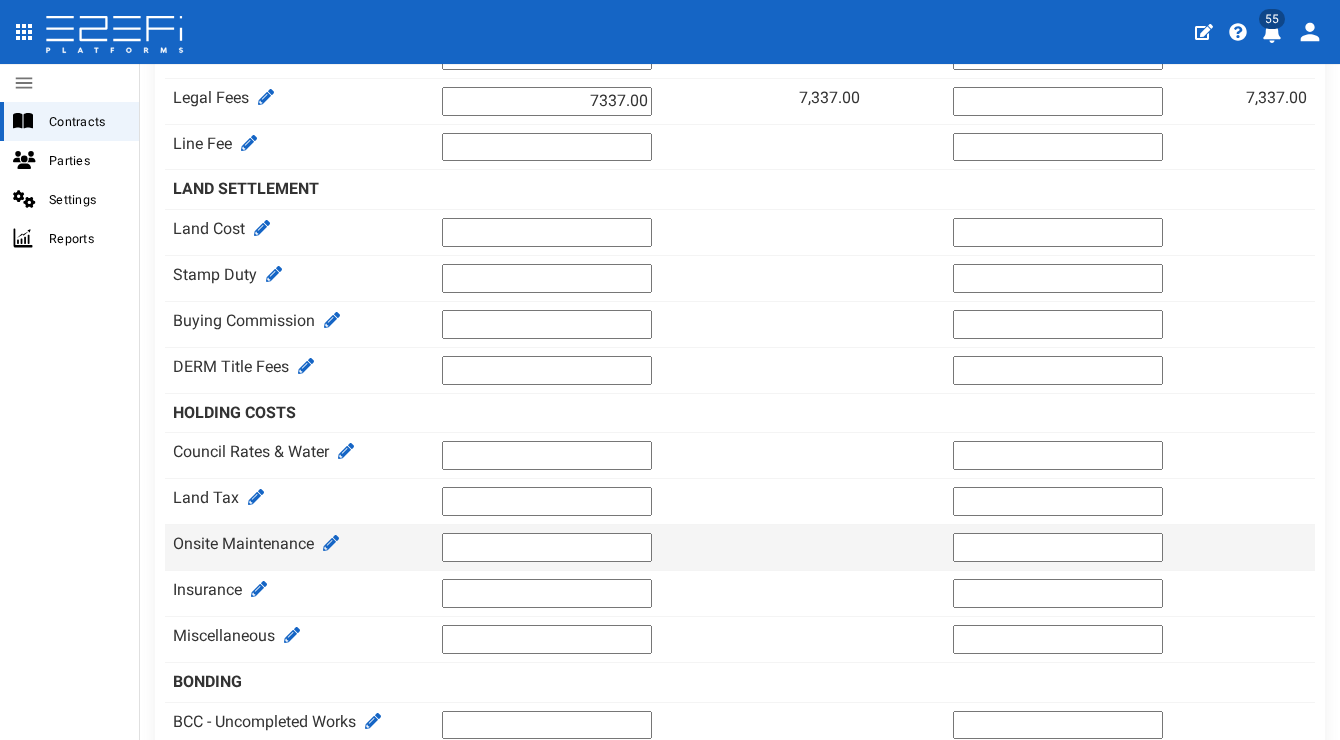 scroll, scrollTop: 0, scrollLeft: 0, axis: both 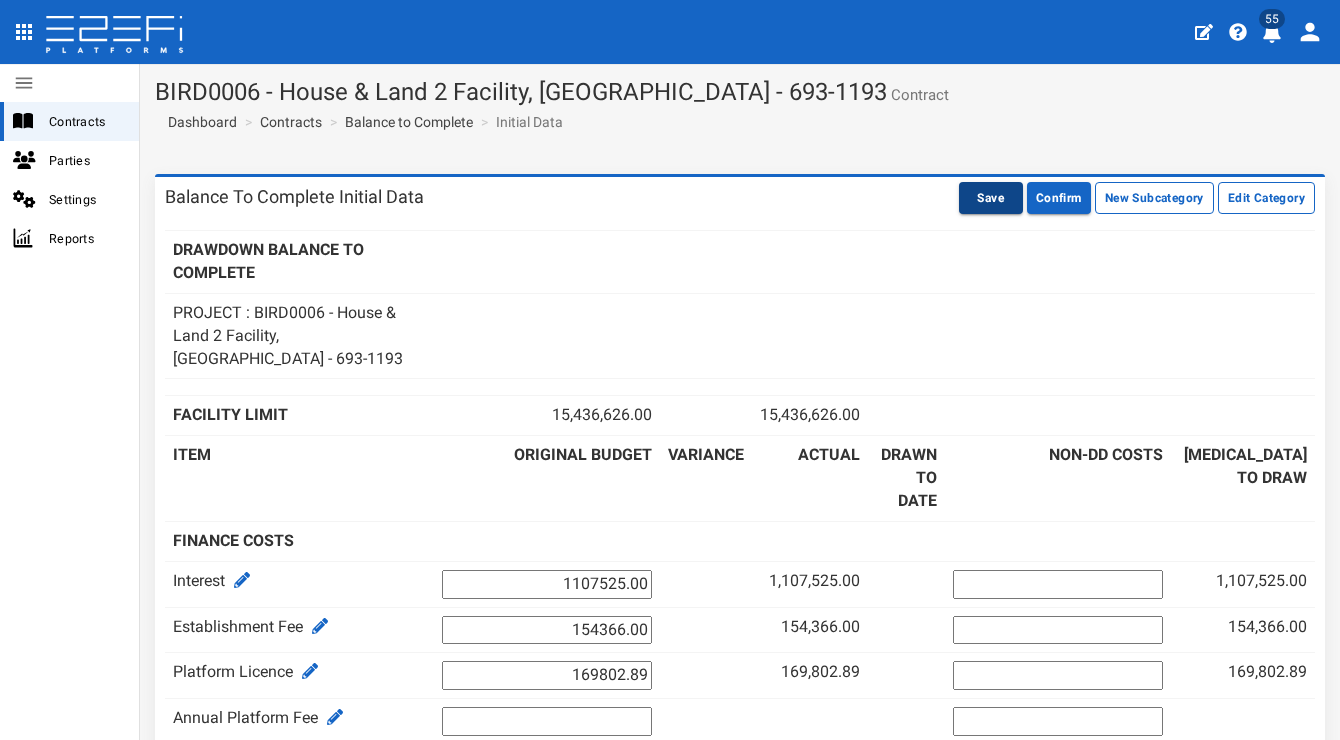 click on "Save" at bounding box center (991, 198) 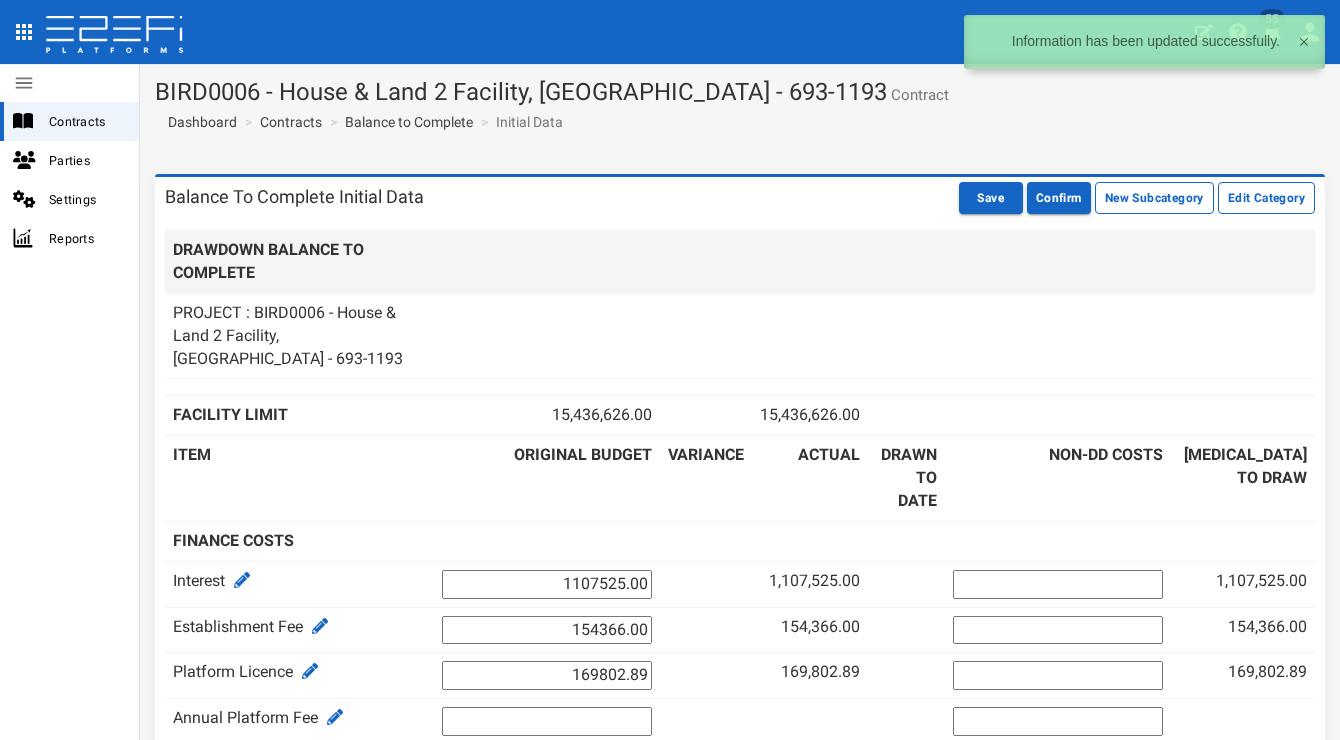 scroll, scrollTop: 0, scrollLeft: 0, axis: both 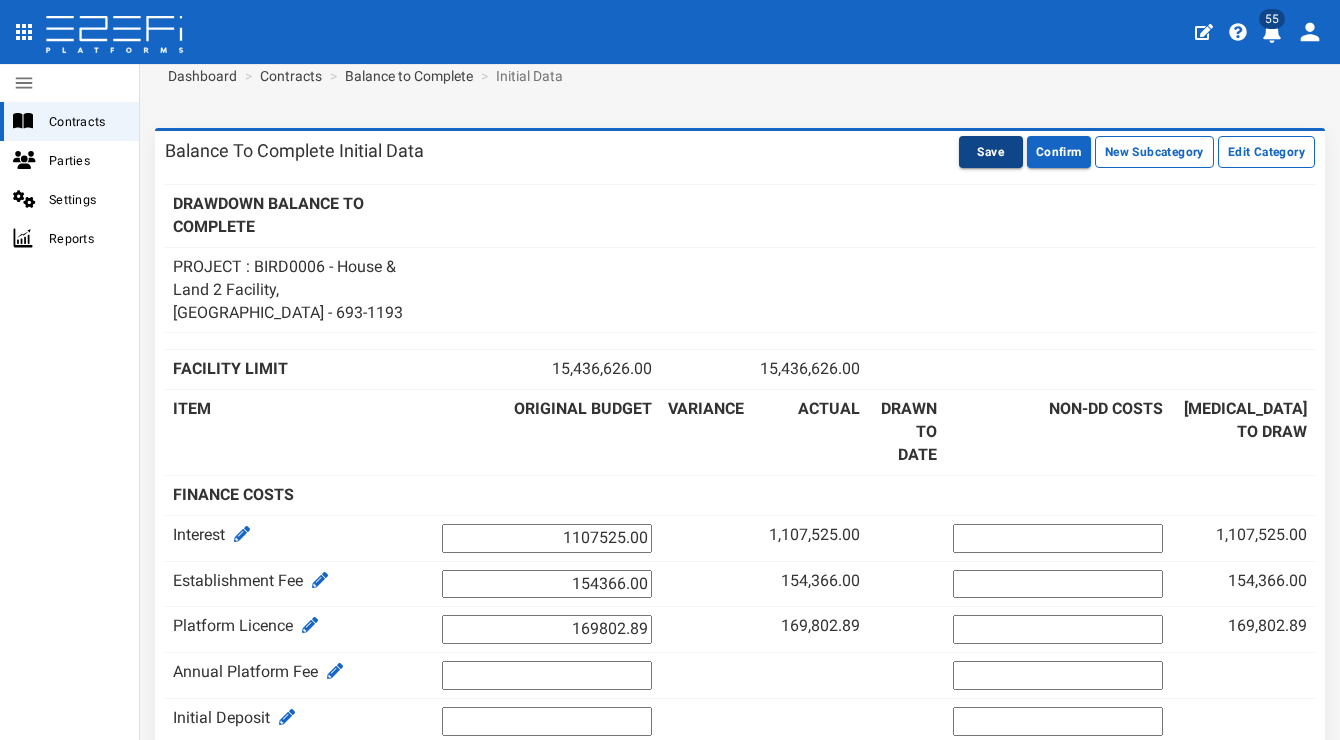 click on "Save" at bounding box center [991, 152] 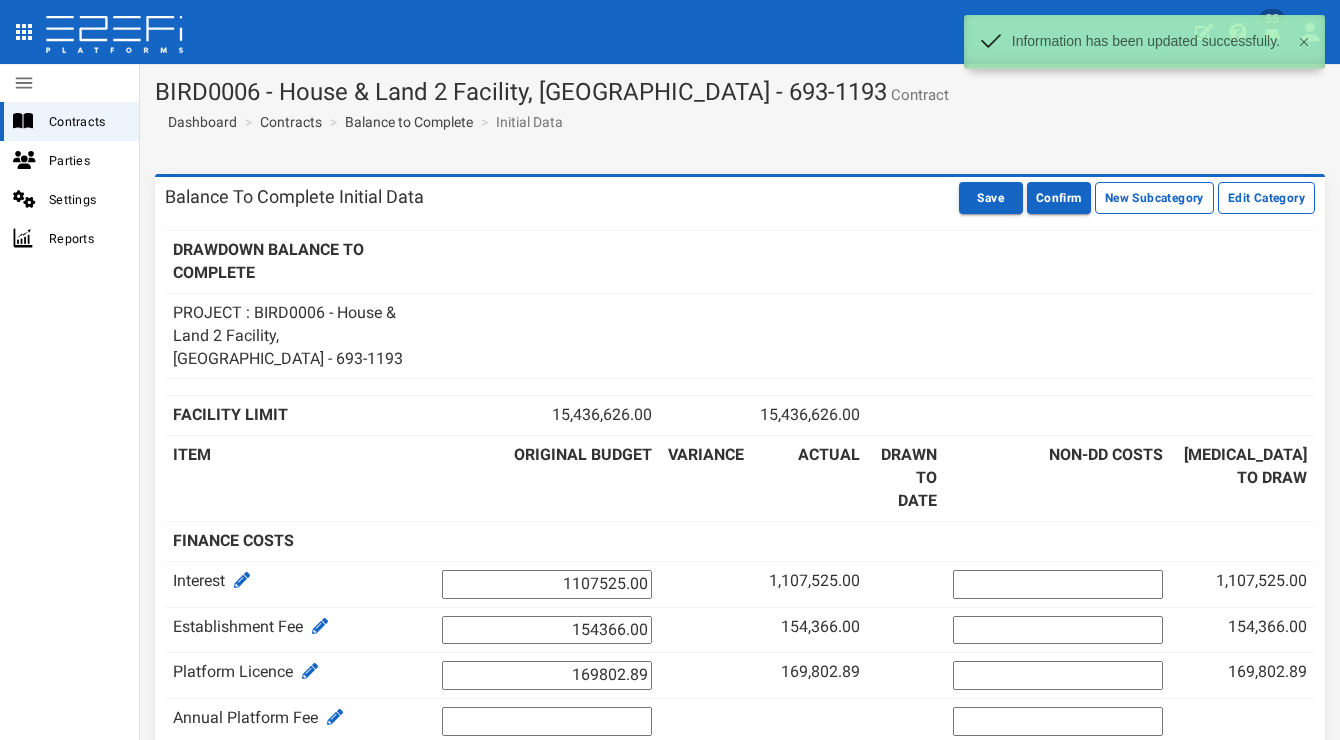 scroll, scrollTop: 0, scrollLeft: 0, axis: both 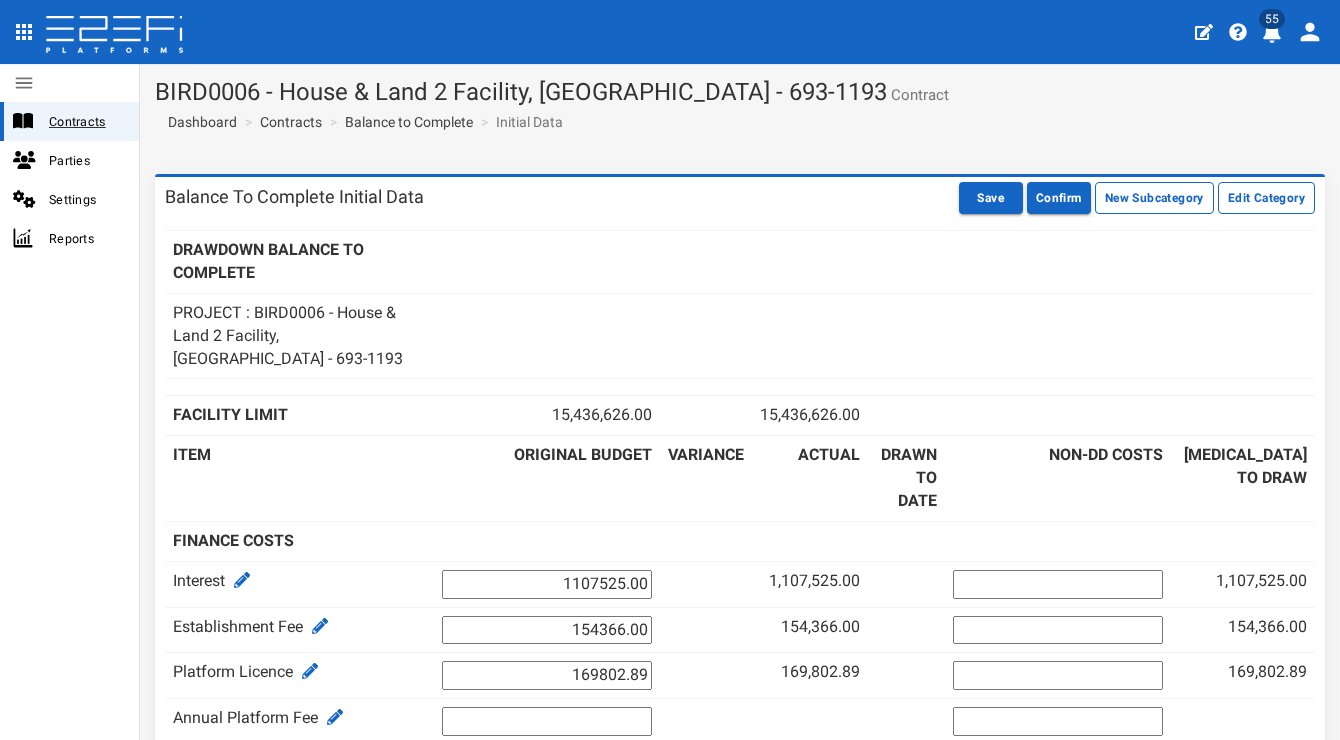 click on "Contracts" at bounding box center (86, 121) 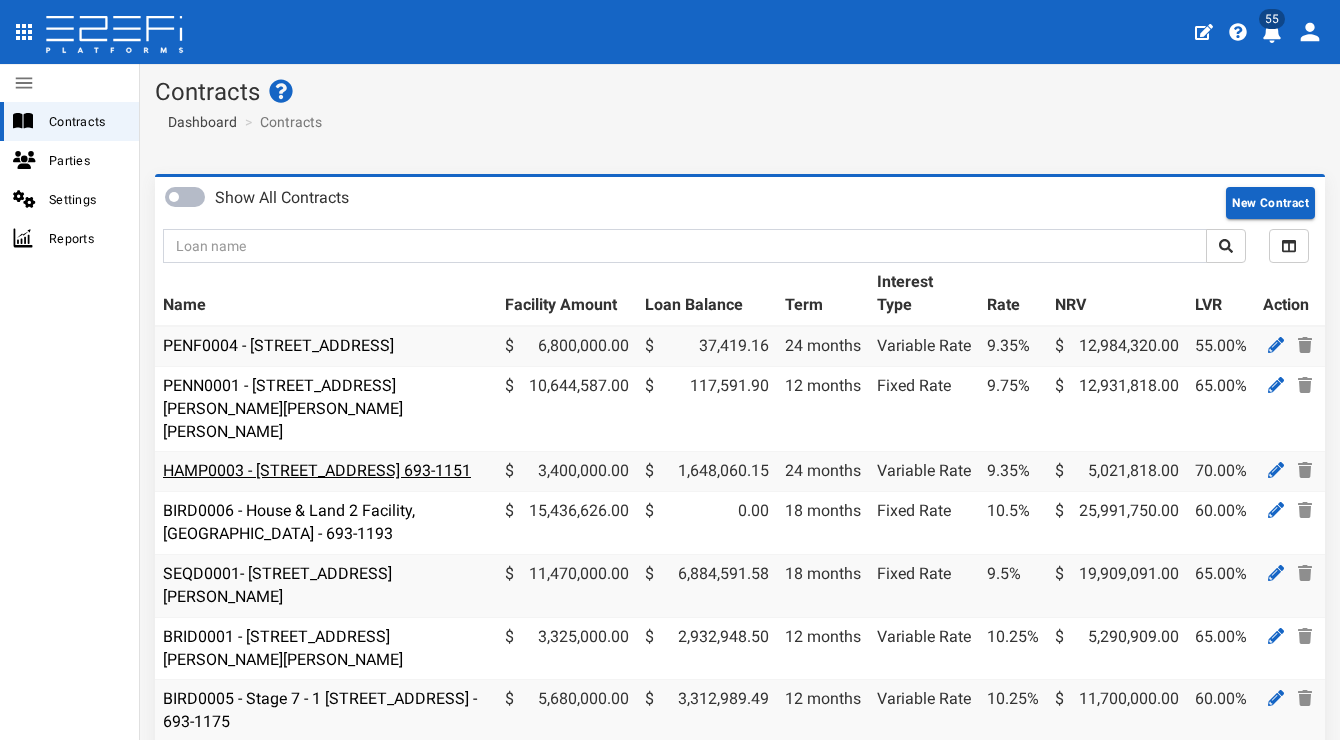 scroll, scrollTop: 0, scrollLeft: 0, axis: both 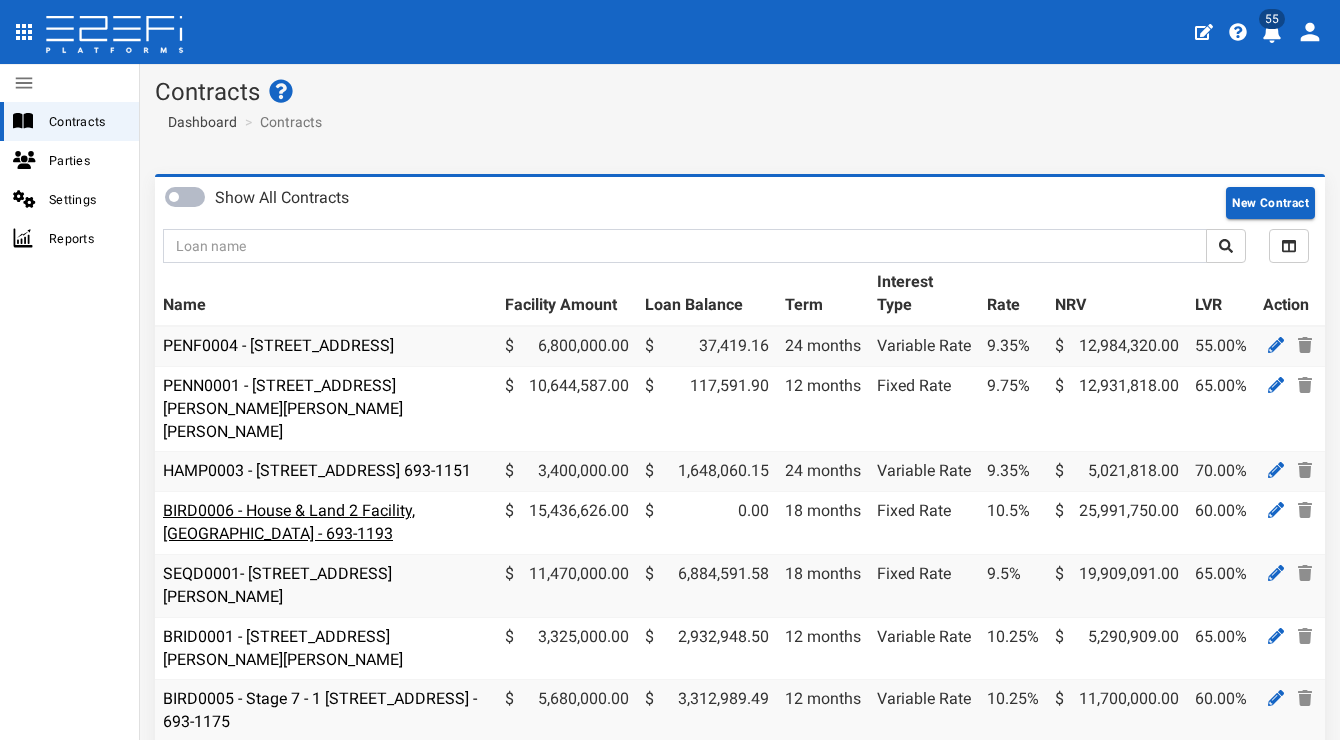 click on "BIRD0006 - House & Land 2 Facility, [GEOGRAPHIC_DATA] - 693-1193" at bounding box center [289, 522] 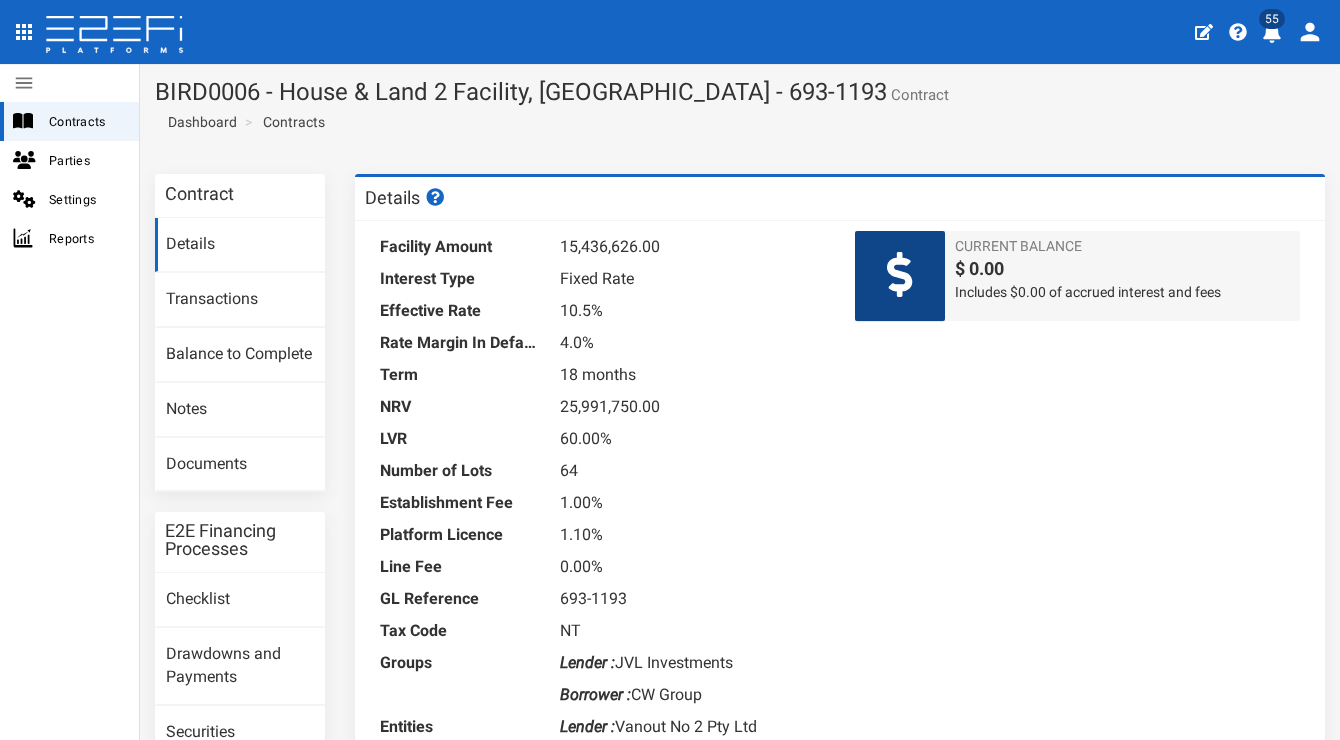 scroll, scrollTop: 0, scrollLeft: 0, axis: both 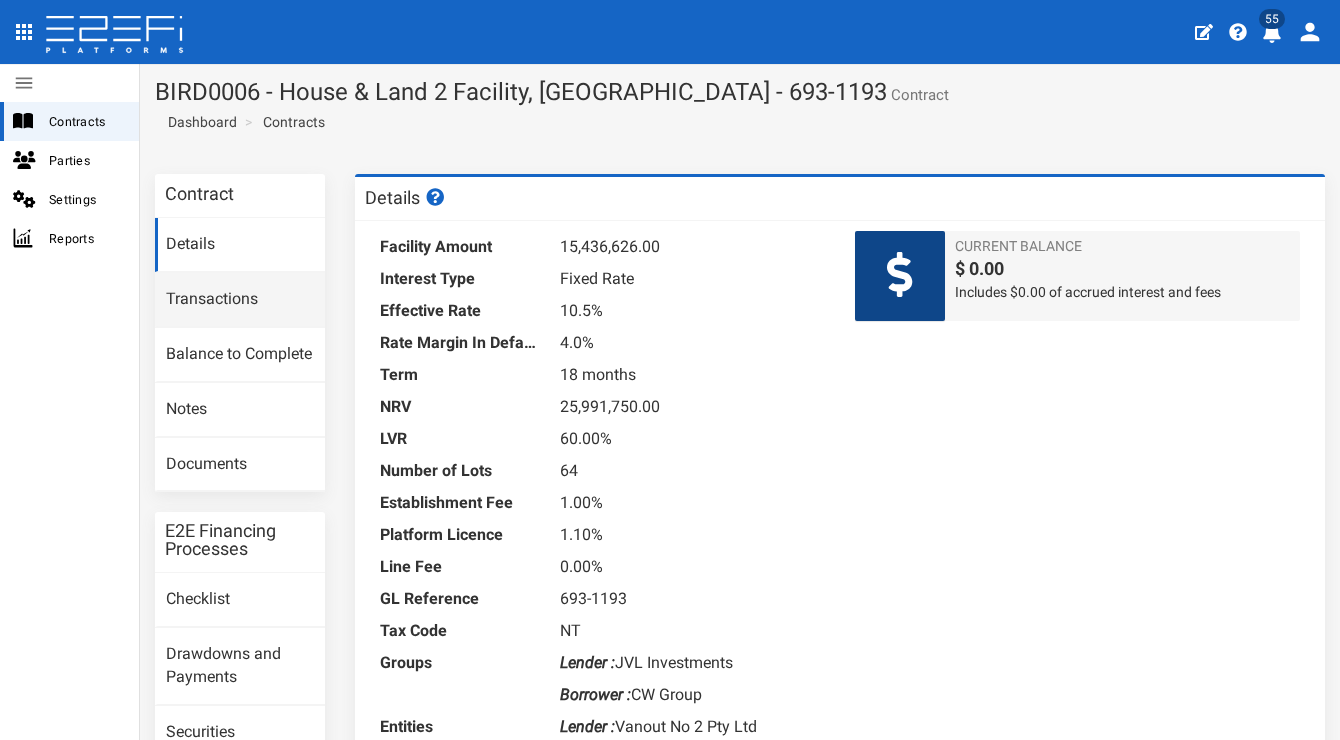 click on "Transactions" at bounding box center (240, 300) 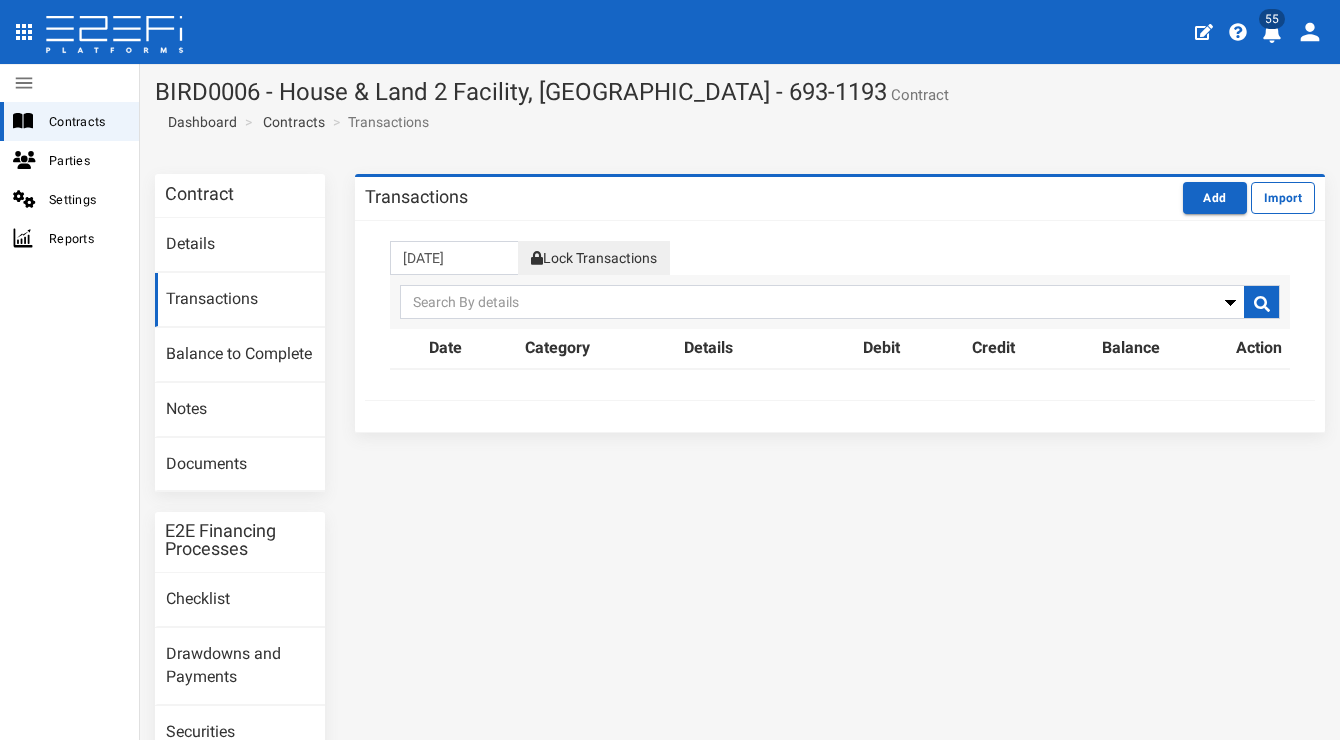 scroll, scrollTop: 0, scrollLeft: 0, axis: both 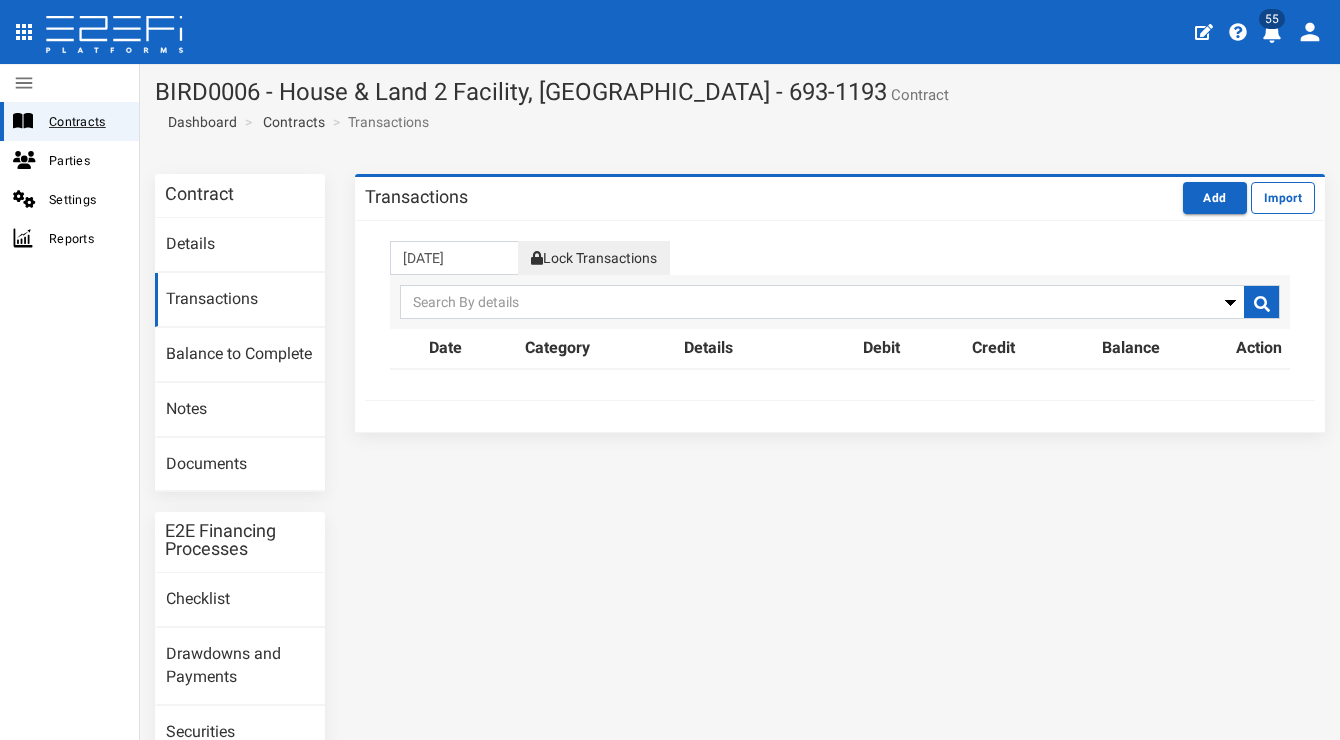 click on "Contracts" at bounding box center (86, 121) 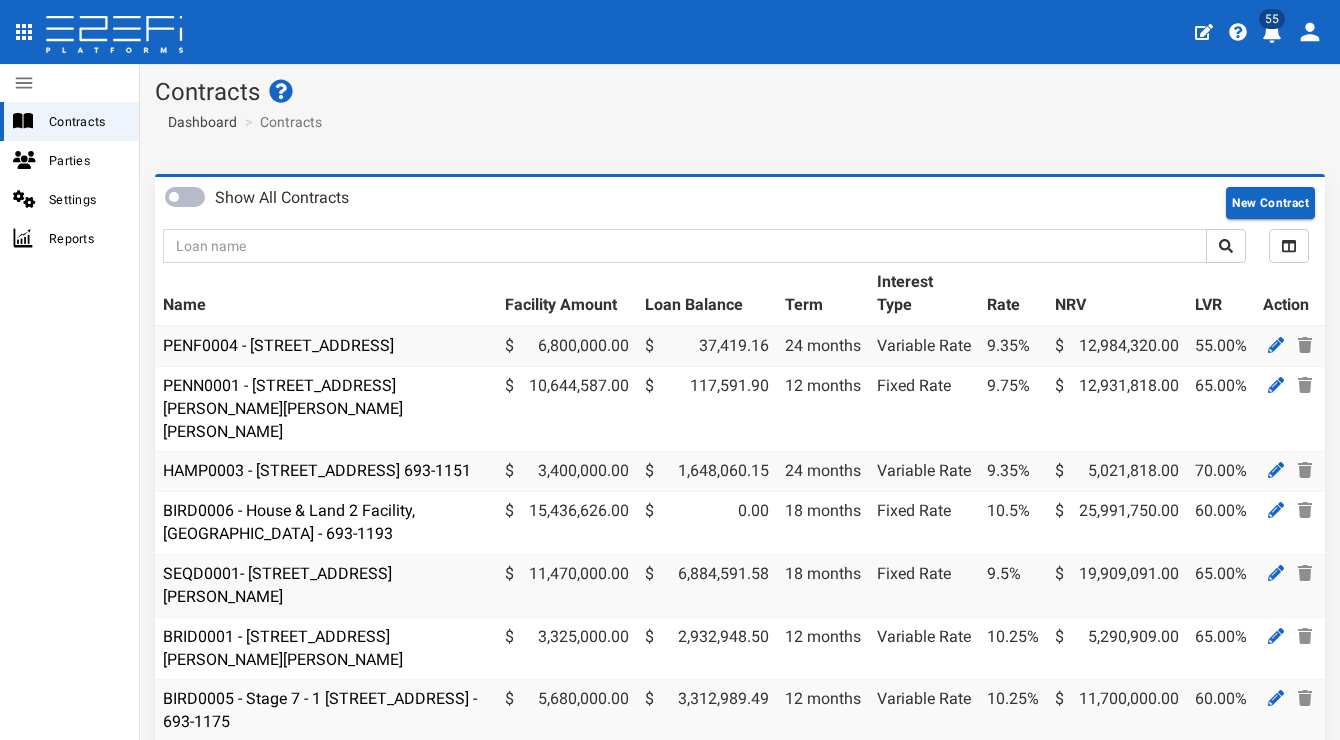 scroll, scrollTop: 0, scrollLeft: 0, axis: both 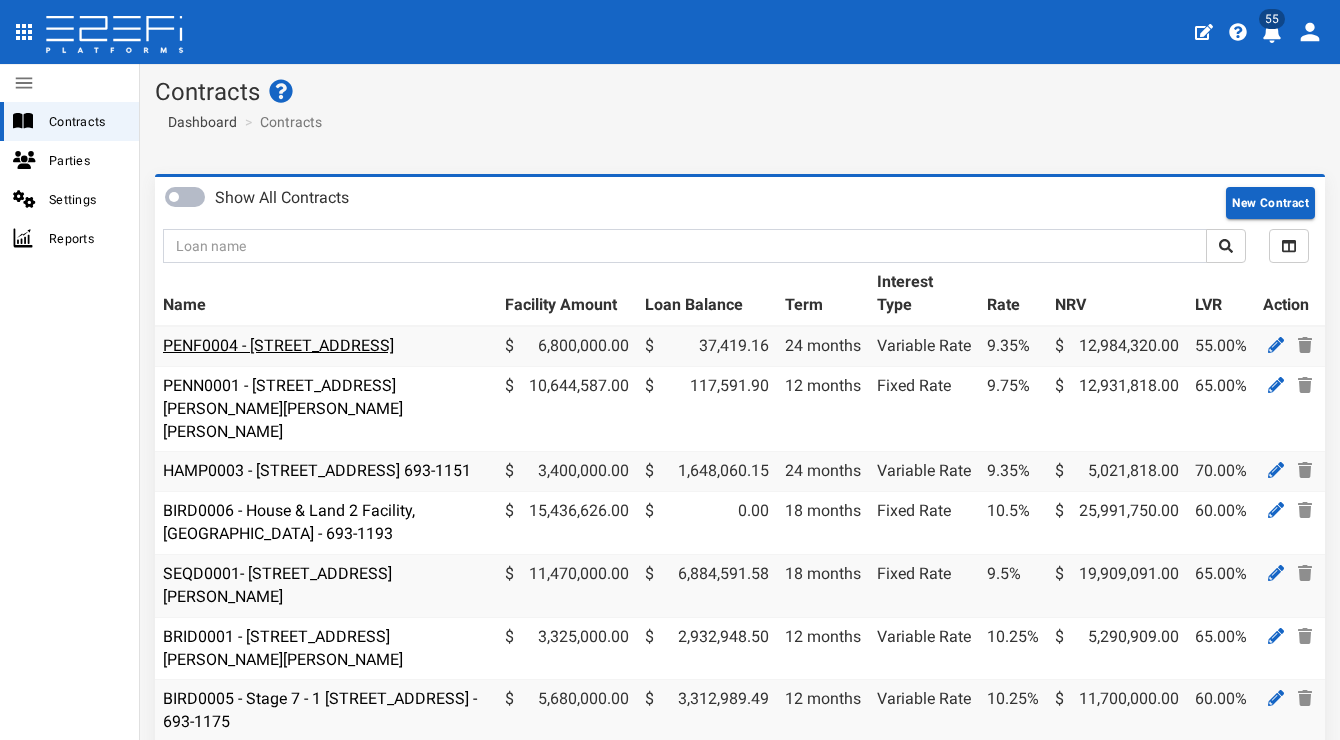 click on "PENF0004 - [STREET_ADDRESS]" at bounding box center [278, 345] 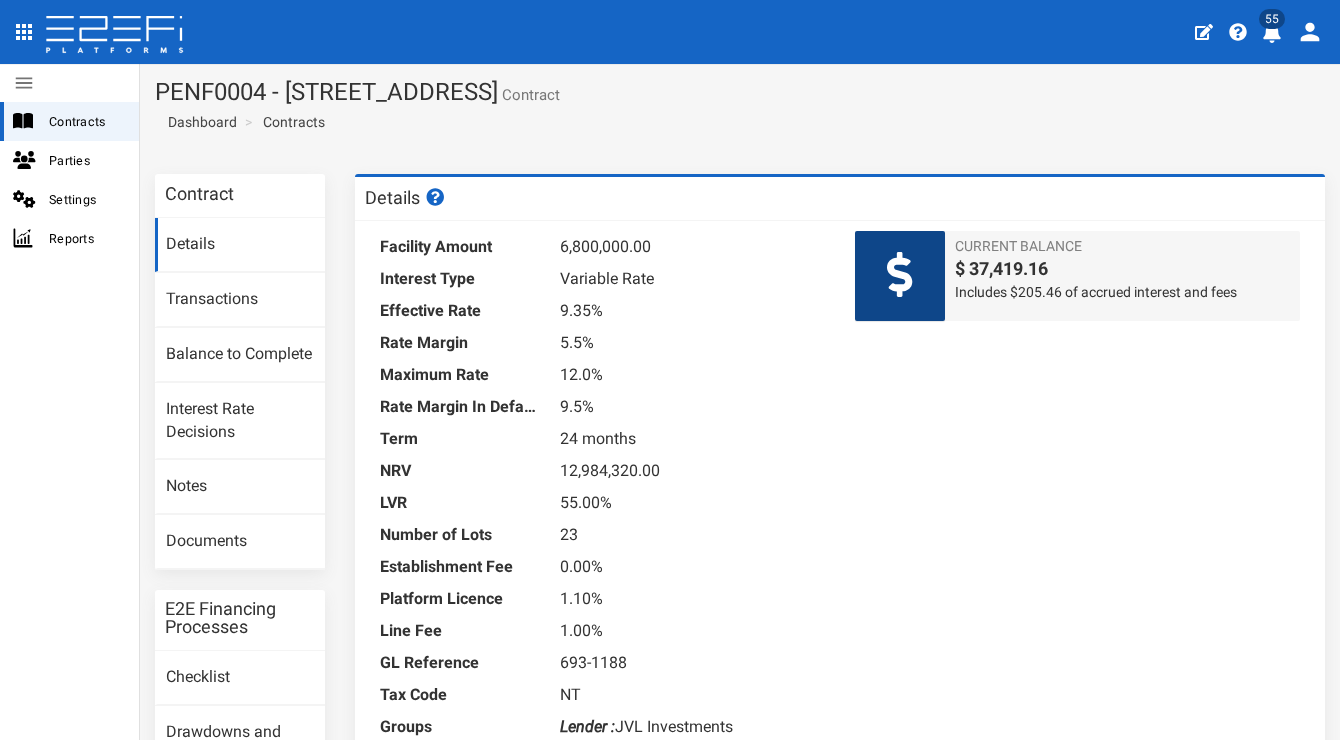 scroll, scrollTop: 0, scrollLeft: 0, axis: both 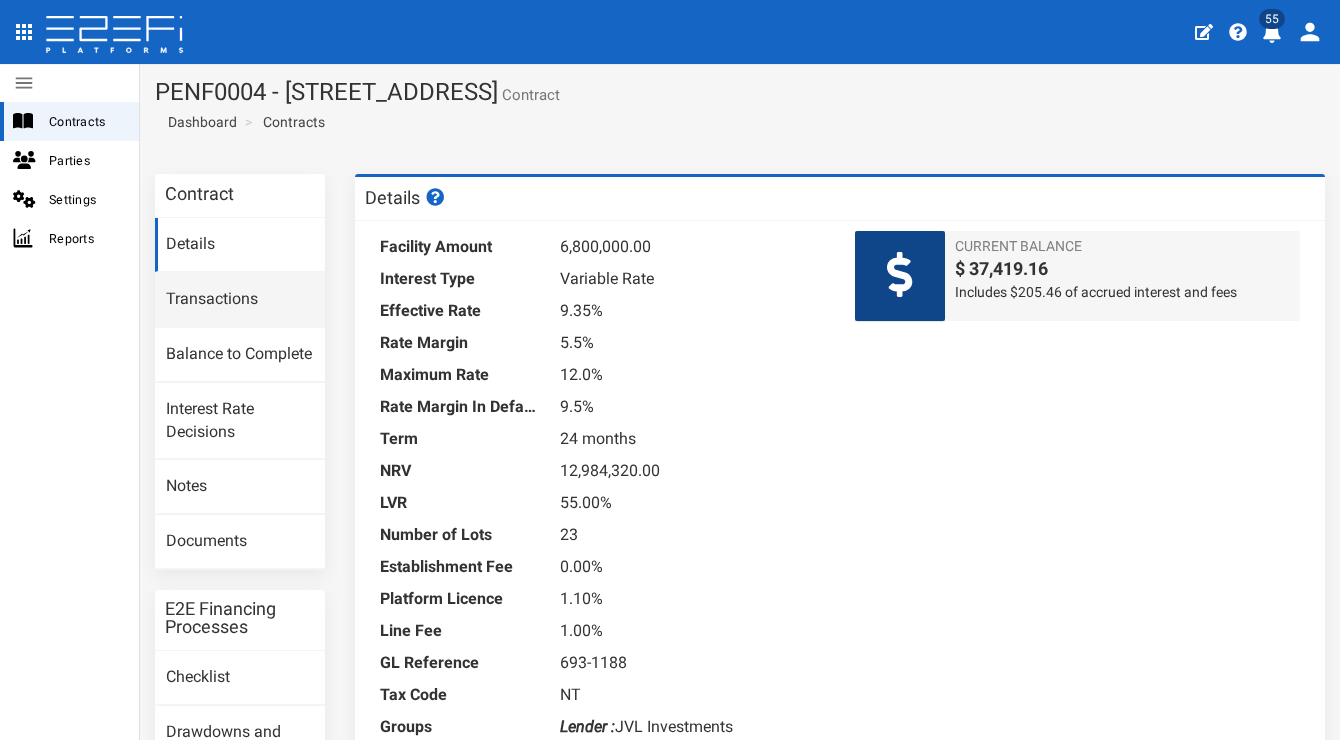 click on "Transactions" at bounding box center (240, 300) 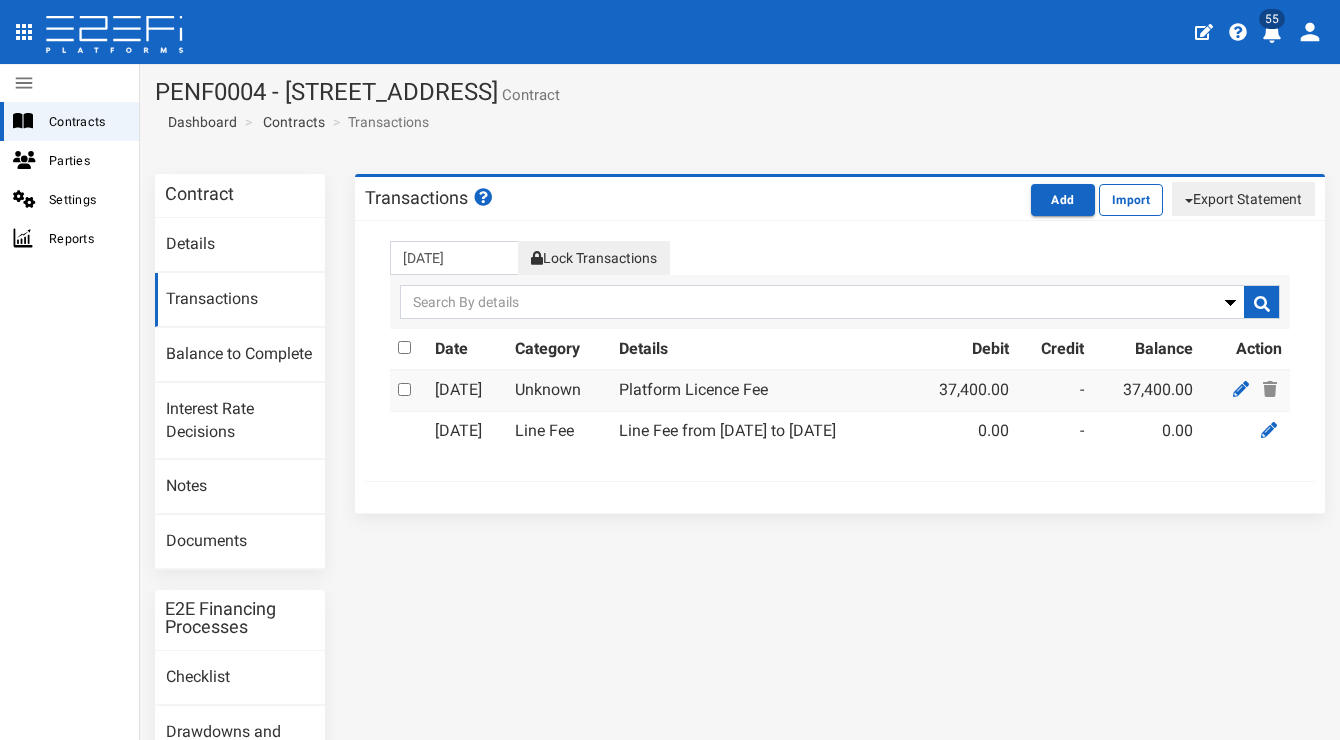 scroll, scrollTop: 0, scrollLeft: 0, axis: both 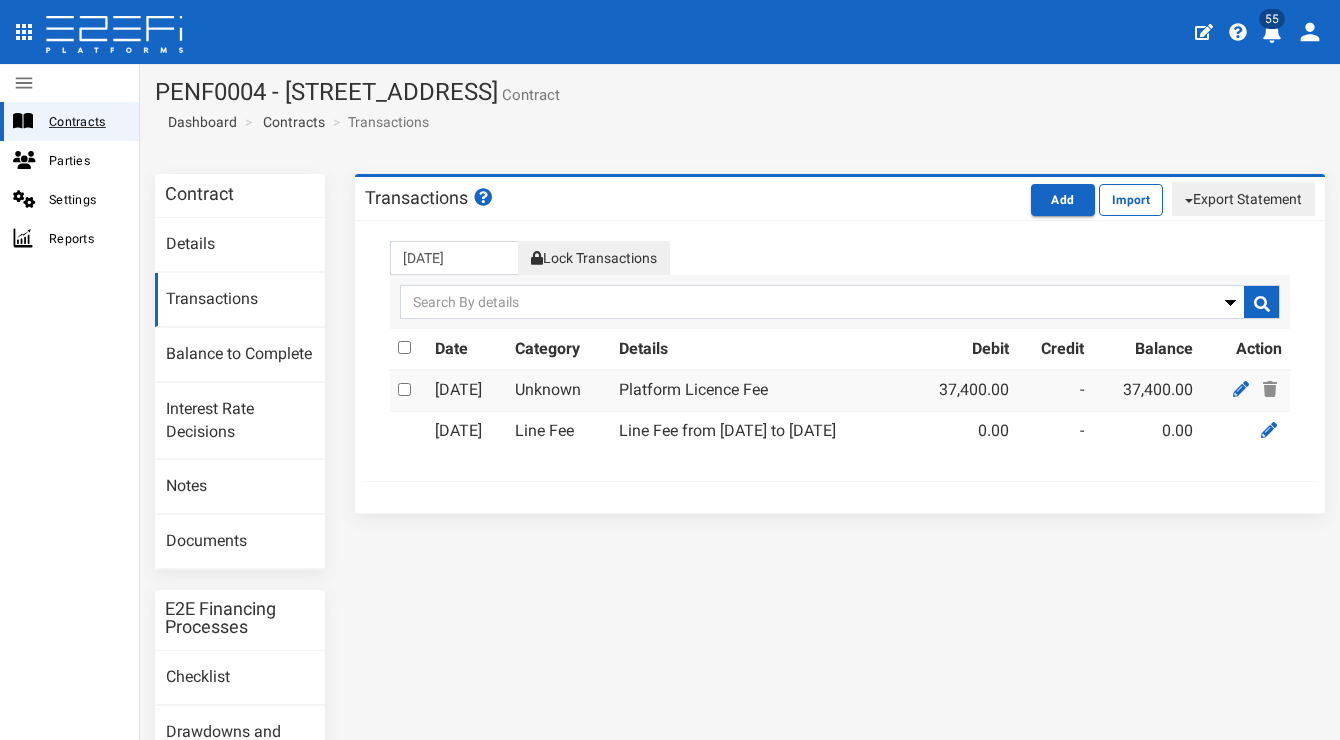 click on "Contracts" at bounding box center (86, 121) 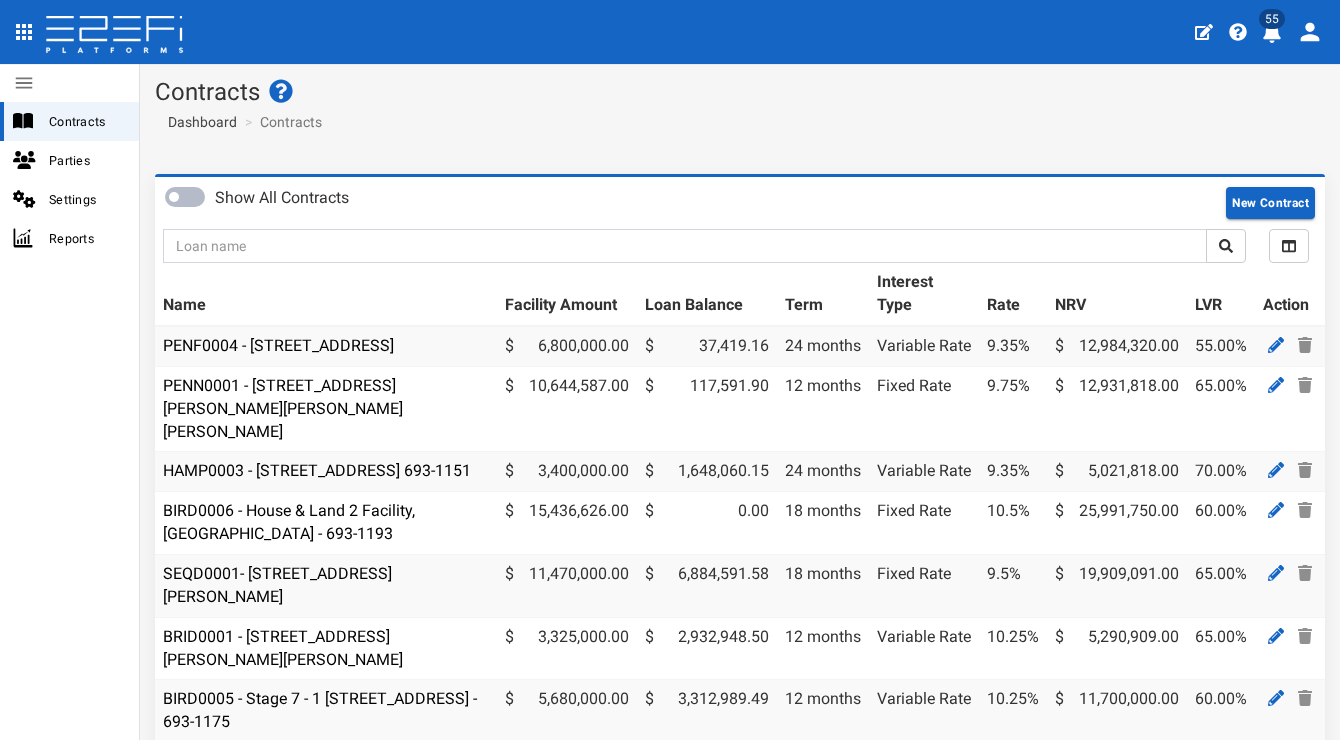 scroll, scrollTop: 0, scrollLeft: 0, axis: both 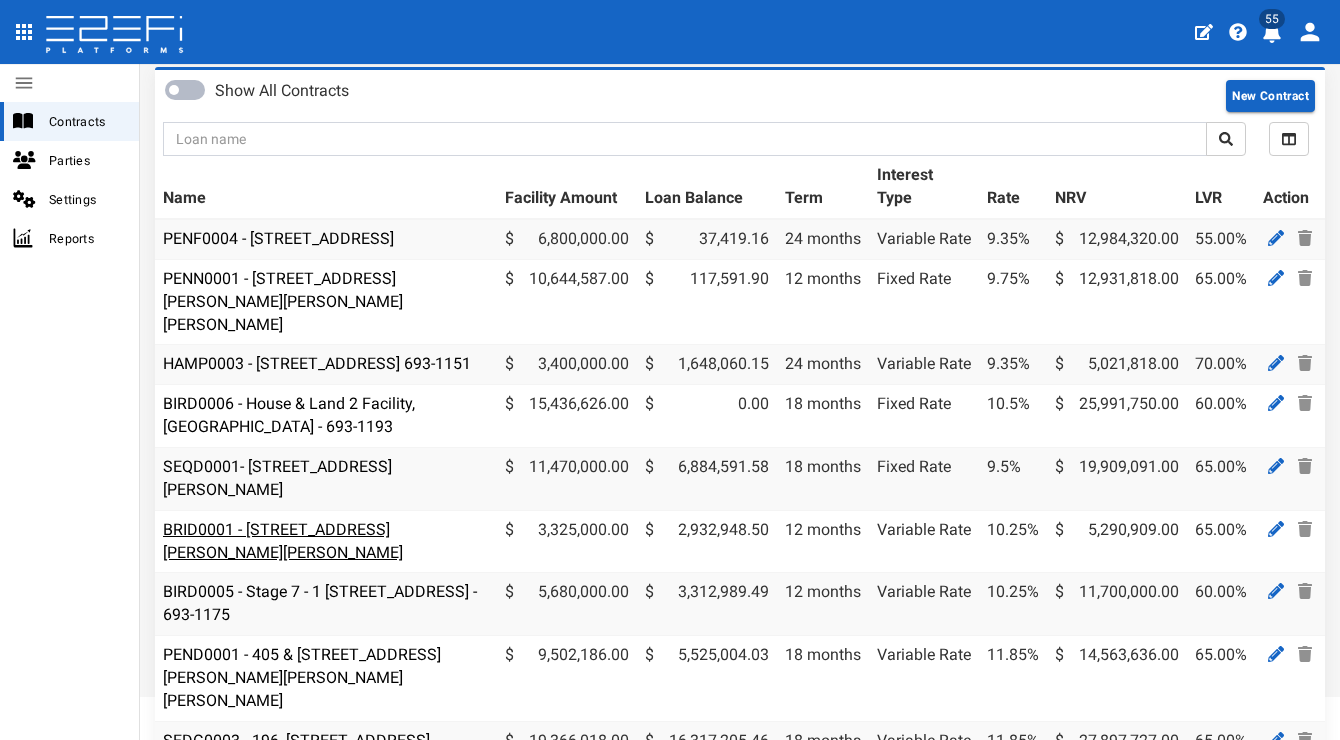 click on "BRID0001 - [STREET_ADDRESS][PERSON_NAME][PERSON_NAME]" at bounding box center [283, 541] 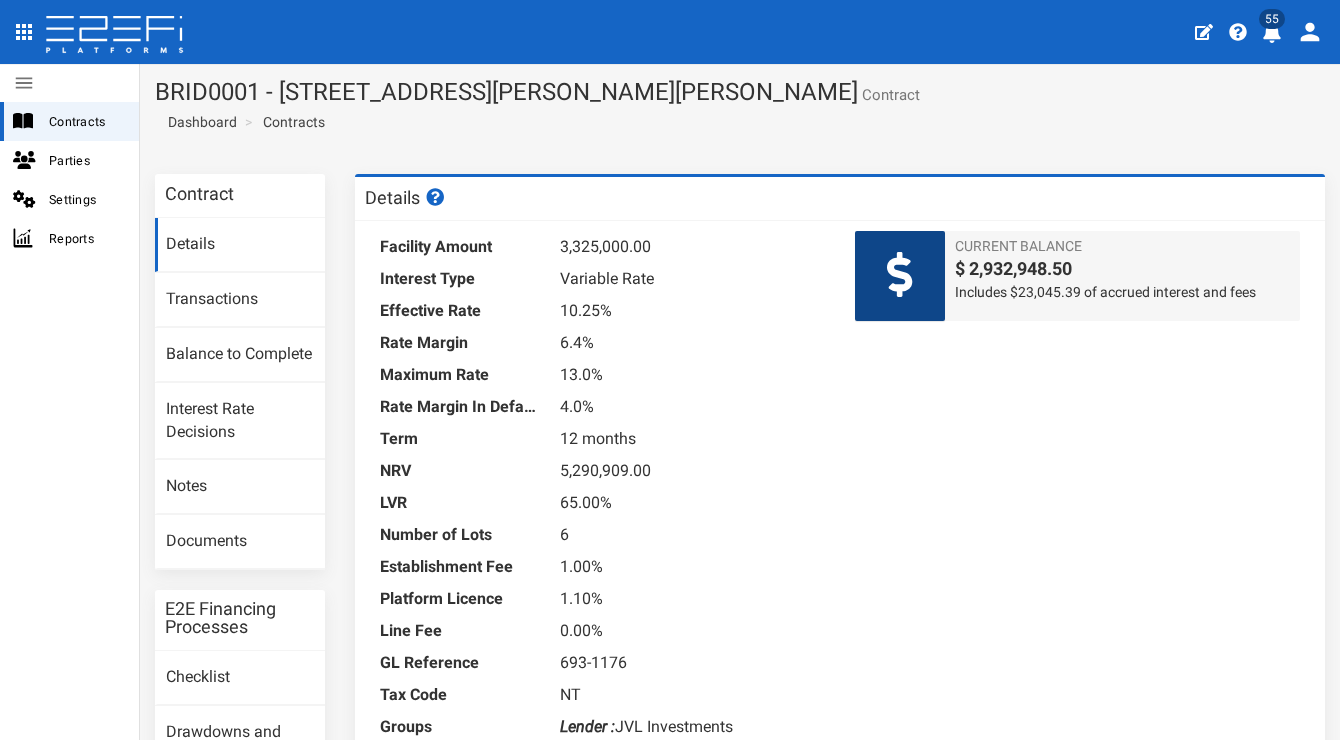 scroll, scrollTop: 0, scrollLeft: 0, axis: both 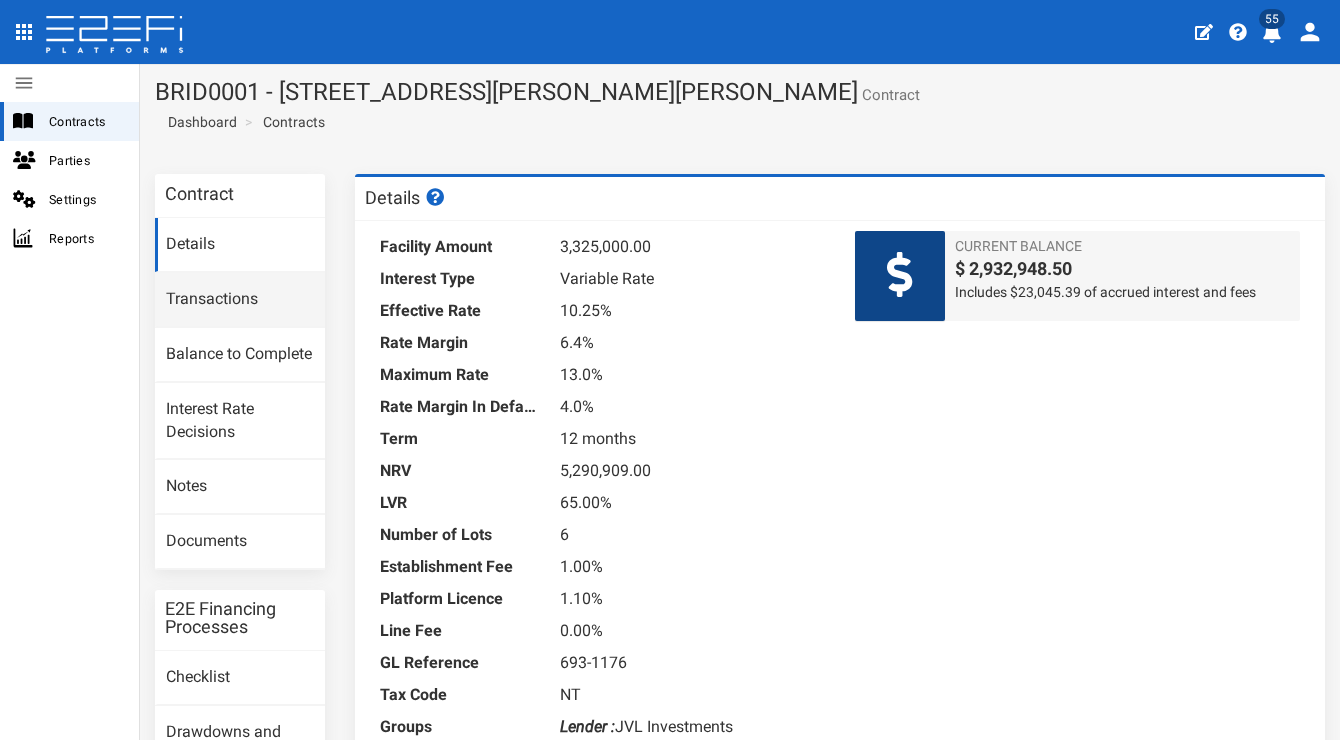 click on "Transactions" at bounding box center [240, 300] 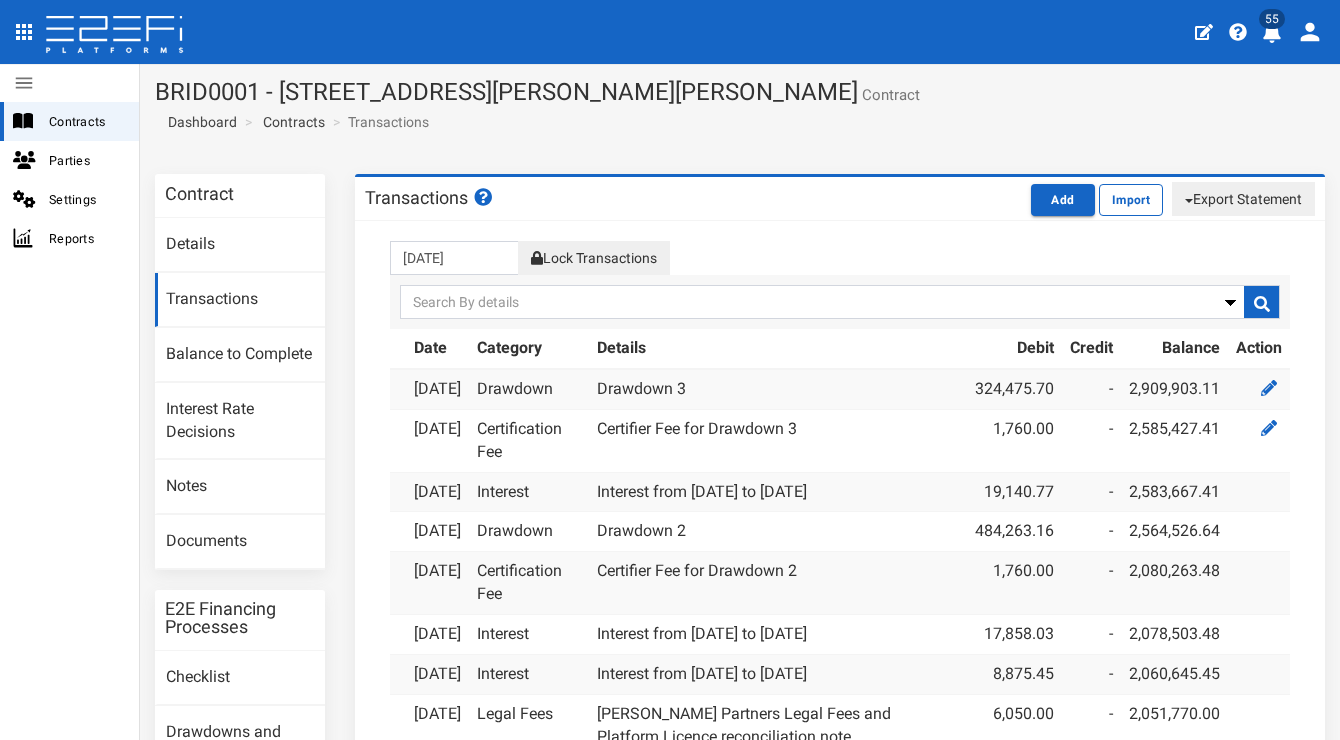scroll, scrollTop: 0, scrollLeft: 0, axis: both 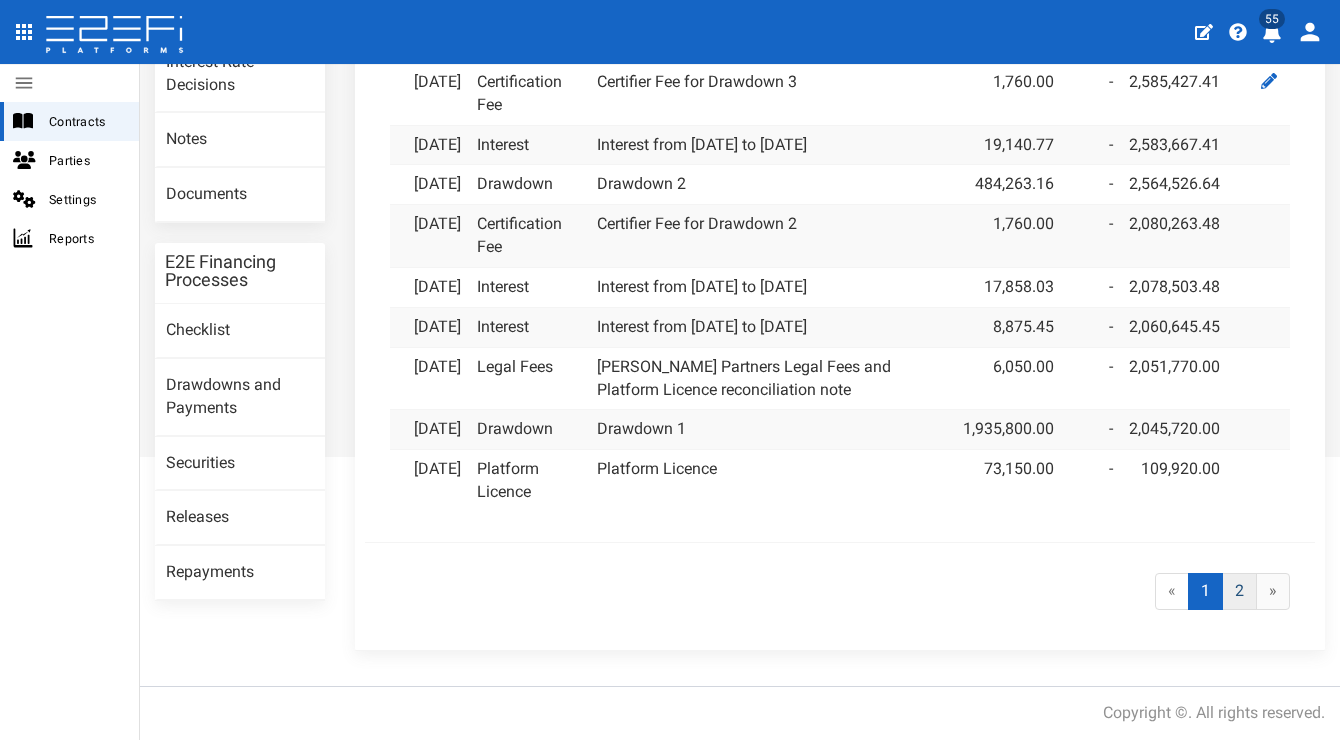 click on "2" at bounding box center (1239, 591) 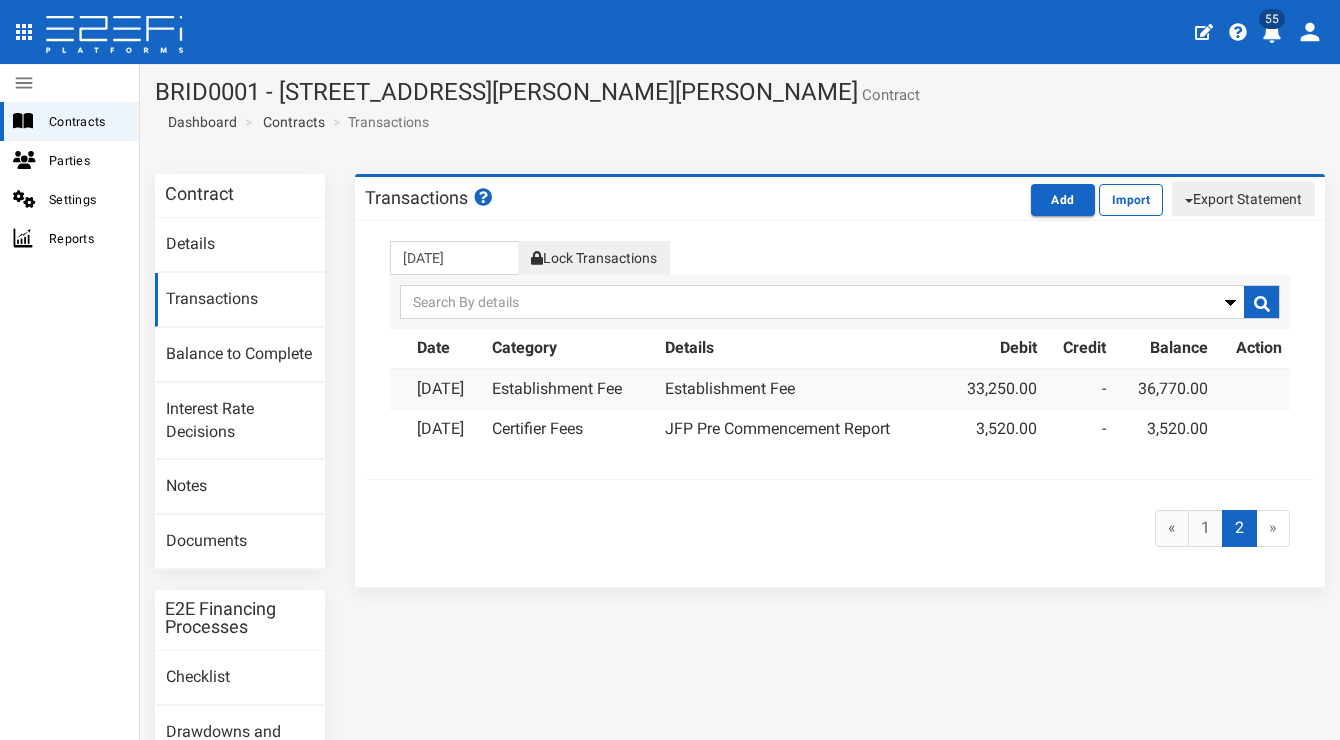 scroll, scrollTop: 0, scrollLeft: 0, axis: both 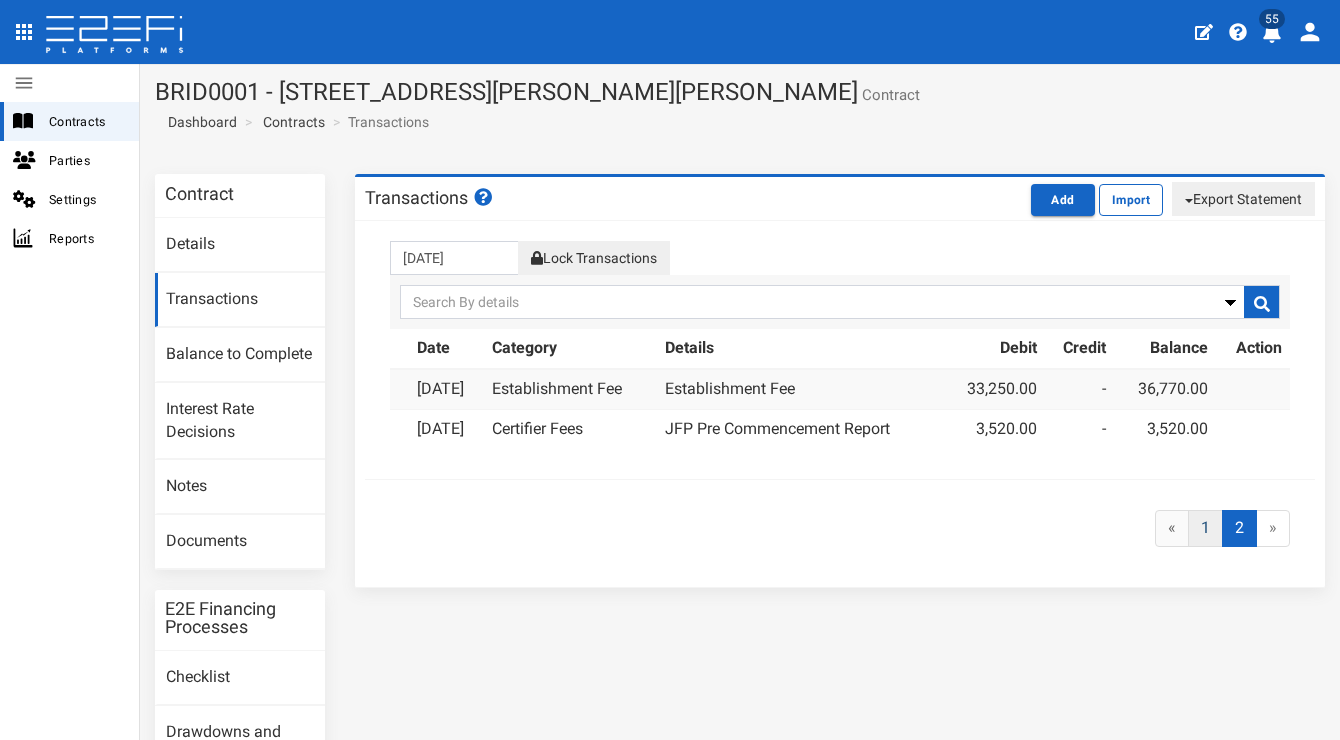 click on "1" at bounding box center (1205, 528) 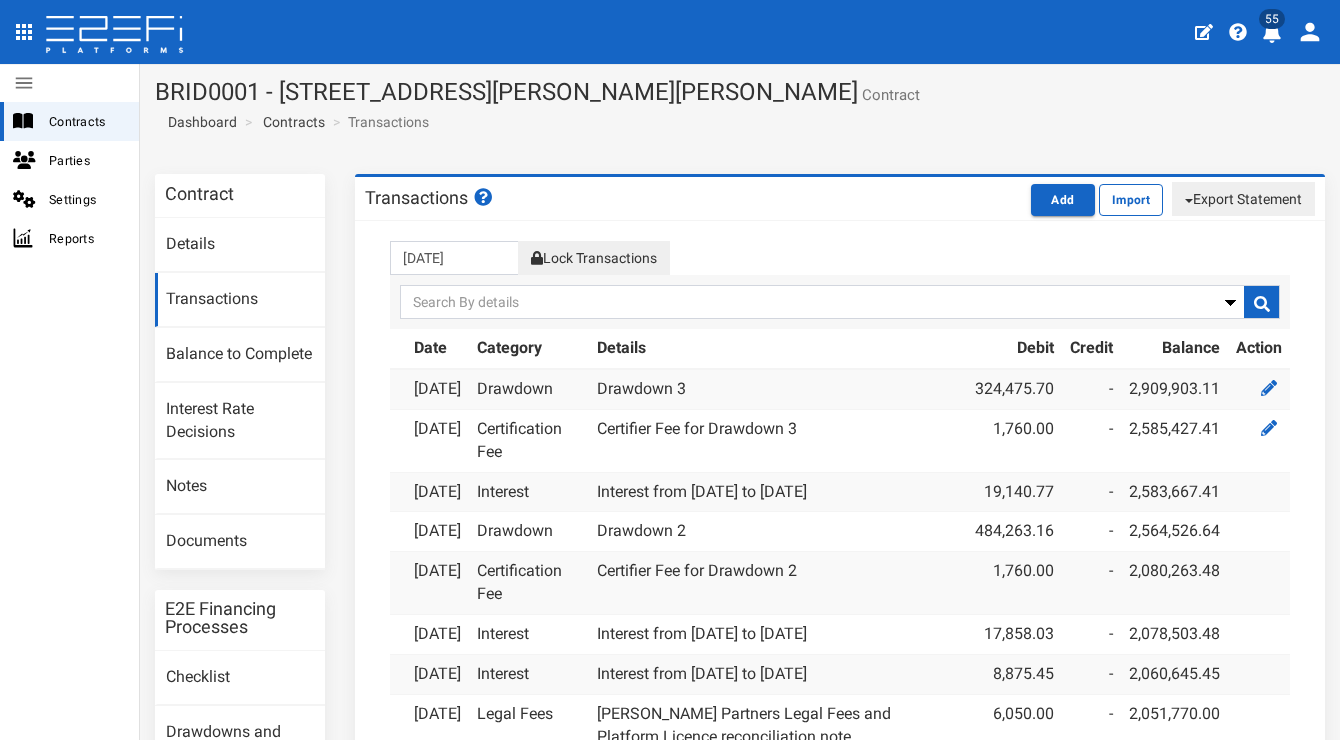 scroll, scrollTop: 0, scrollLeft: 0, axis: both 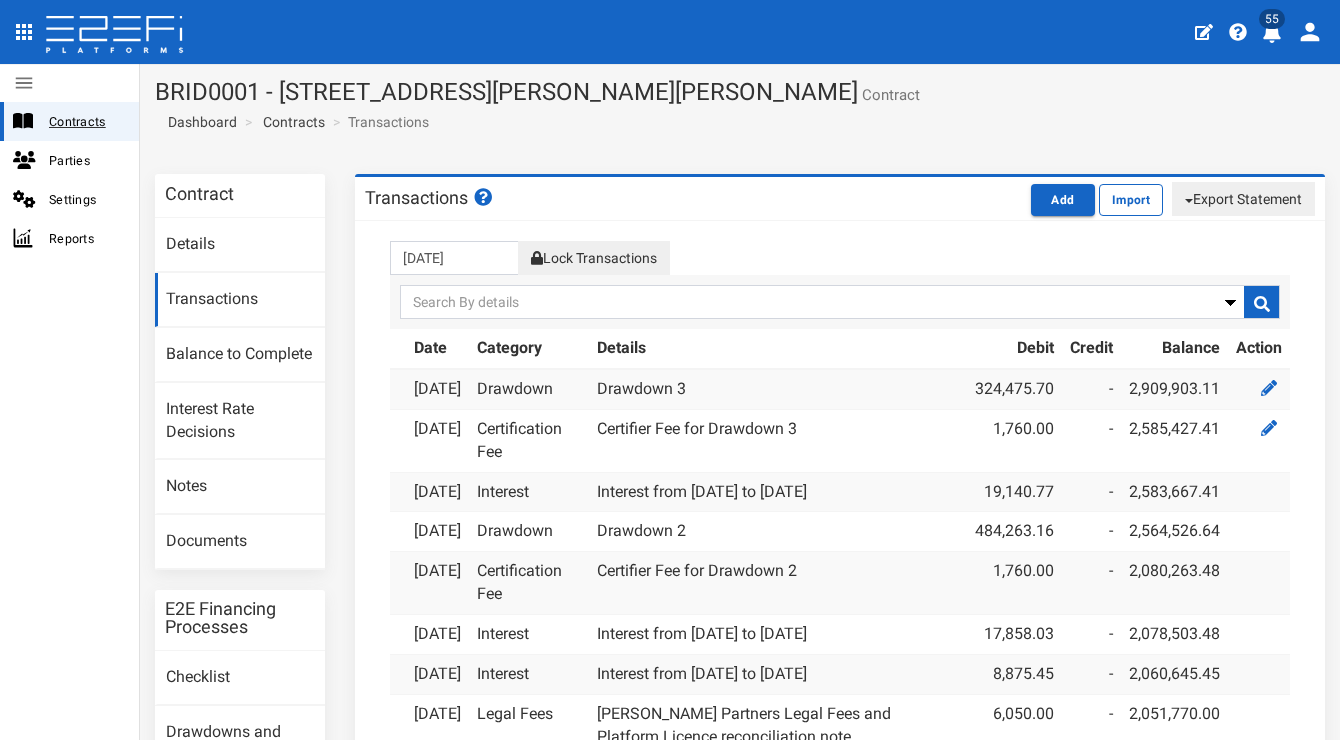 click on "Contracts" at bounding box center (69, 121) 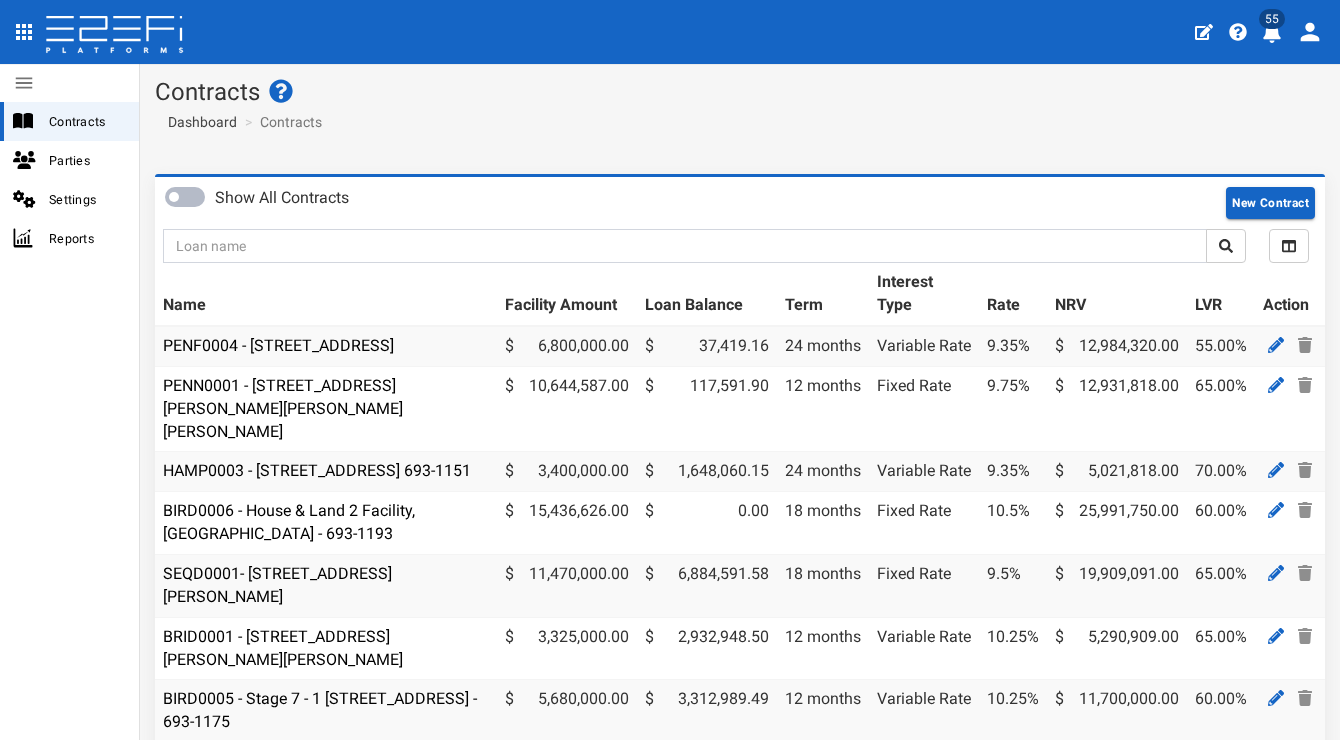 scroll, scrollTop: 0, scrollLeft: 0, axis: both 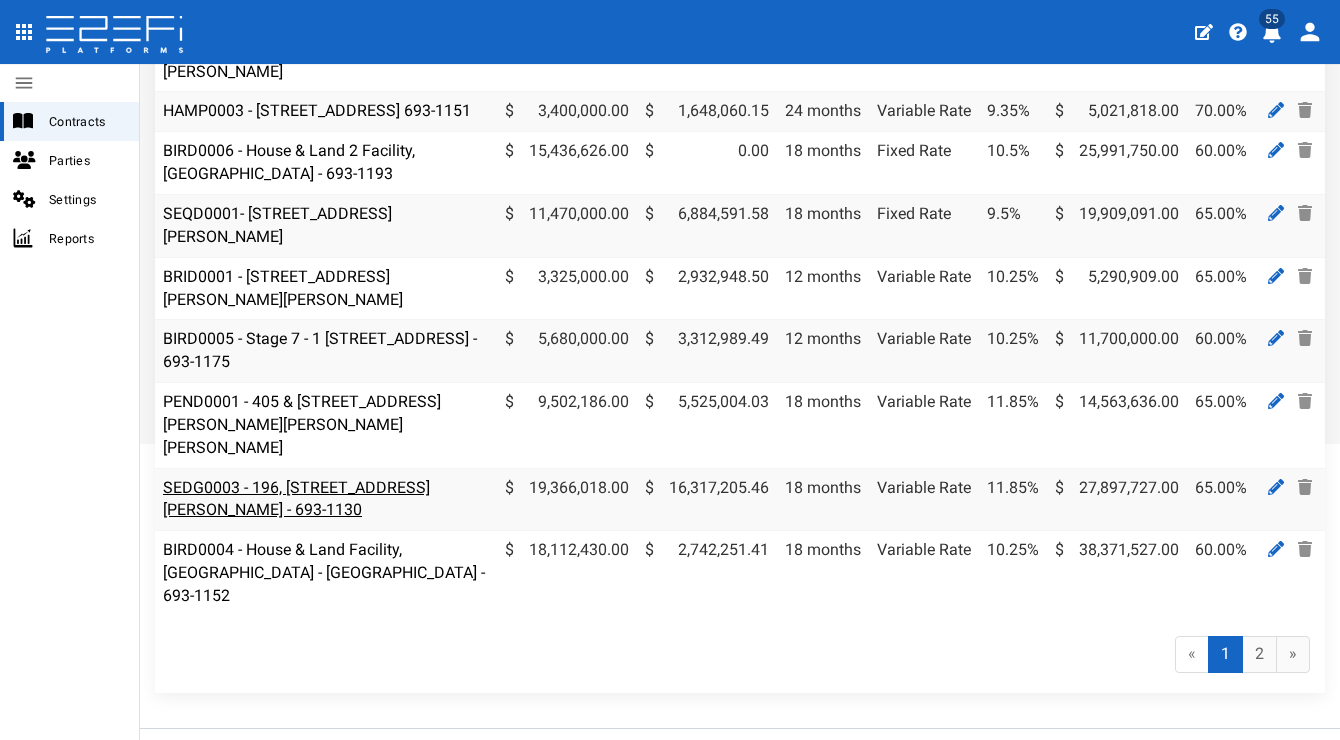 click on "SEDG0003 - 196, [STREET_ADDRESS][PERSON_NAME] - 693-1130" at bounding box center (296, 499) 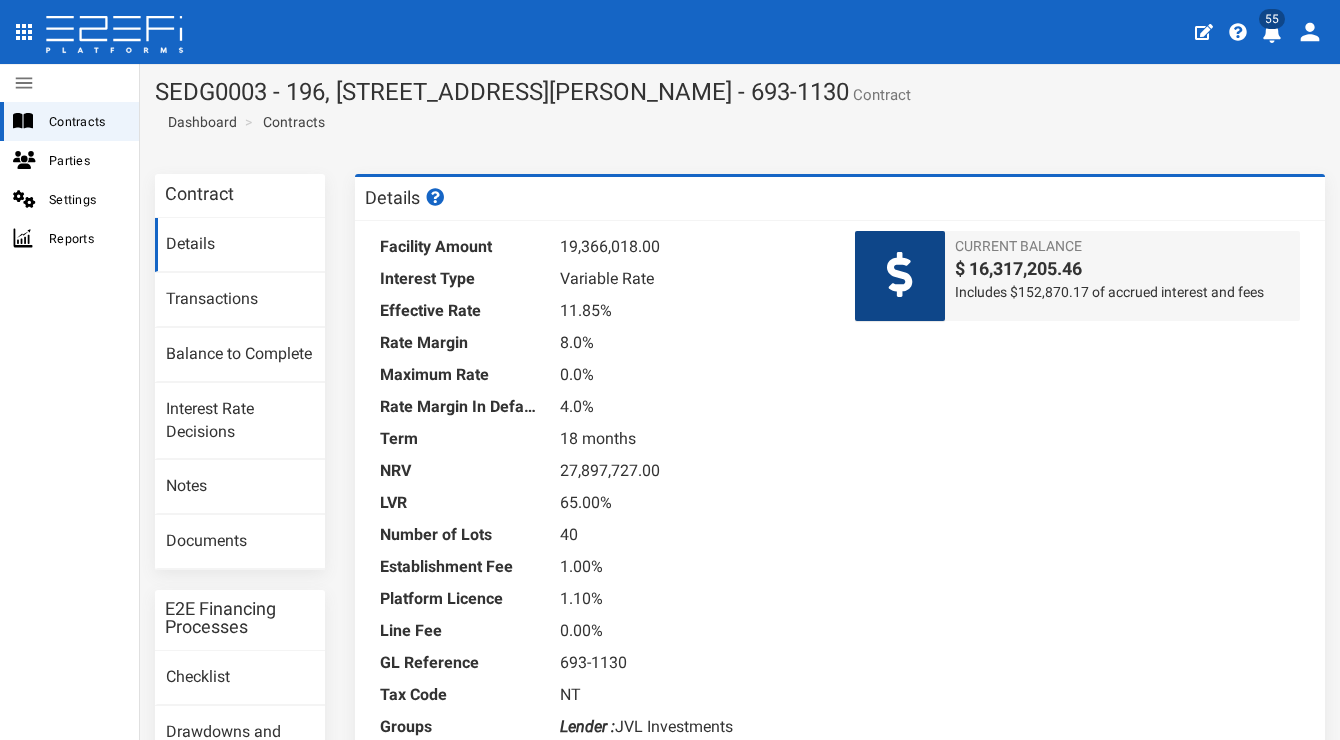 scroll, scrollTop: 0, scrollLeft: 0, axis: both 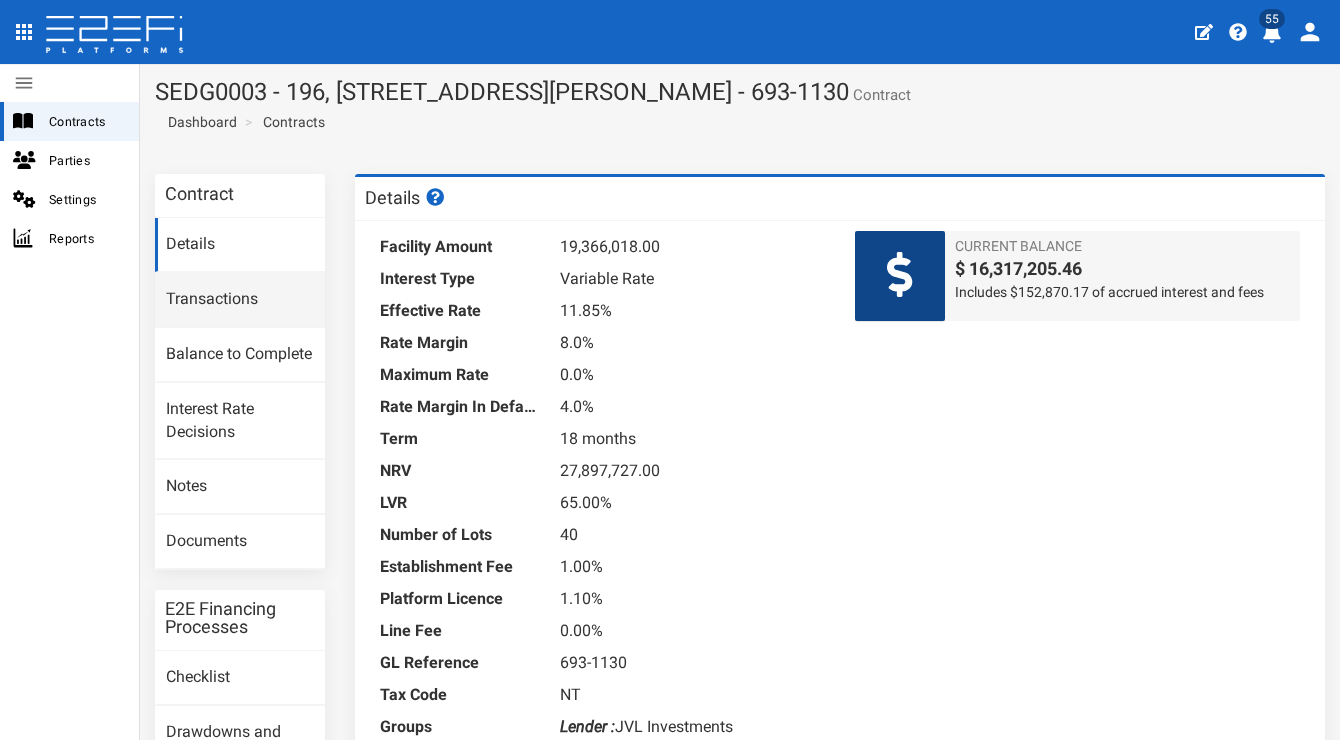 click on "Transactions" at bounding box center [240, 300] 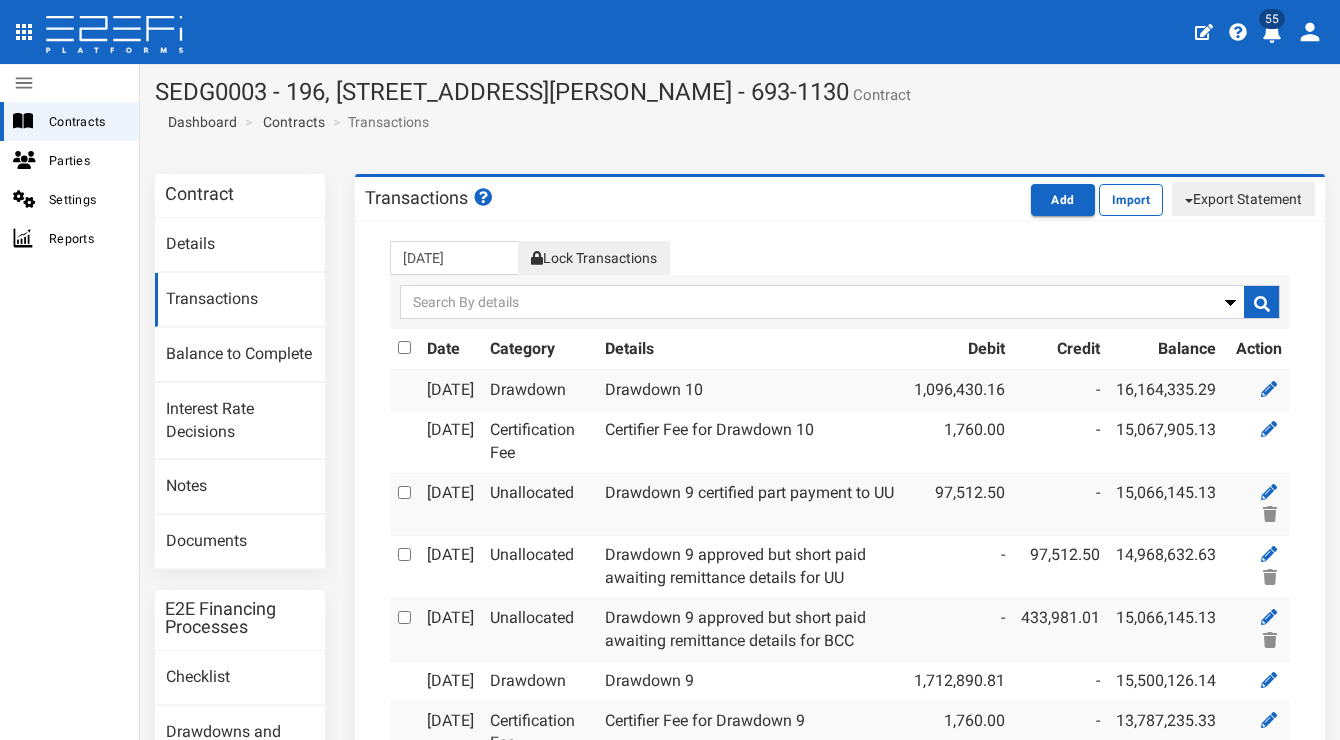 scroll, scrollTop: 0, scrollLeft: 0, axis: both 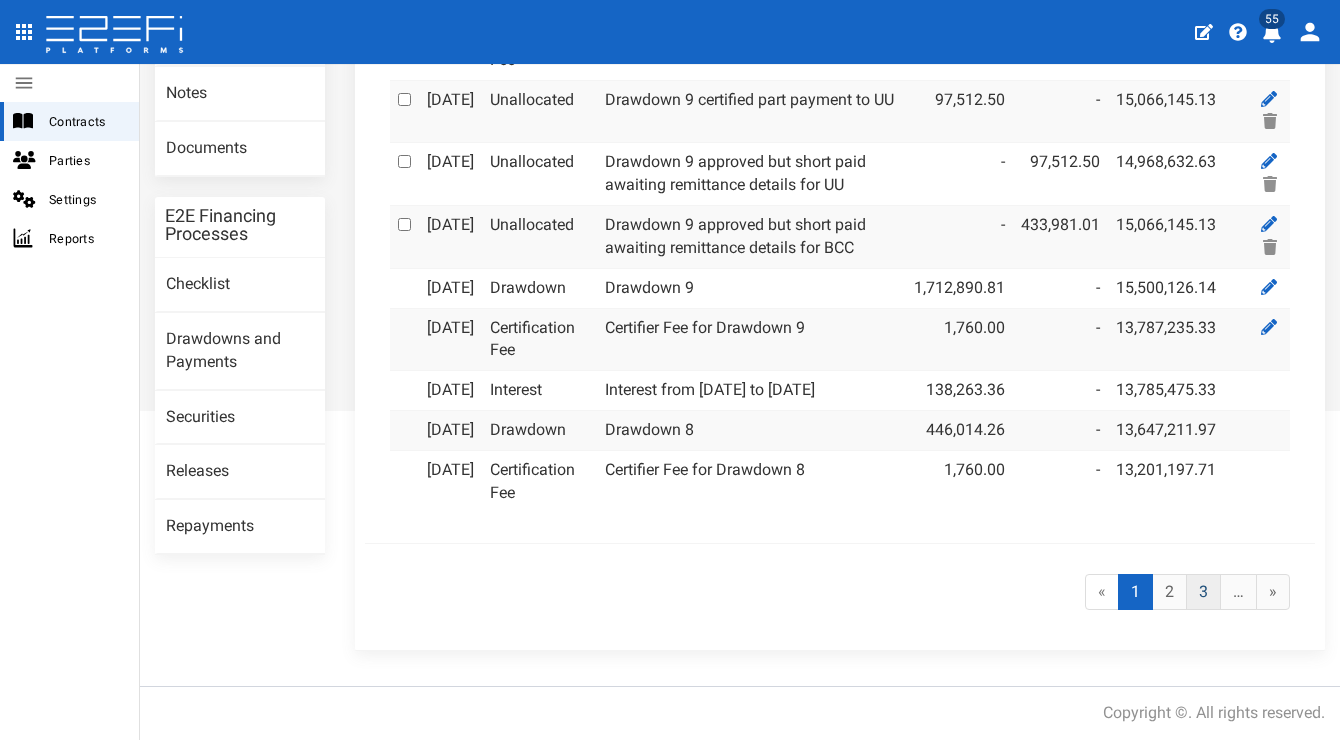 click on "3" at bounding box center (1203, 592) 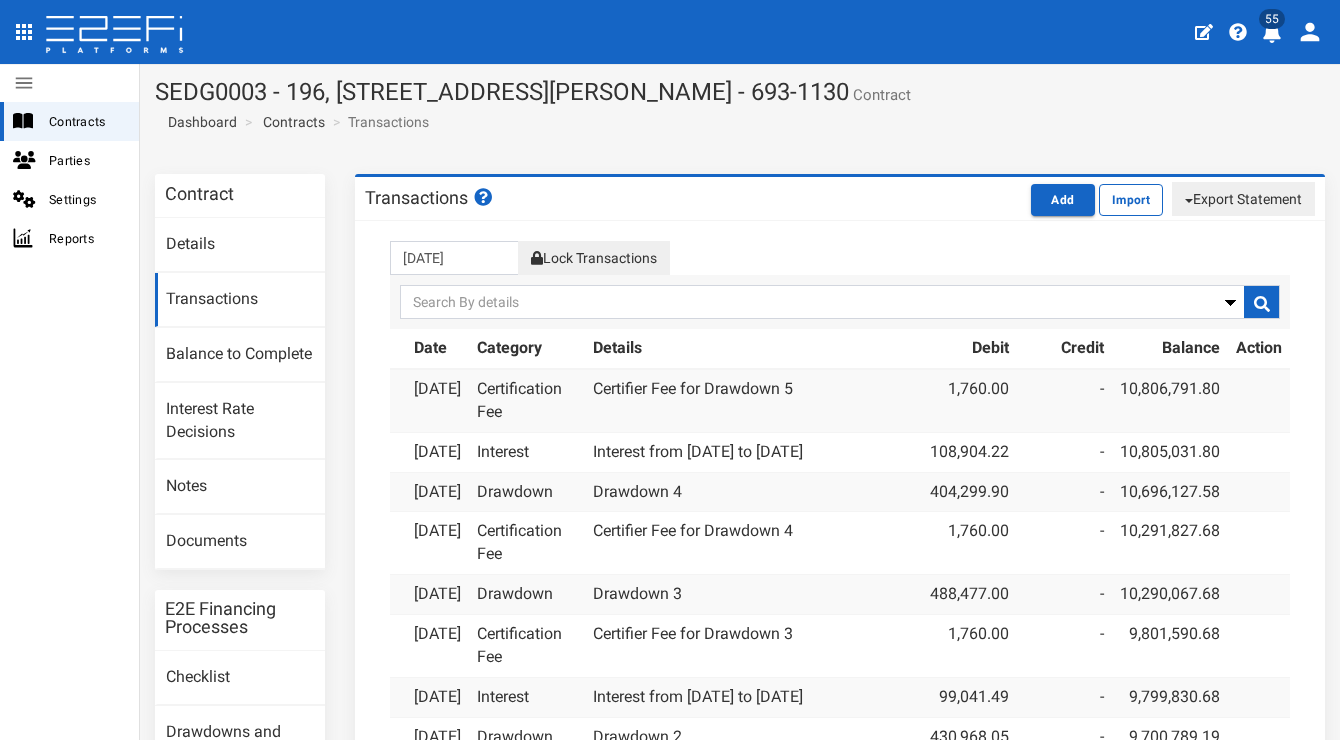 scroll, scrollTop: 0, scrollLeft: 0, axis: both 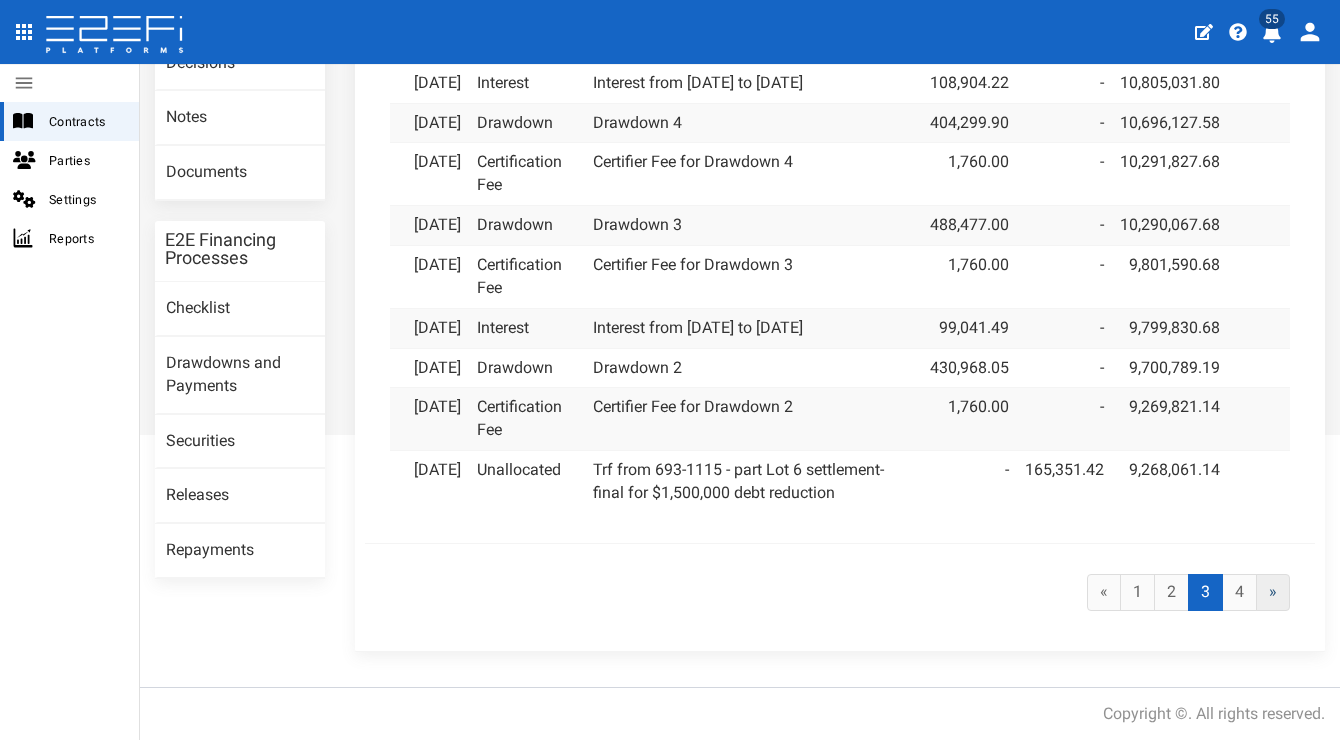 click on "»" at bounding box center [1273, 592] 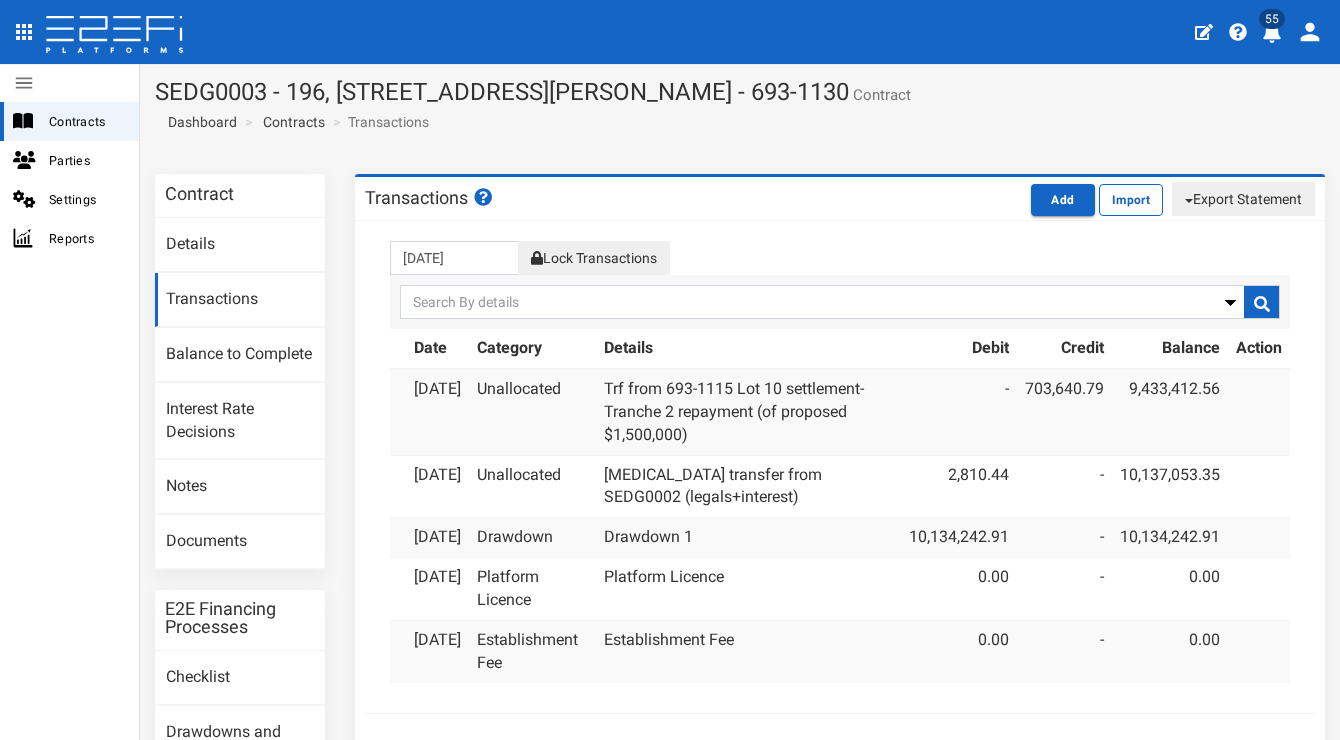 scroll, scrollTop: 0, scrollLeft: 0, axis: both 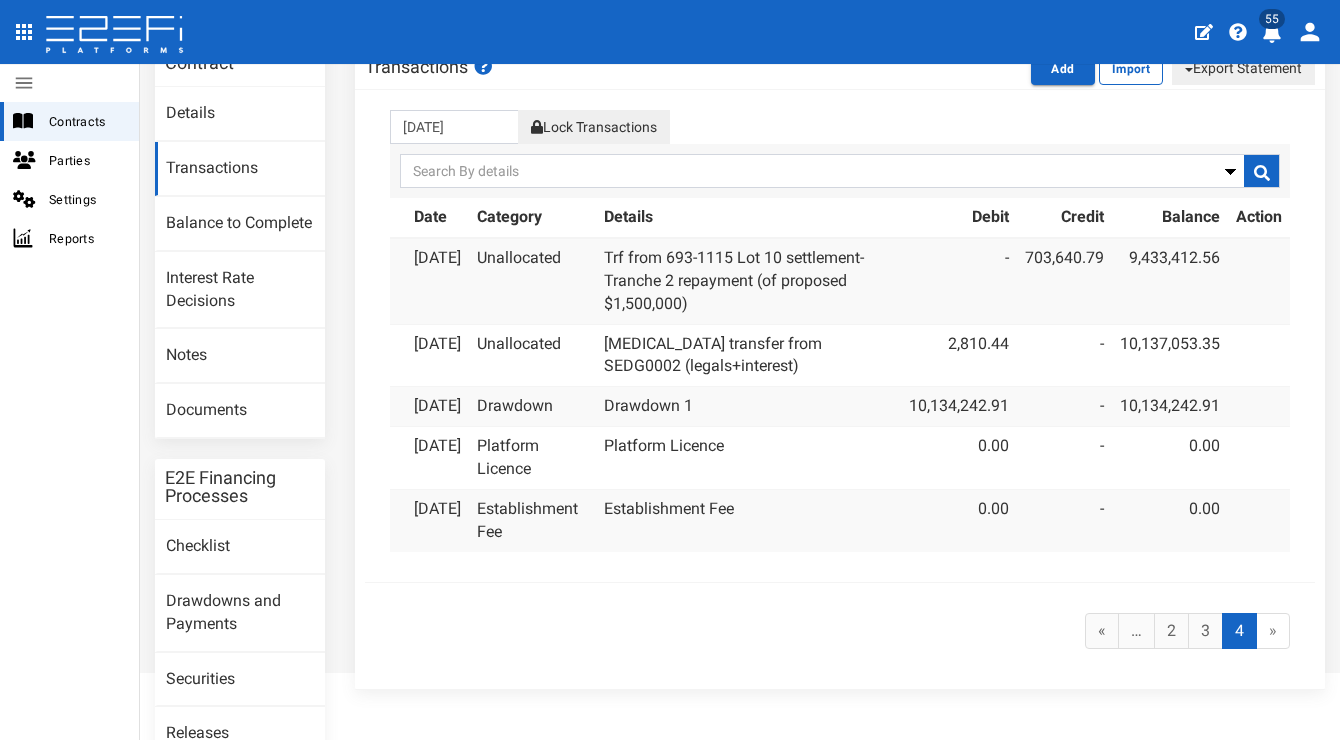 click on "»" at bounding box center (1273, 631) 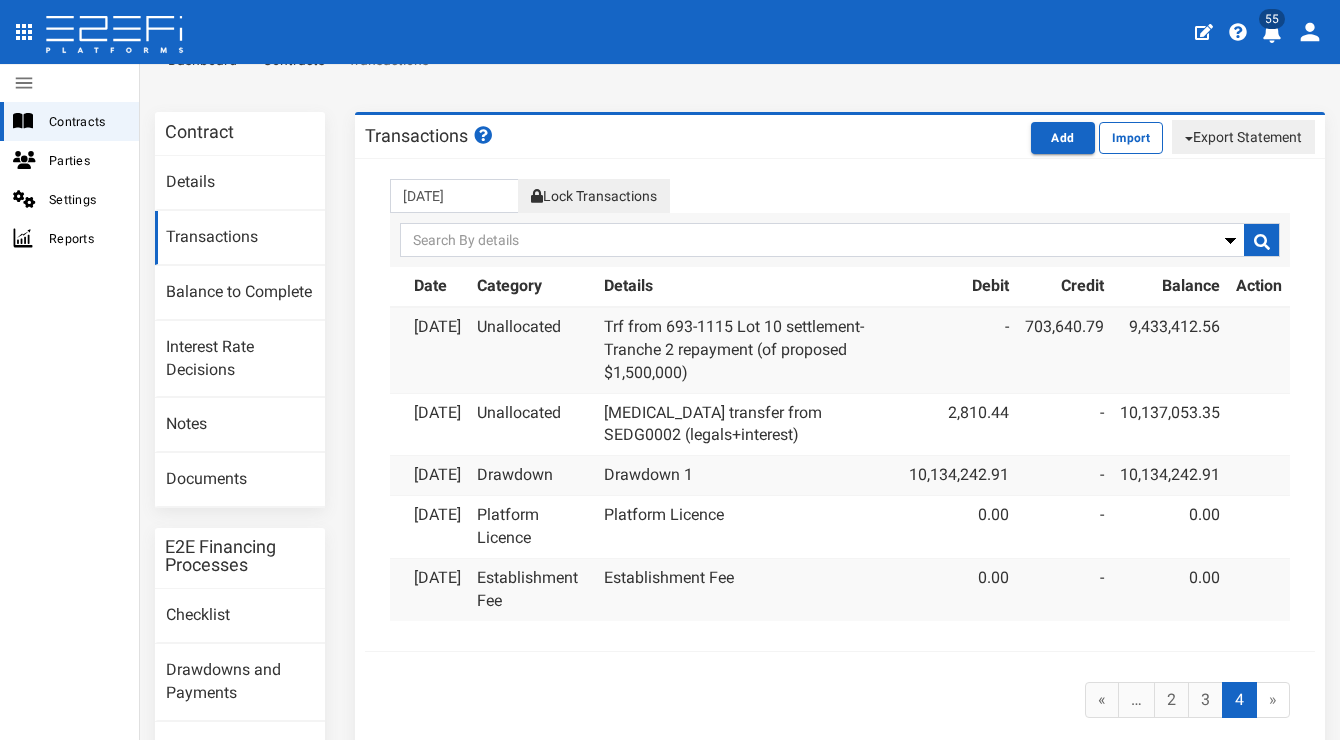 scroll, scrollTop: 159, scrollLeft: 0, axis: vertical 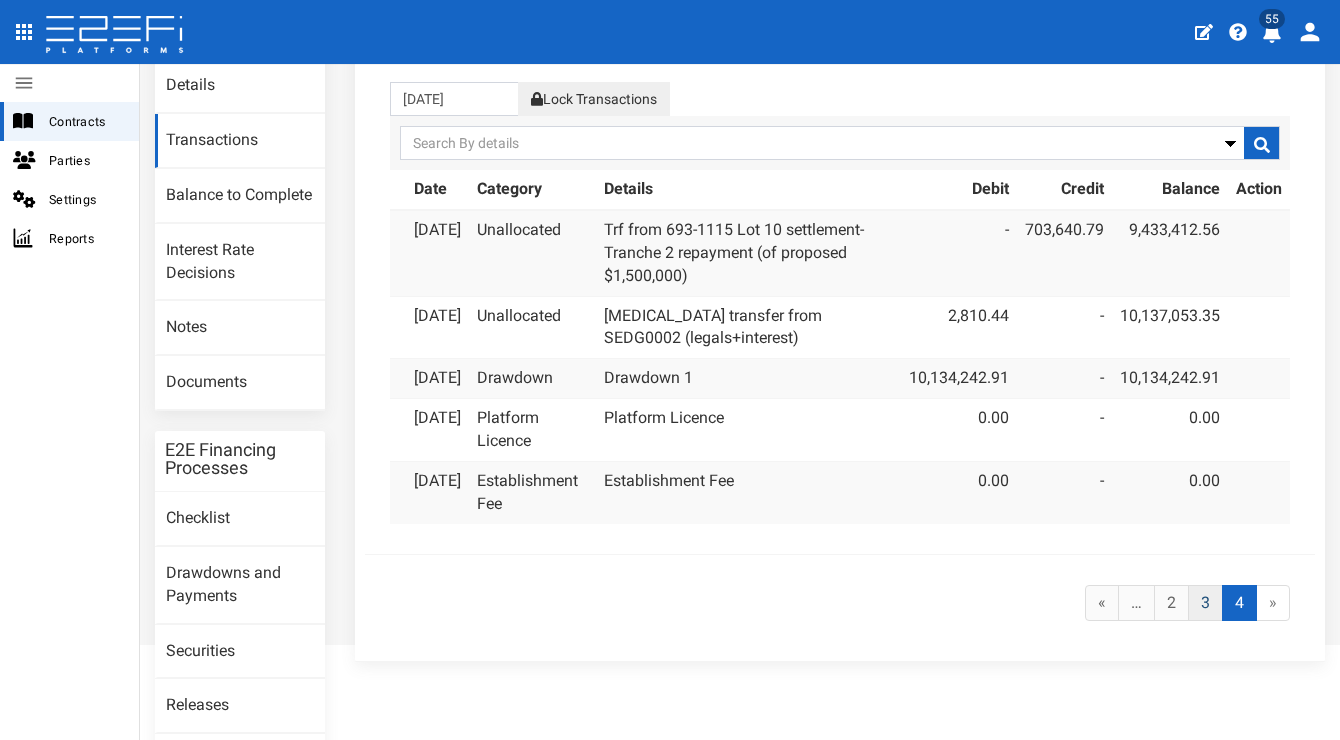 click on "3" at bounding box center (1205, 603) 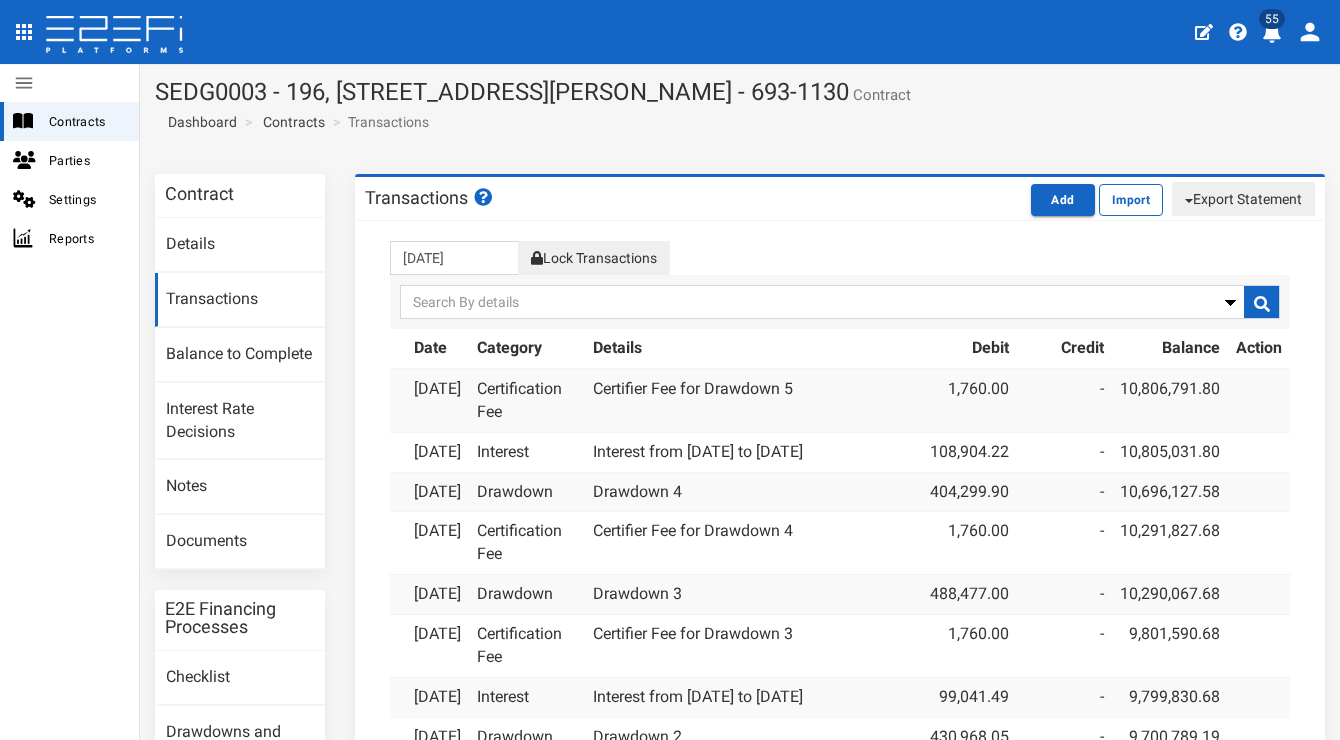 scroll, scrollTop: 0, scrollLeft: 0, axis: both 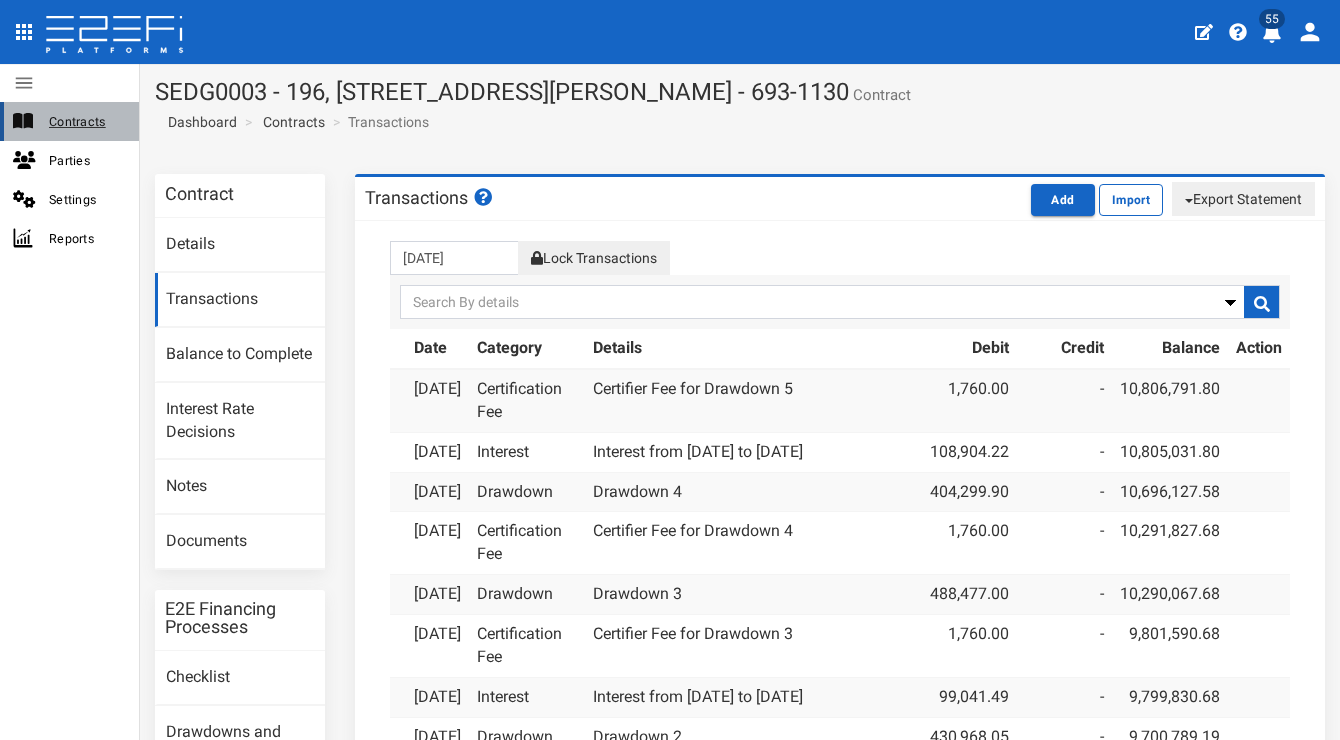 click on "Contracts" at bounding box center (69, 121) 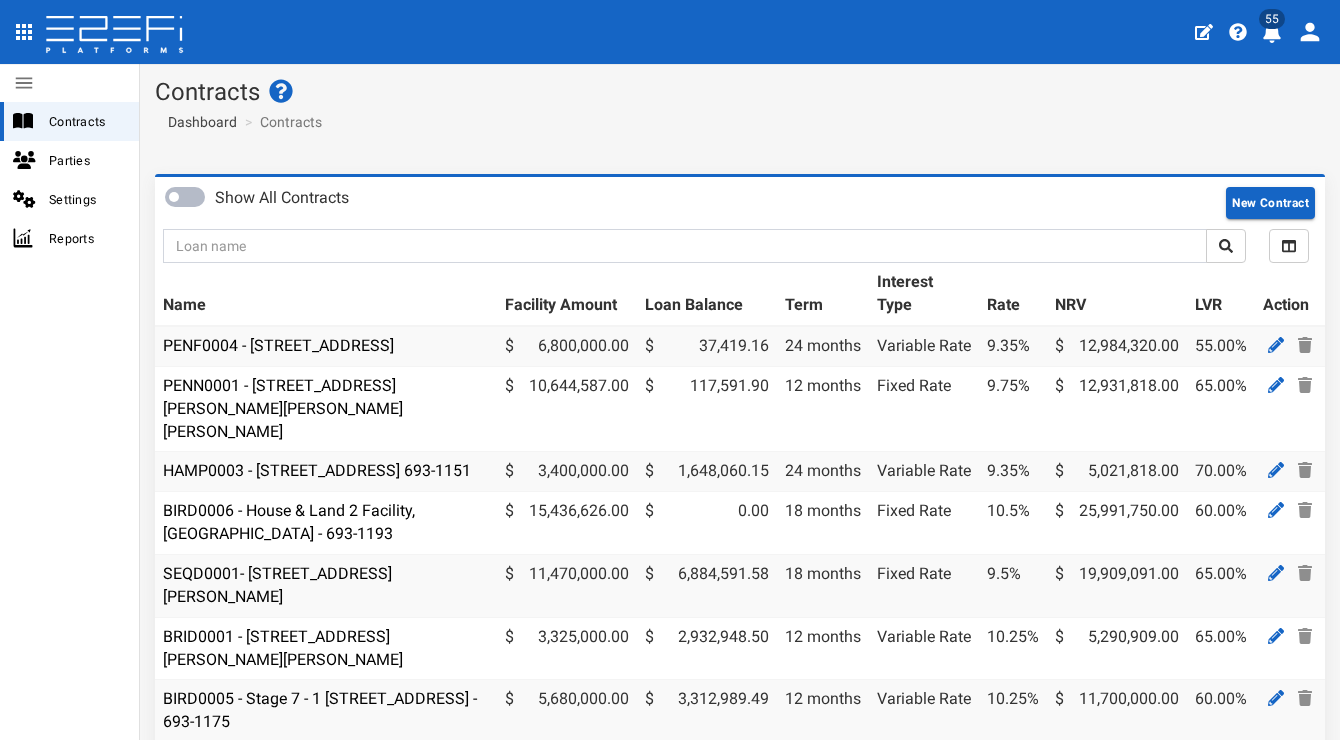 scroll, scrollTop: 0, scrollLeft: 0, axis: both 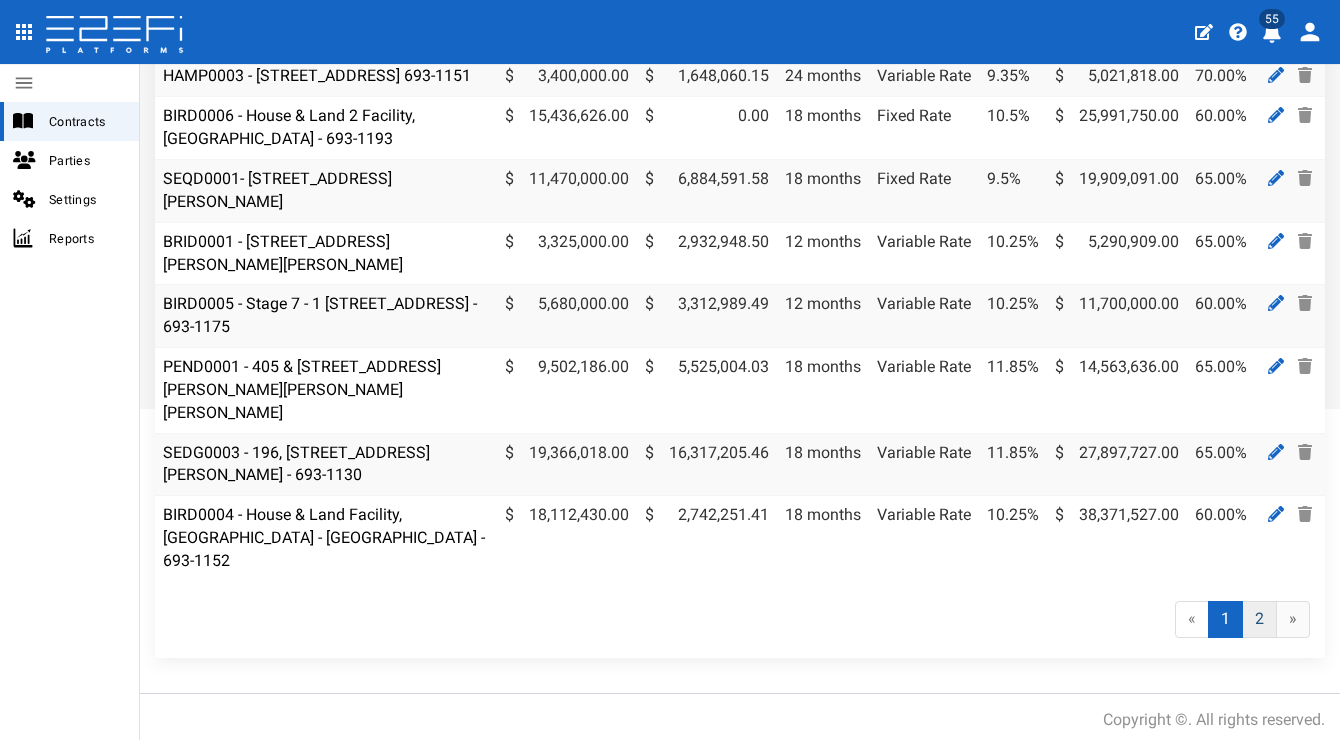 click on "2" at bounding box center (1259, 619) 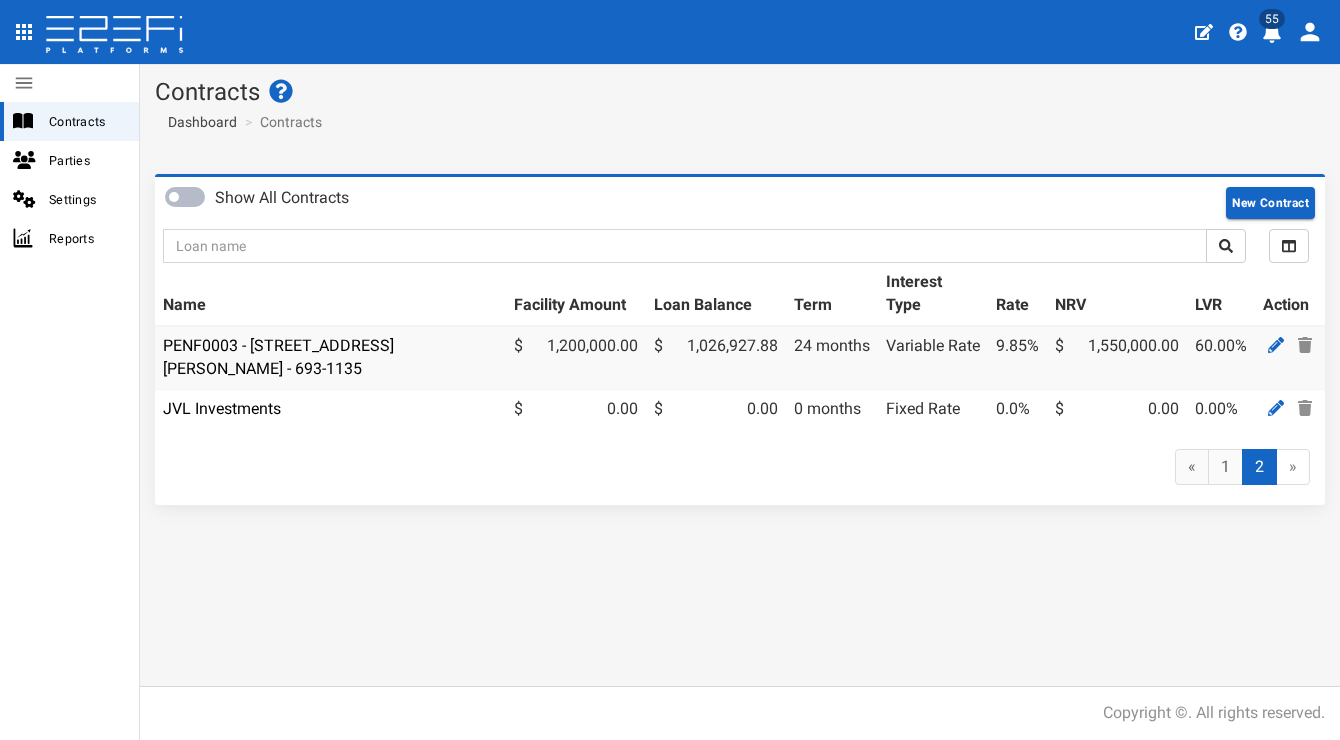 scroll, scrollTop: 0, scrollLeft: 0, axis: both 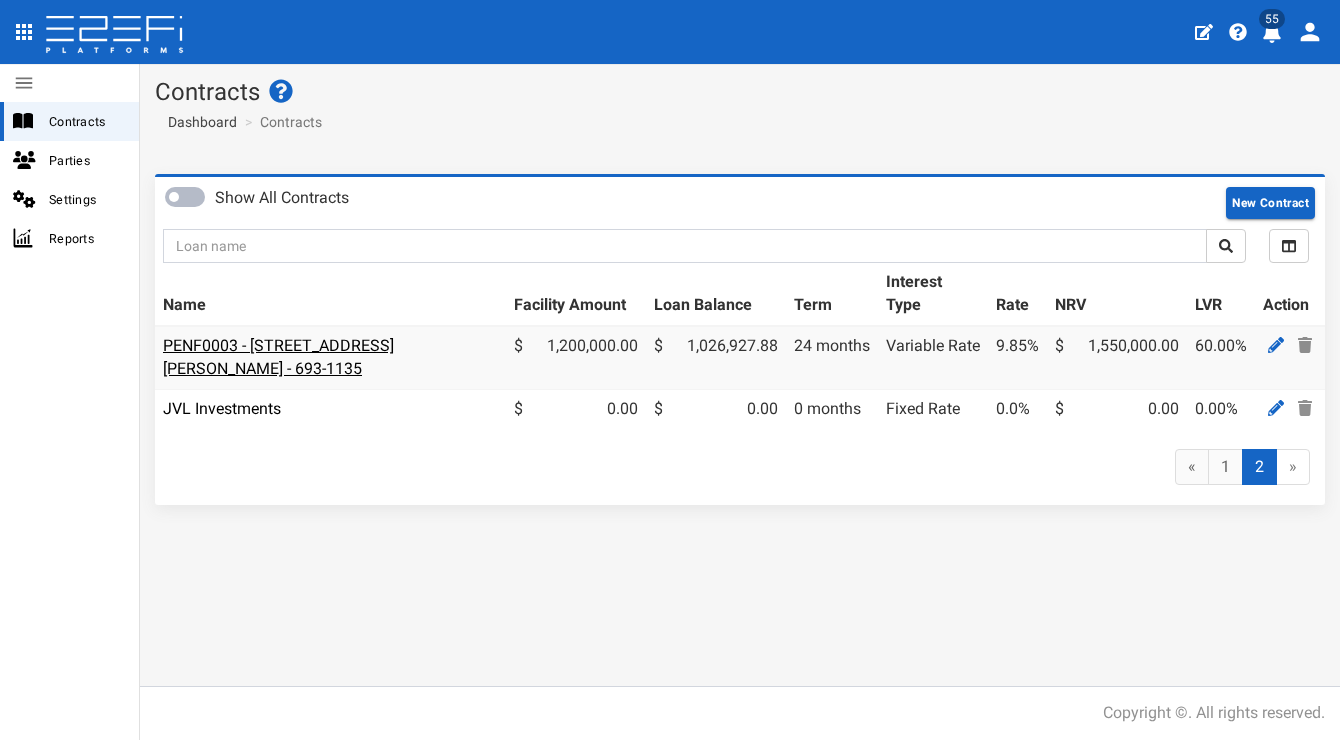 click on "PENF0003 - [STREET_ADDRESS][PERSON_NAME] - 693-1135" at bounding box center (278, 357) 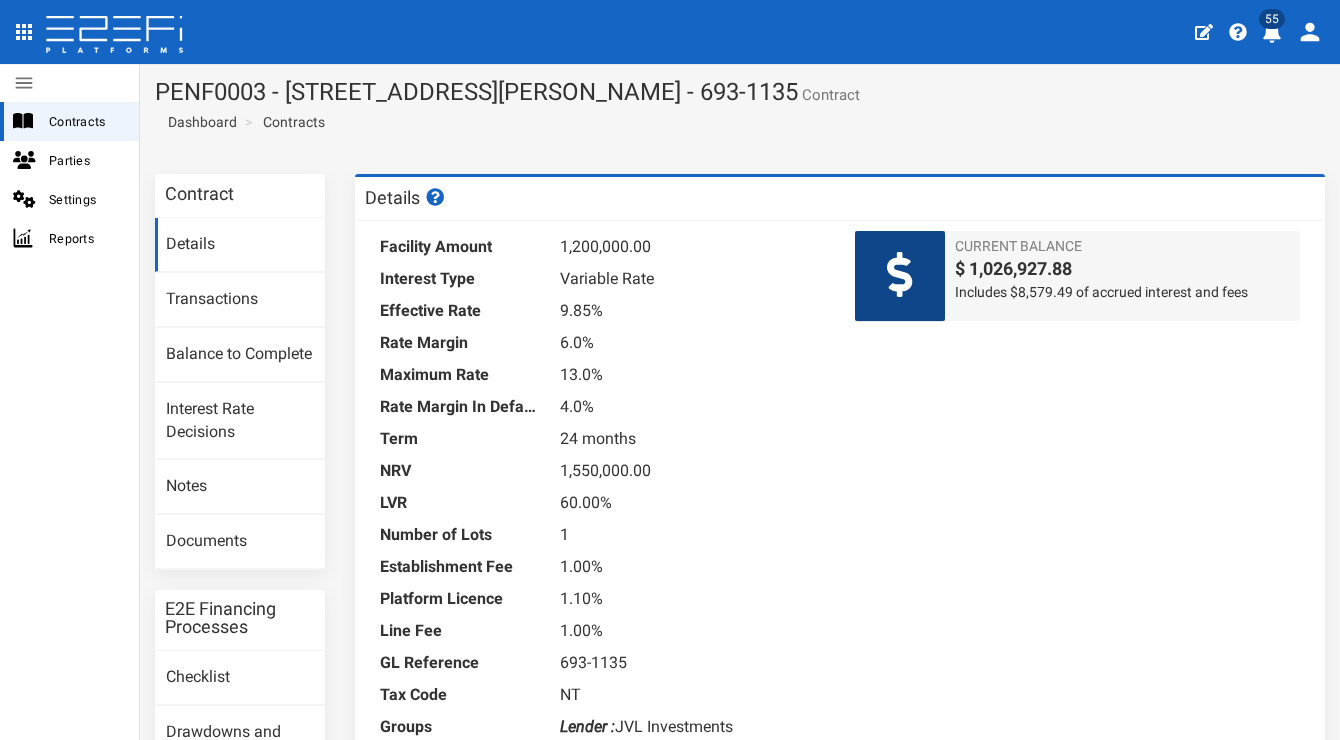 scroll, scrollTop: 0, scrollLeft: 0, axis: both 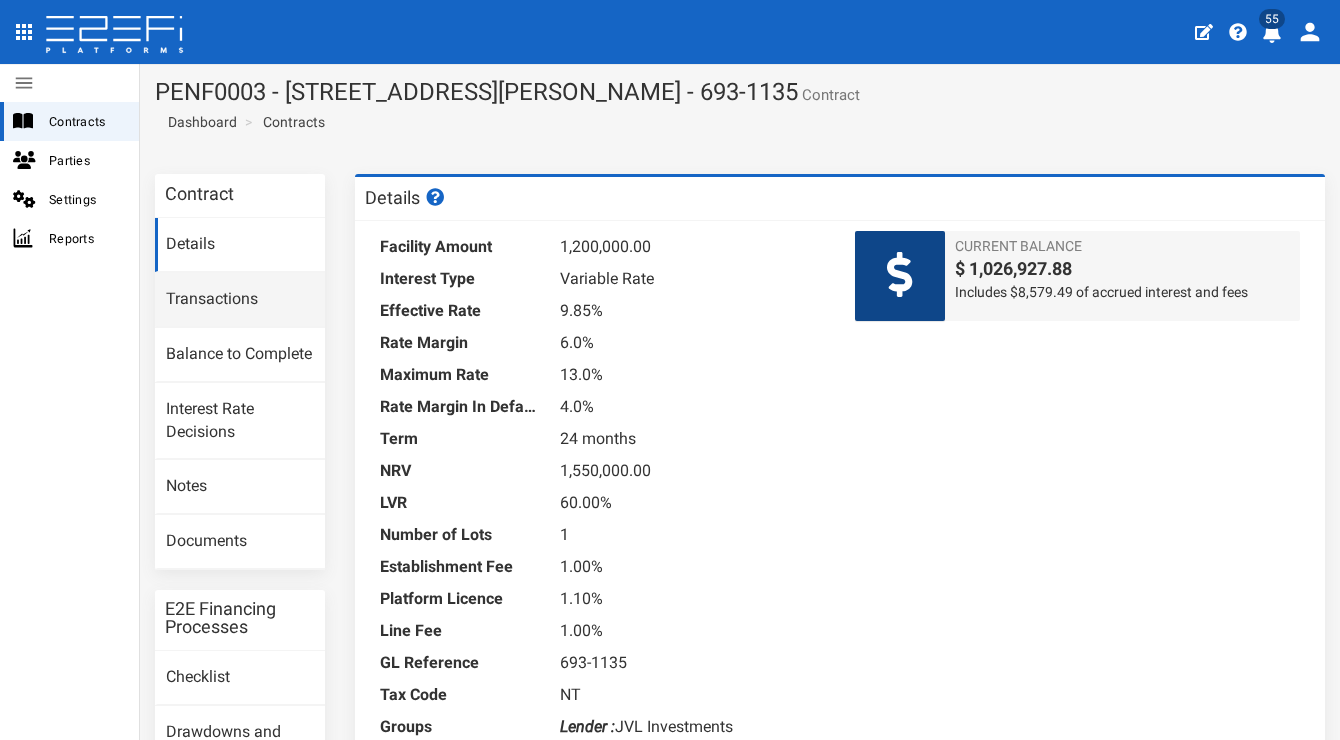 click on "Transactions" at bounding box center (240, 300) 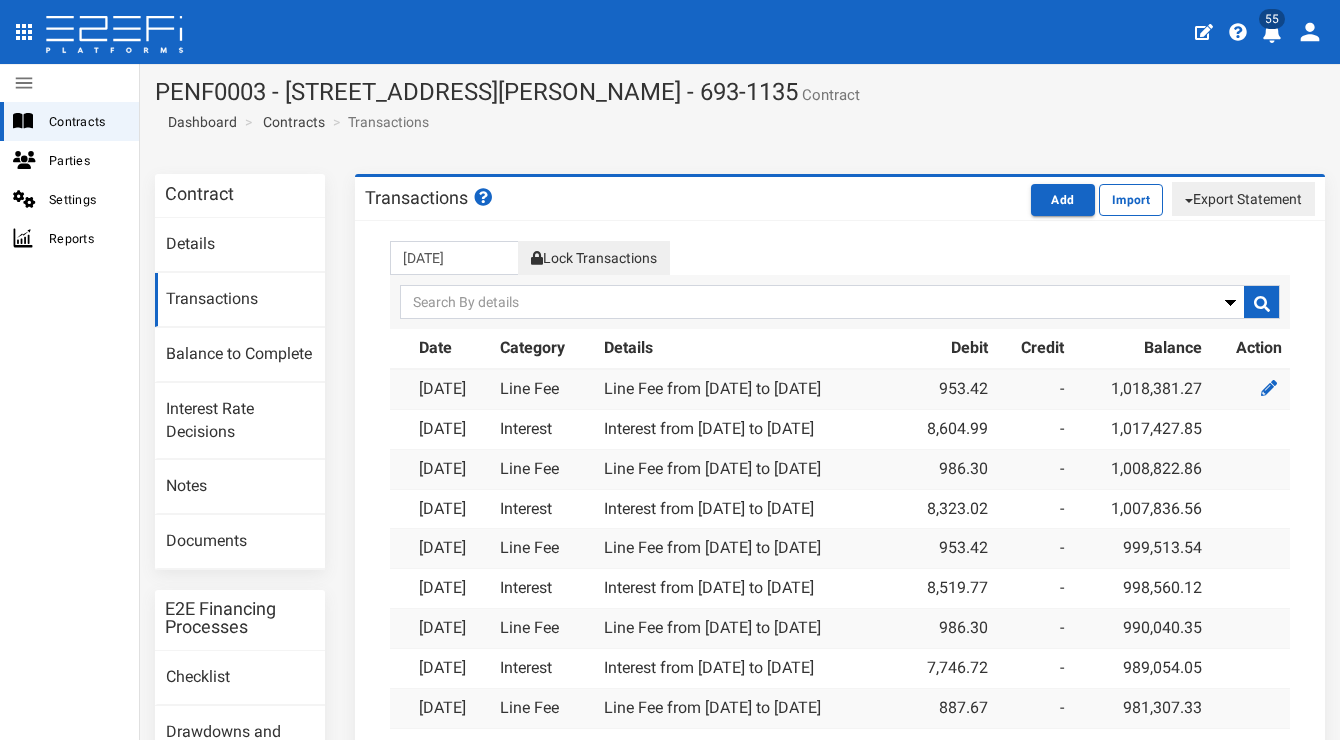 scroll, scrollTop: 0, scrollLeft: 0, axis: both 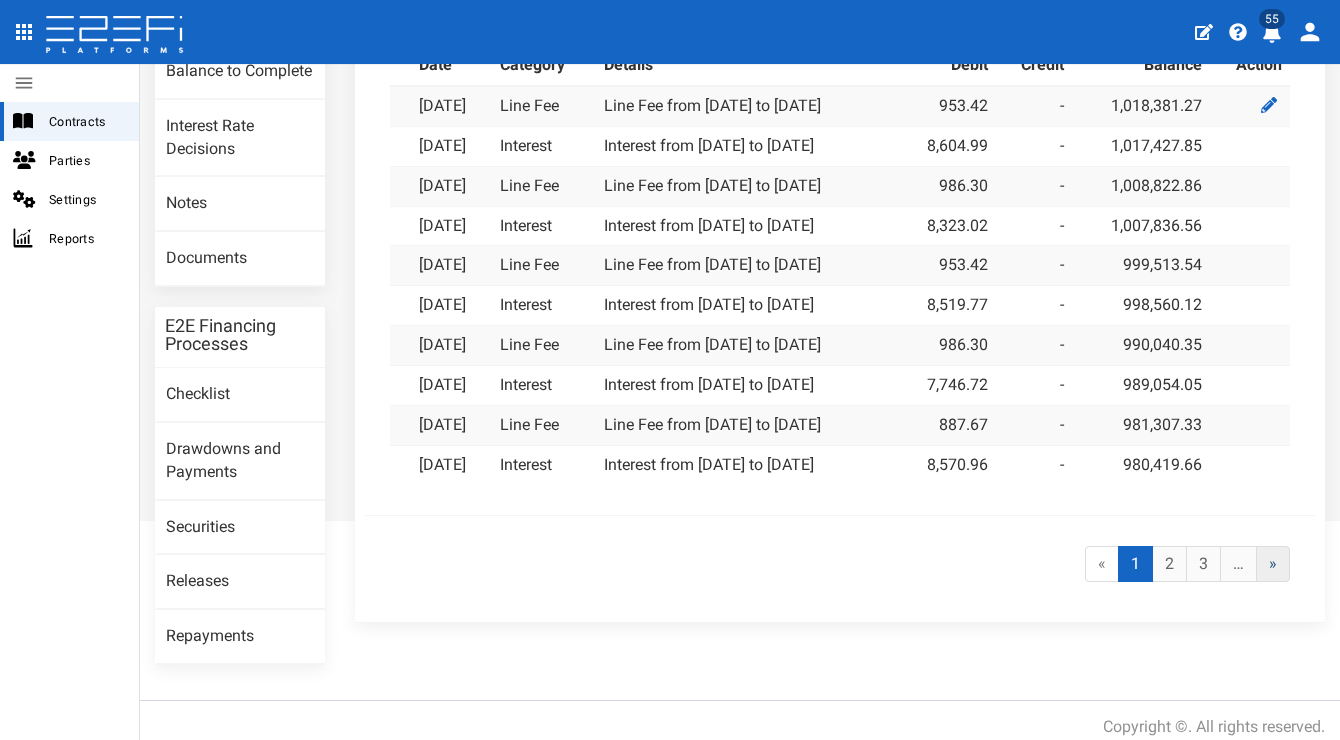 click on "»" at bounding box center (1273, 564) 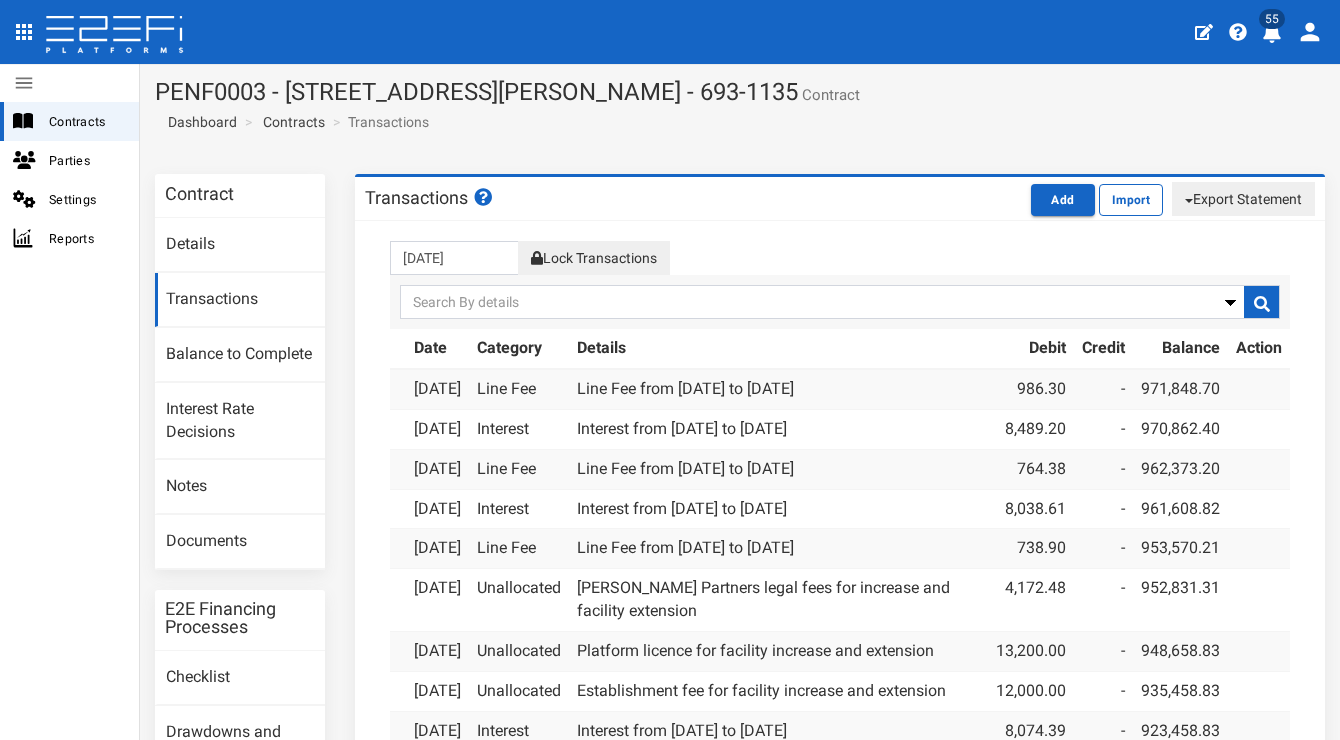 scroll, scrollTop: 0, scrollLeft: 0, axis: both 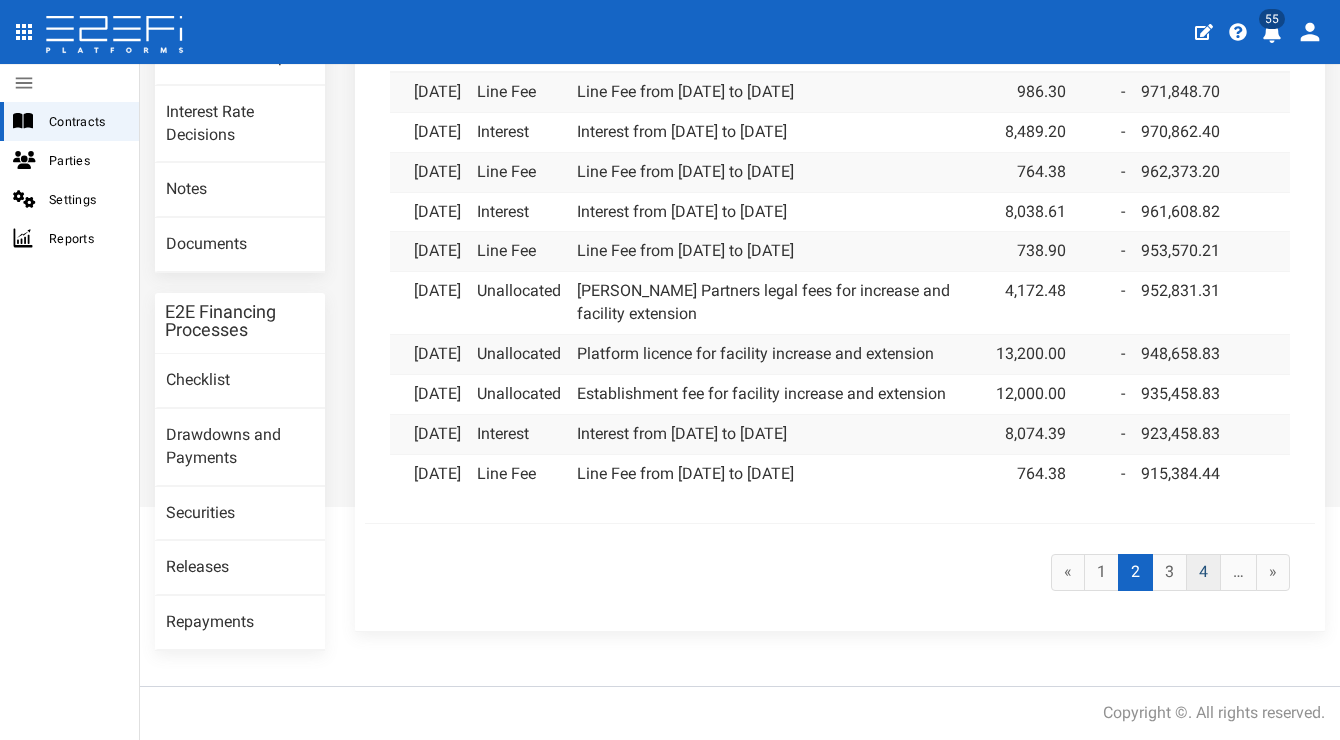 click on "4" at bounding box center [1203, 572] 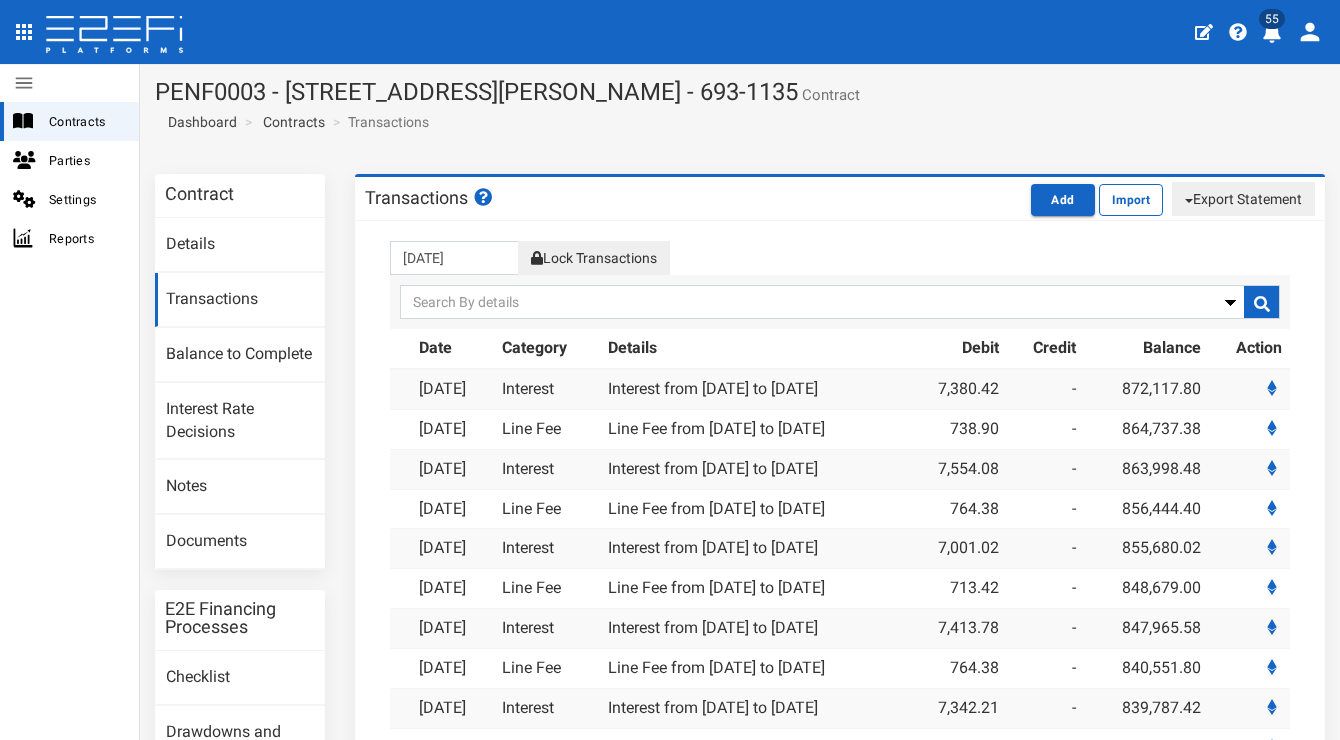 scroll, scrollTop: 0, scrollLeft: 0, axis: both 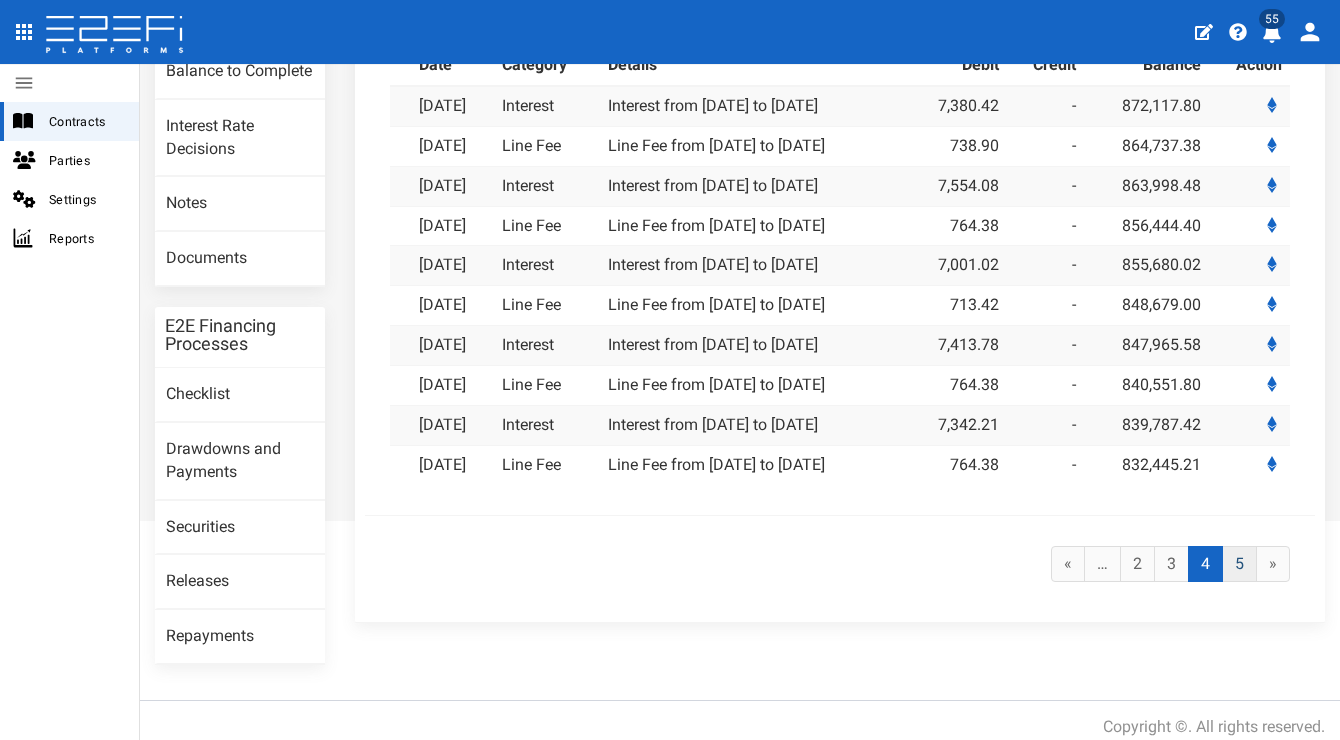click on "5" at bounding box center [1239, 564] 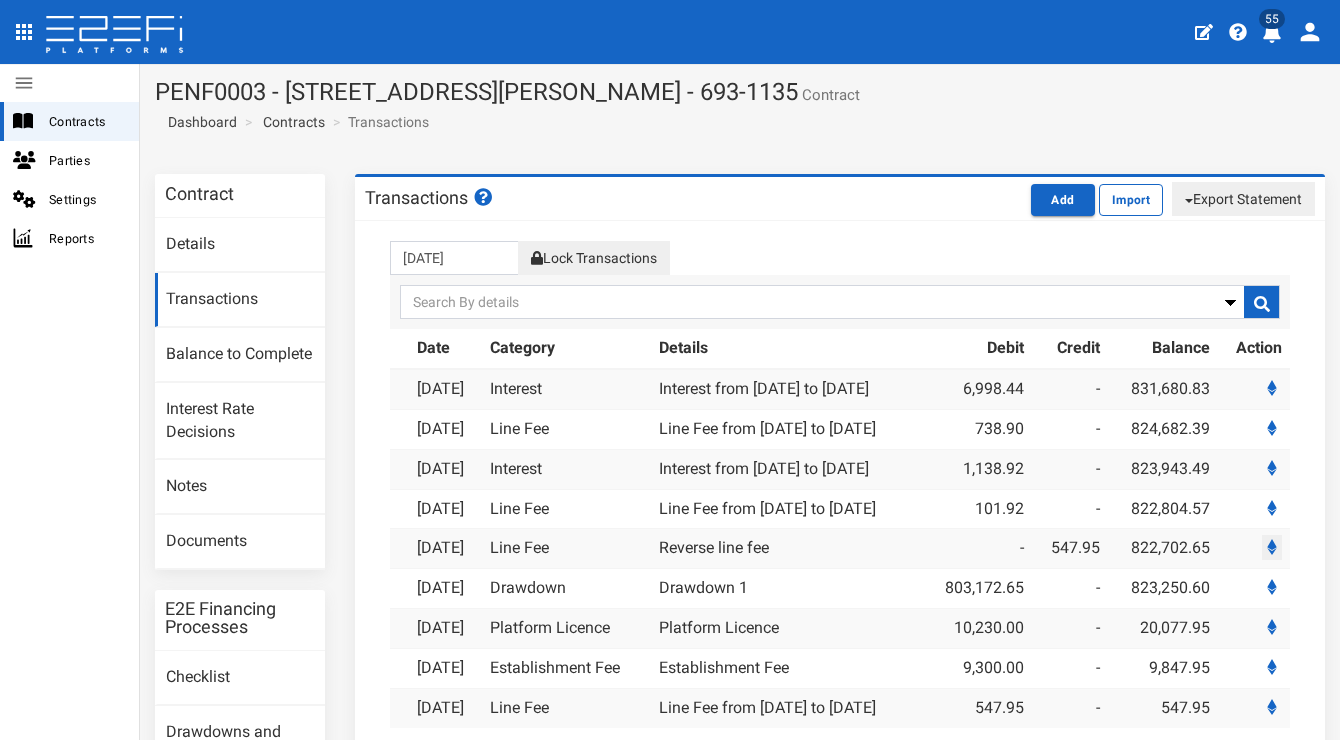 scroll, scrollTop: 0, scrollLeft: 0, axis: both 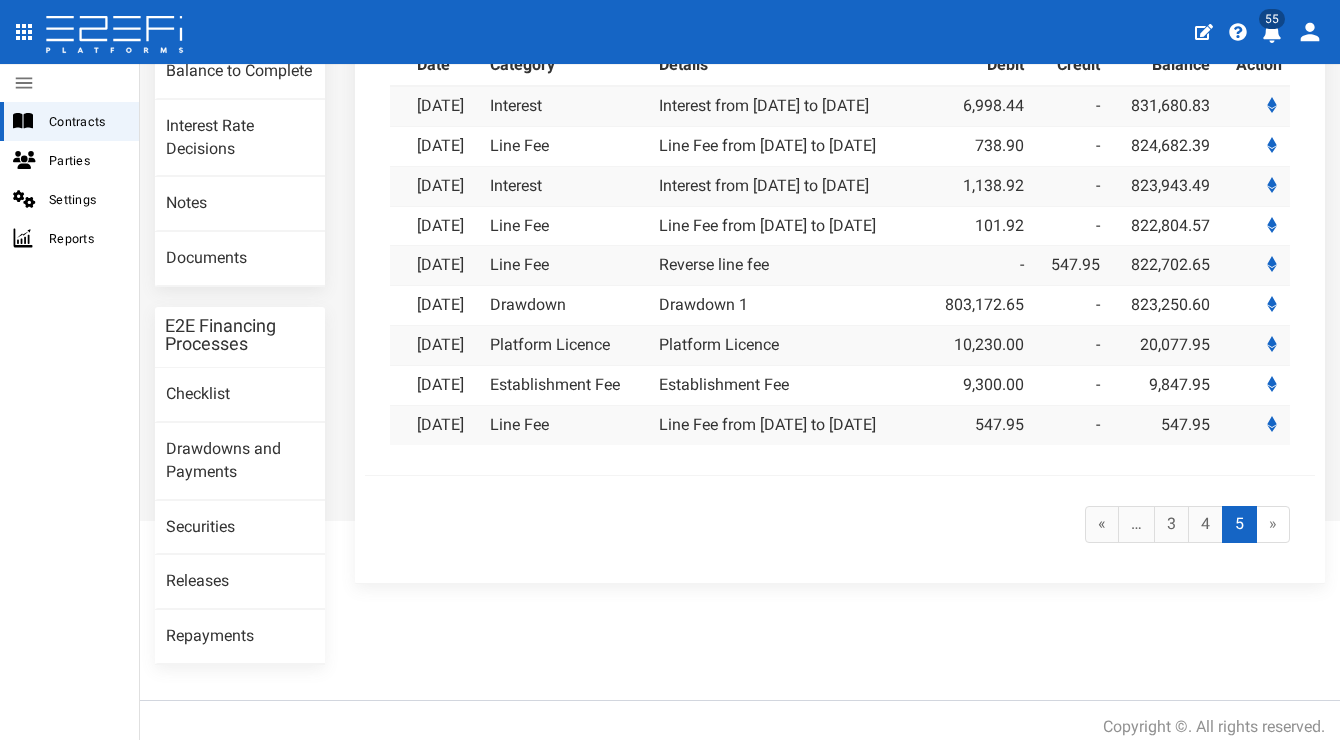 click on "5
(current)" at bounding box center (1239, 524) 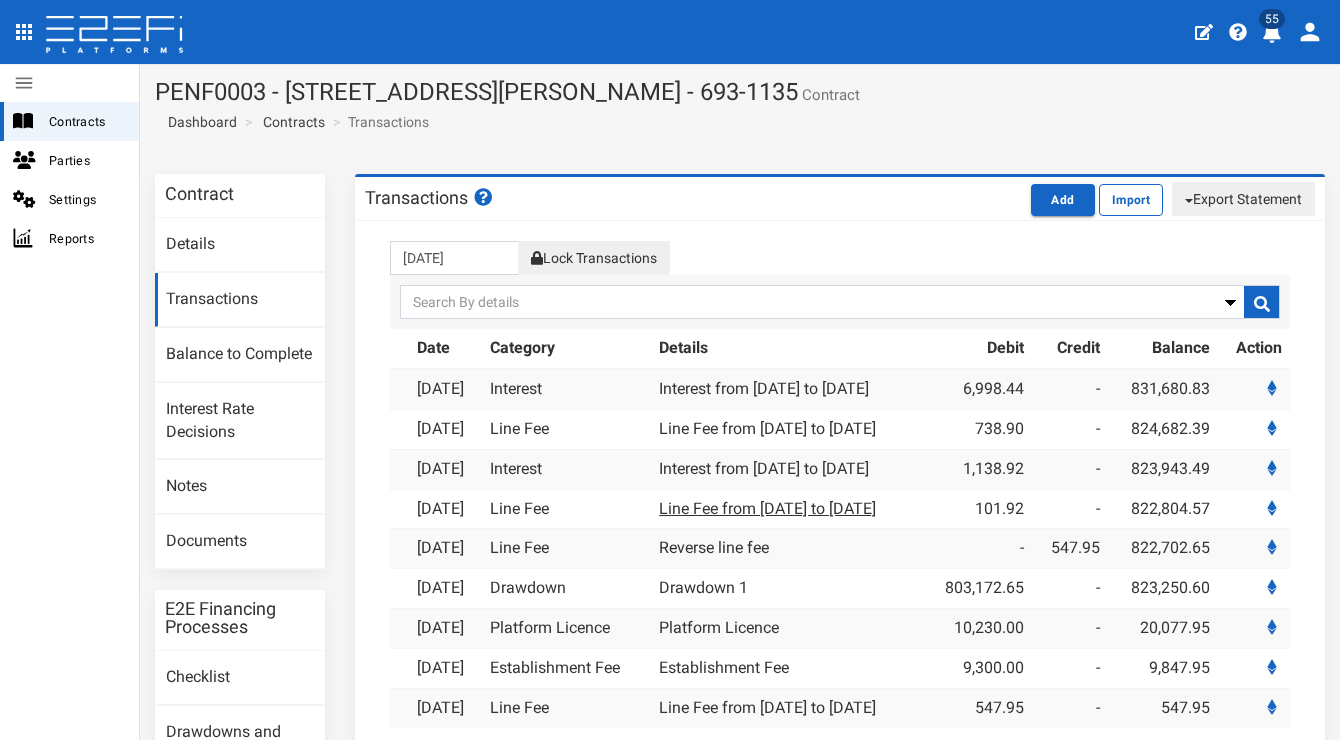 scroll, scrollTop: 64, scrollLeft: 0, axis: vertical 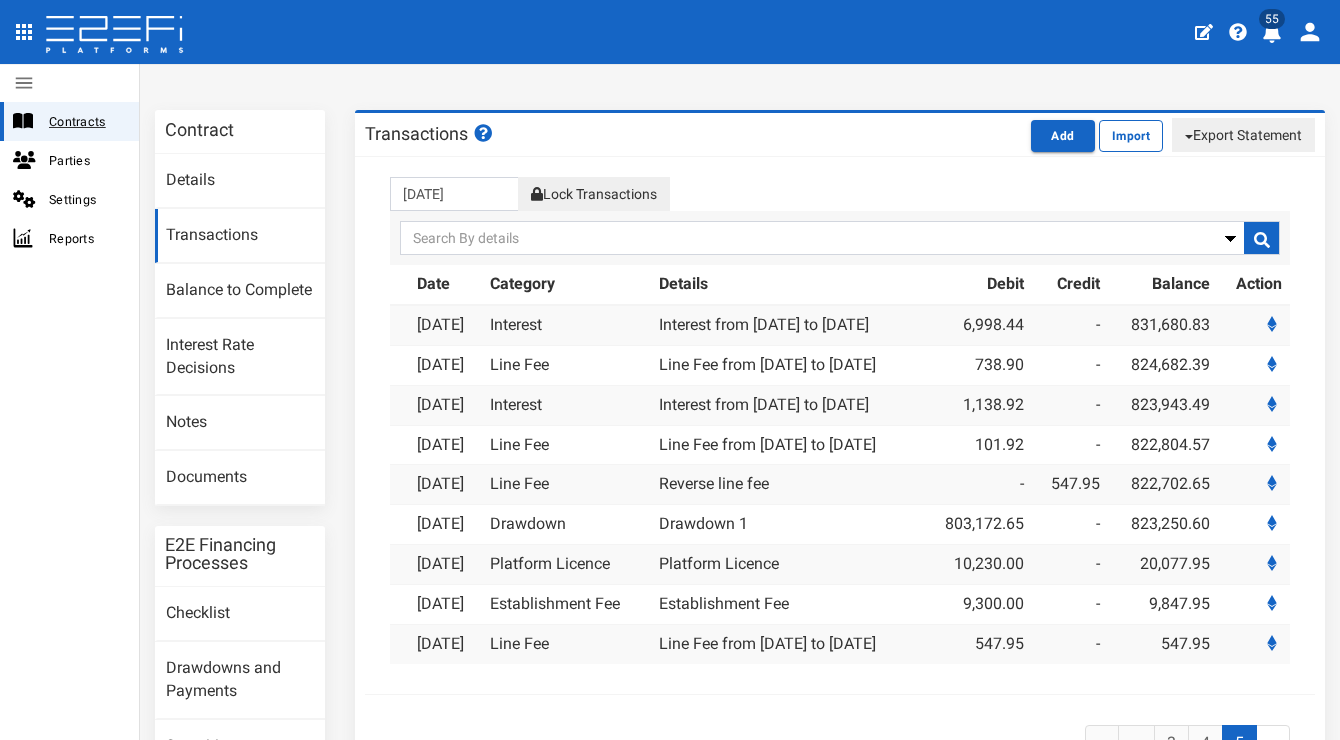 click on "Contracts" at bounding box center (86, 121) 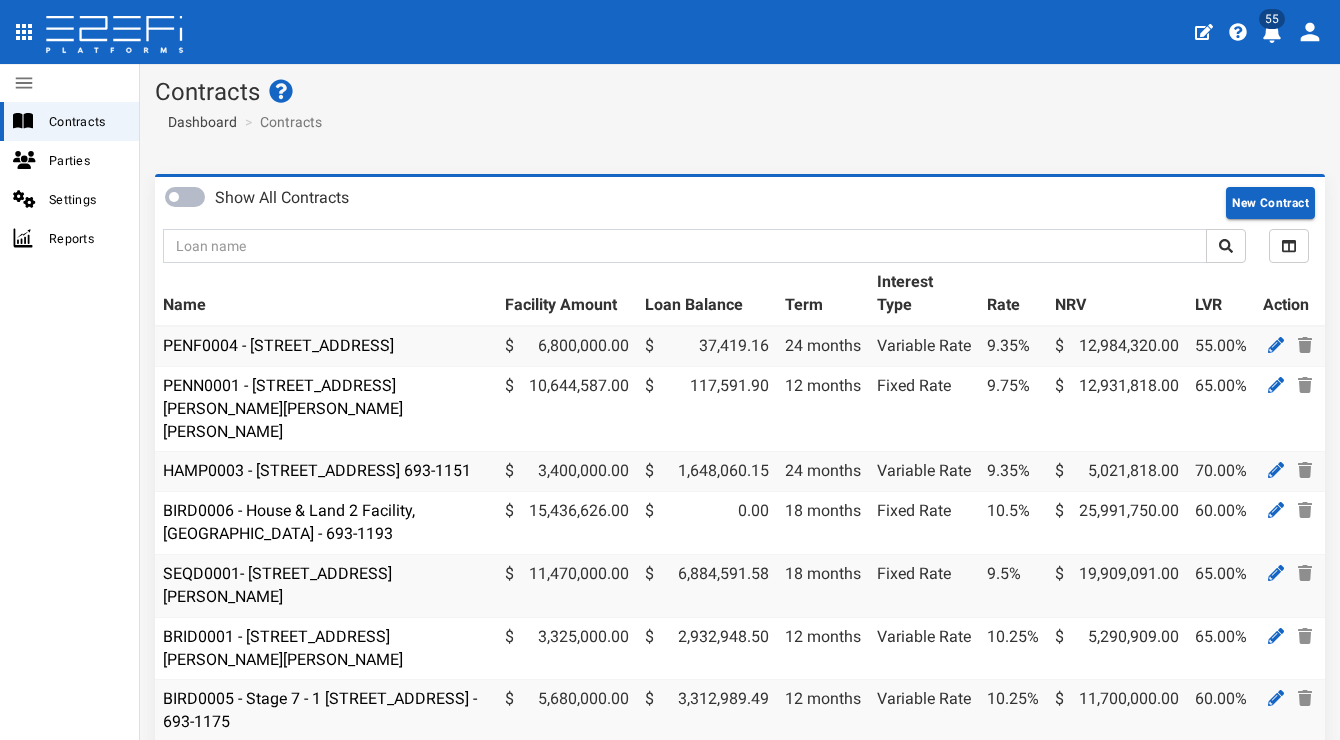 scroll, scrollTop: 0, scrollLeft: 0, axis: both 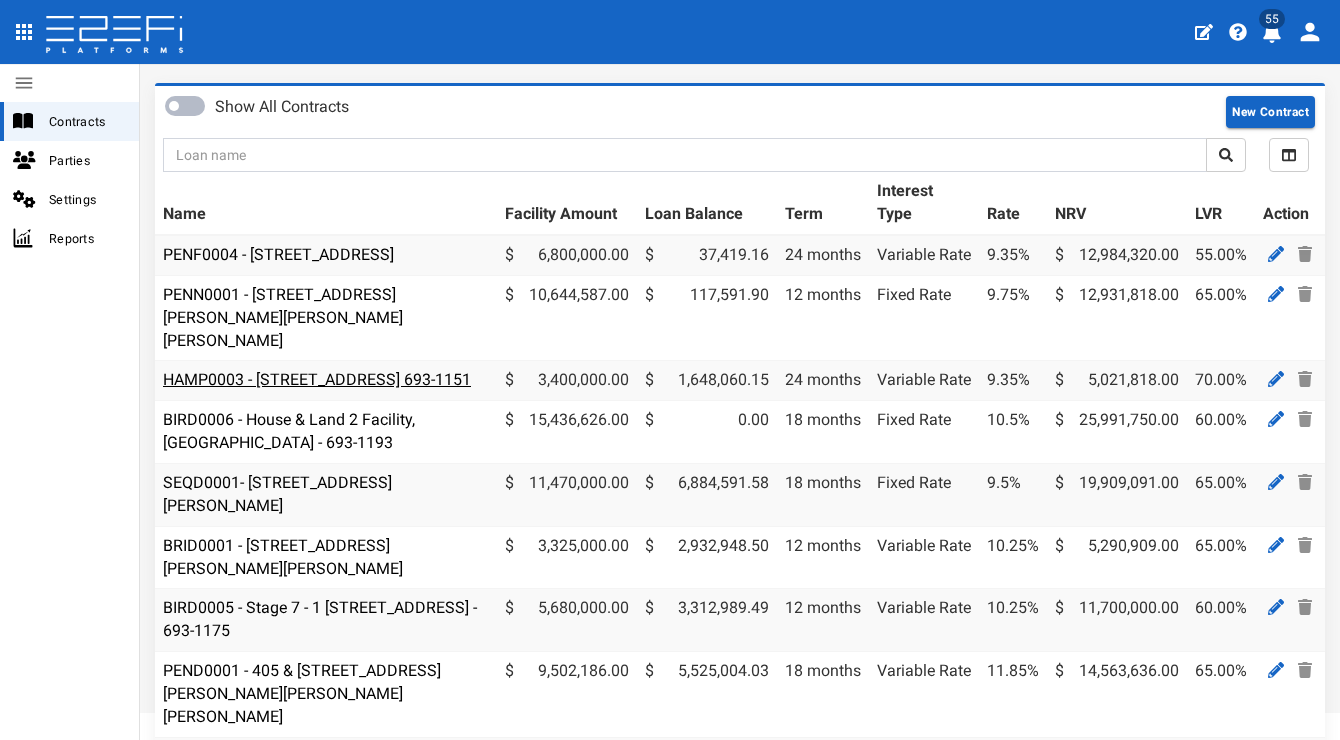 click on "HAMP0003 - [STREET_ADDRESS] 693-1151" at bounding box center [317, 379] 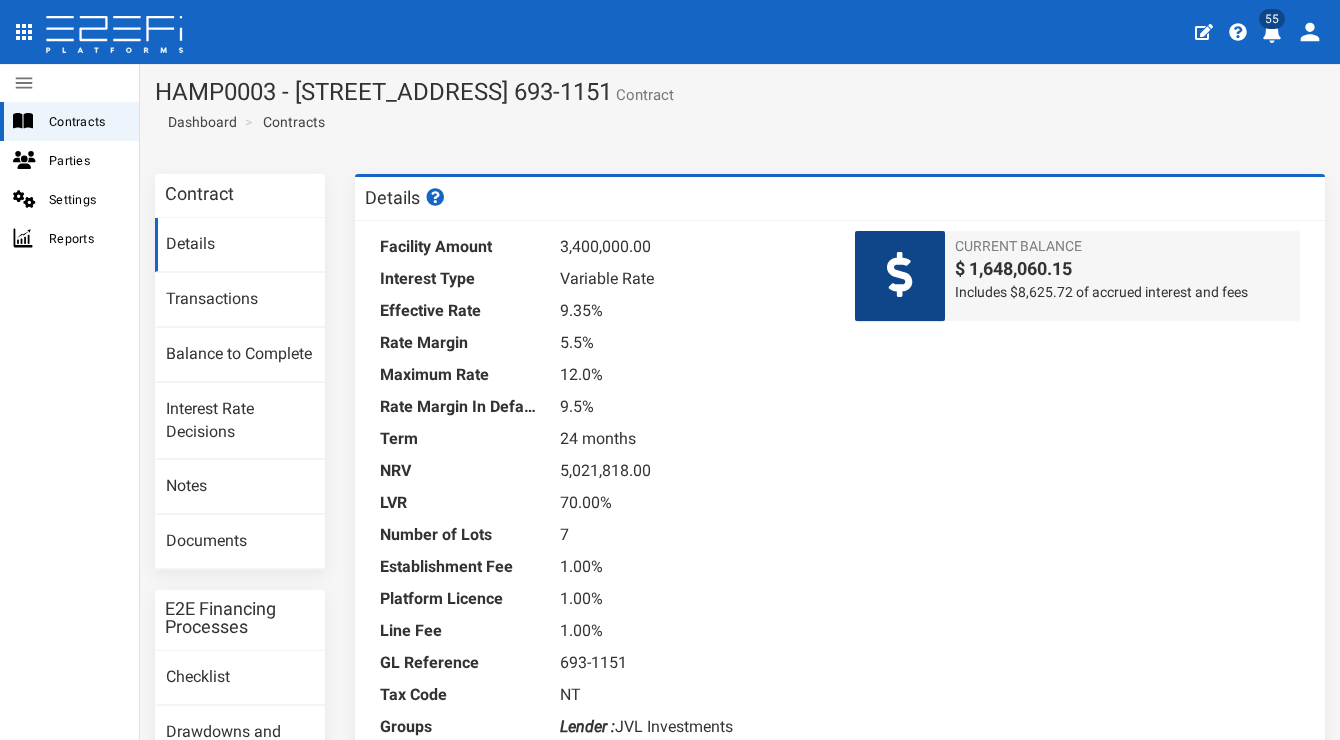 scroll, scrollTop: 0, scrollLeft: 0, axis: both 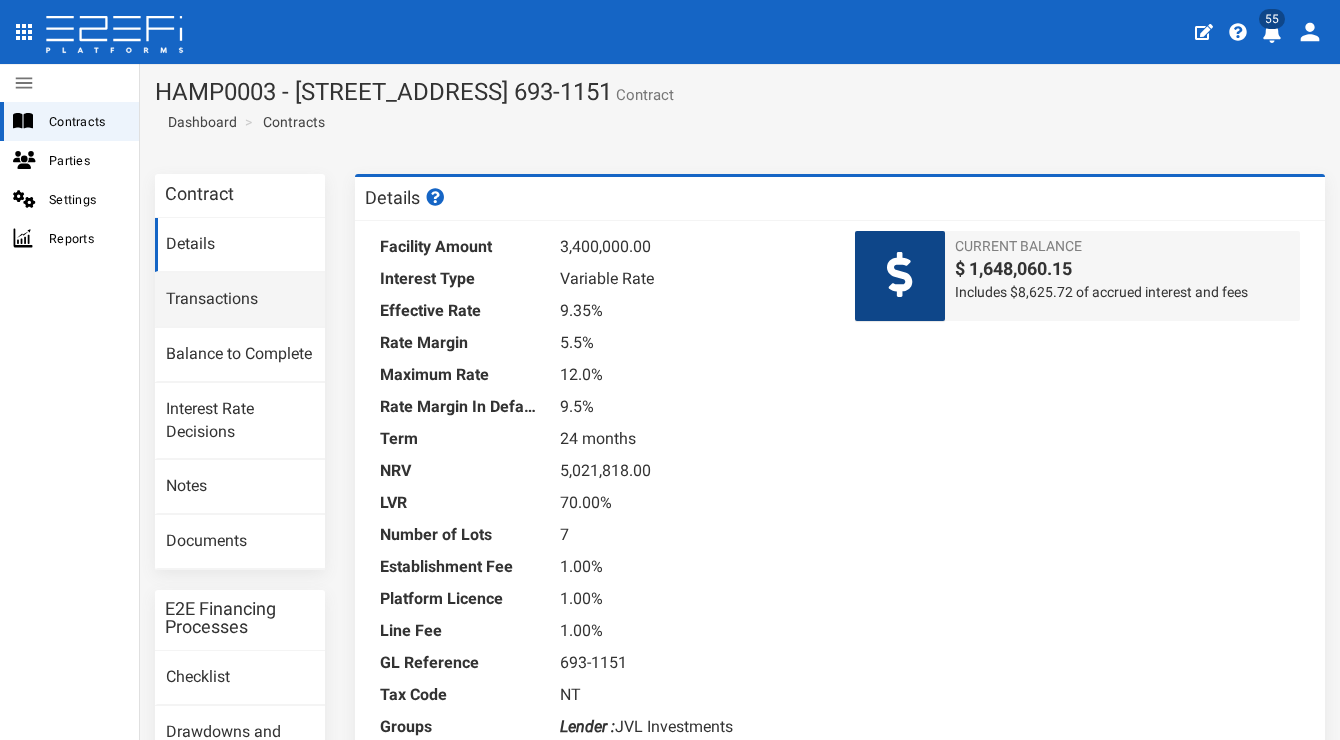 click on "Transactions" at bounding box center [240, 300] 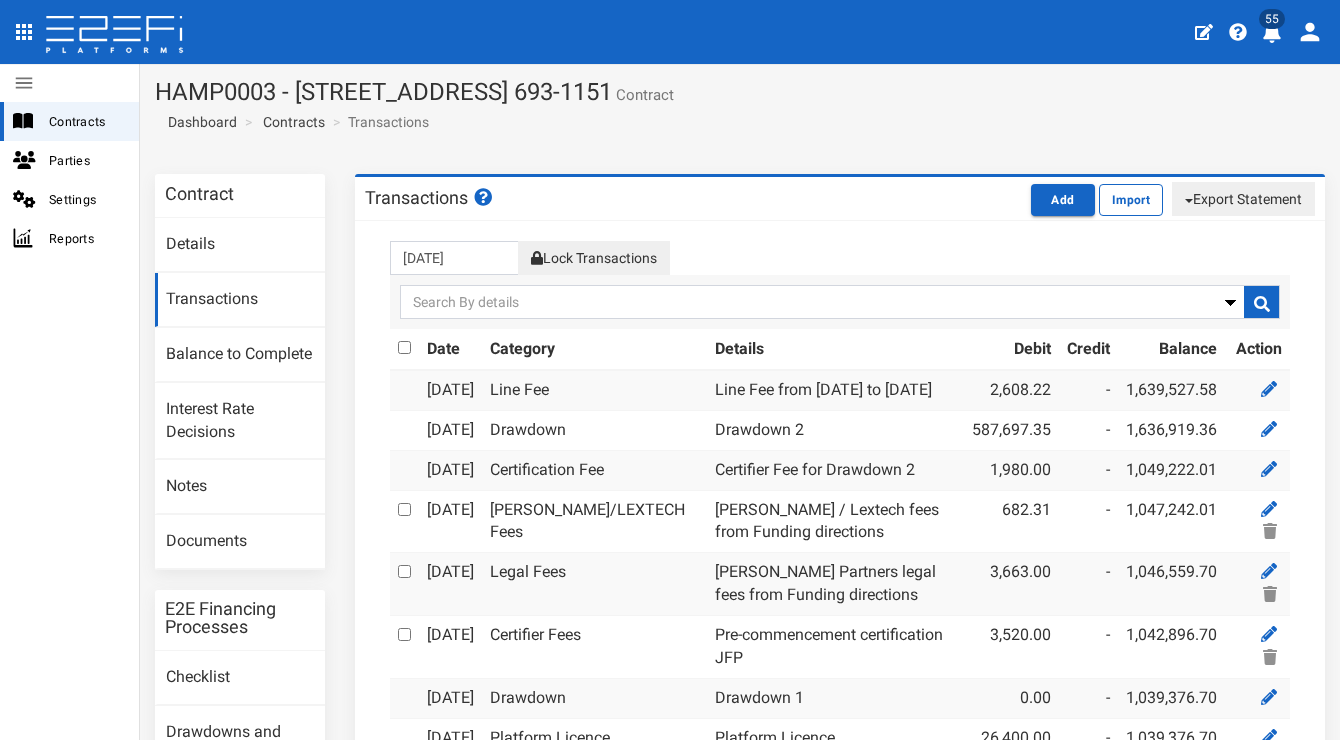 scroll, scrollTop: 0, scrollLeft: 0, axis: both 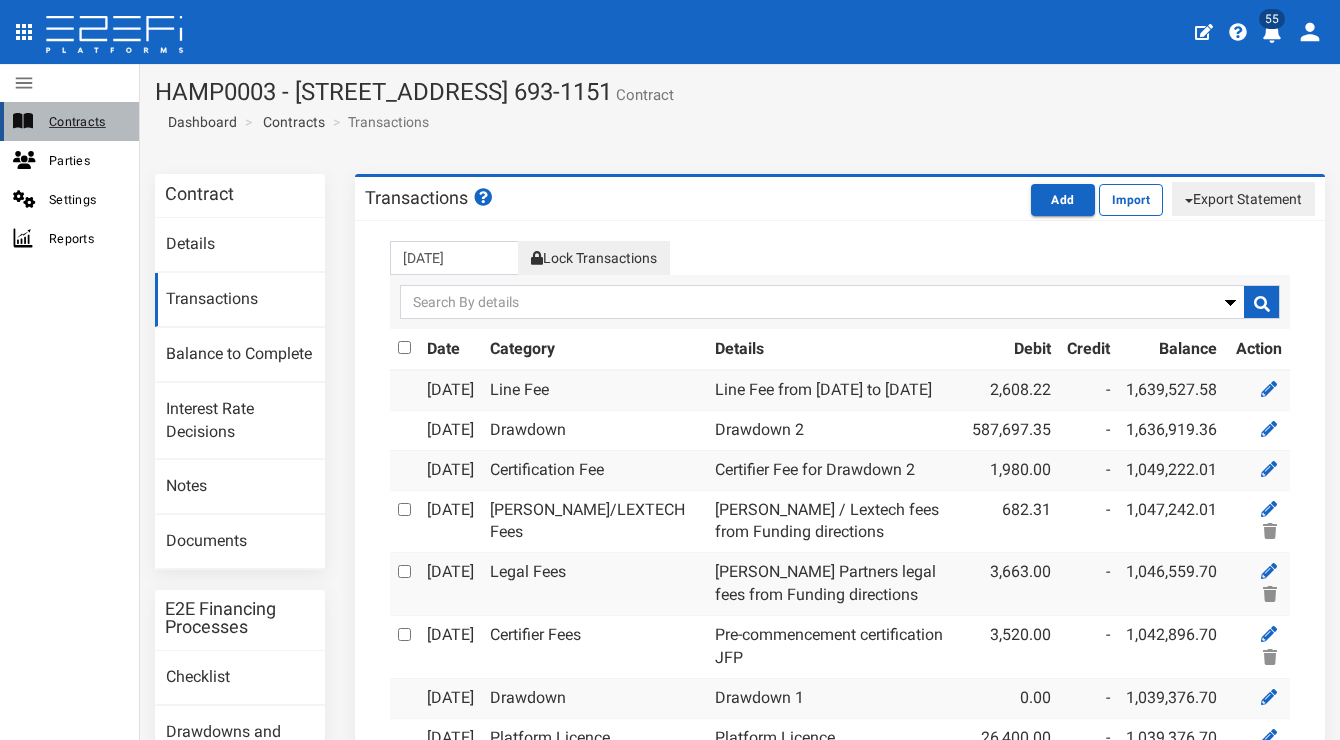 click on "Contracts" at bounding box center (86, 121) 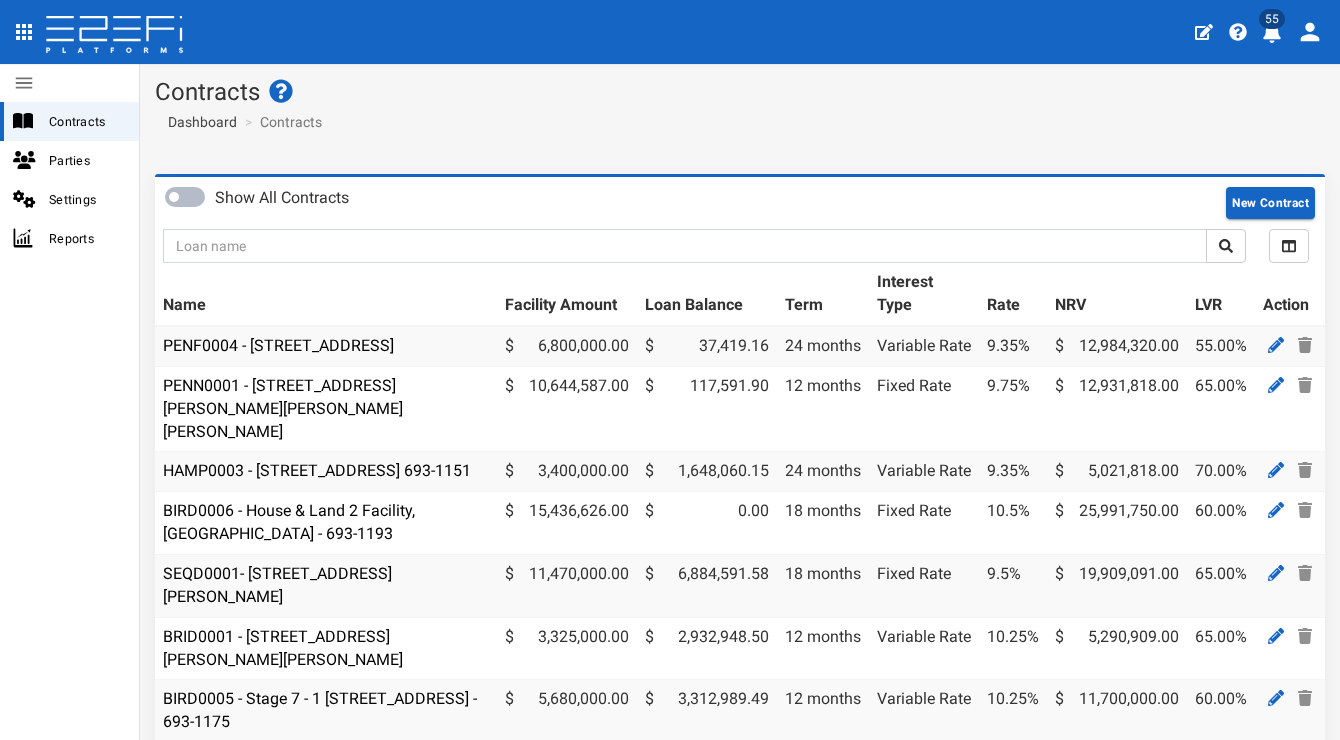 scroll, scrollTop: 0, scrollLeft: 0, axis: both 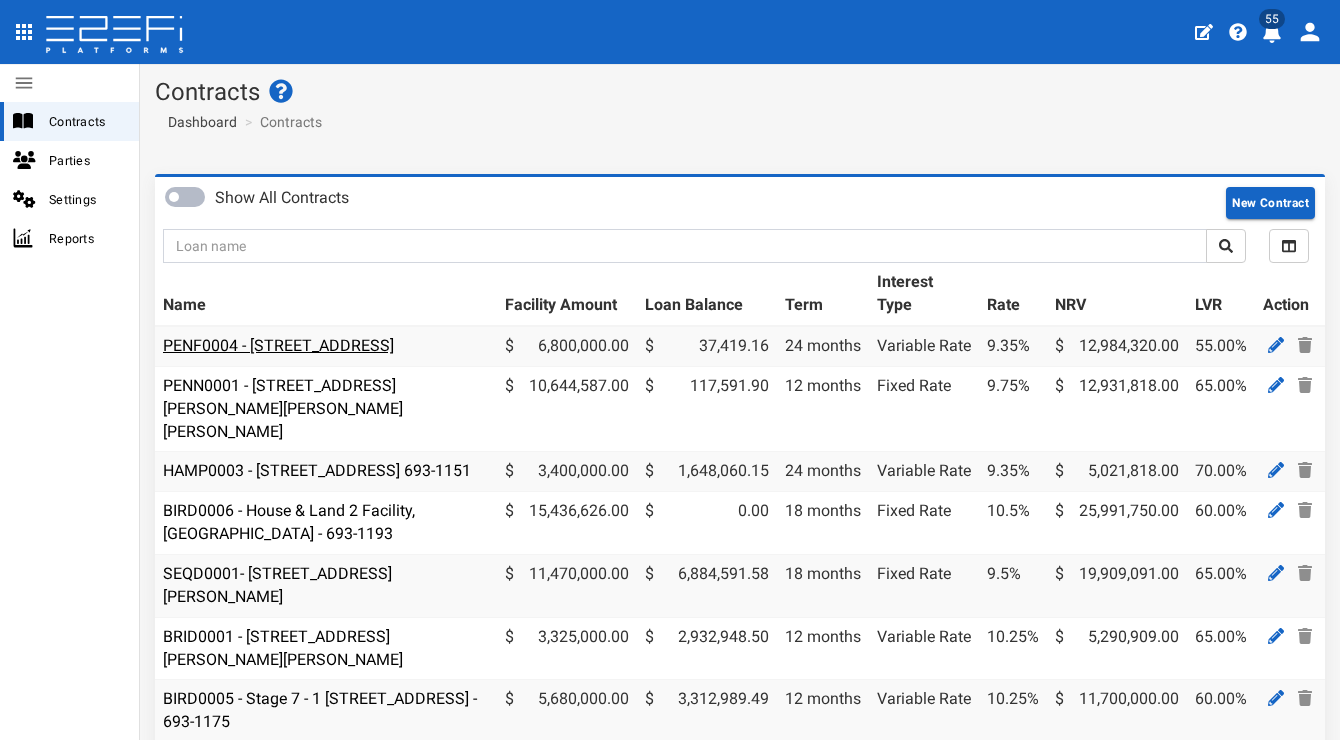 click on "PENF0004 - [STREET_ADDRESS]" at bounding box center [278, 345] 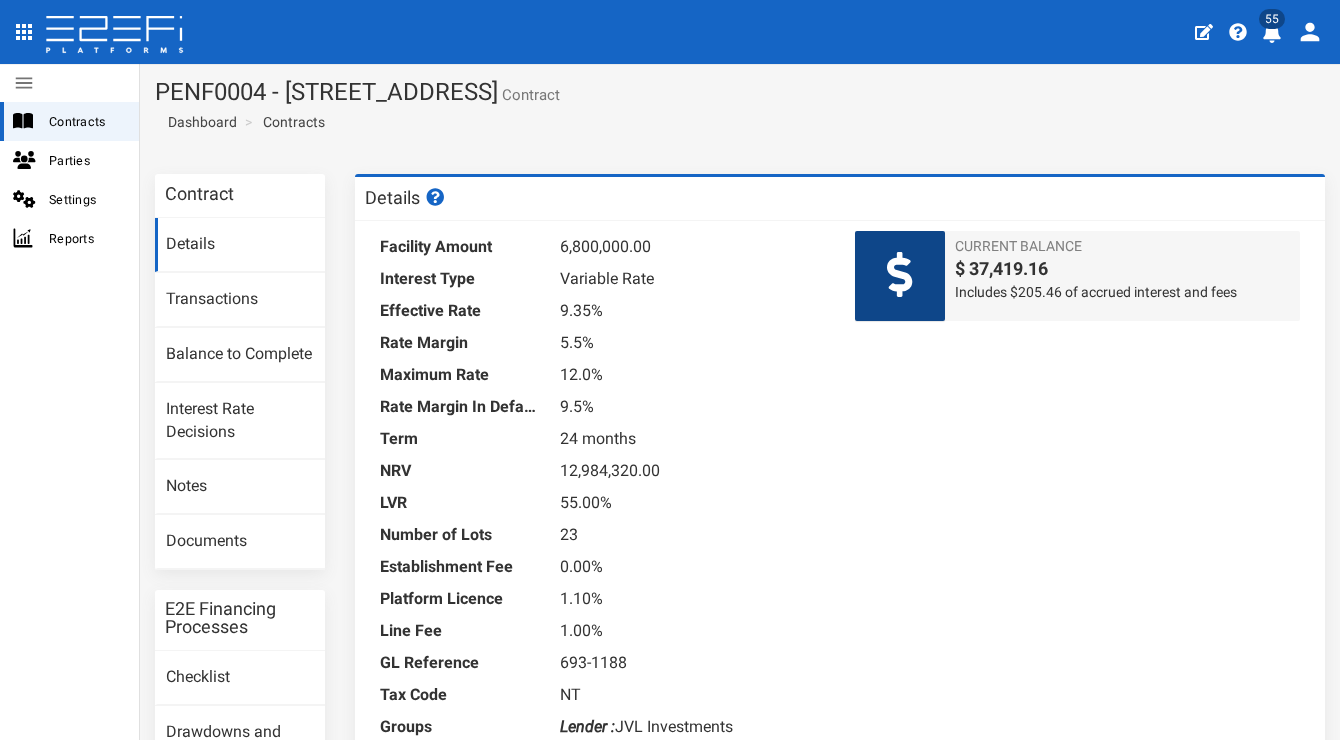 scroll, scrollTop: 0, scrollLeft: 0, axis: both 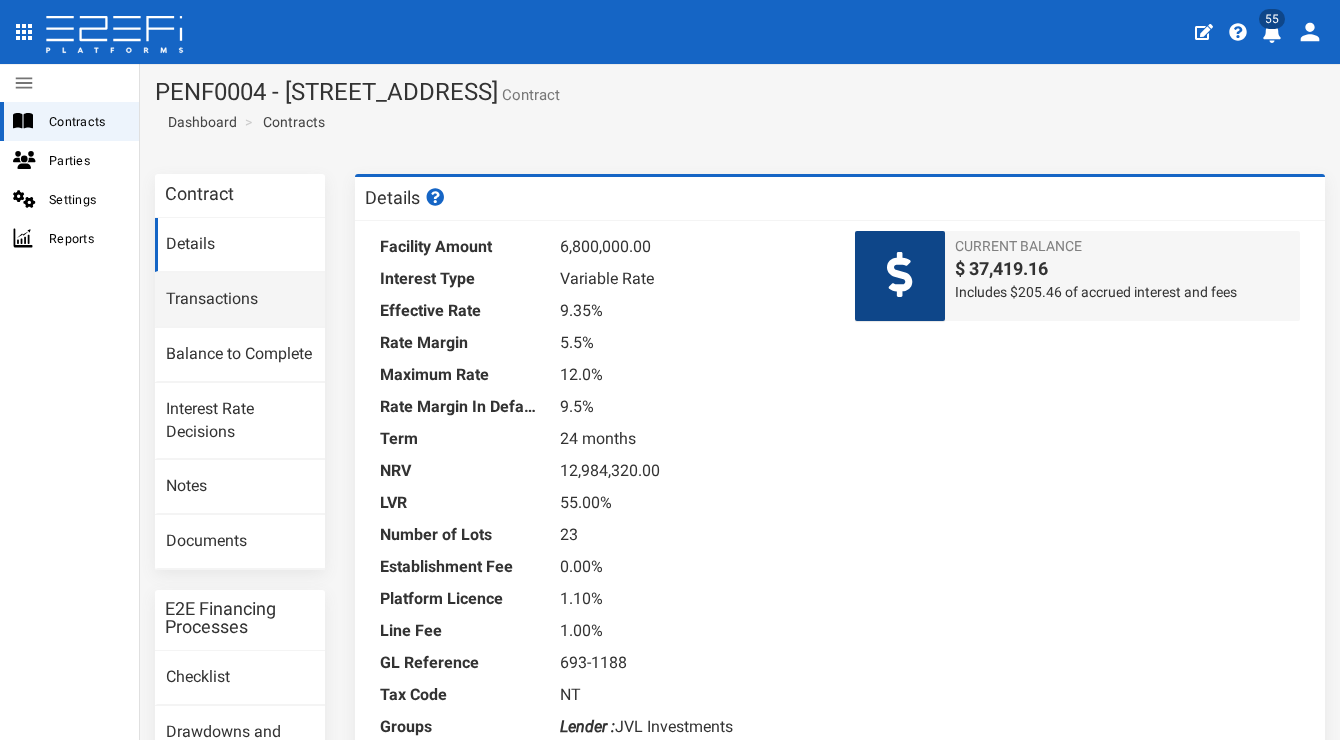 click on "Transactions" at bounding box center [240, 300] 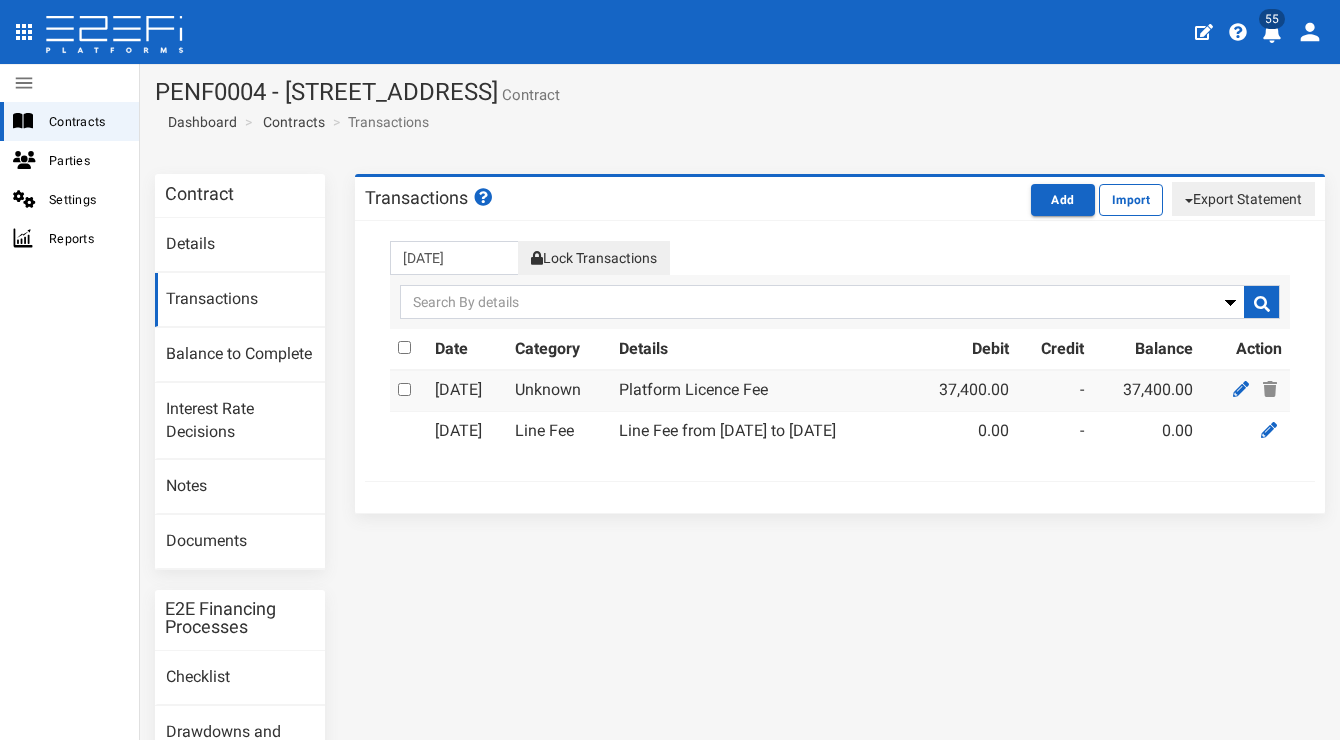 scroll, scrollTop: 0, scrollLeft: 0, axis: both 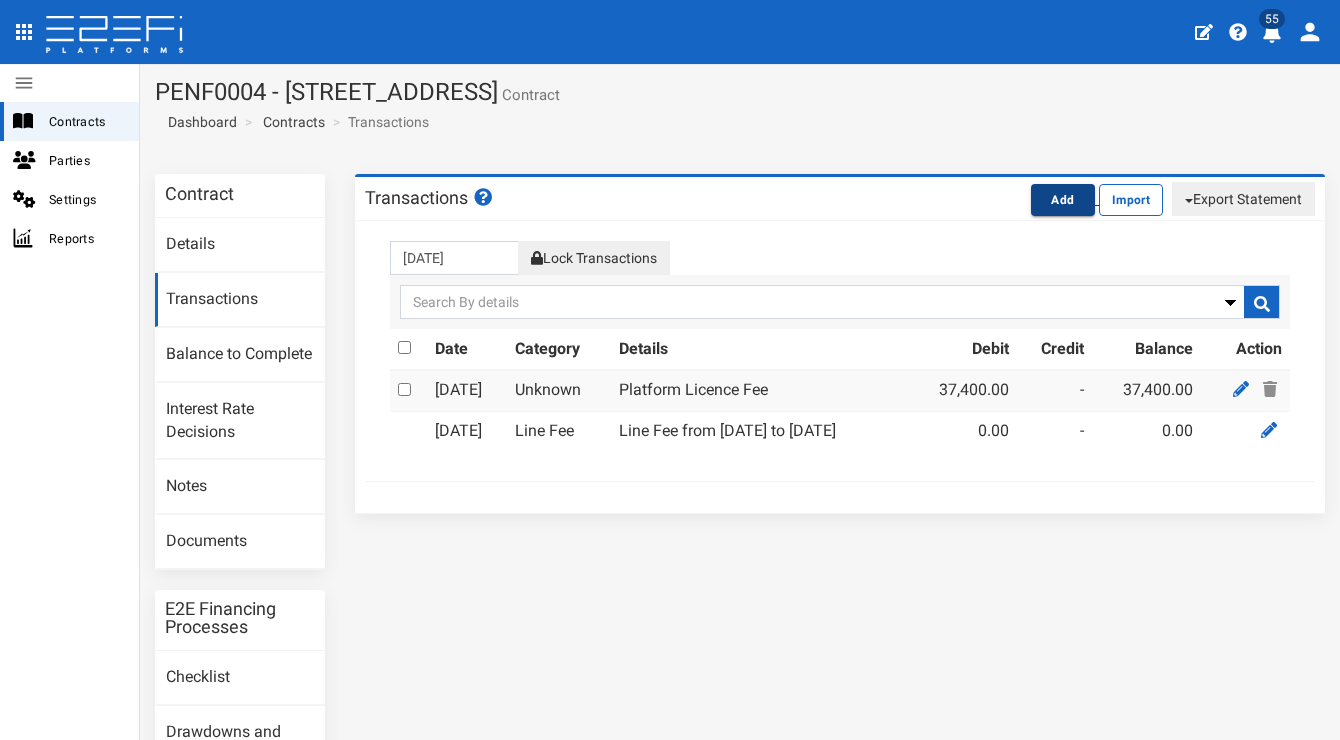 click on "Add" at bounding box center [1063, 200] 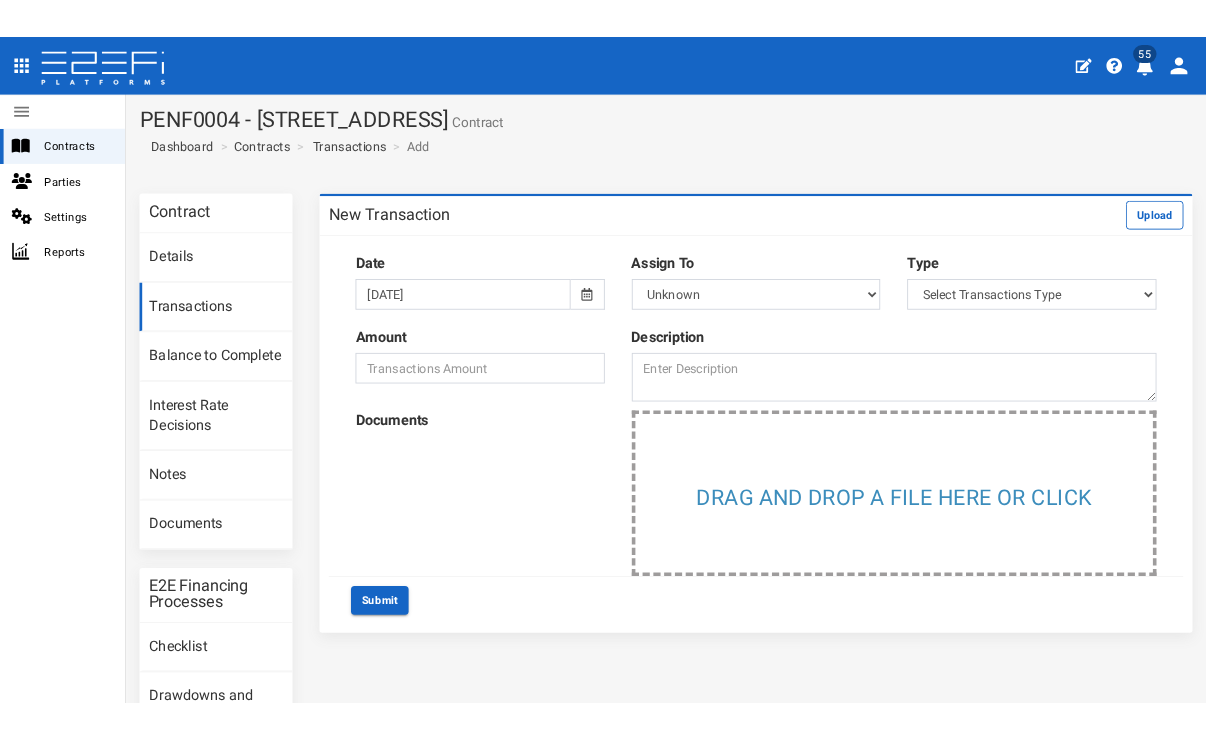 scroll, scrollTop: 0, scrollLeft: 0, axis: both 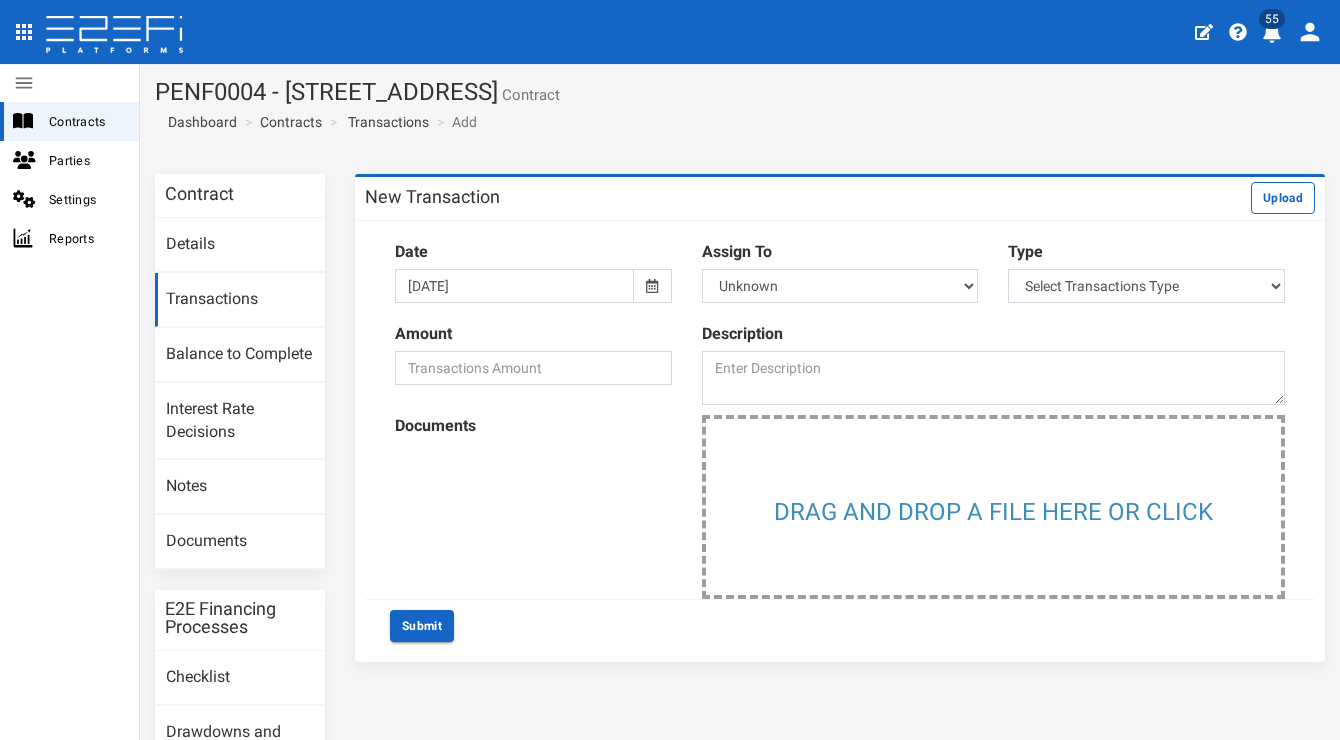 click 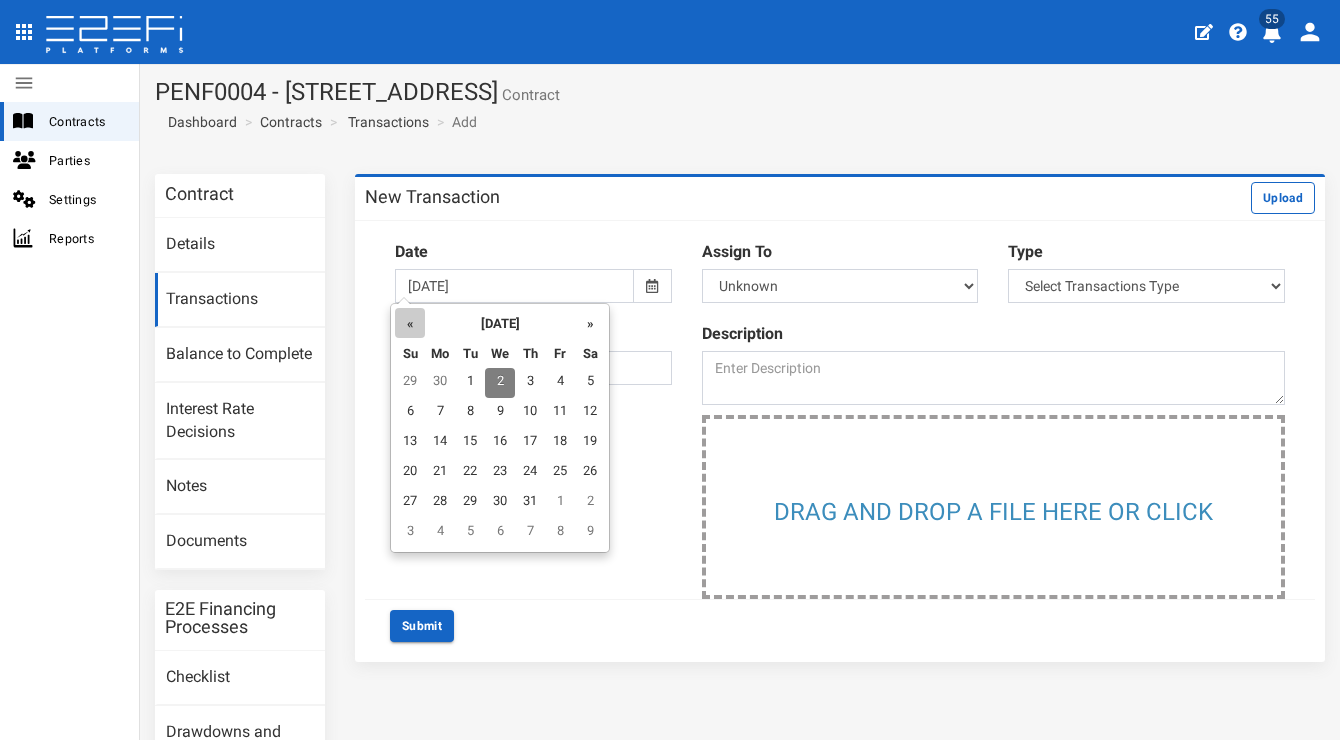 click on "«" at bounding box center [410, 323] 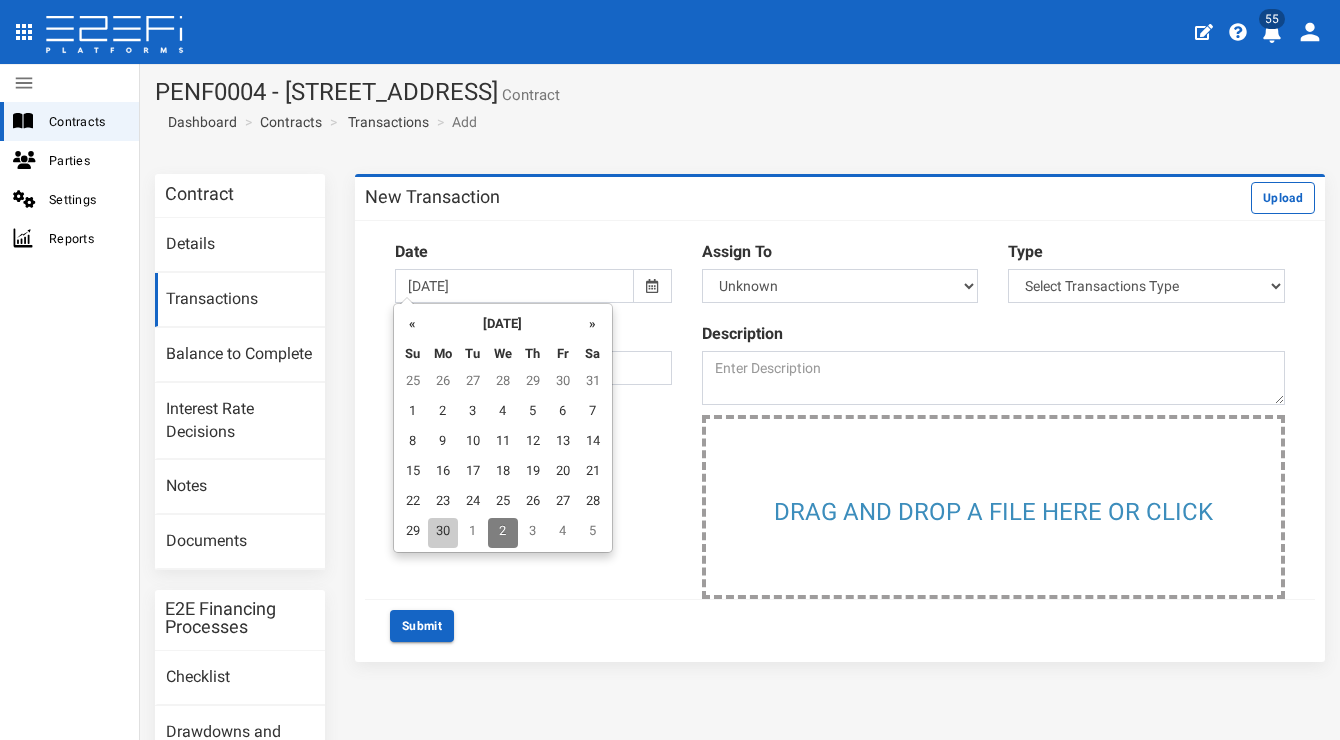 click on "30" at bounding box center [443, 533] 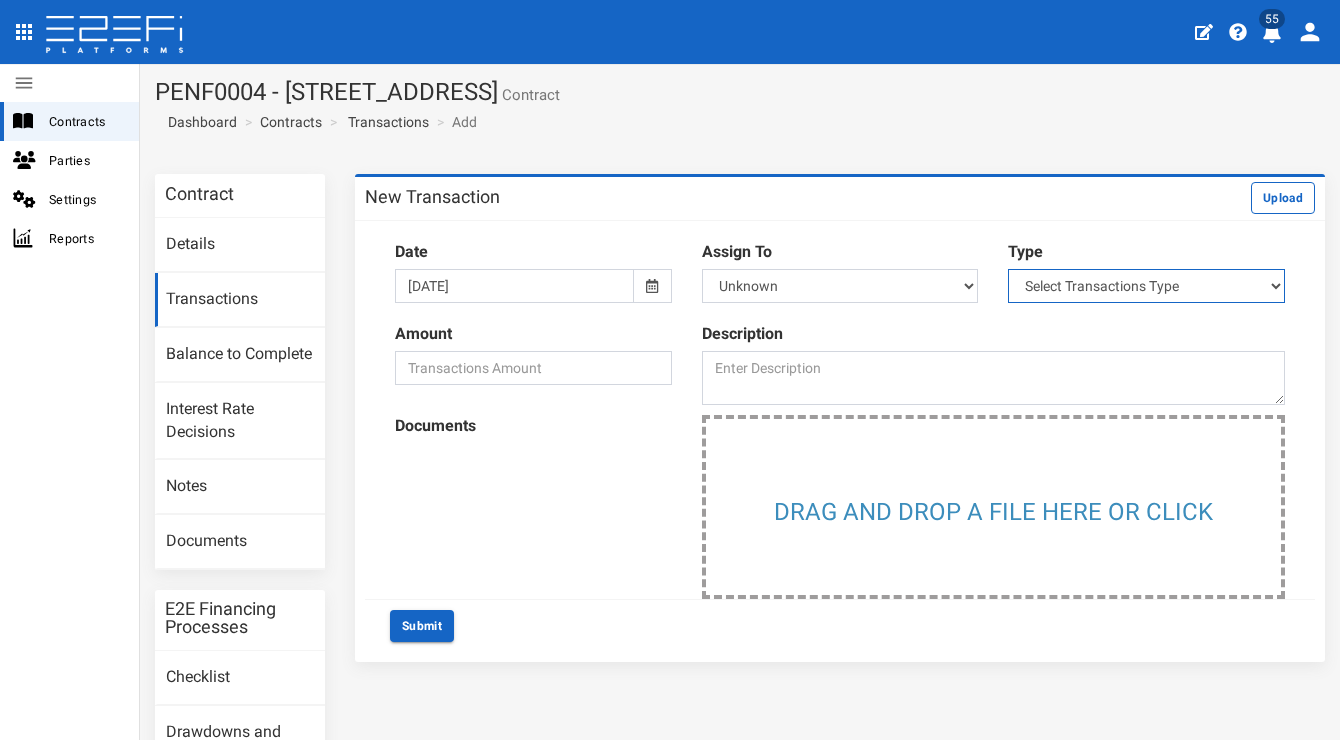 select on "2" 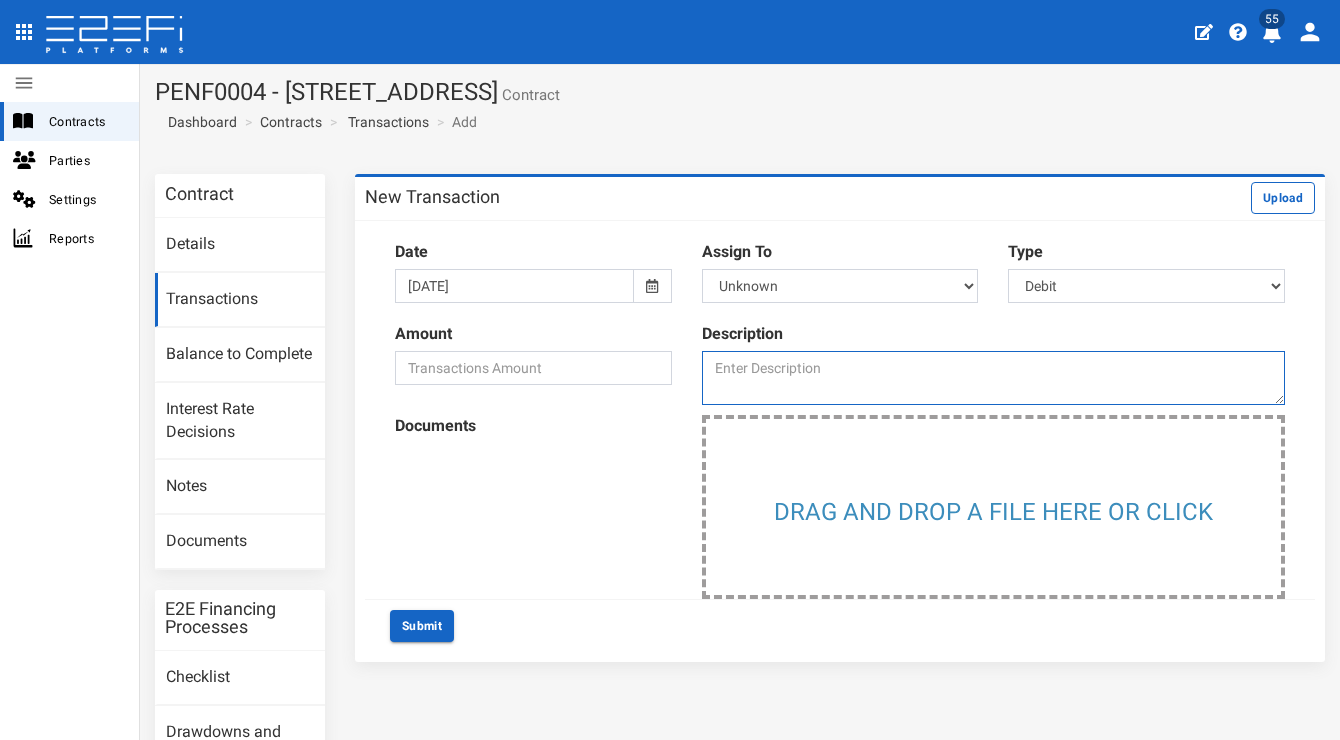 click at bounding box center [993, 378] 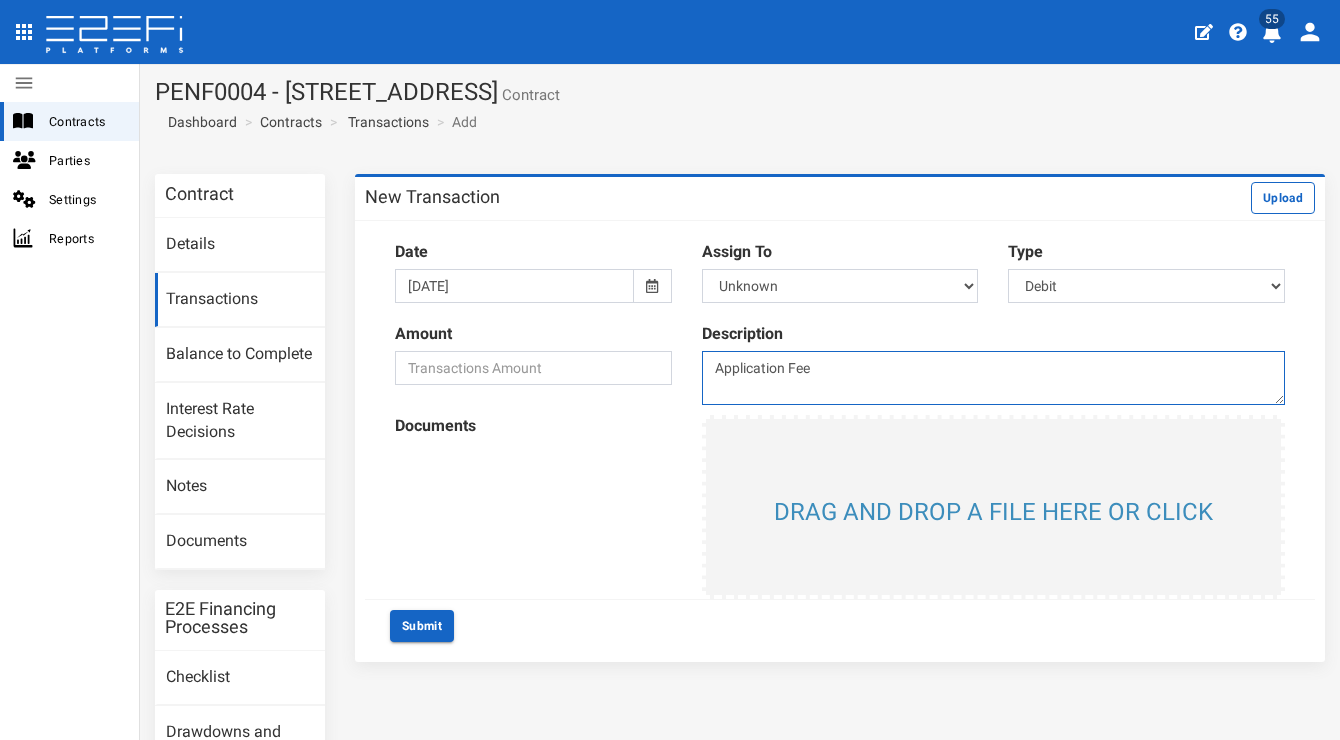 type on "Application Fee" 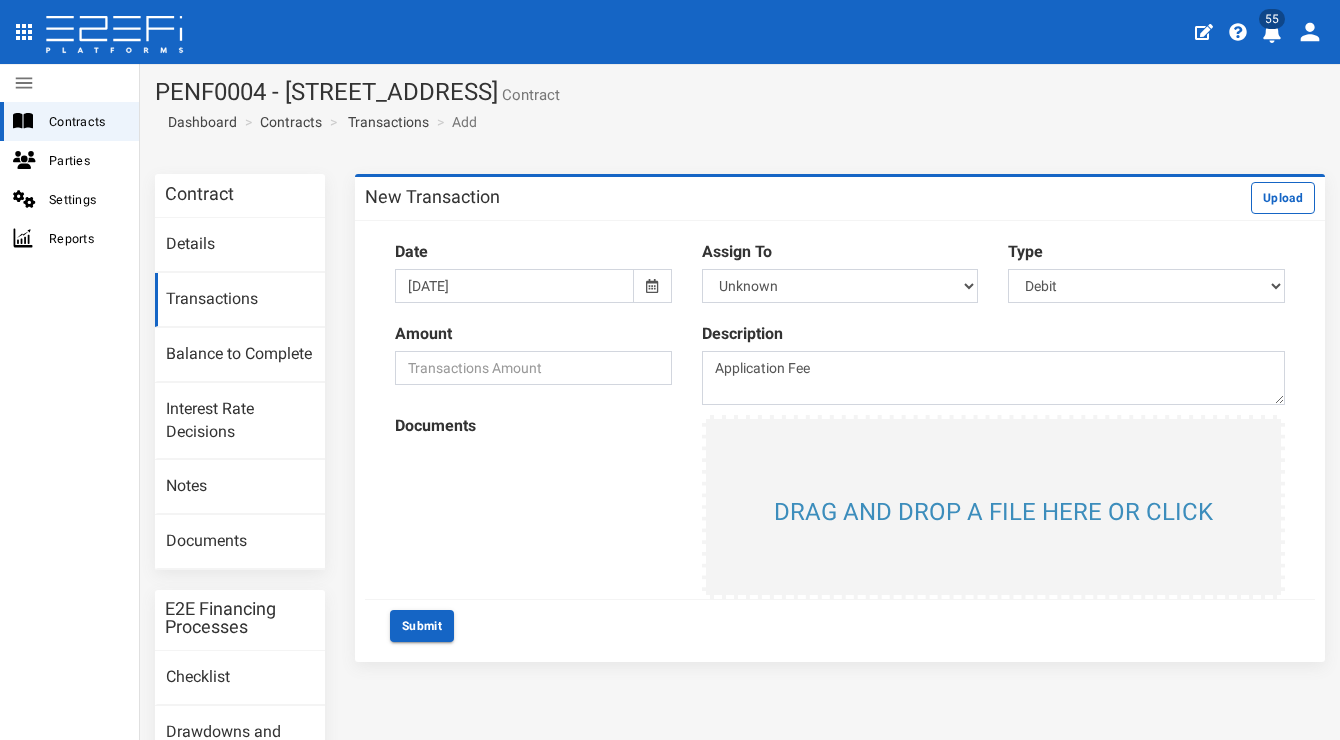 click at bounding box center (993, 507) 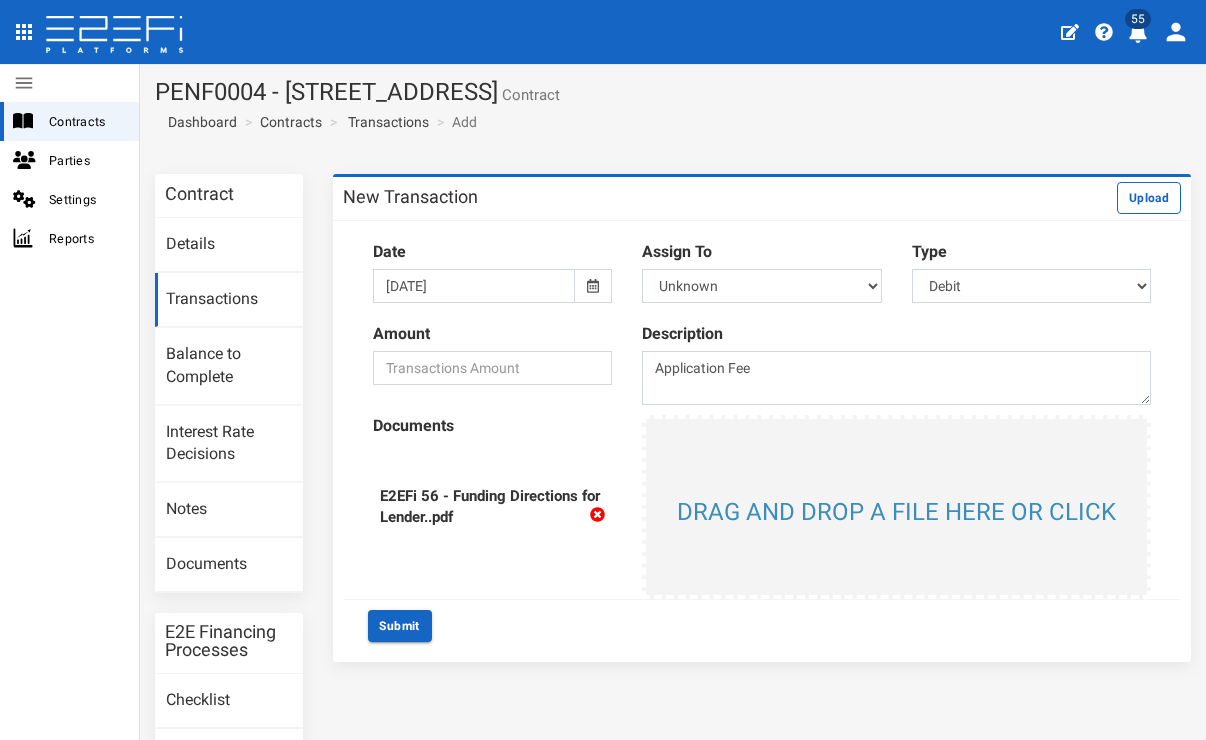 click on "Transactions" at bounding box center (229, 300) 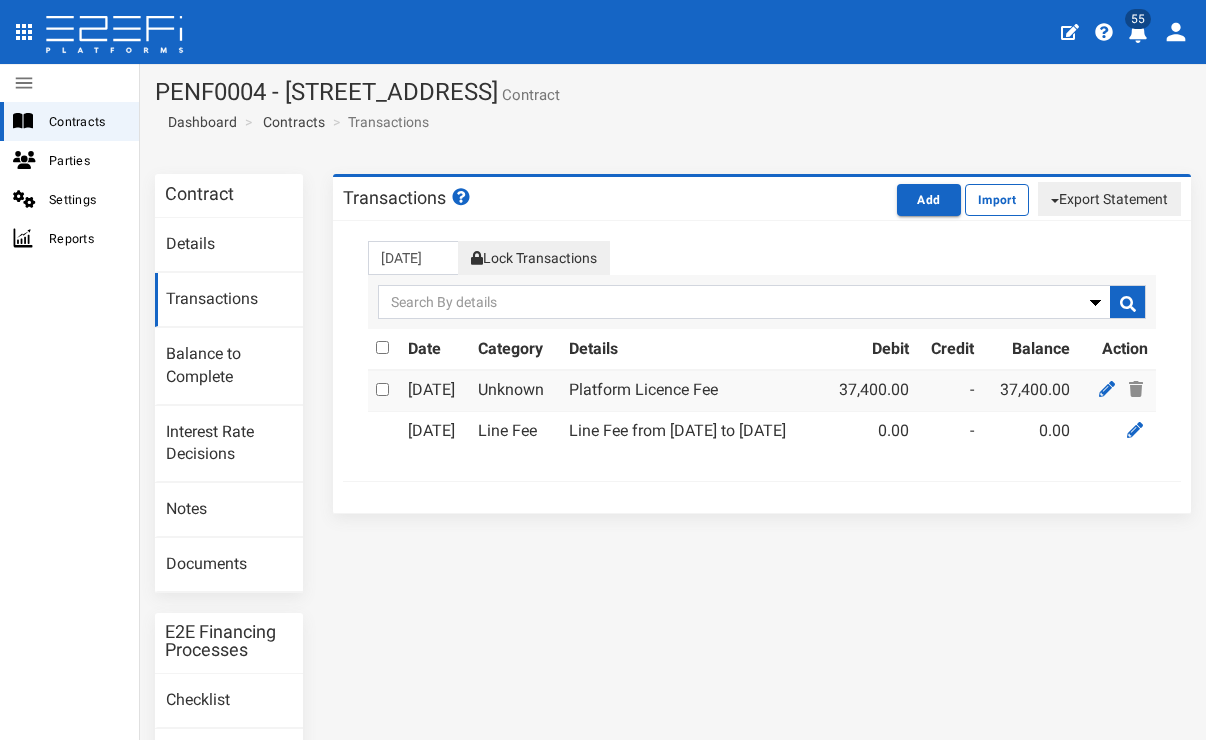 scroll, scrollTop: 0, scrollLeft: 0, axis: both 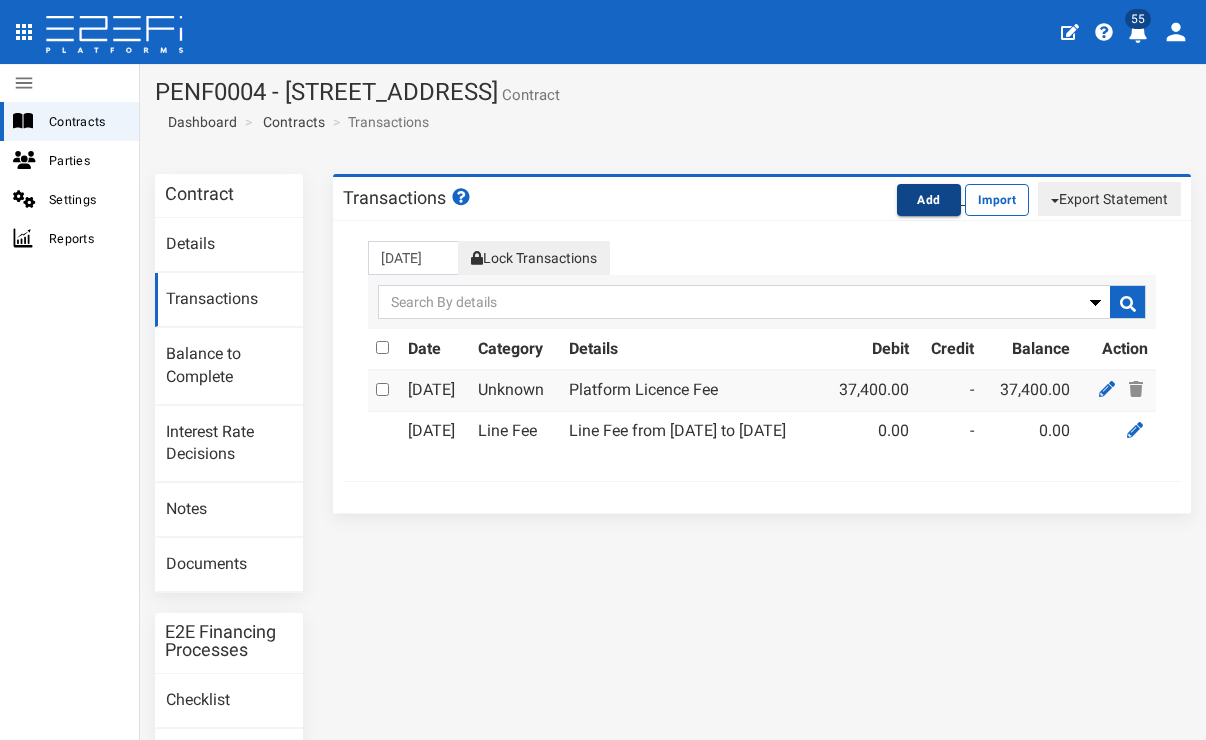 click on "Add" at bounding box center (929, 200) 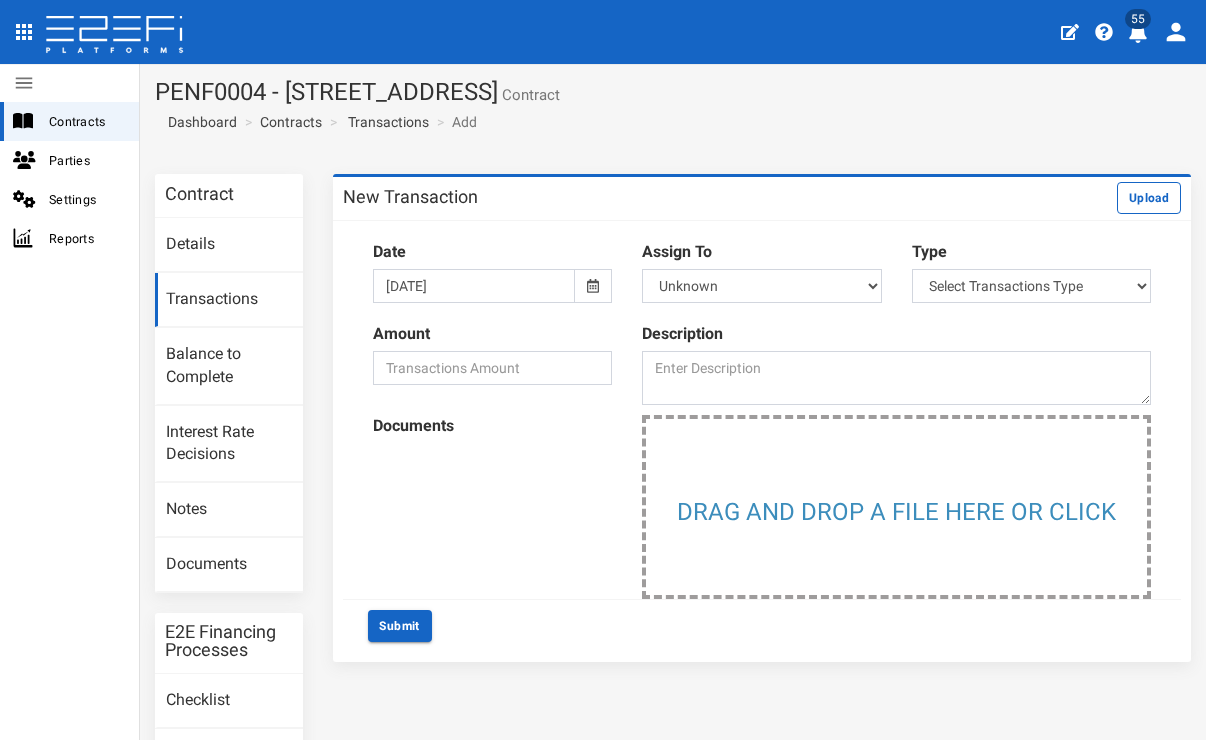 scroll, scrollTop: 0, scrollLeft: 0, axis: both 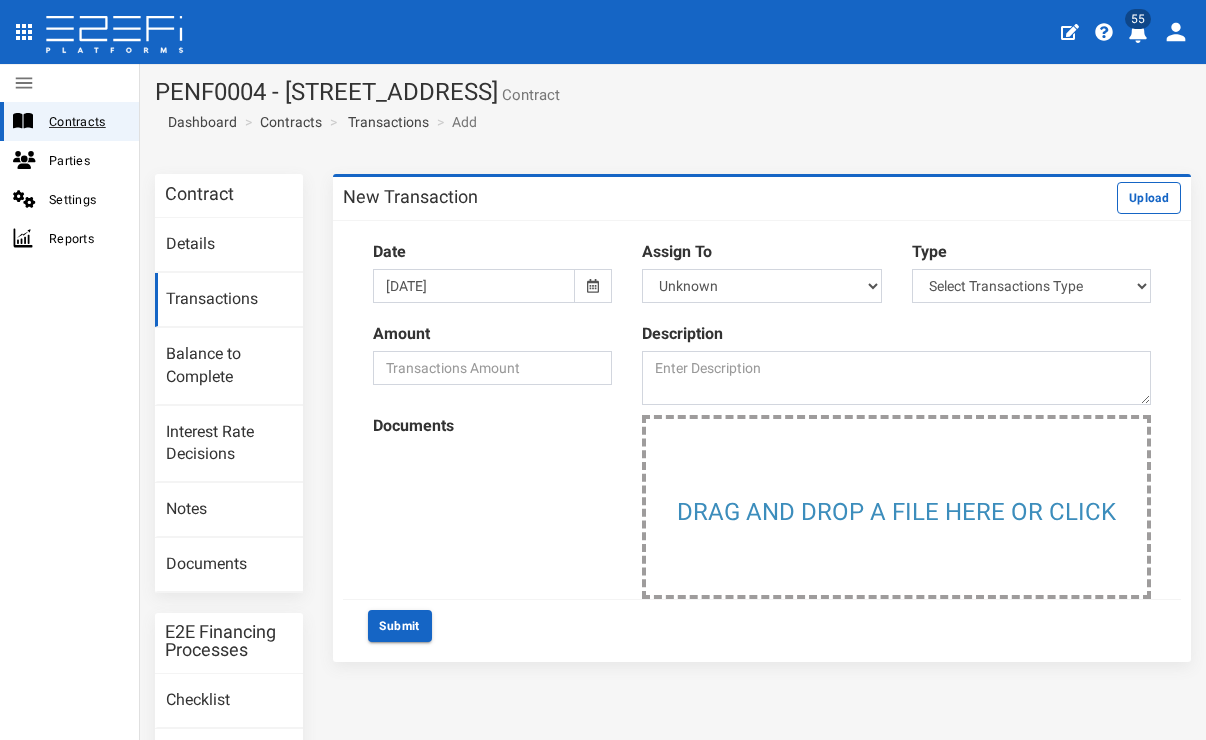 click on "Contracts" at bounding box center (86, 121) 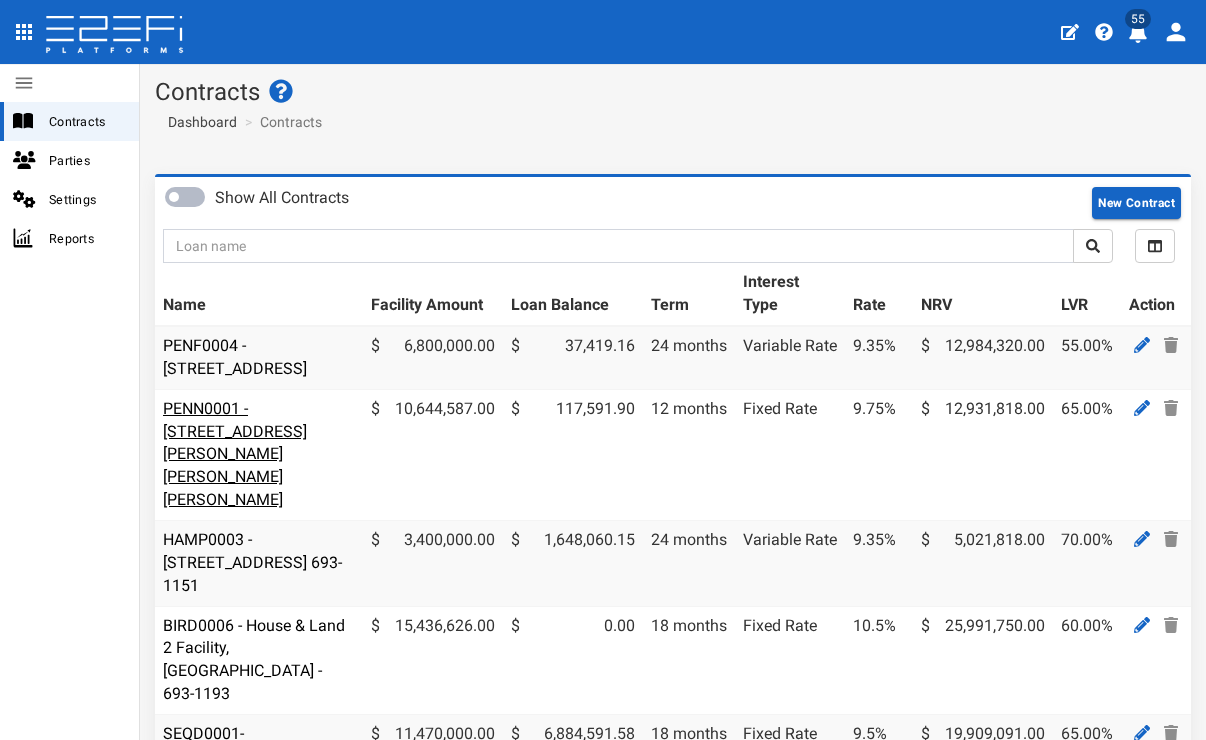 scroll, scrollTop: 0, scrollLeft: 0, axis: both 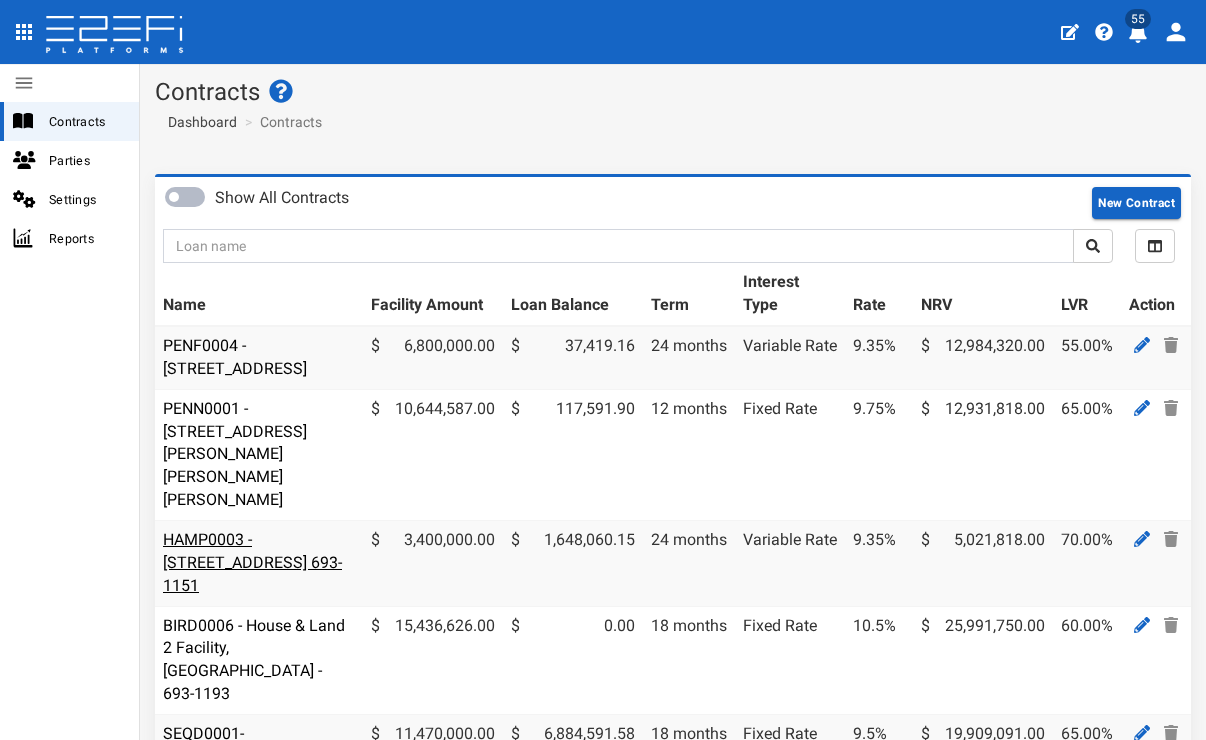 click on "HAMP0003 - [STREET_ADDRESS] 693-1151" at bounding box center (252, 562) 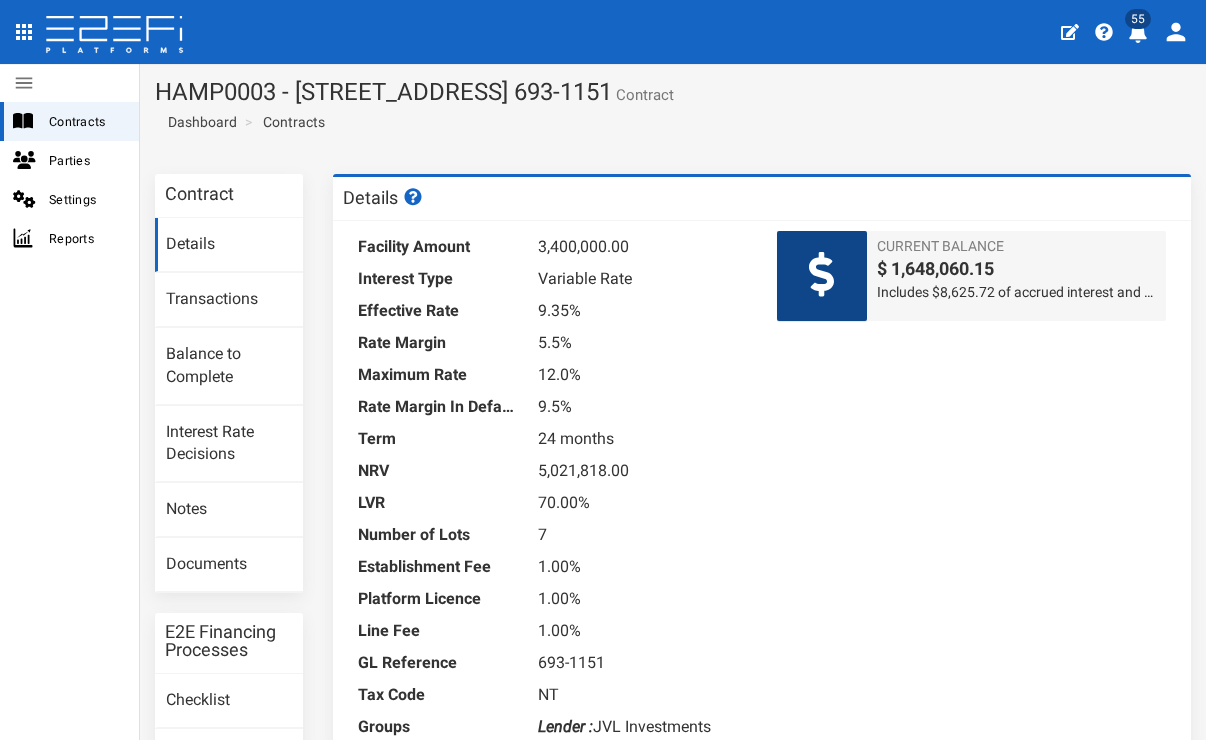 scroll, scrollTop: 0, scrollLeft: 0, axis: both 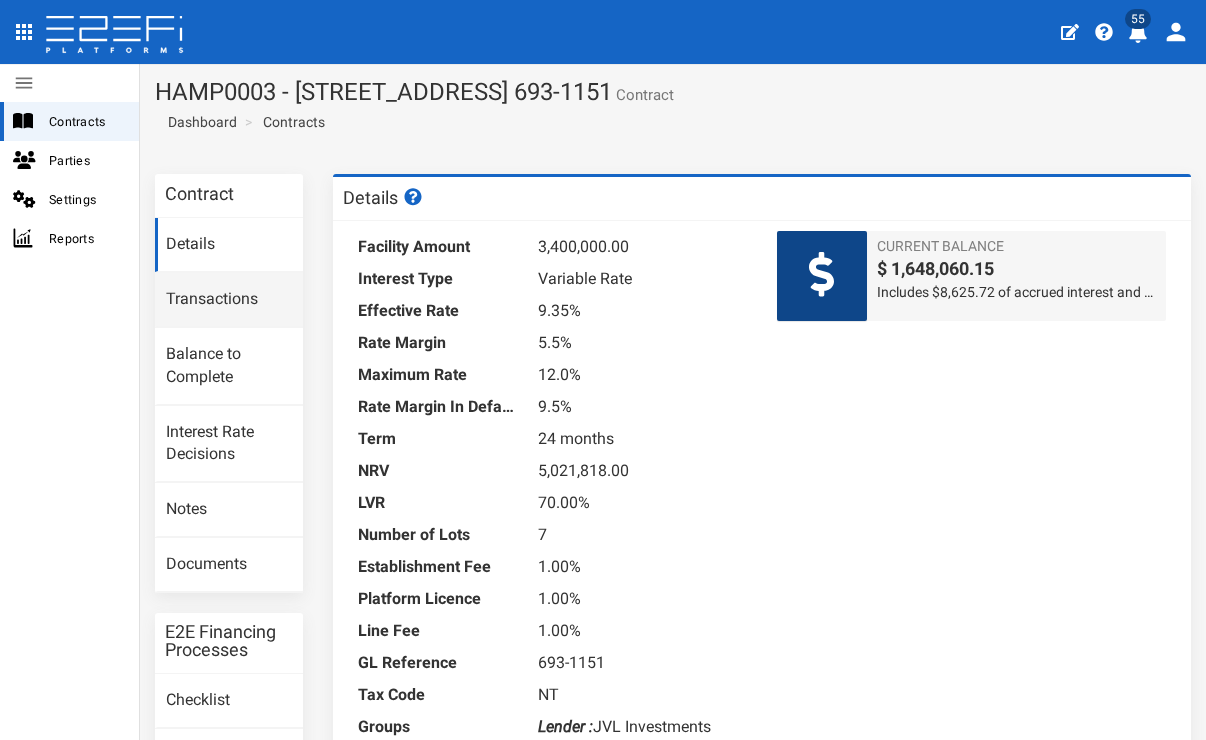 click on "Transactions" at bounding box center (229, 300) 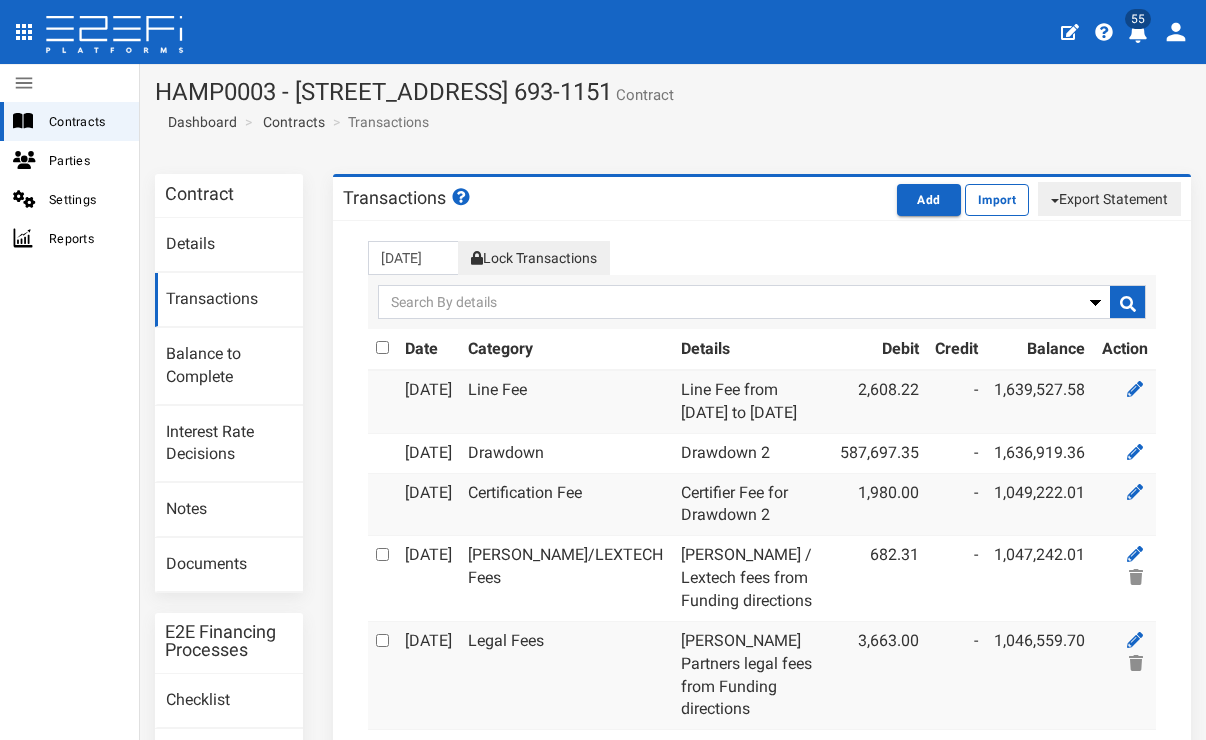 scroll, scrollTop: 0, scrollLeft: 0, axis: both 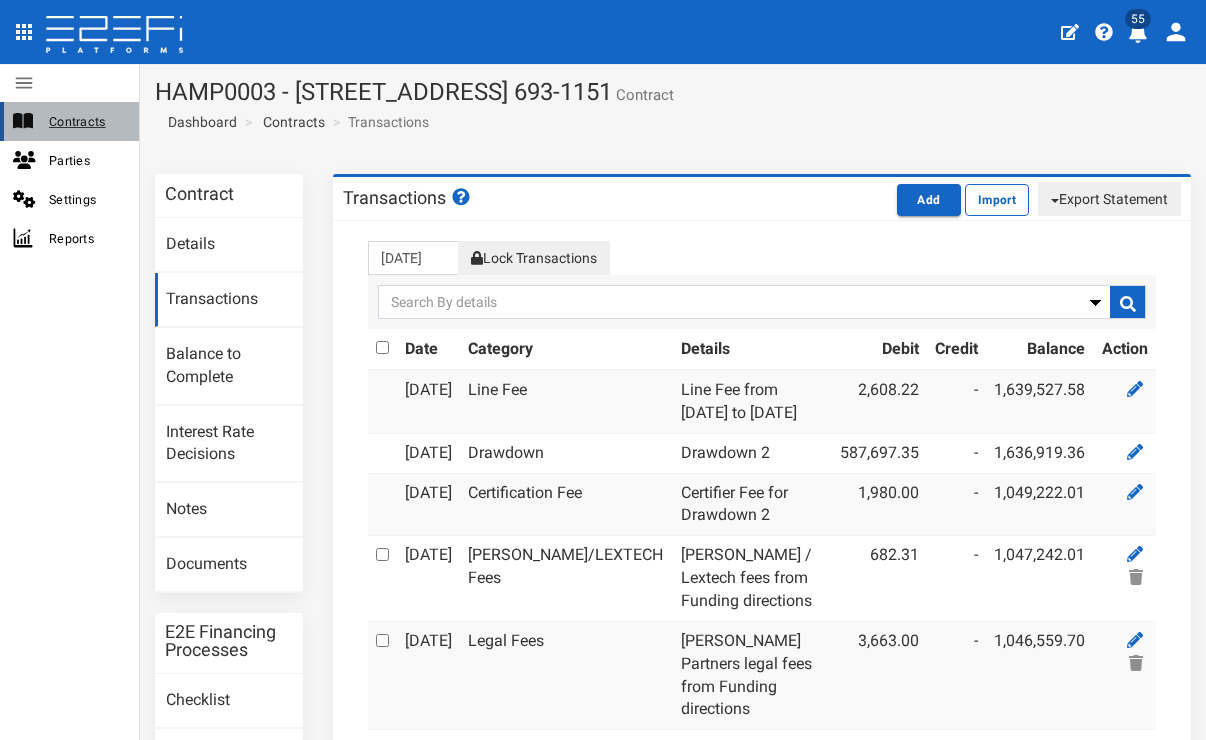 click on "Contracts" at bounding box center (86, 121) 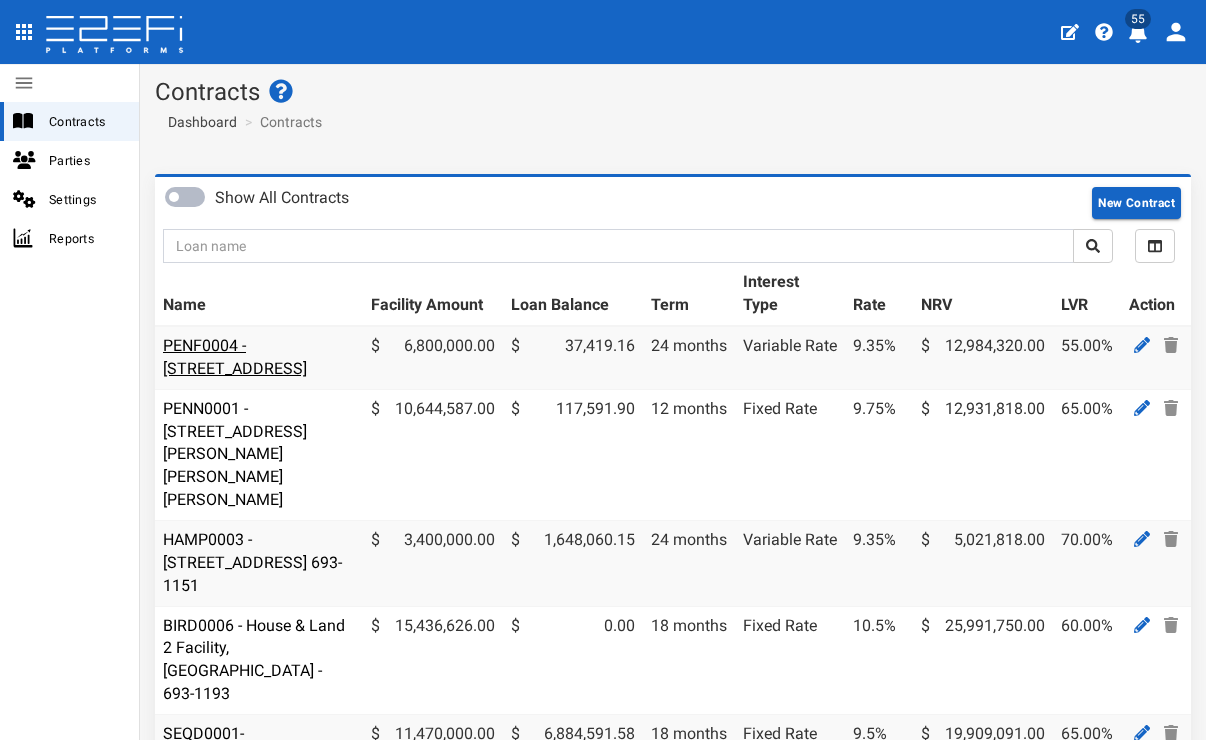 scroll, scrollTop: 0, scrollLeft: 0, axis: both 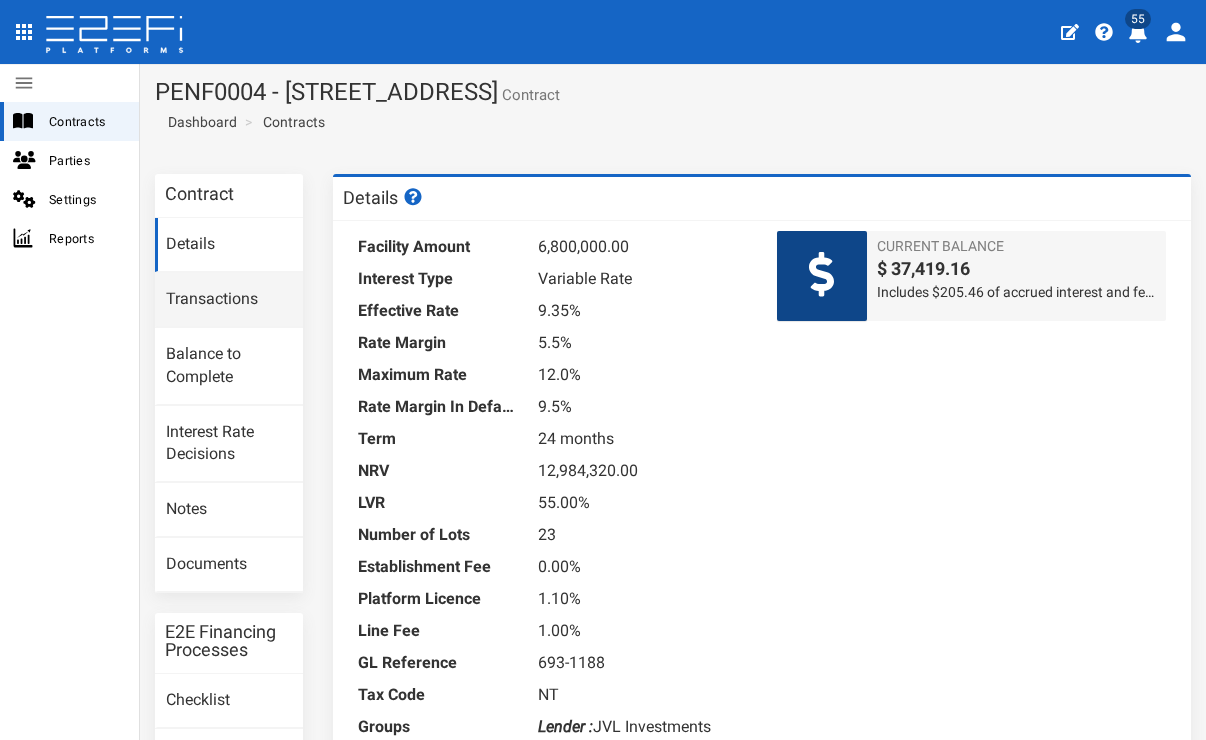 click on "Transactions" at bounding box center [229, 300] 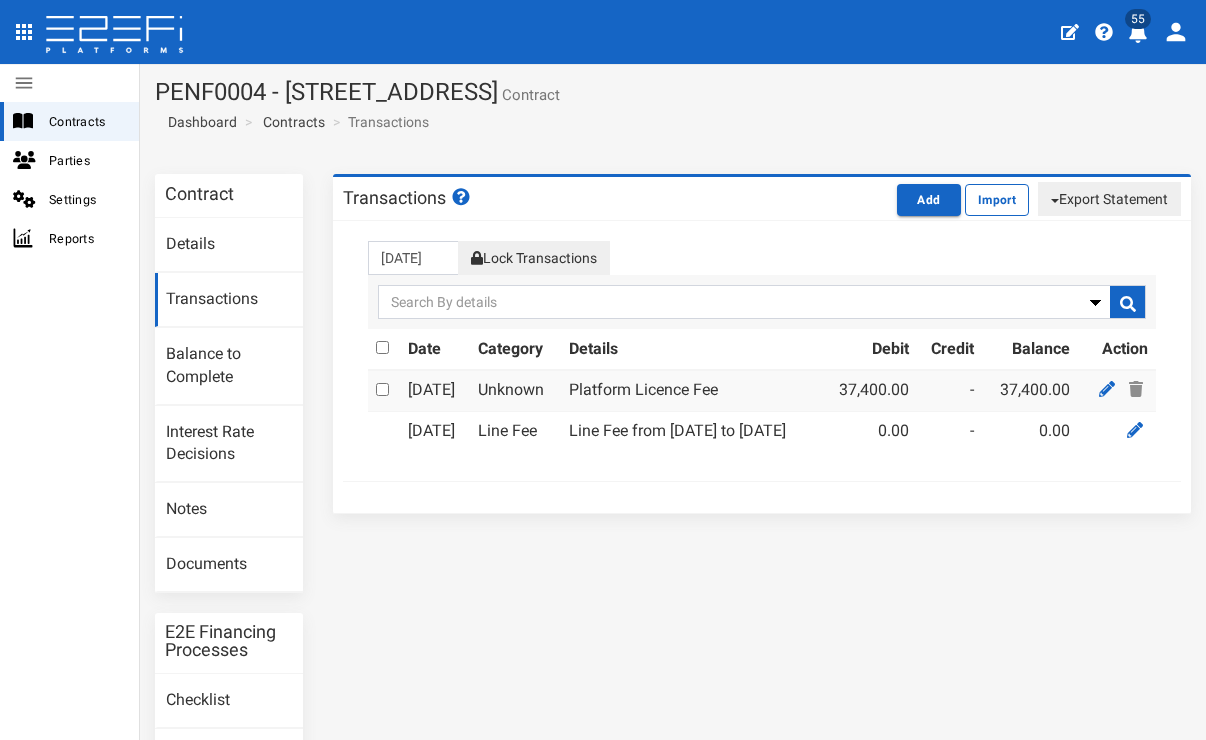 scroll, scrollTop: 0, scrollLeft: 0, axis: both 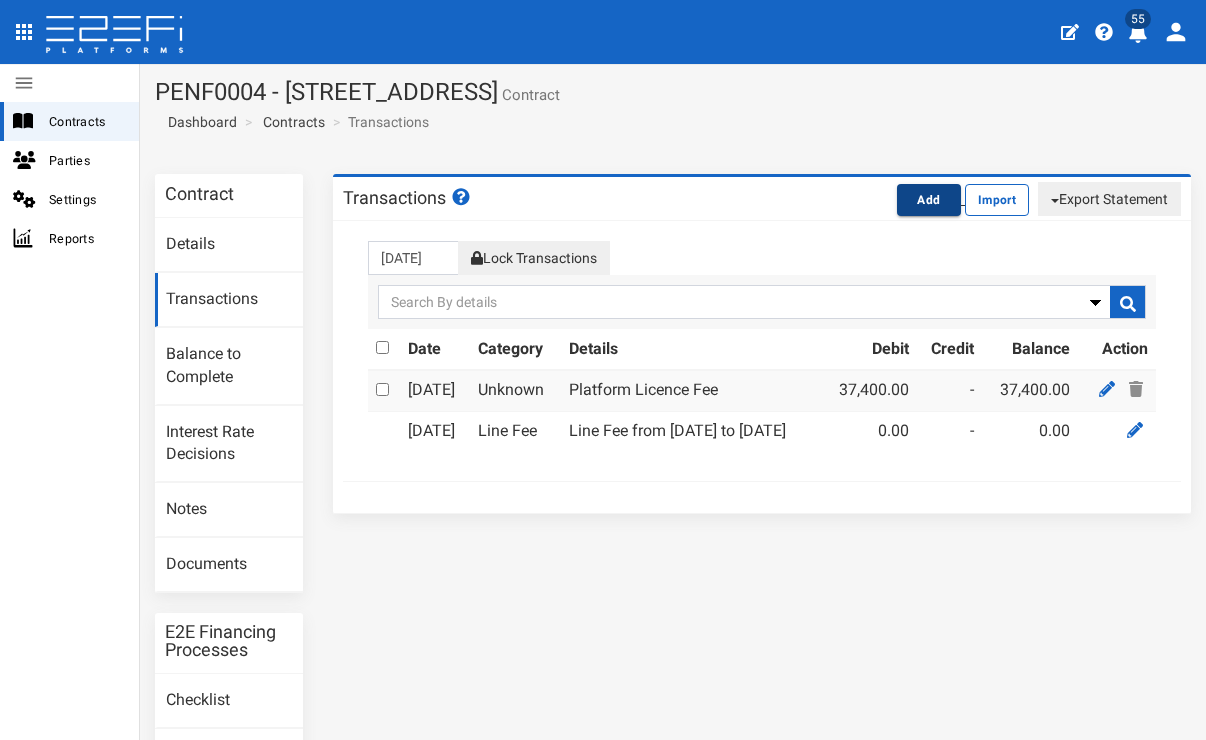 click on "Add" at bounding box center [929, 200] 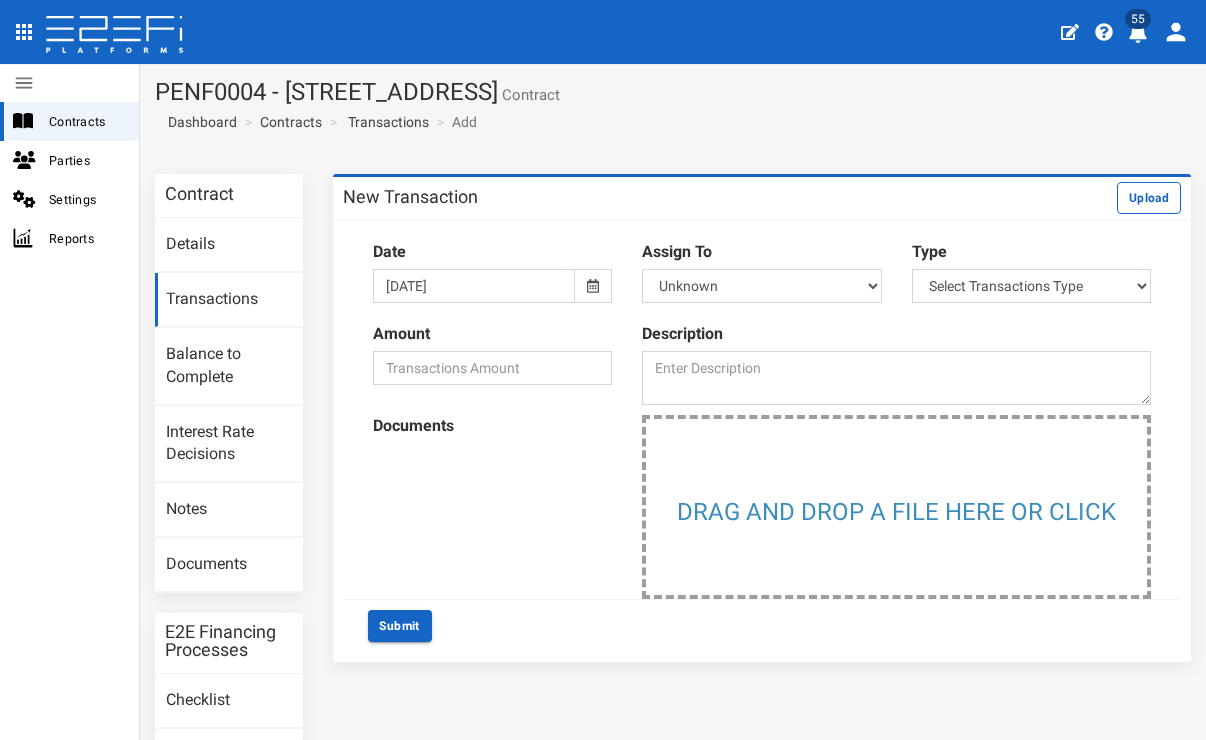 scroll, scrollTop: 0, scrollLeft: 0, axis: both 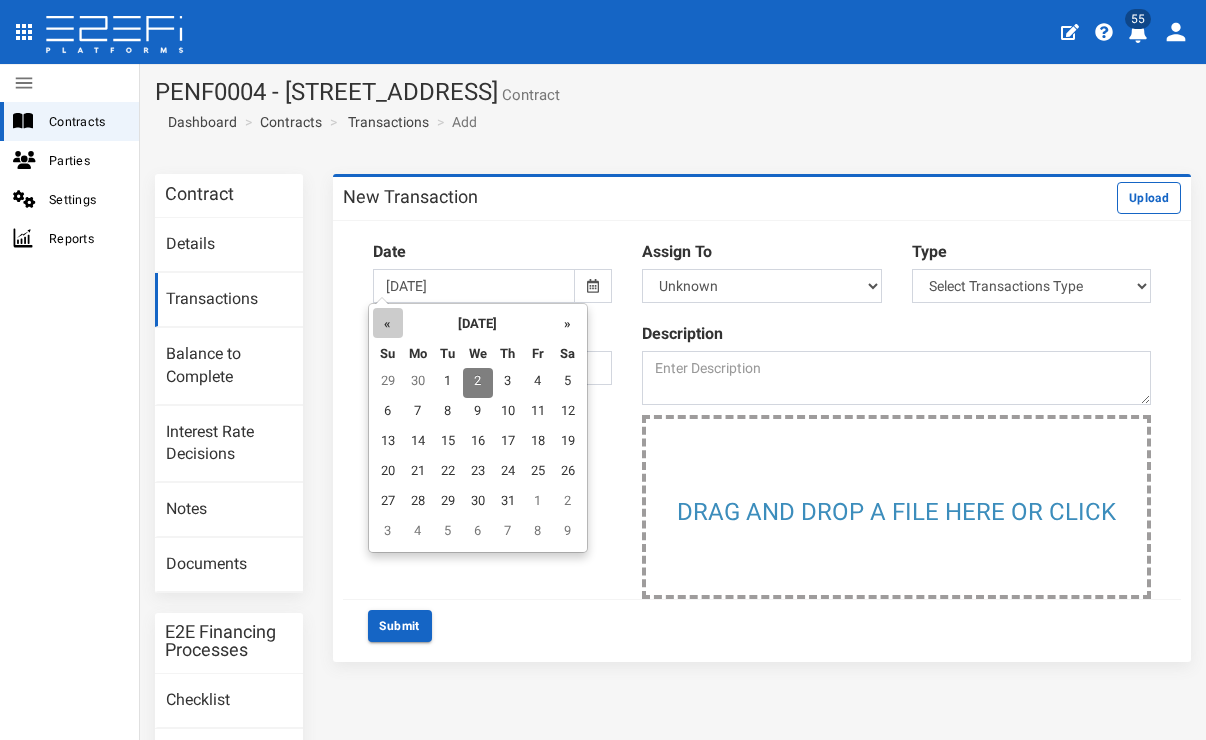 click on "«" at bounding box center (388, 323) 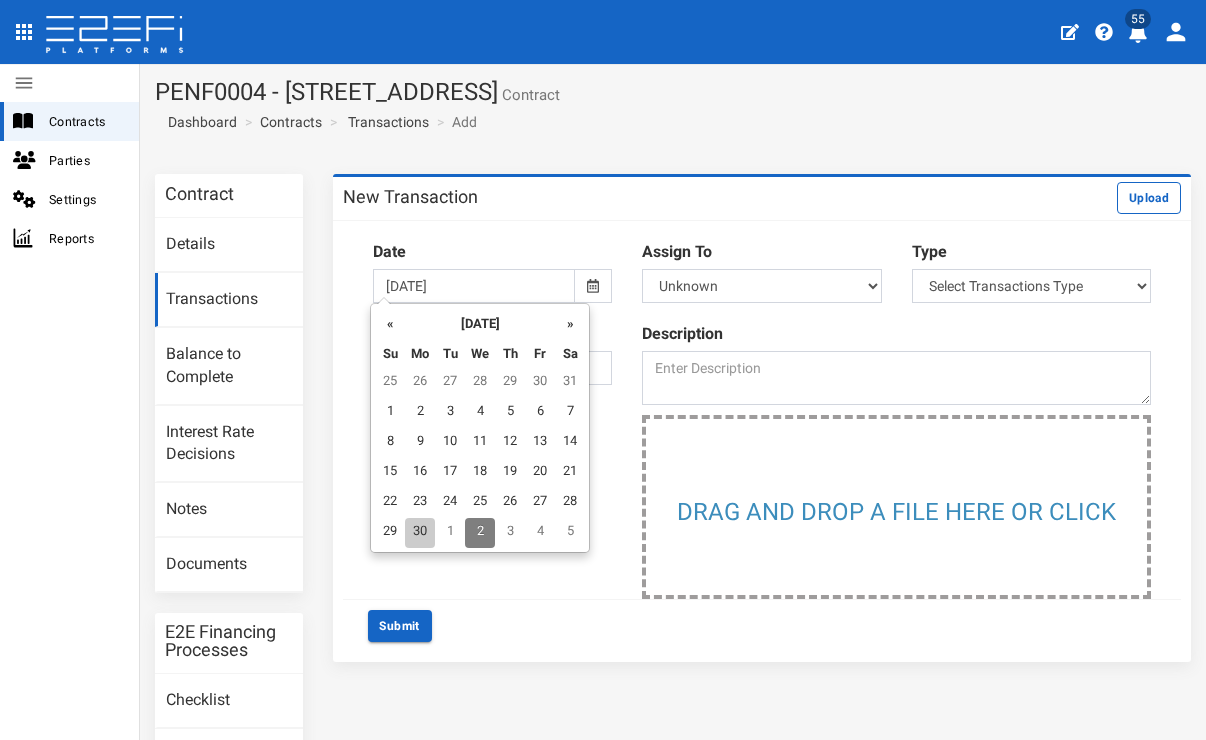 click on "30" at bounding box center [420, 533] 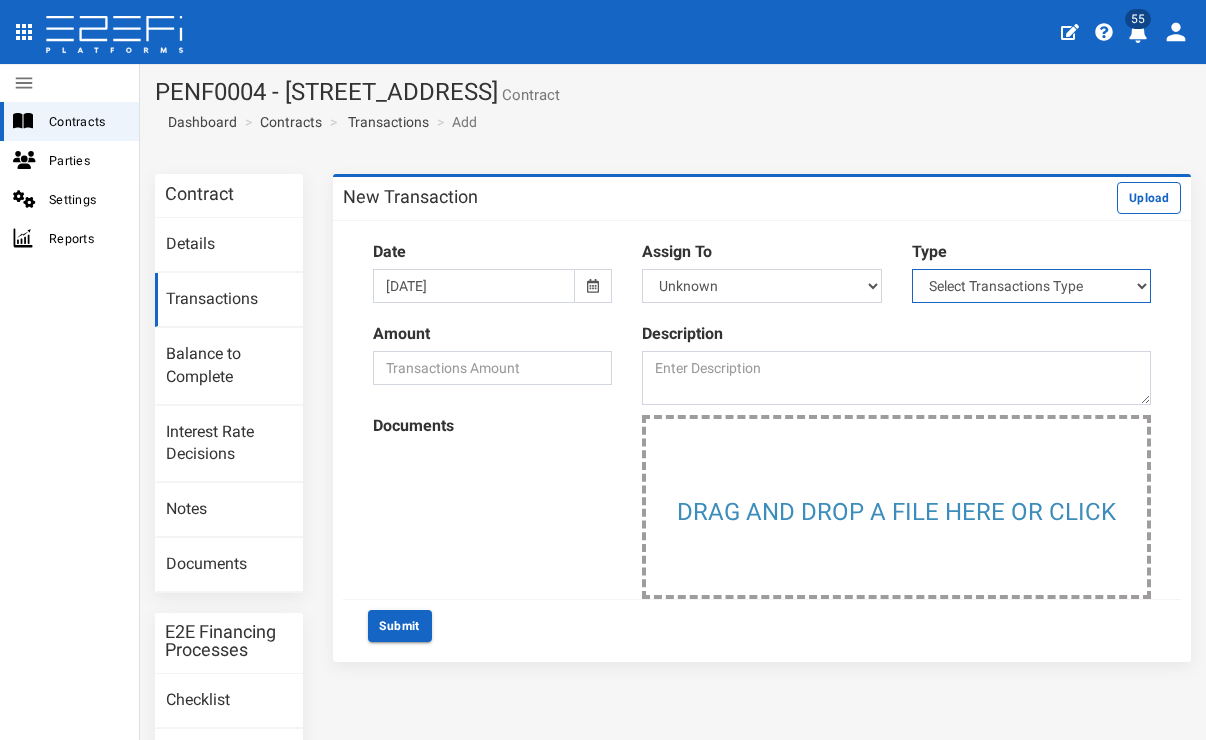 select on "2" 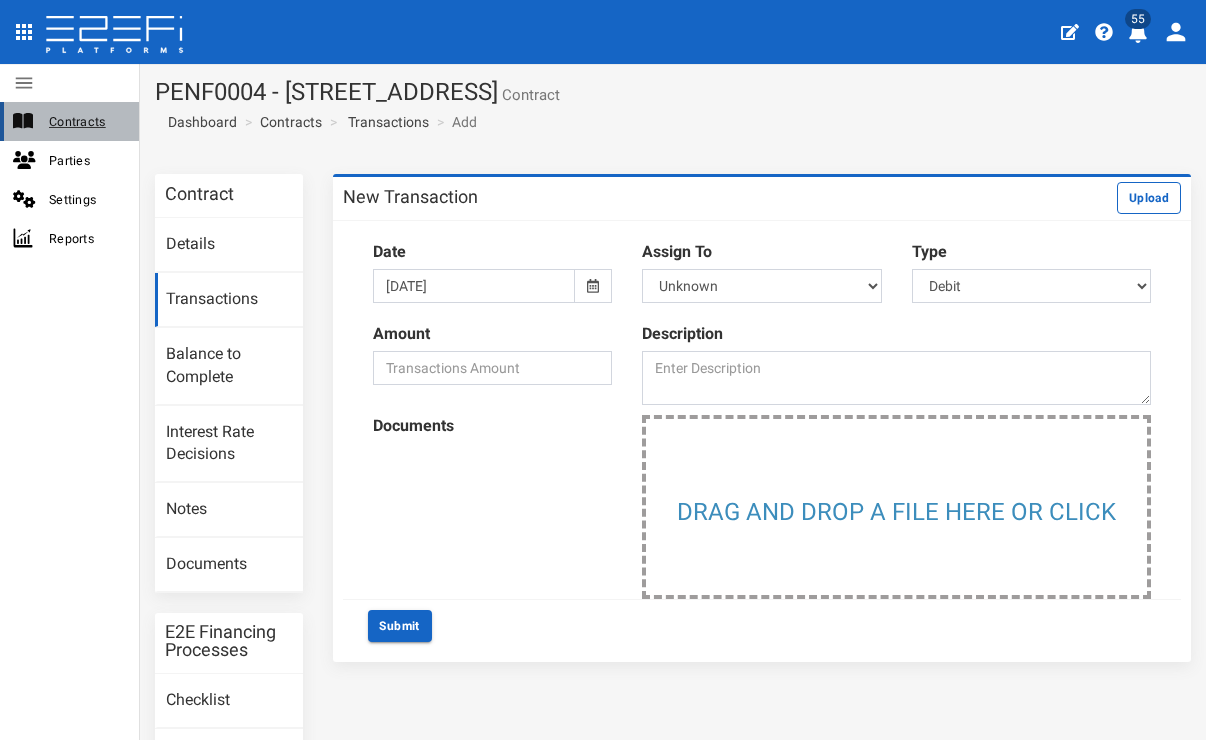 click on "Contracts" at bounding box center [86, 121] 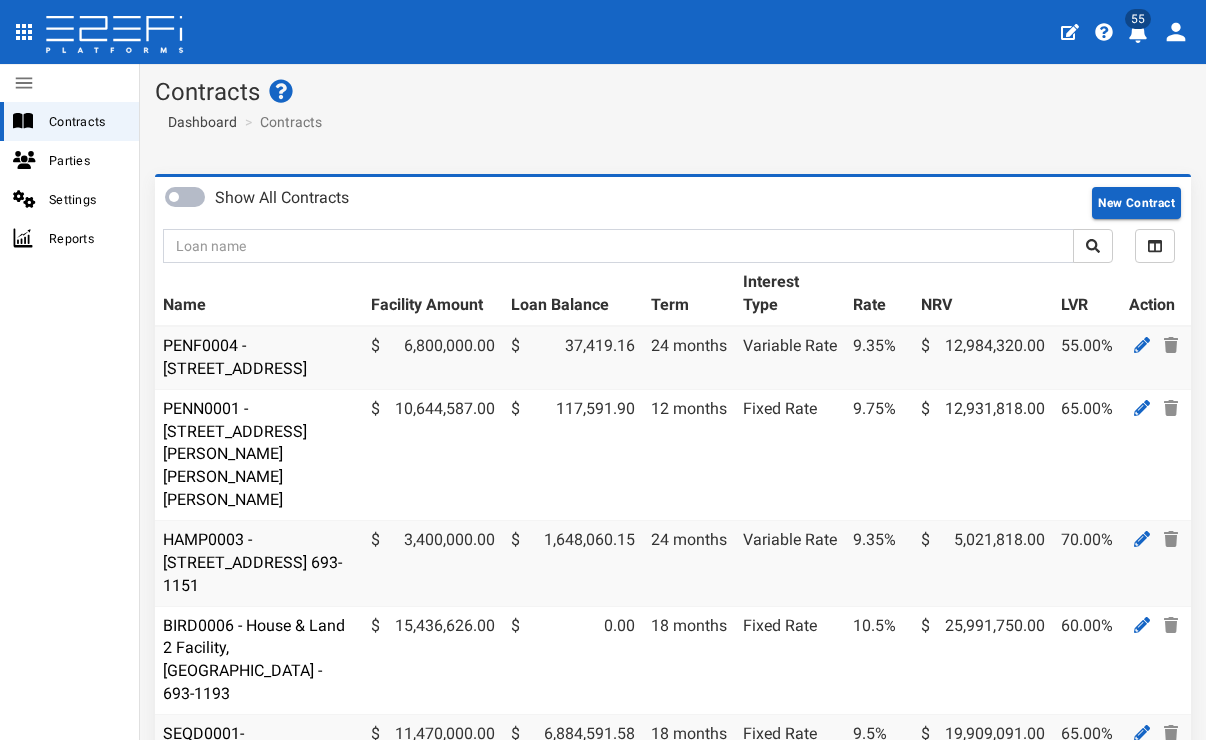 scroll, scrollTop: 0, scrollLeft: 0, axis: both 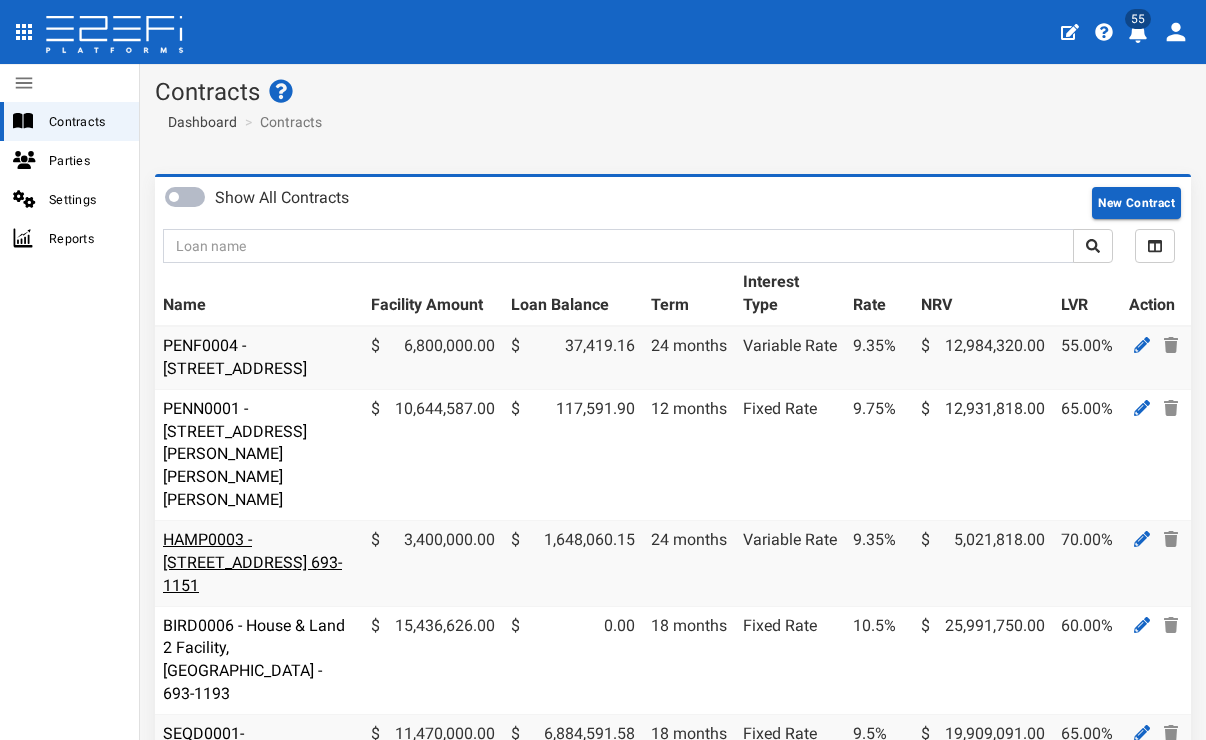 click on "HAMP0003 - [STREET_ADDRESS] 693-1151" at bounding box center (252, 562) 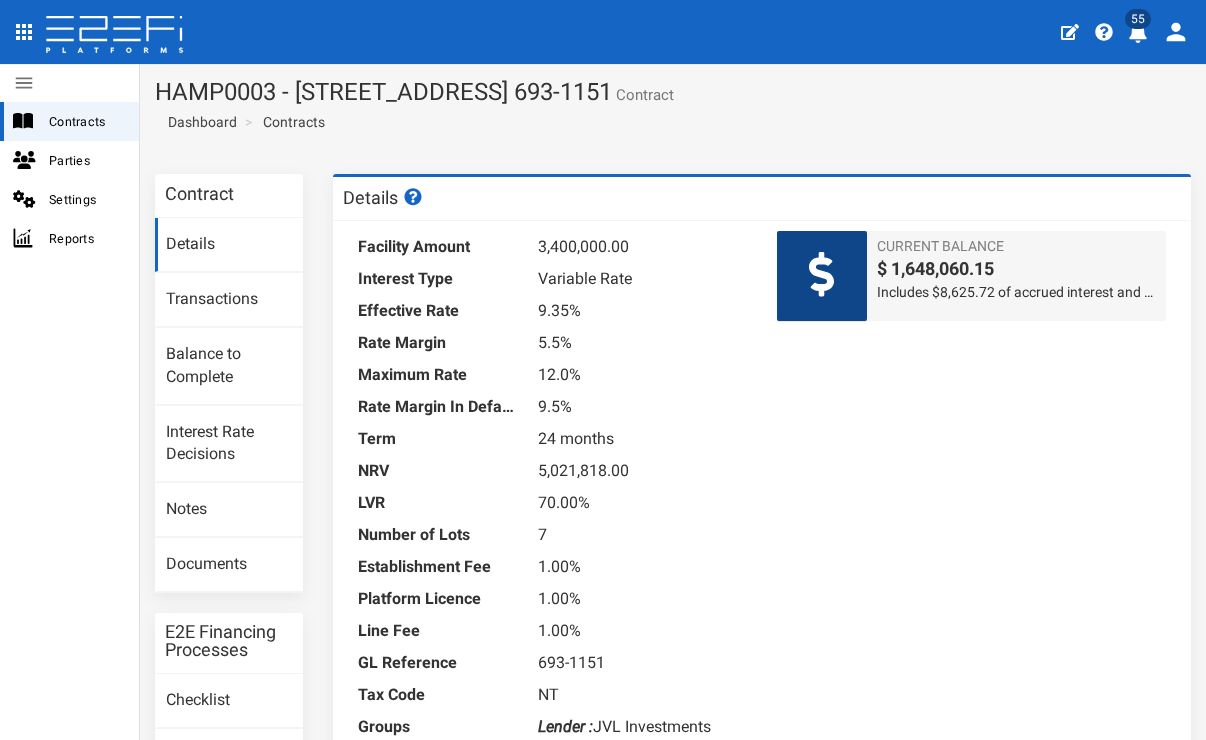 scroll, scrollTop: 0, scrollLeft: 0, axis: both 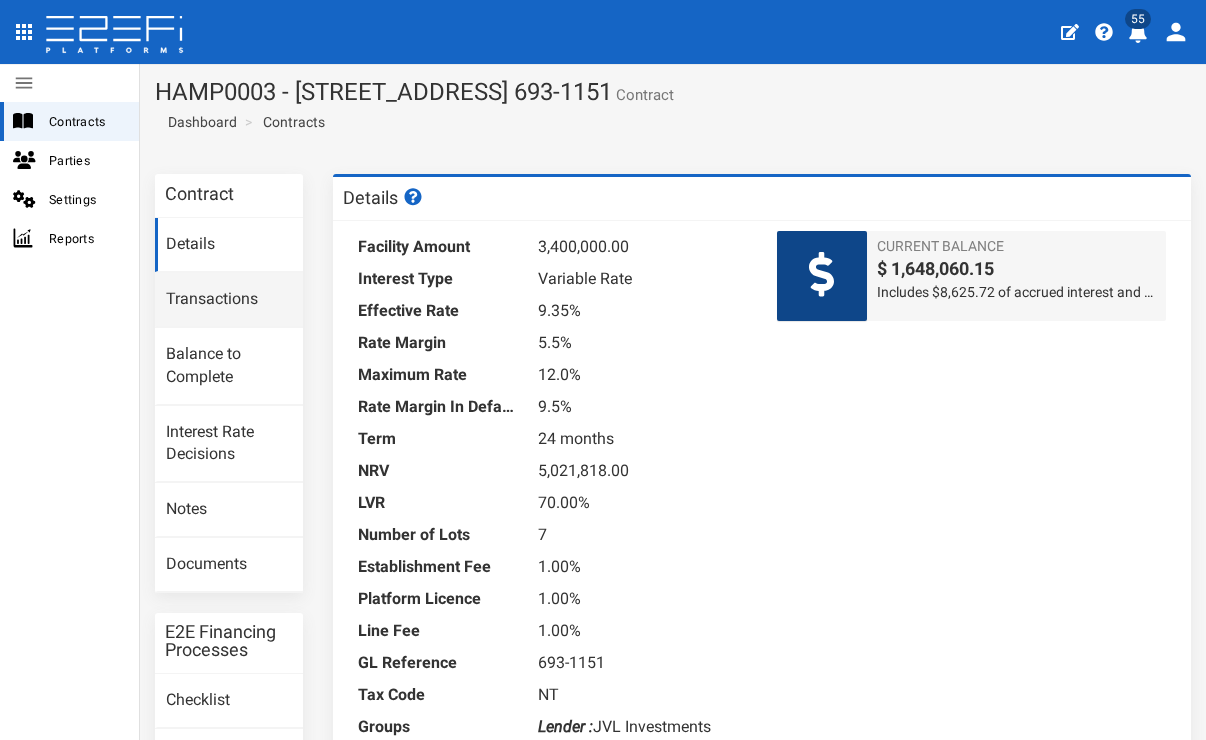 click on "Transactions" at bounding box center (229, 300) 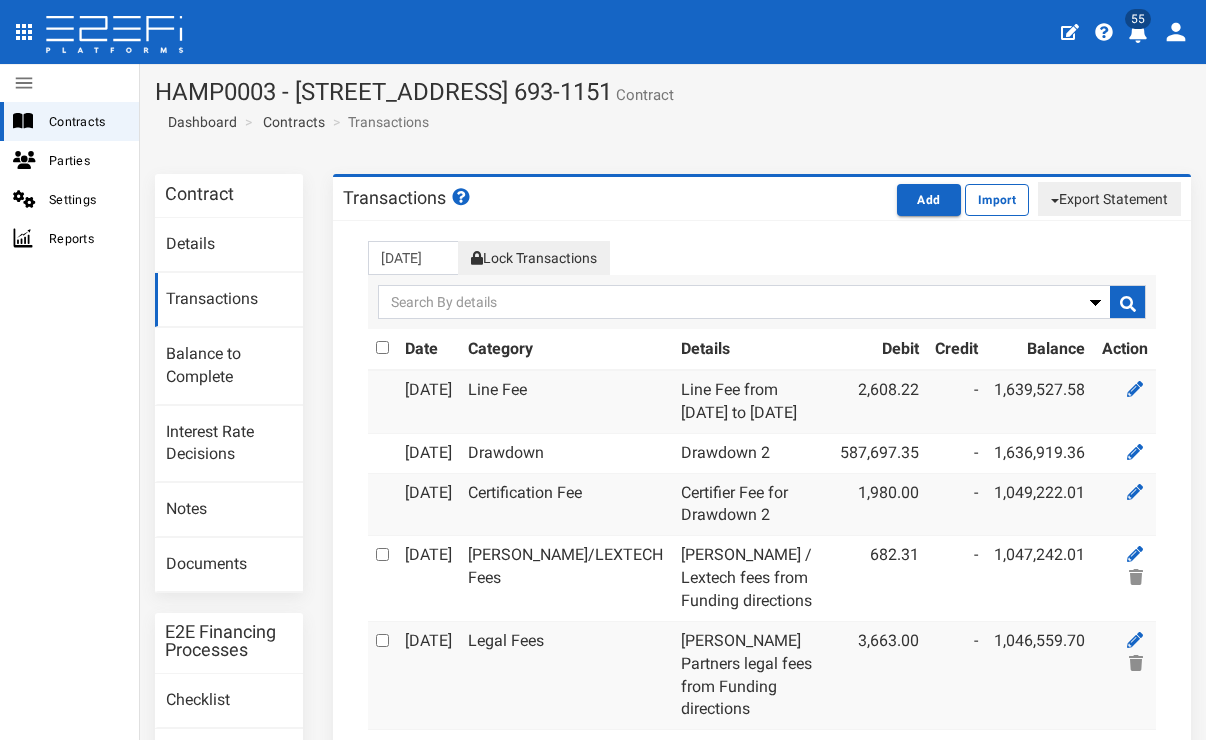 scroll, scrollTop: 0, scrollLeft: 0, axis: both 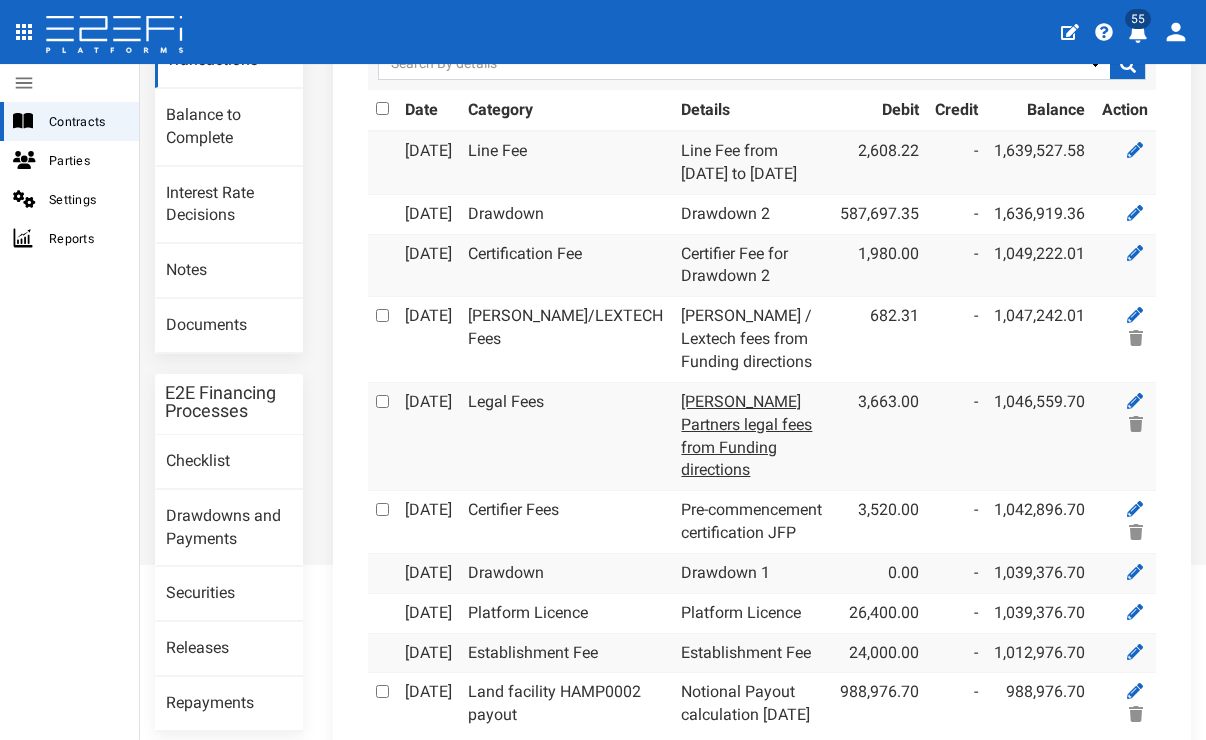 click on "Purcell Partners legal fees from Funding directions" at bounding box center [746, 436] 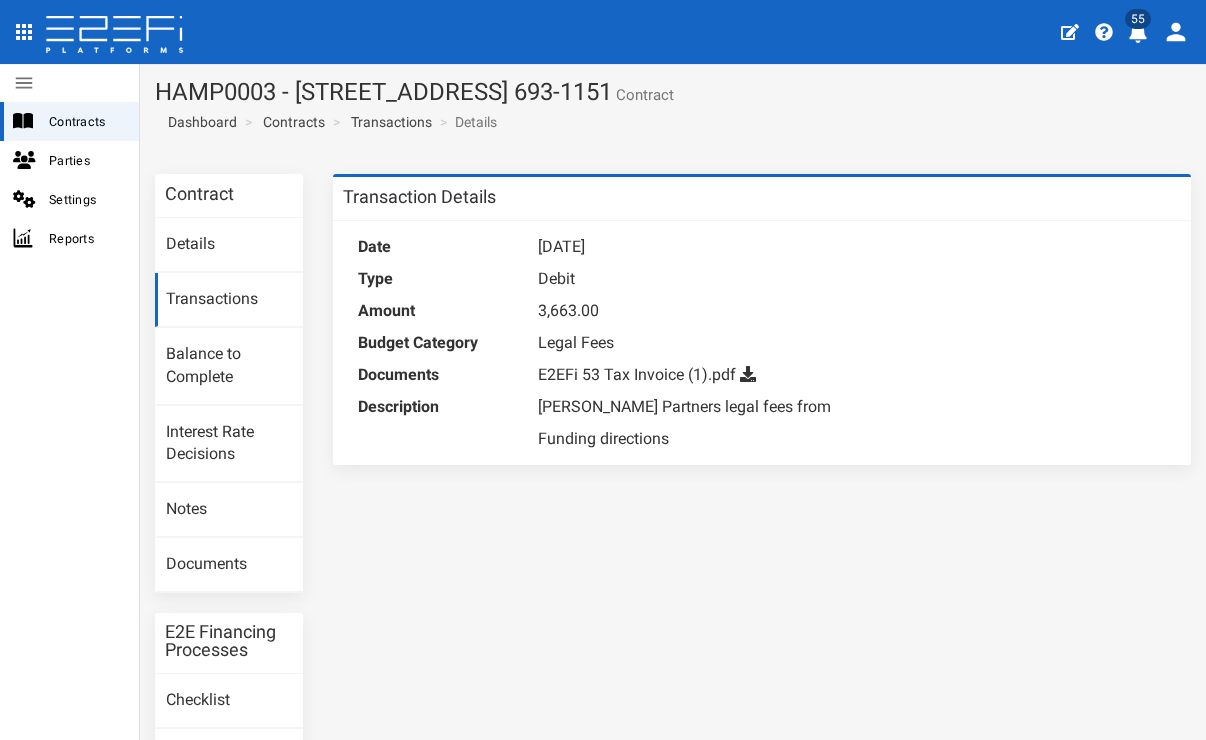 scroll, scrollTop: 0, scrollLeft: 0, axis: both 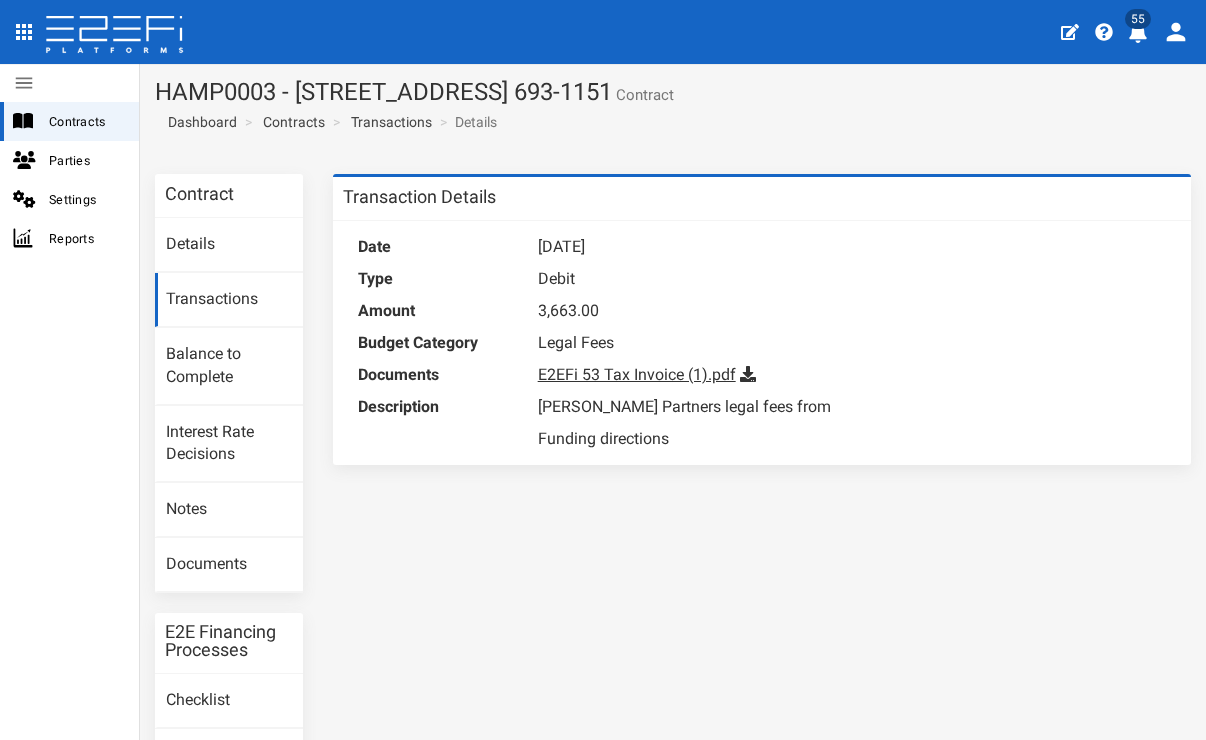 click on "E2EFi 53 Tax Invoice (1).pdf" at bounding box center (637, 374) 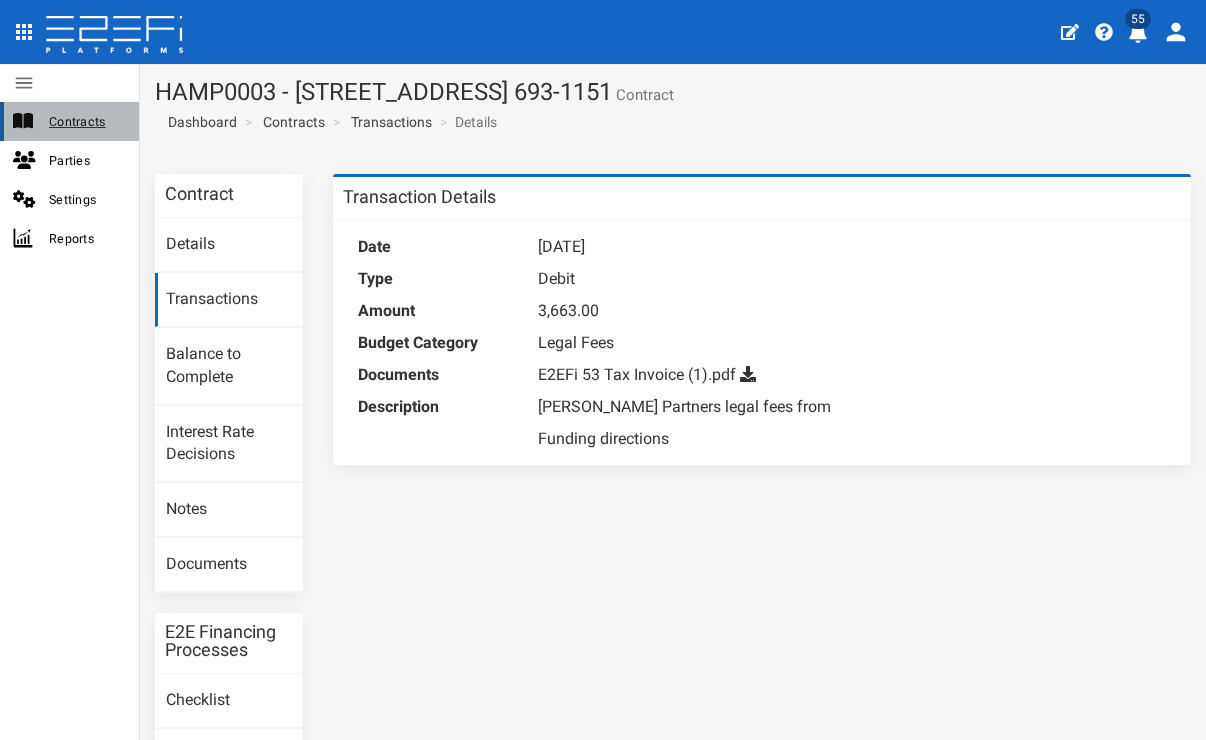click on "Contracts" at bounding box center (86, 121) 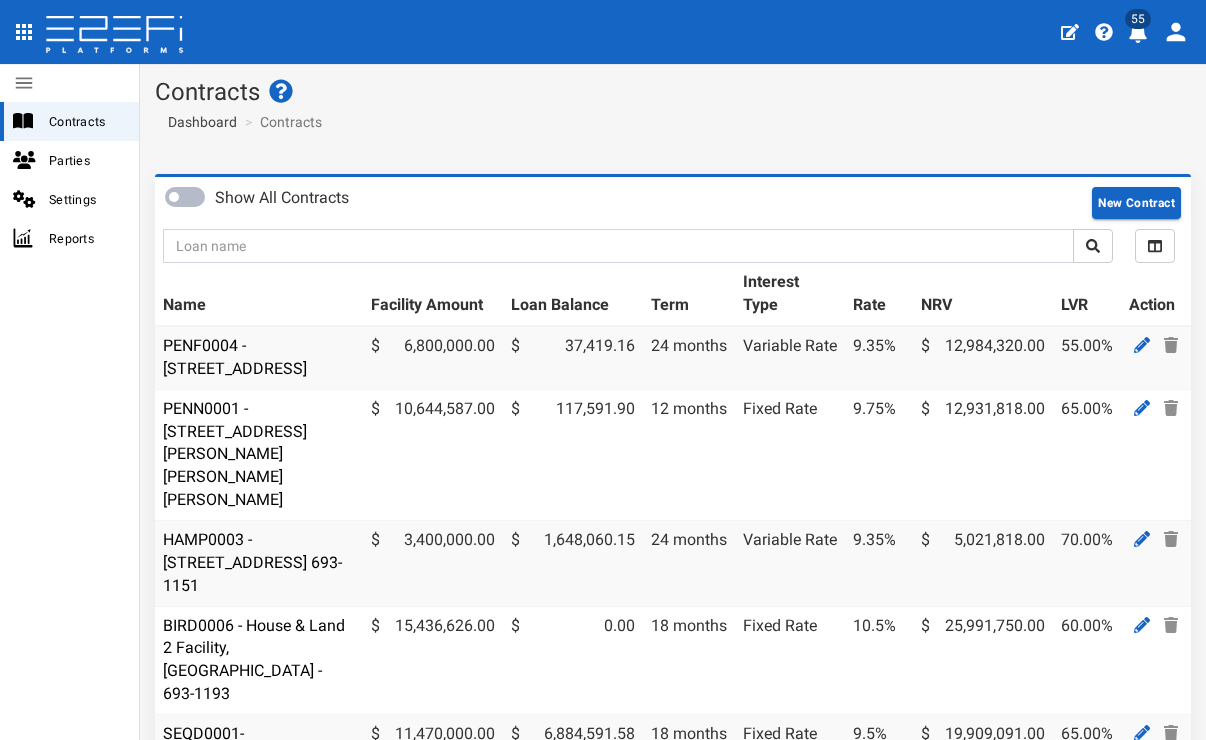 scroll, scrollTop: 0, scrollLeft: 0, axis: both 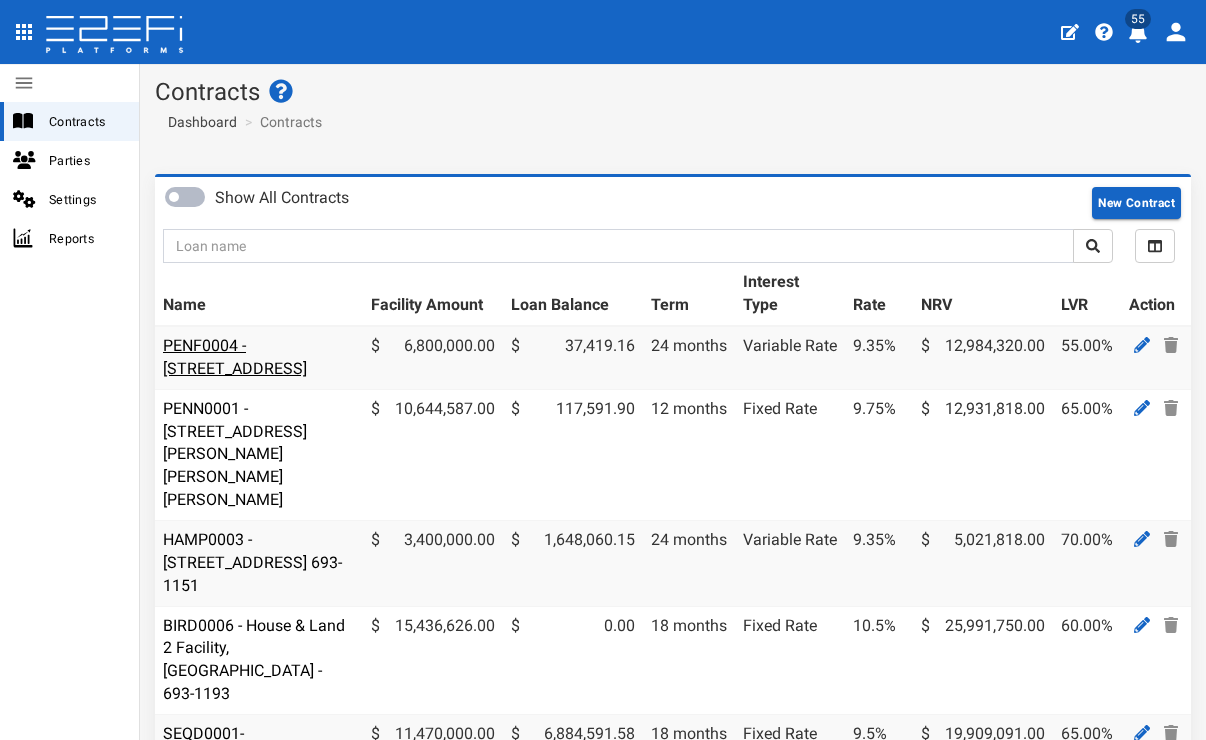 click on "PENF0004 - [STREET_ADDRESS]" at bounding box center [235, 357] 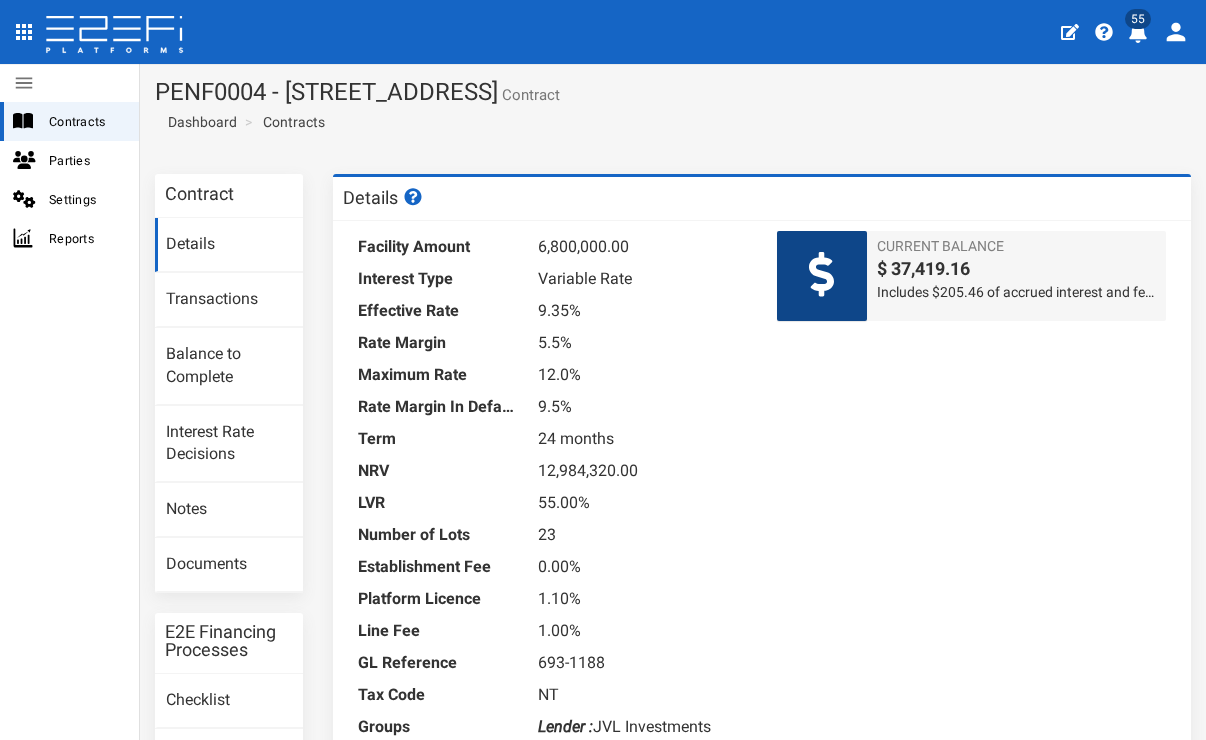 scroll, scrollTop: 0, scrollLeft: 0, axis: both 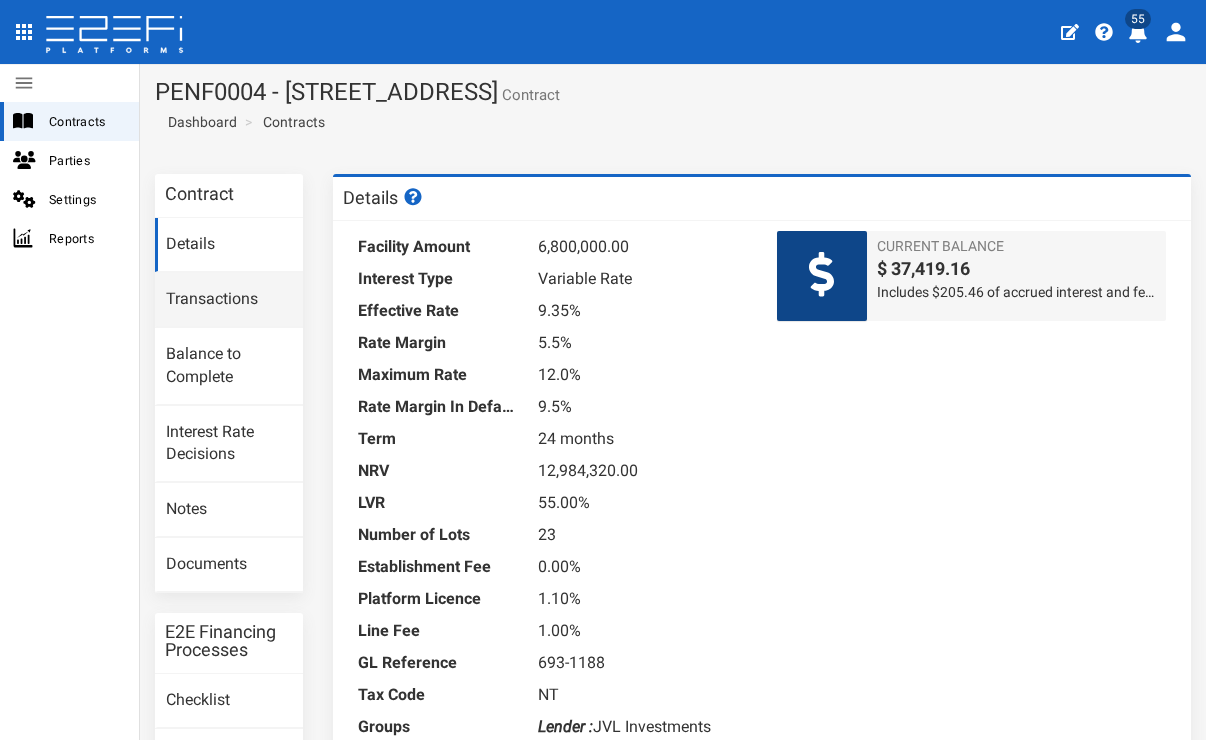 click on "Transactions" at bounding box center [229, 300] 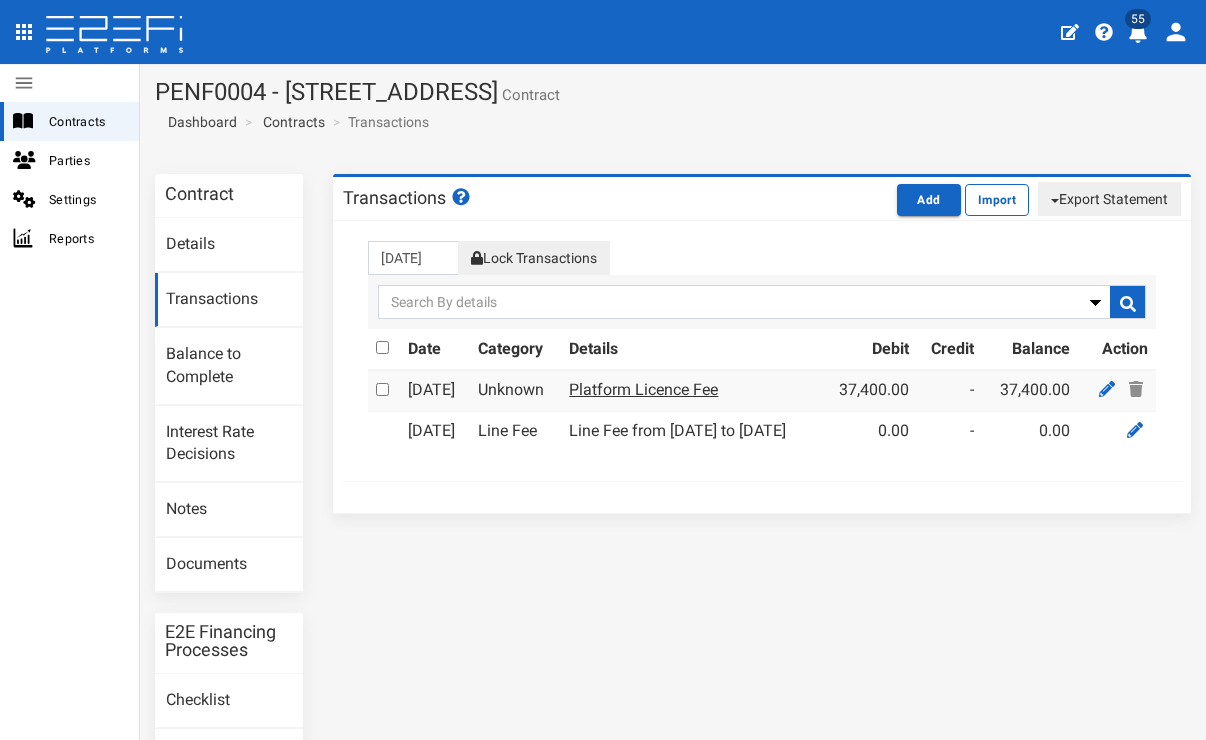 scroll, scrollTop: 0, scrollLeft: 0, axis: both 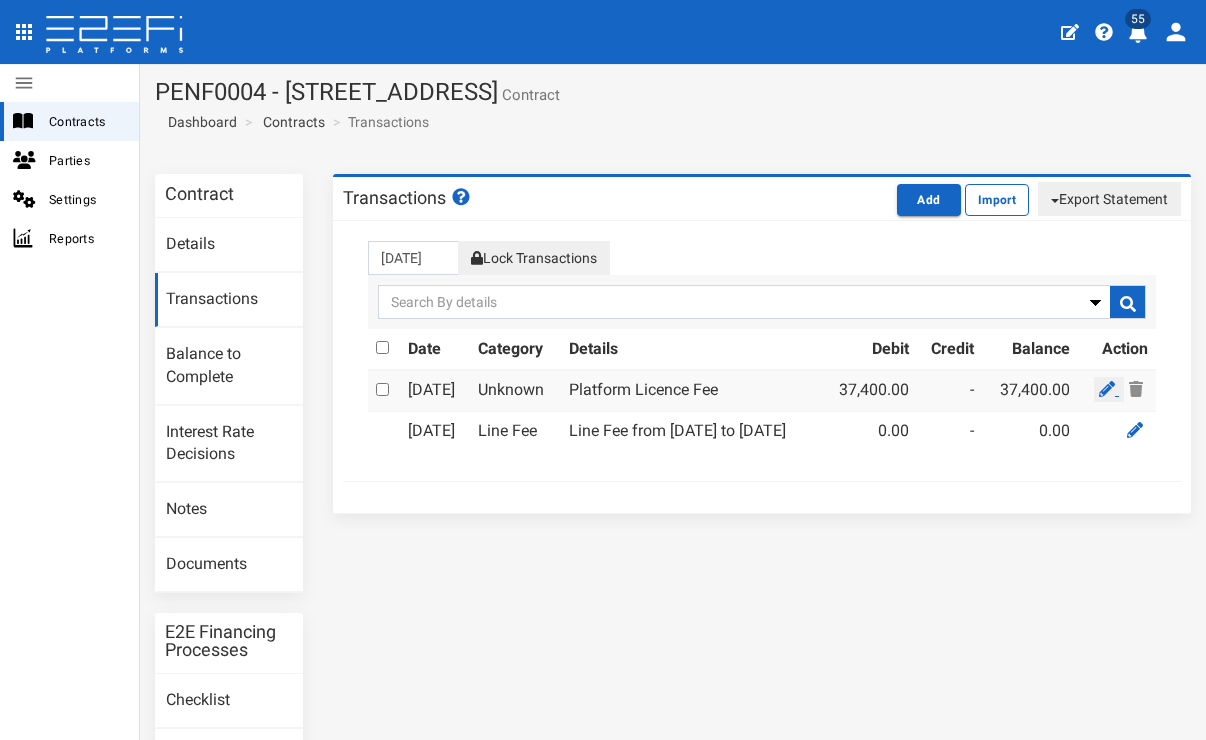 click 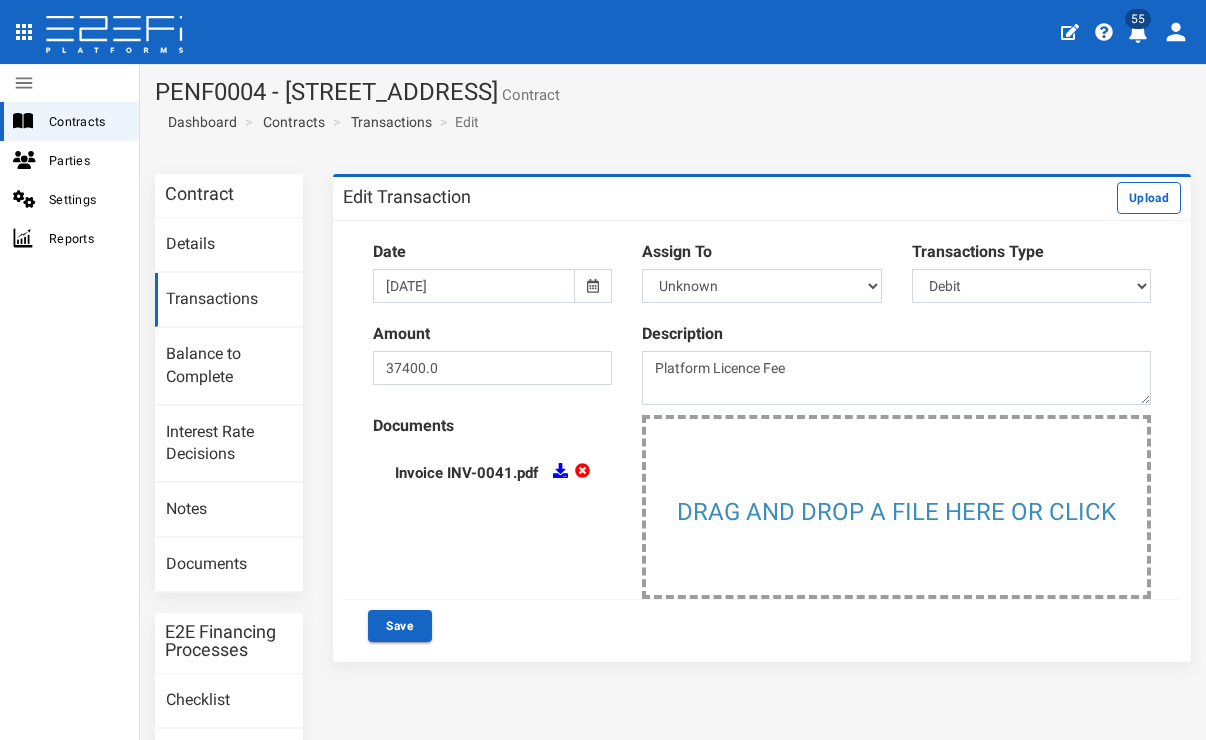 scroll, scrollTop: 0, scrollLeft: 0, axis: both 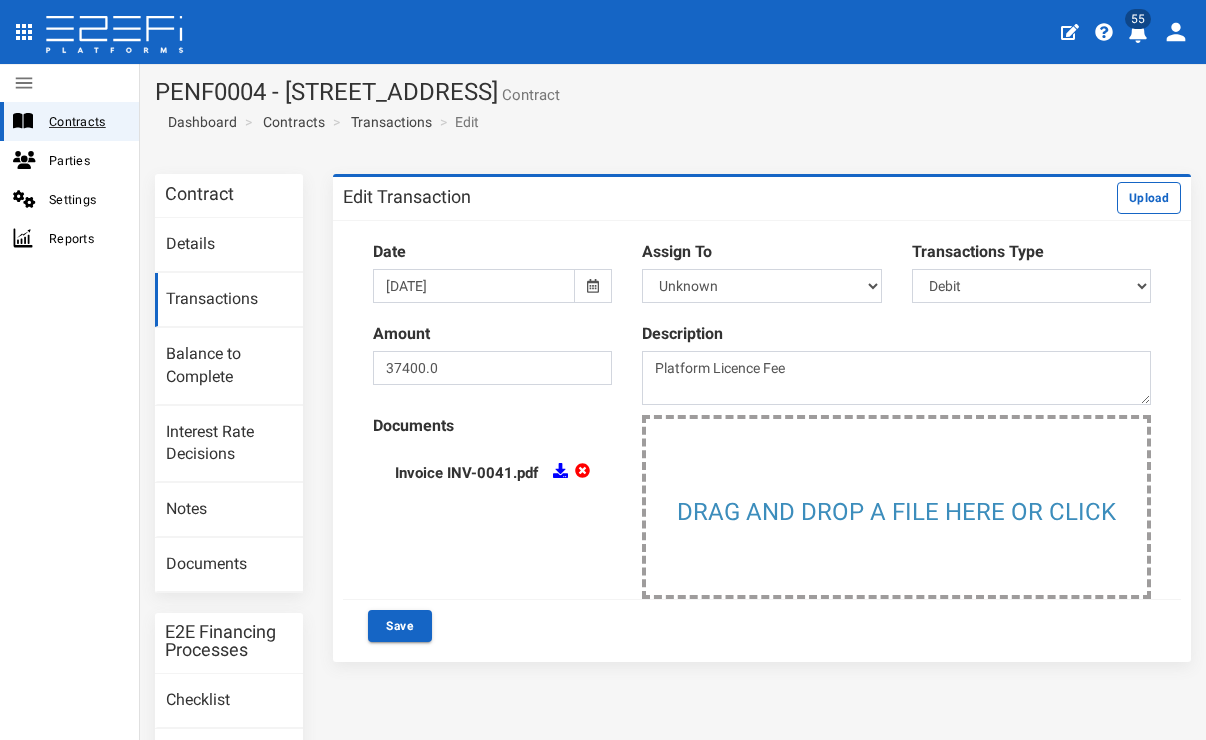 click on "Contracts" at bounding box center [86, 121] 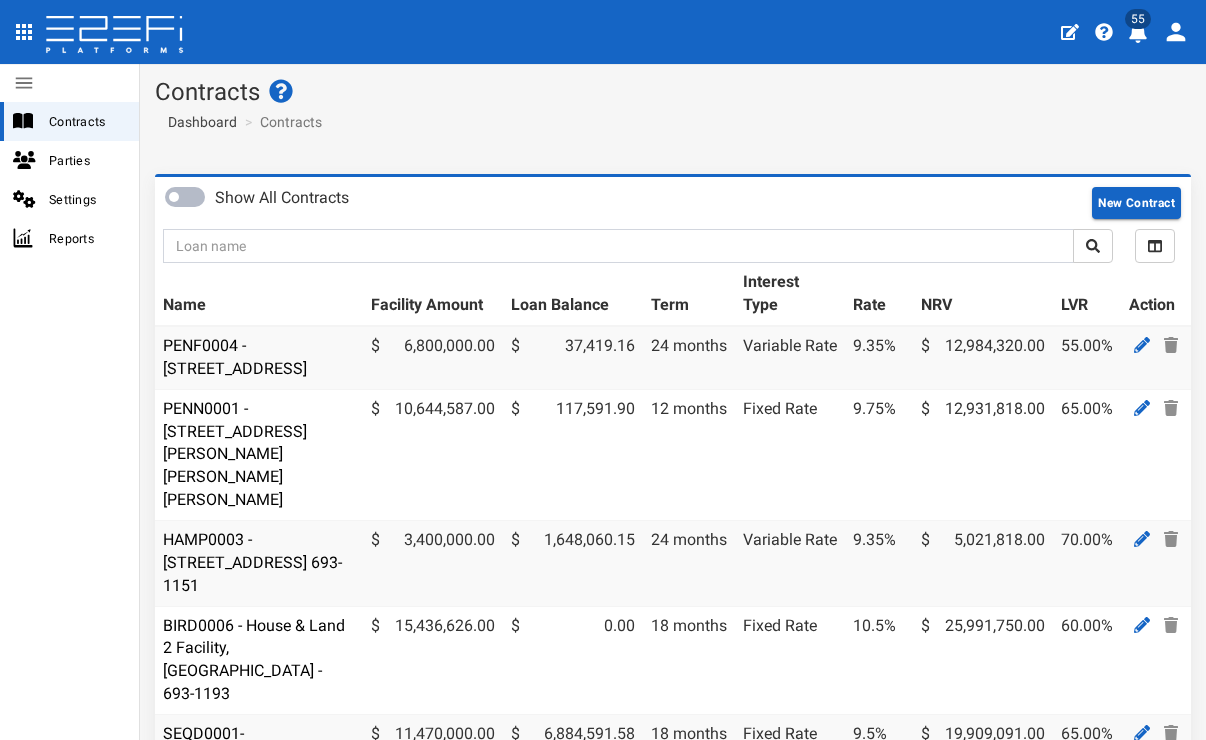 scroll, scrollTop: 0, scrollLeft: 0, axis: both 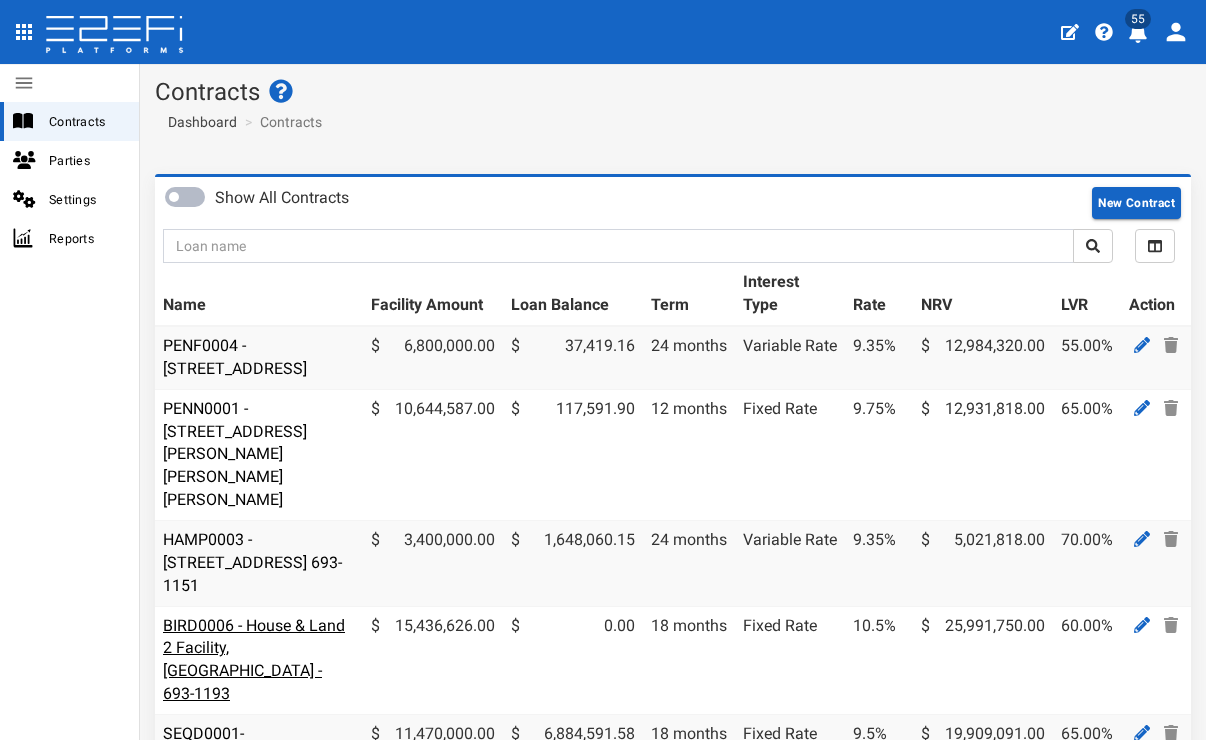 click on "BIRD0006 - House & Land 2 Facility, [GEOGRAPHIC_DATA] - 693-1193" at bounding box center [254, 660] 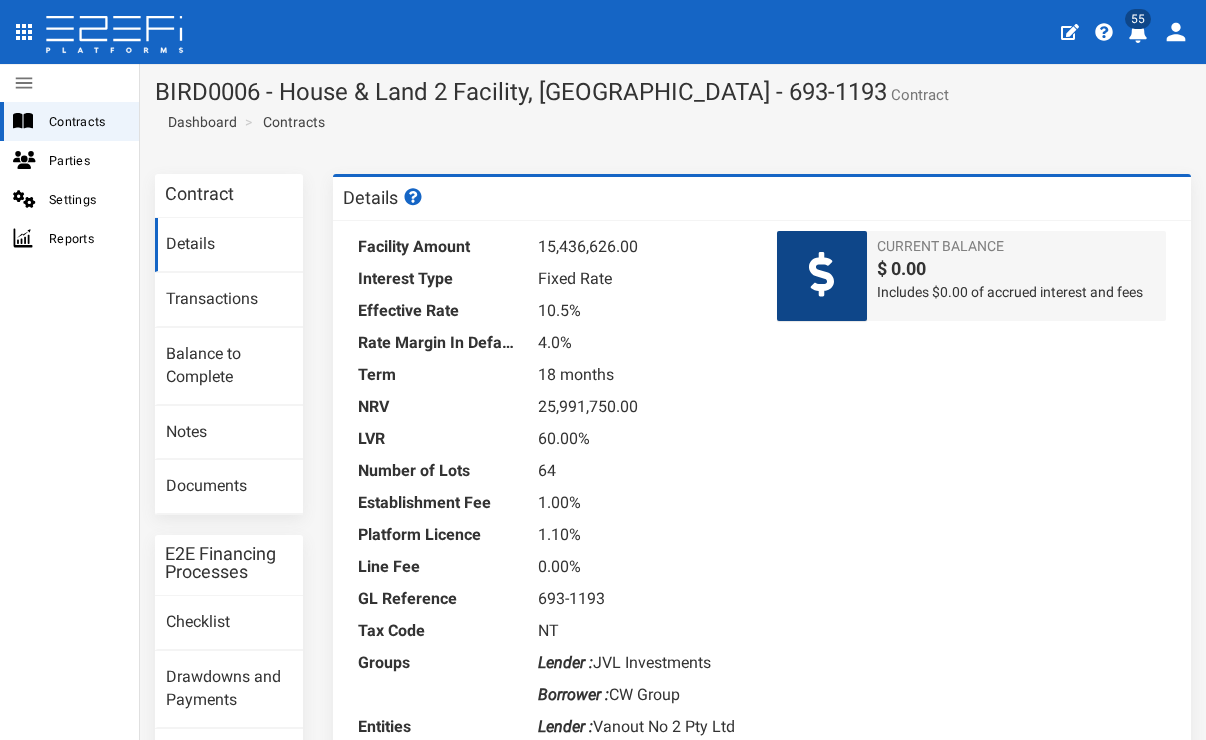scroll, scrollTop: 0, scrollLeft: 0, axis: both 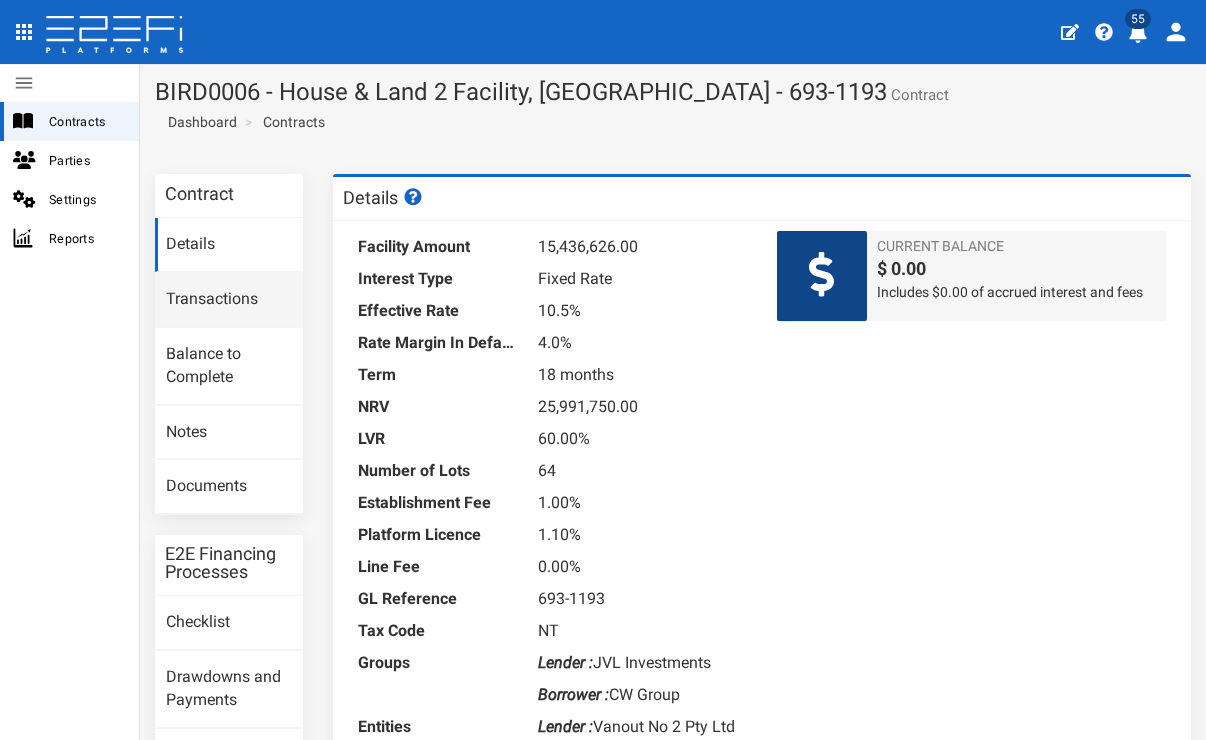 click on "Transactions" at bounding box center [229, 300] 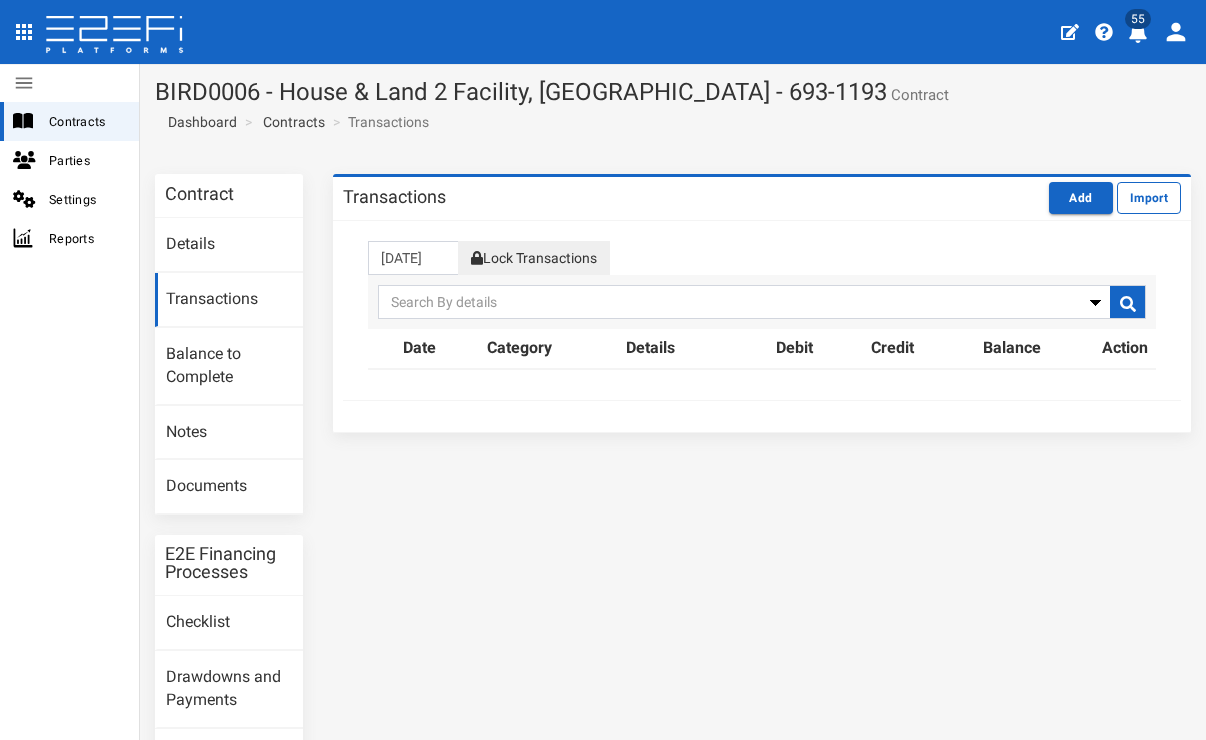 scroll, scrollTop: 0, scrollLeft: 0, axis: both 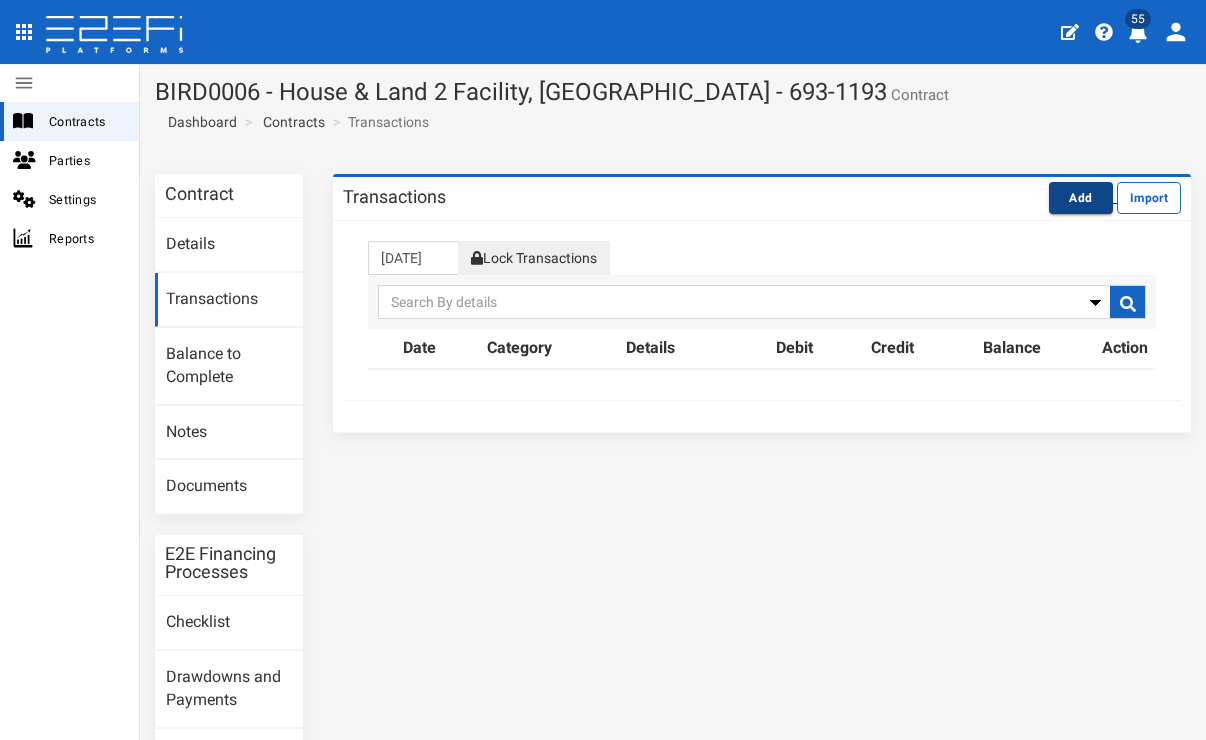 click on "Add" at bounding box center [1081, 198] 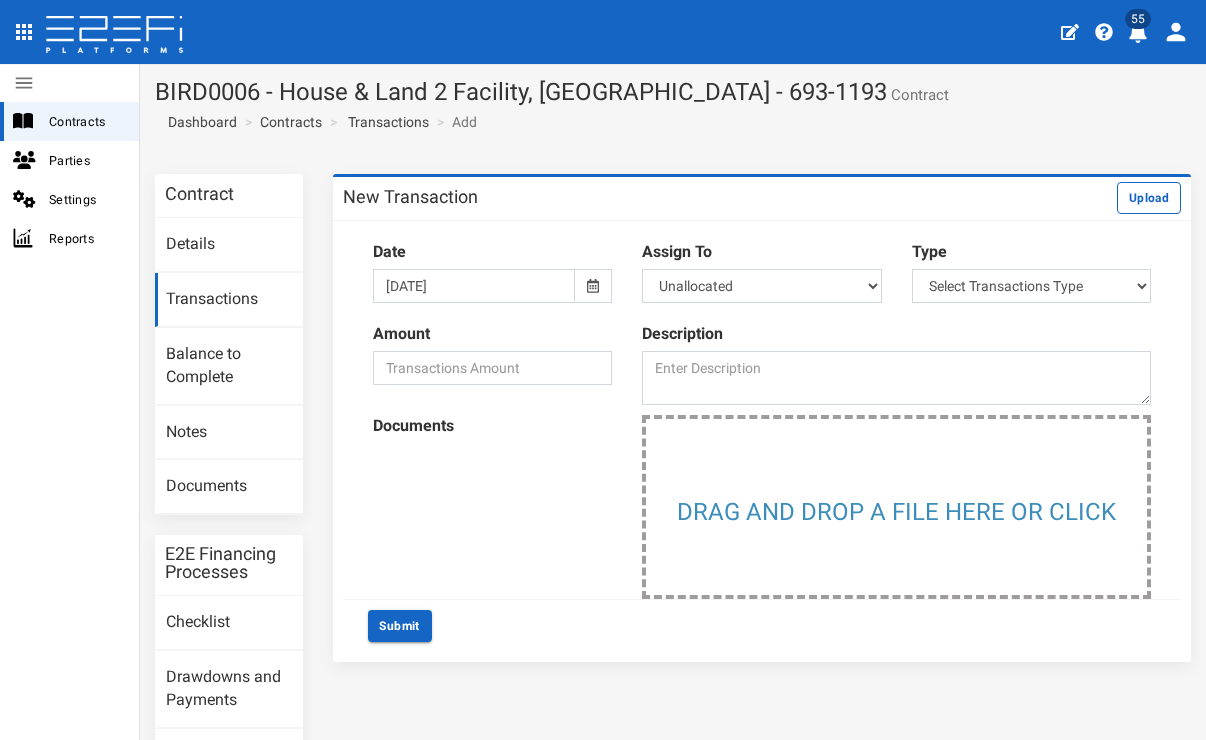 scroll, scrollTop: 0, scrollLeft: 0, axis: both 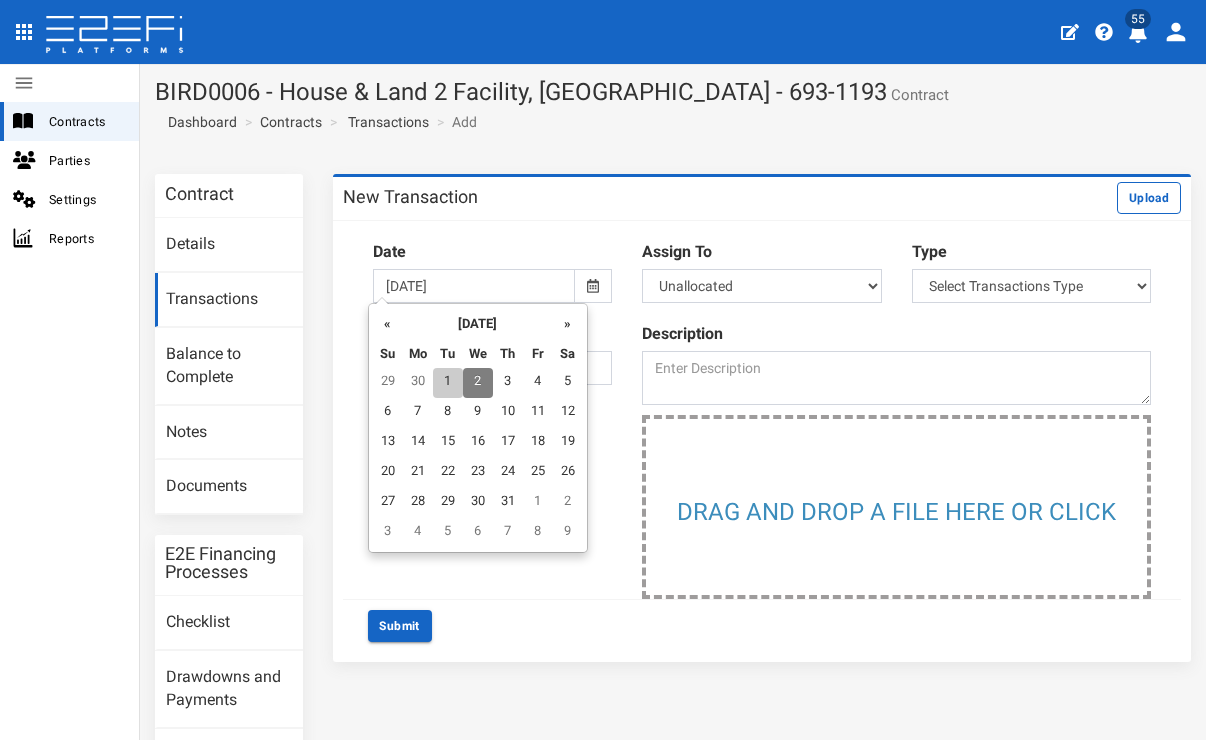 click on "1" at bounding box center (448, 383) 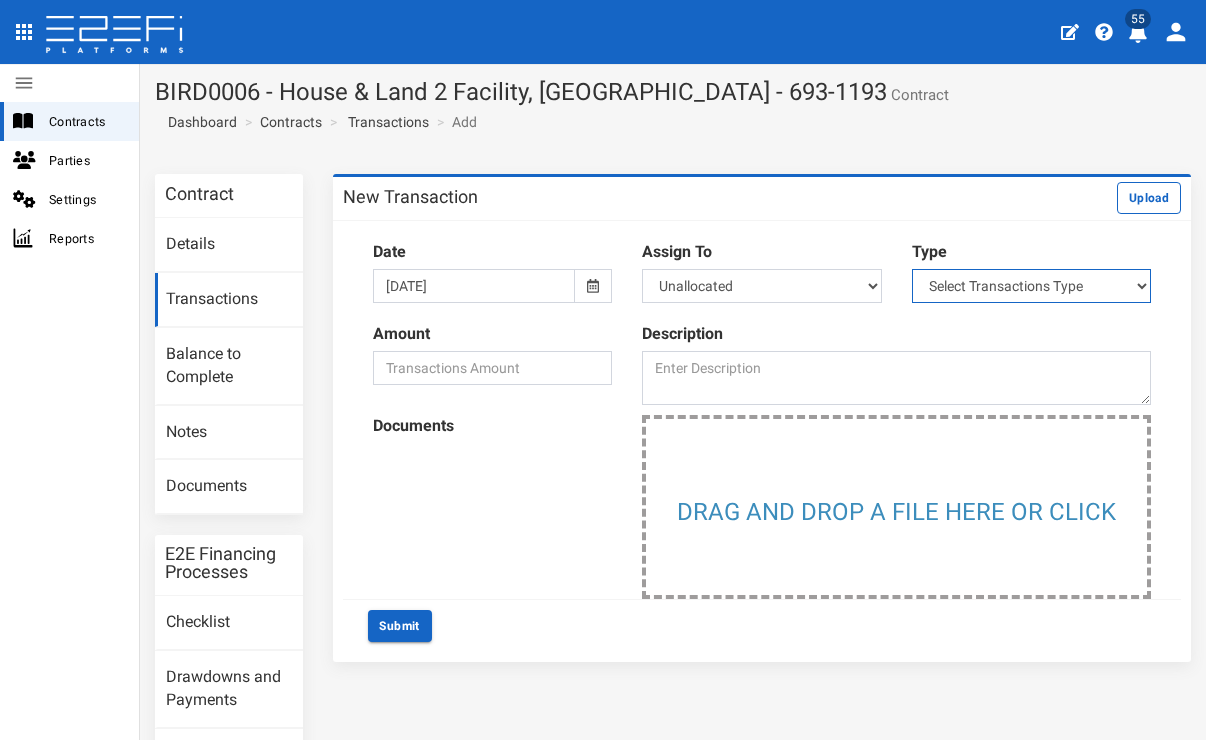 select on "2" 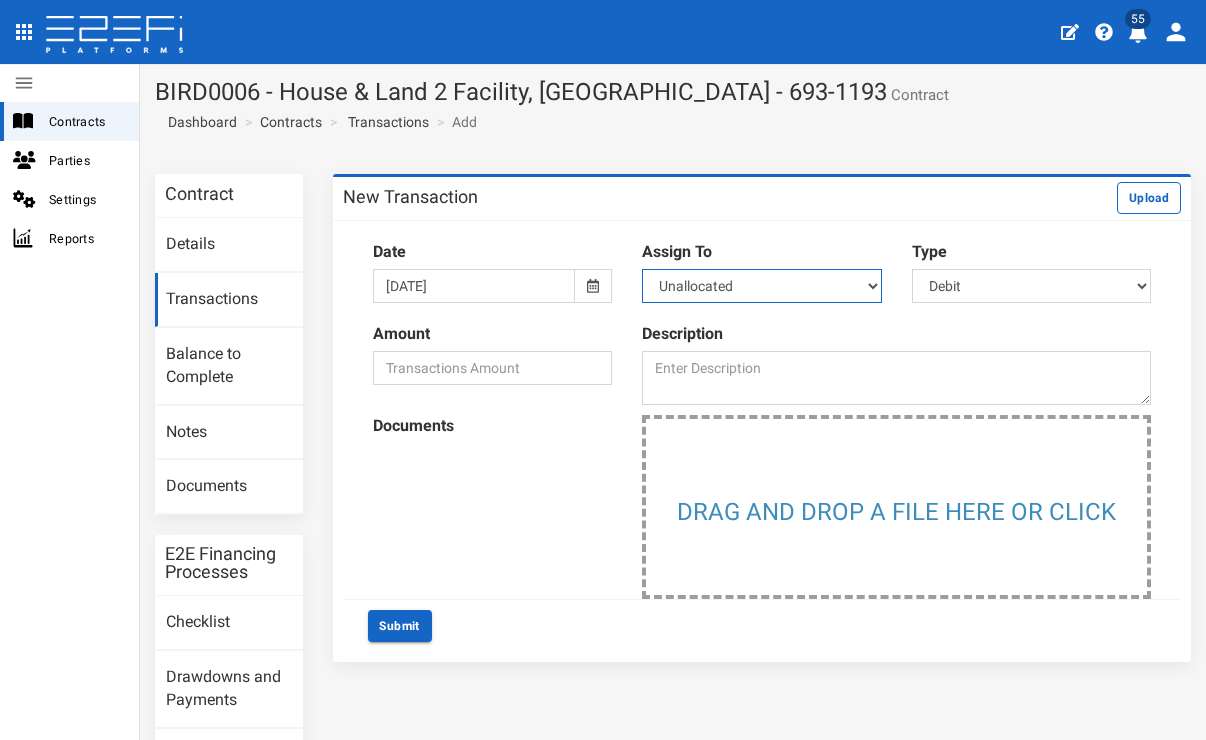 select on "Platform Licence~8~FINANCE COSTS" 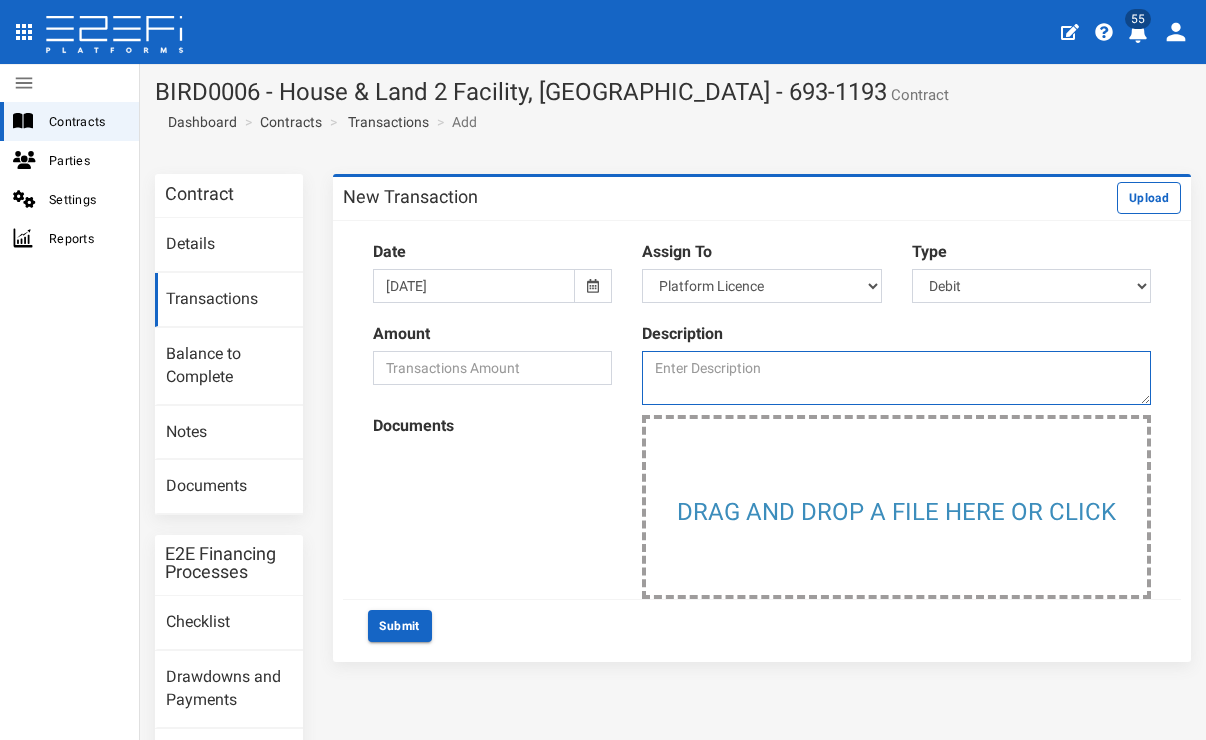 click at bounding box center (896, 378) 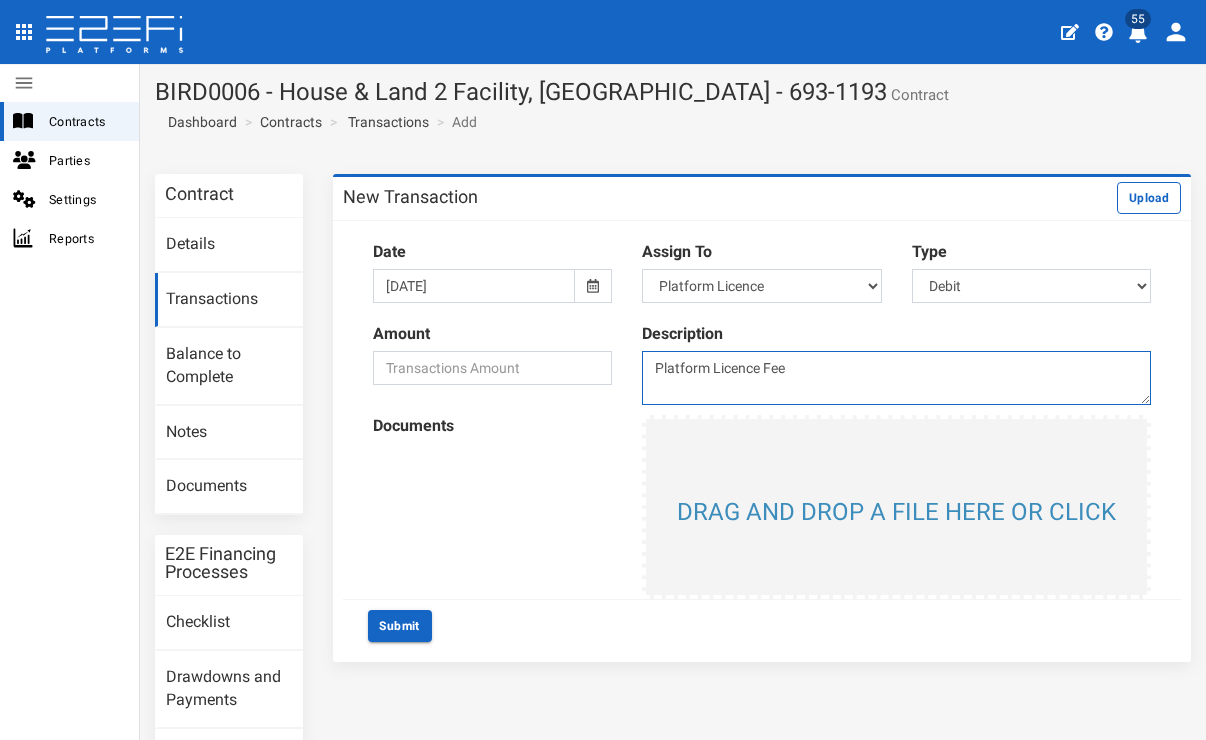 type on "Platform Licence Fee" 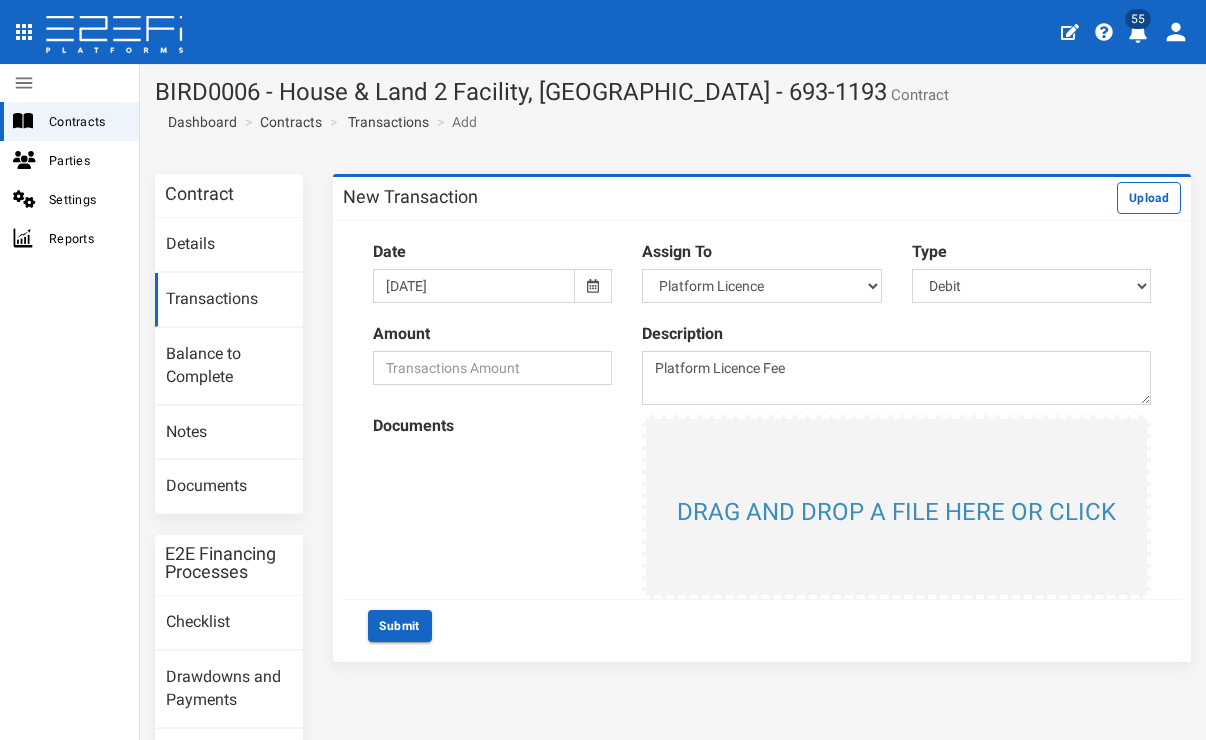 click at bounding box center [896, 507] 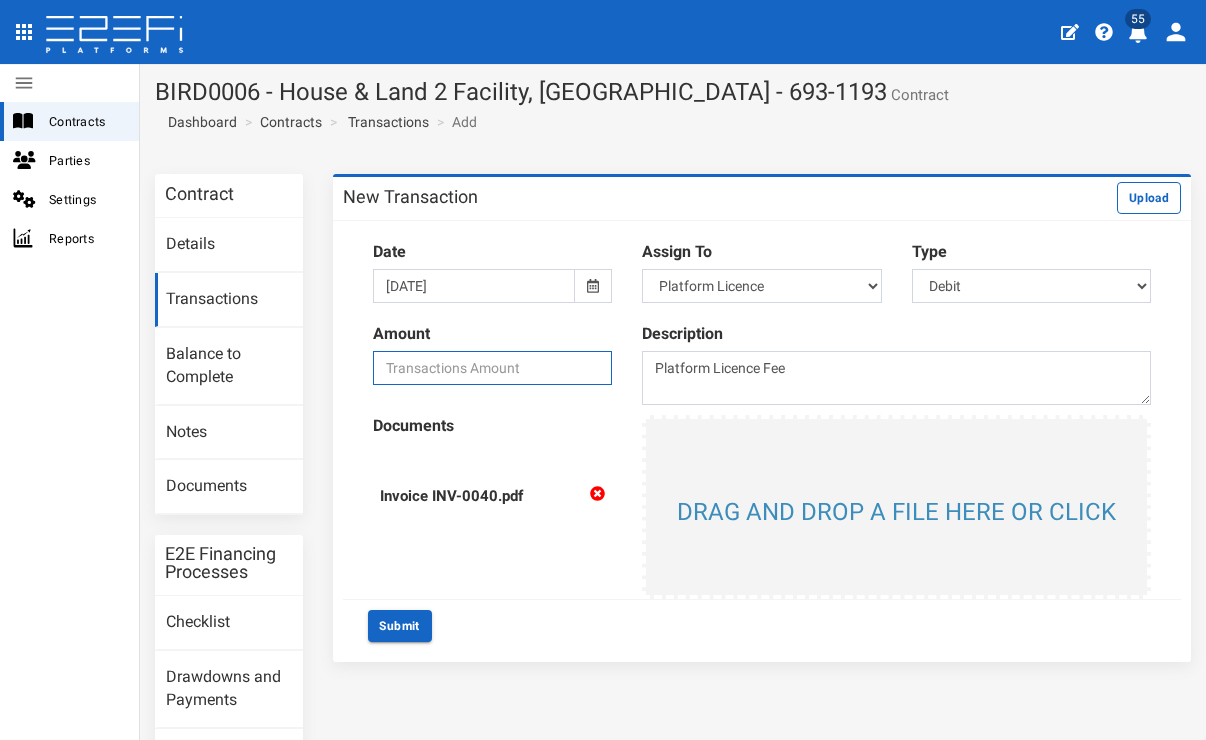 click at bounding box center [492, 368] 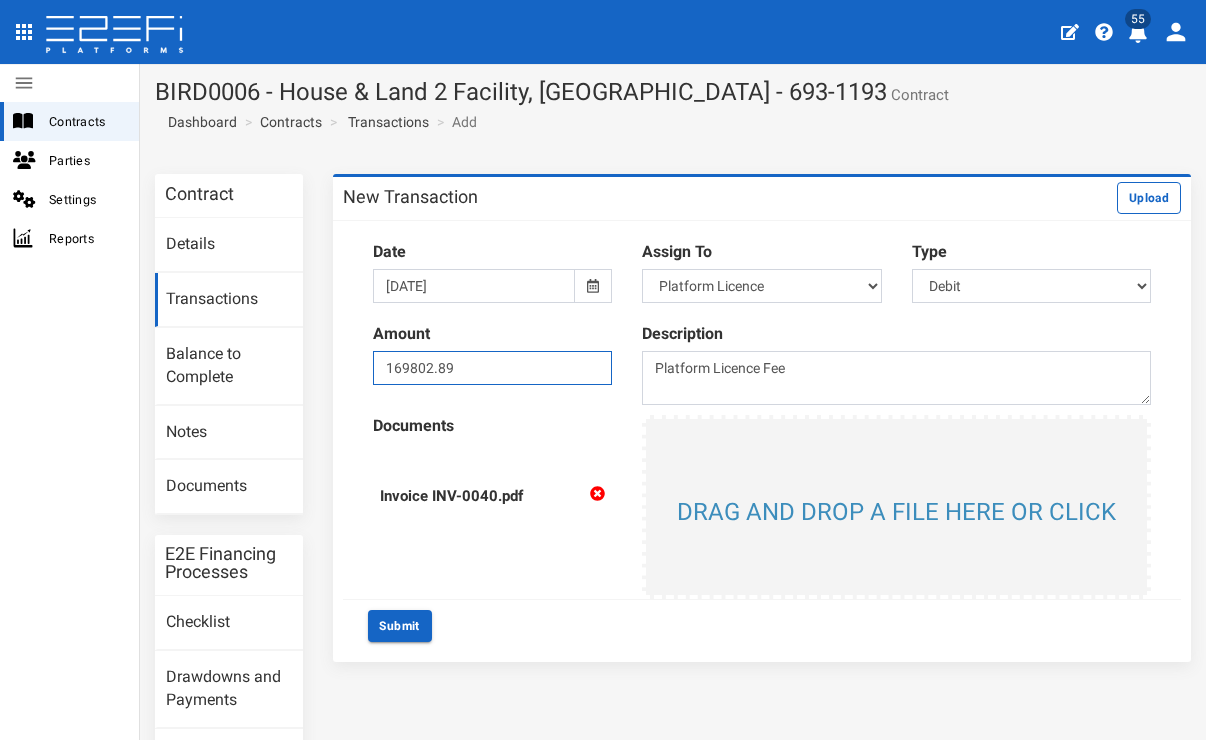 type on "169802.89" 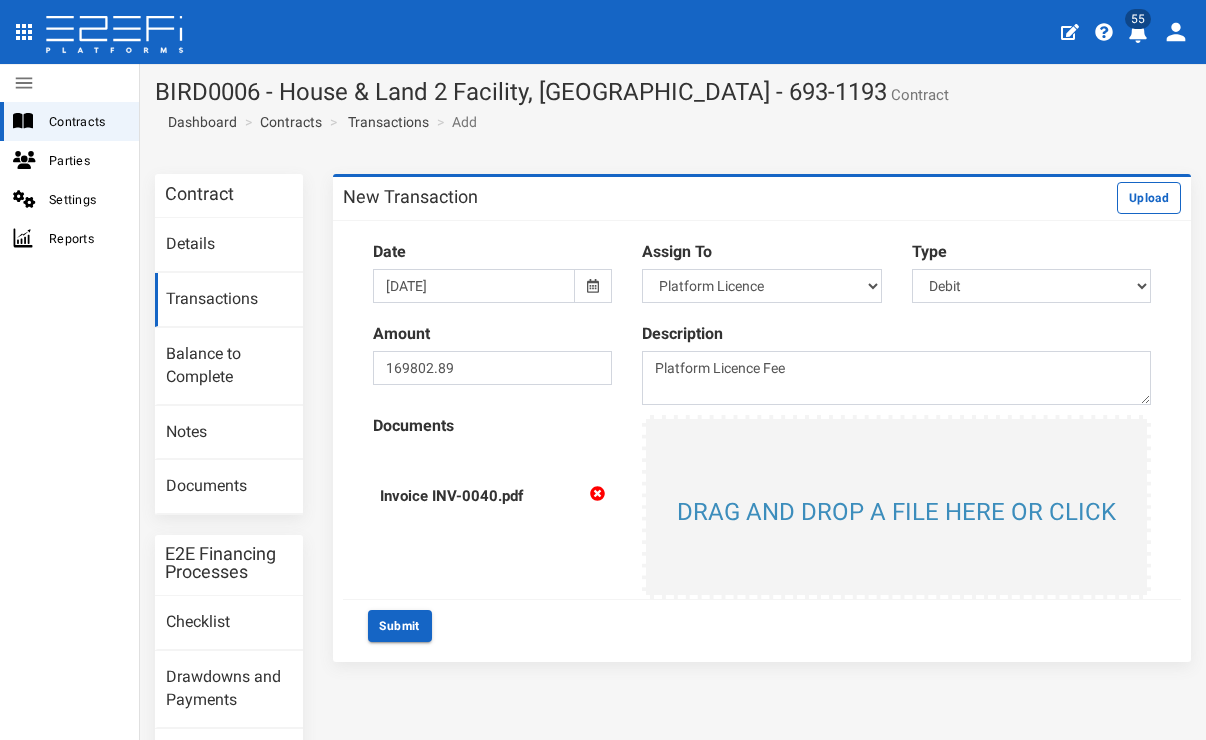 click on "Documents
Invoice INV-0040.pdf
Drag and drop a file here or click" at bounding box center (762, 507) 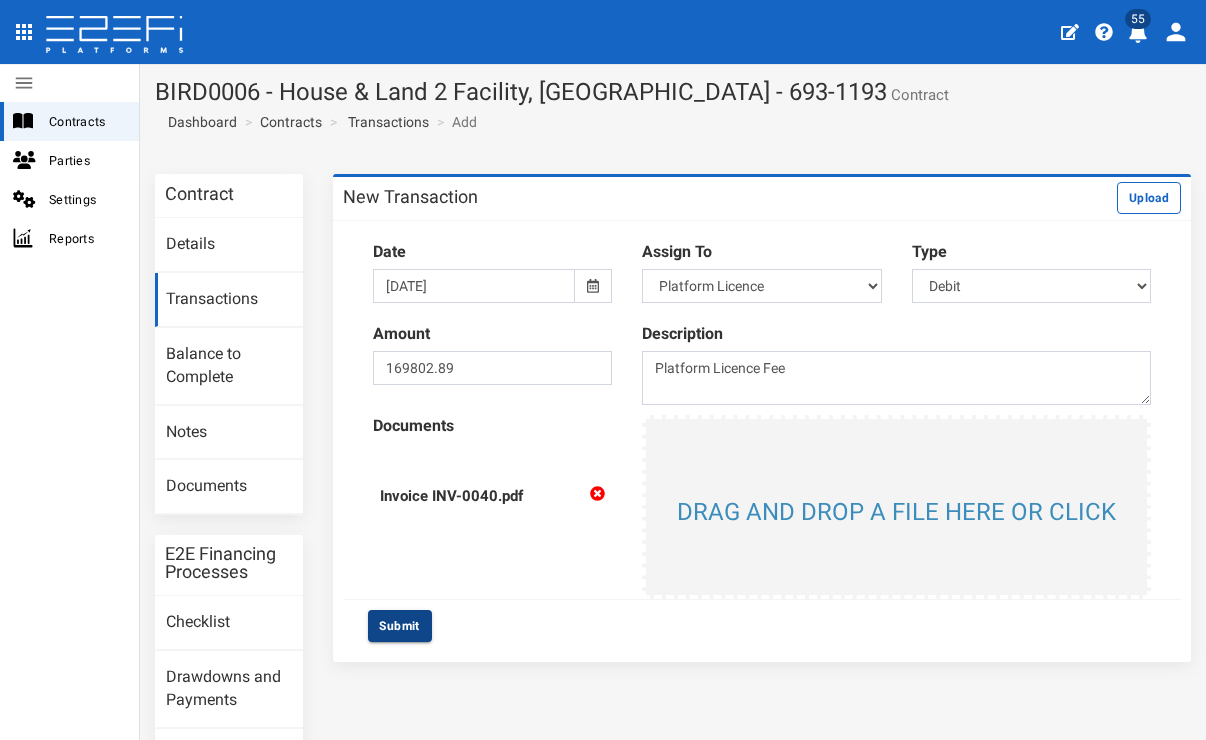 click on "Submit" at bounding box center [400, 626] 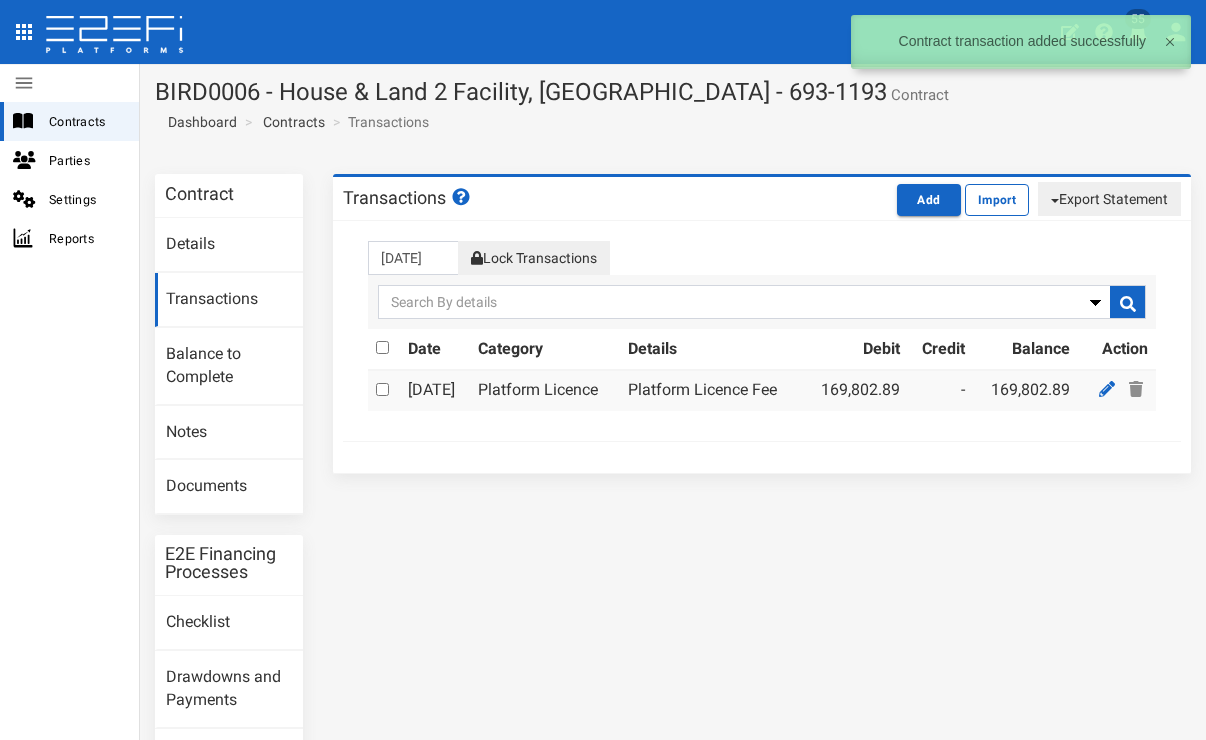 scroll, scrollTop: 0, scrollLeft: 0, axis: both 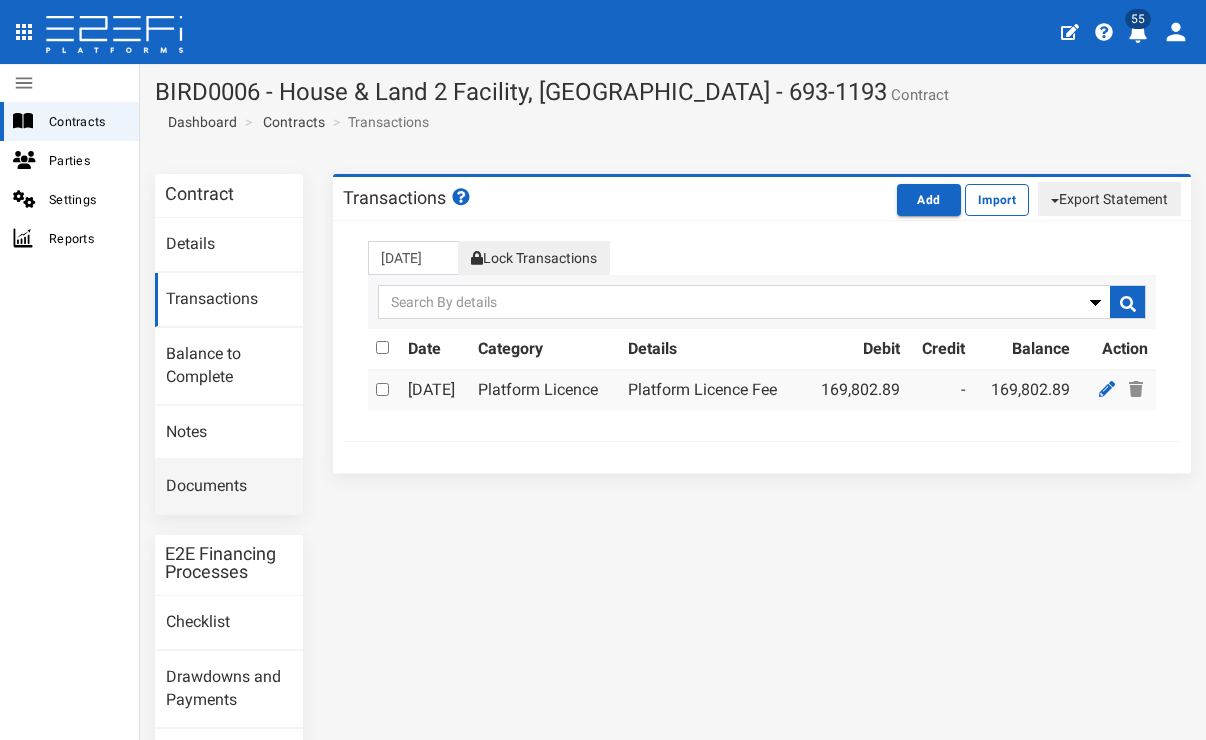 click on "Documents" at bounding box center (229, 487) 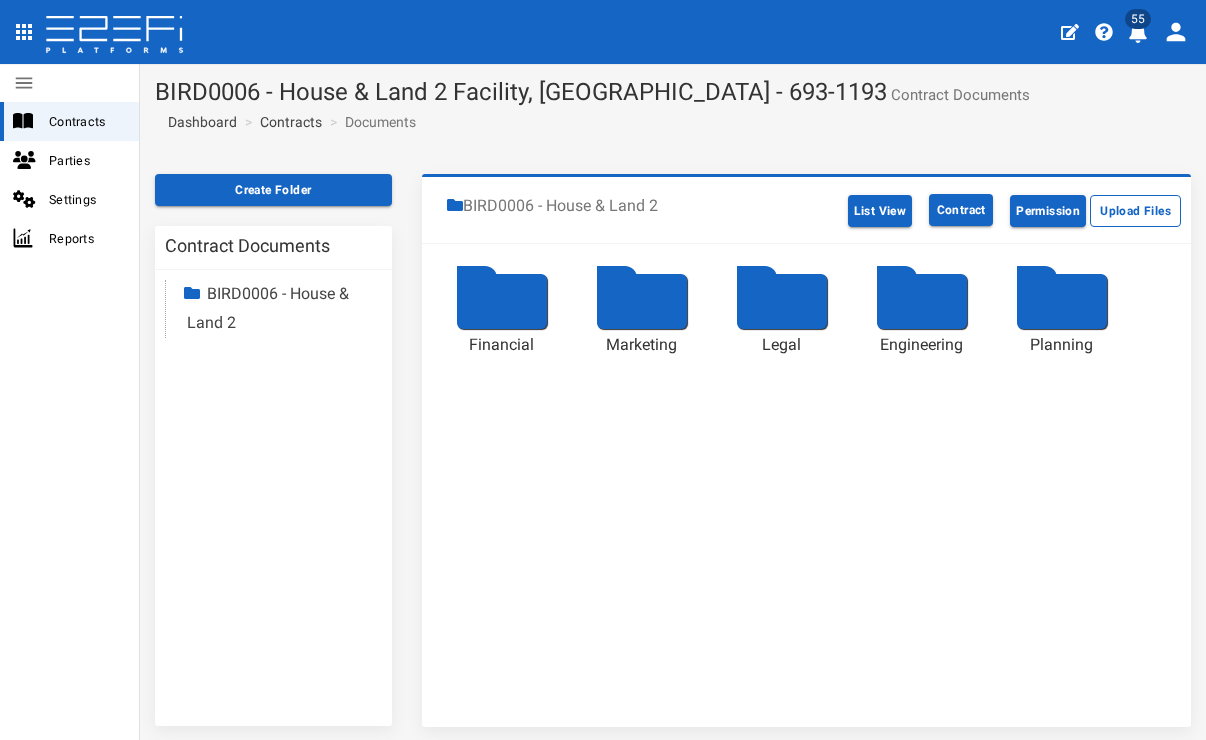 scroll, scrollTop: 0, scrollLeft: 0, axis: both 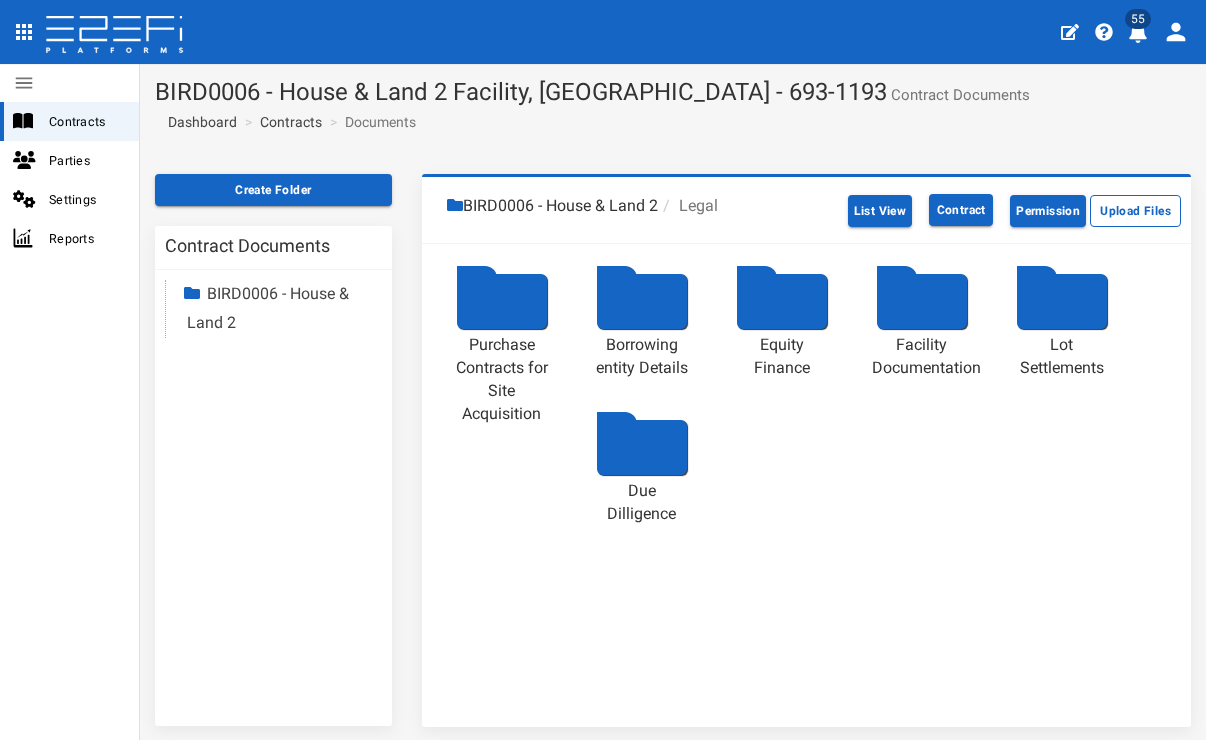 click at bounding box center [642, 447] 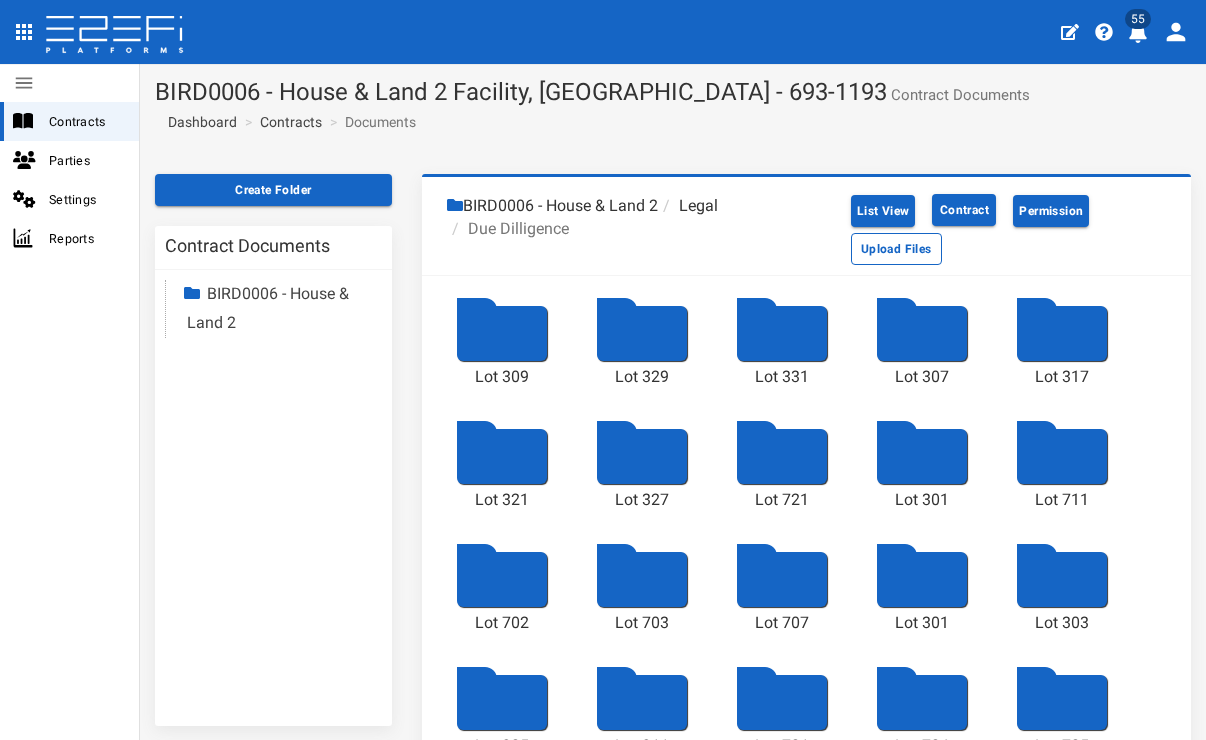 click at bounding box center (782, 333) 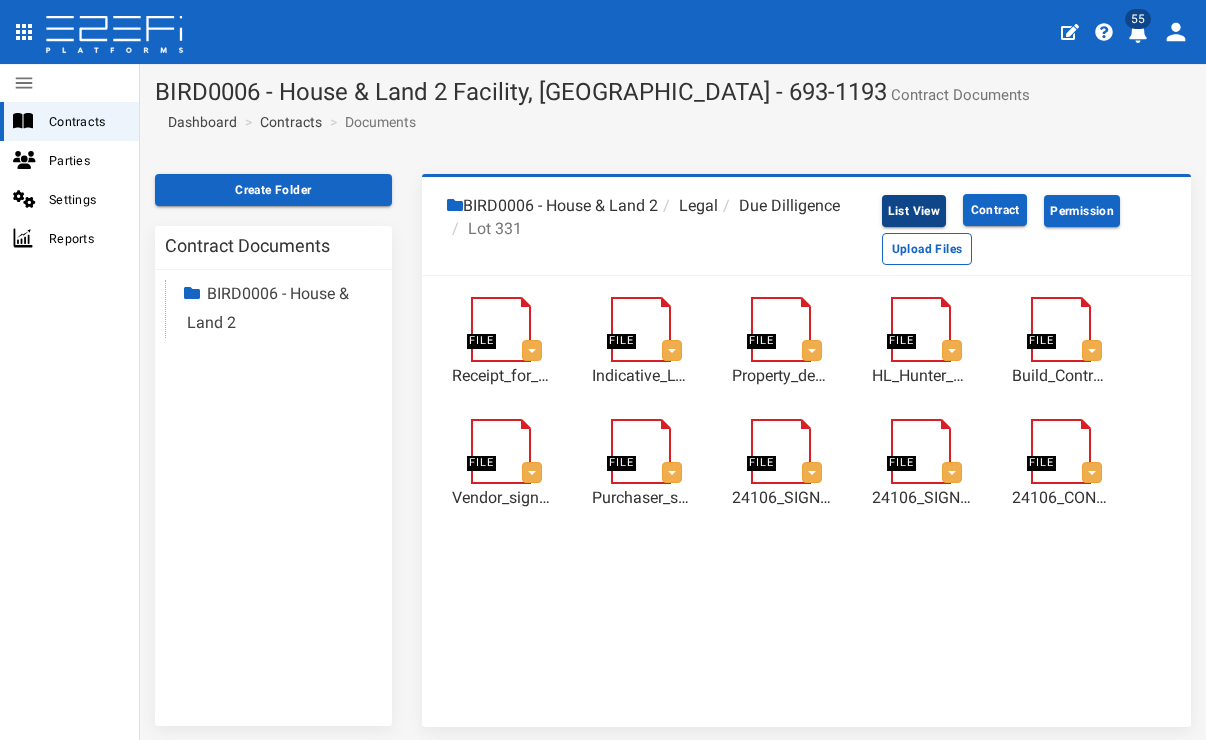 click on "List View" at bounding box center [914, 211] 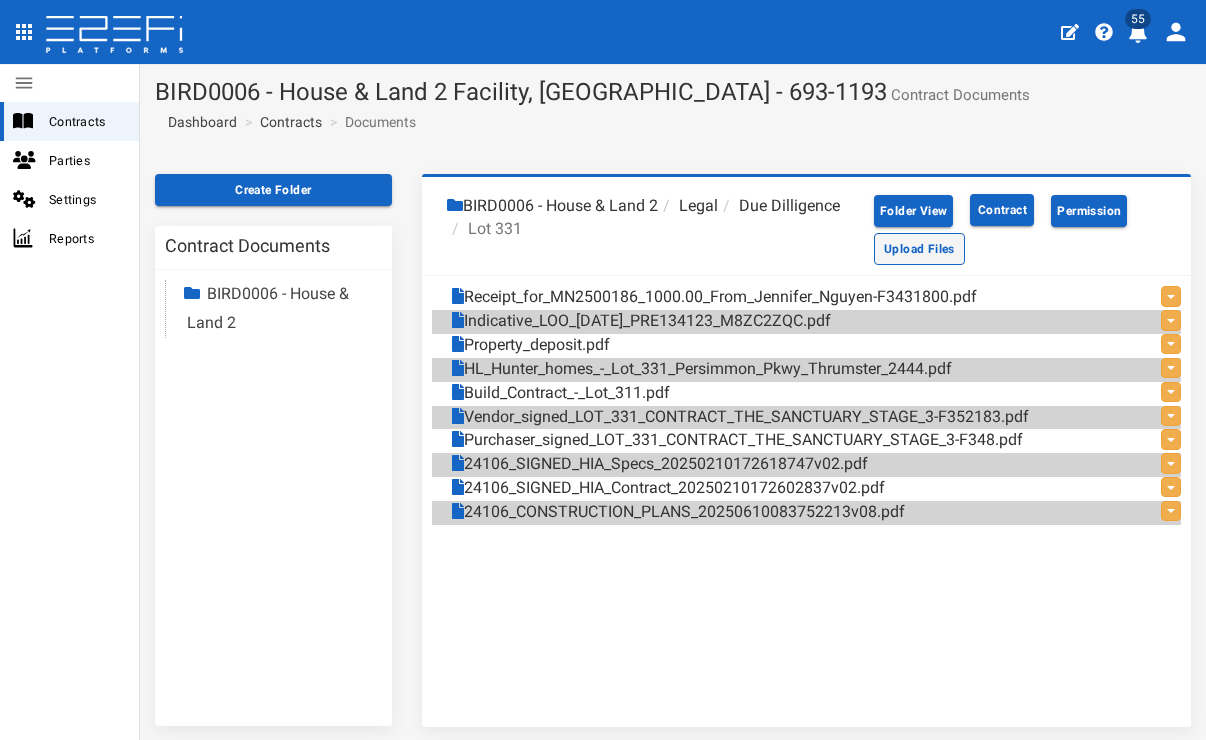 click on "Upload
Files" at bounding box center (919, 249) 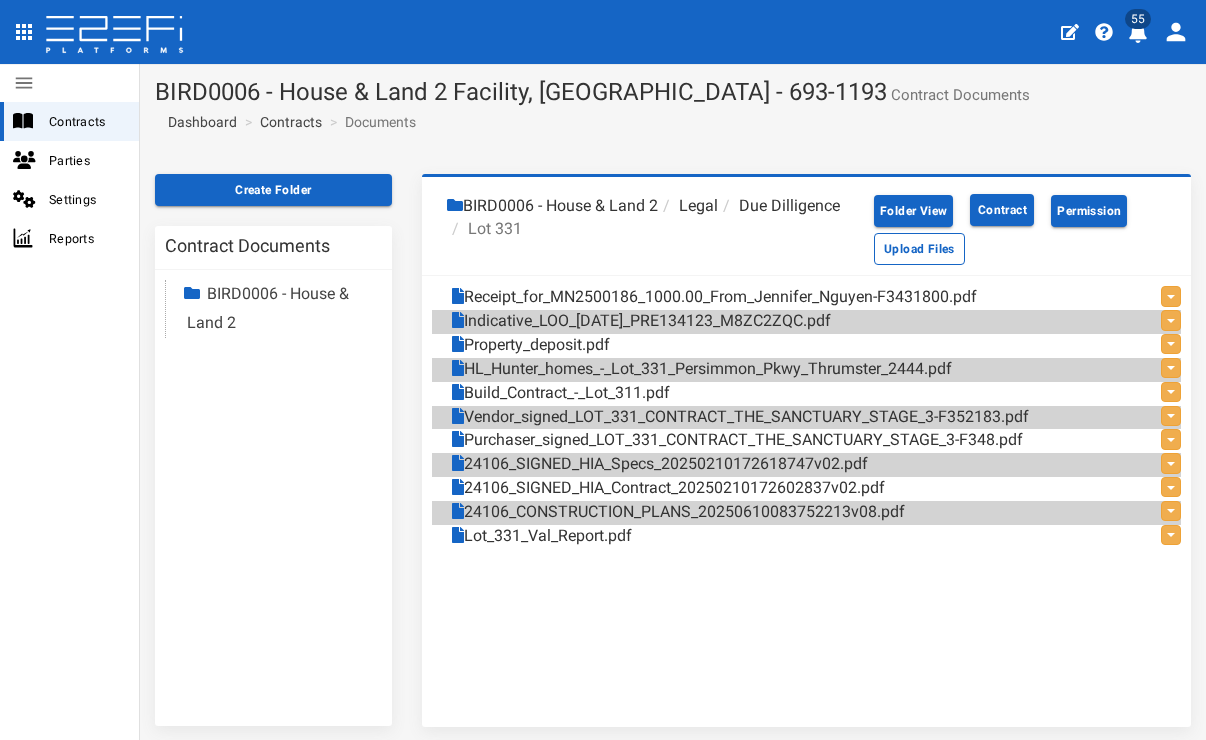 click on "Due Dilligence" at bounding box center [779, 206] 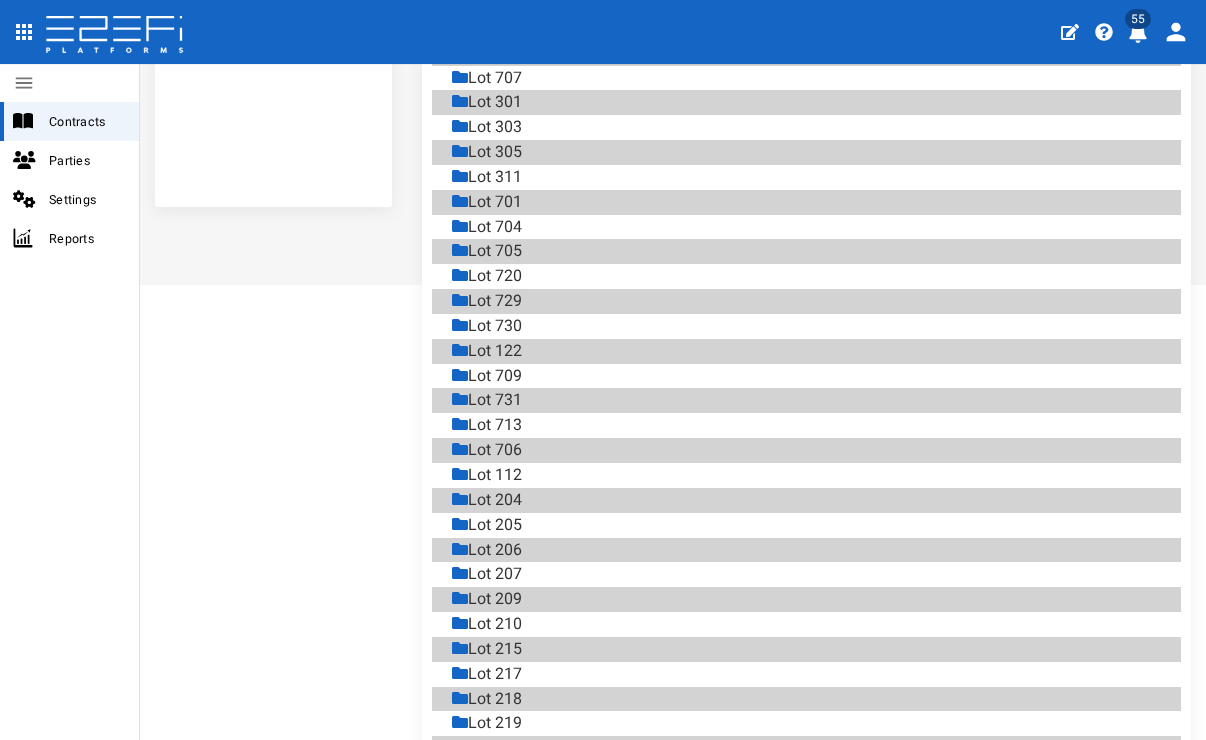 scroll, scrollTop: 515, scrollLeft: 0, axis: vertical 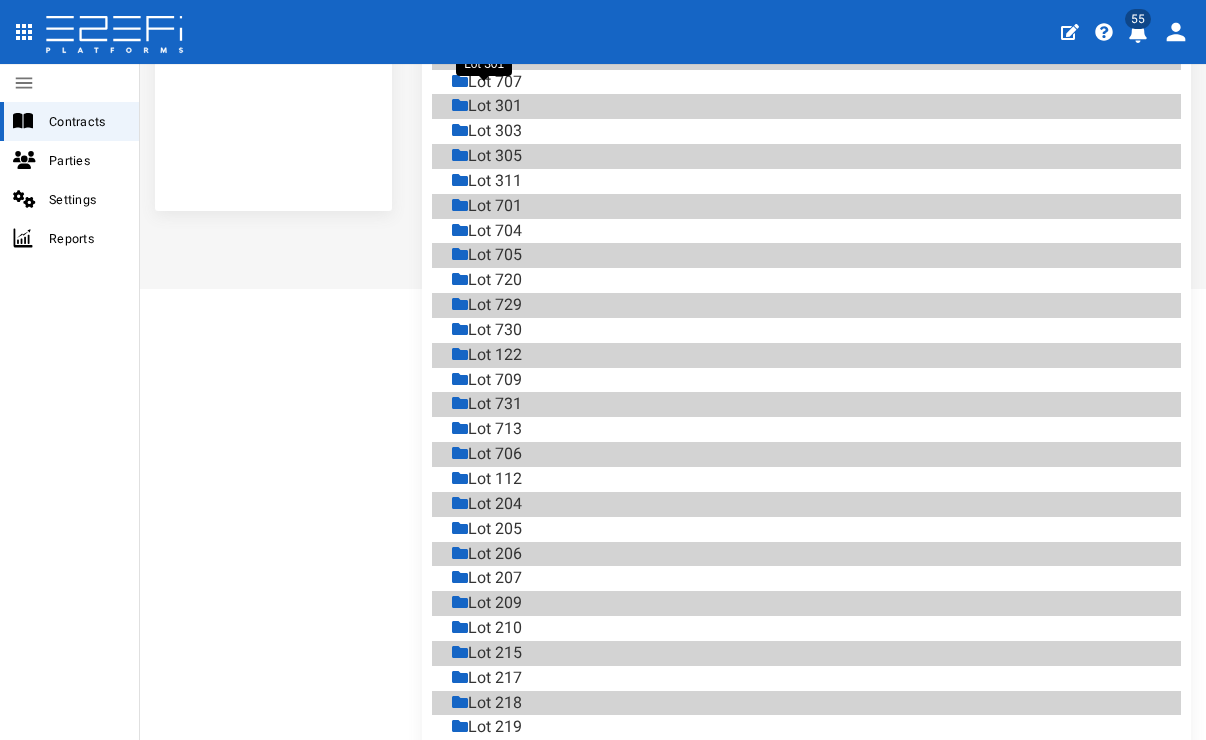 click on "Lot 301" at bounding box center [487, 106] 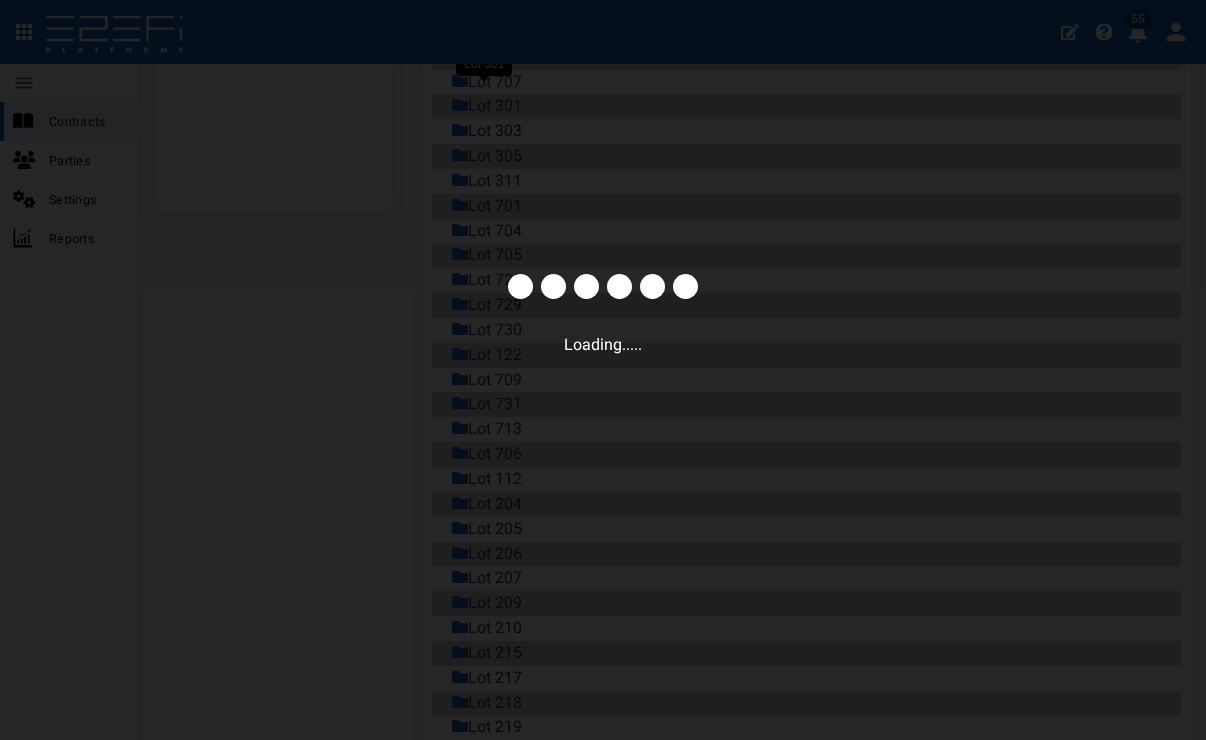scroll, scrollTop: 75, scrollLeft: 0, axis: vertical 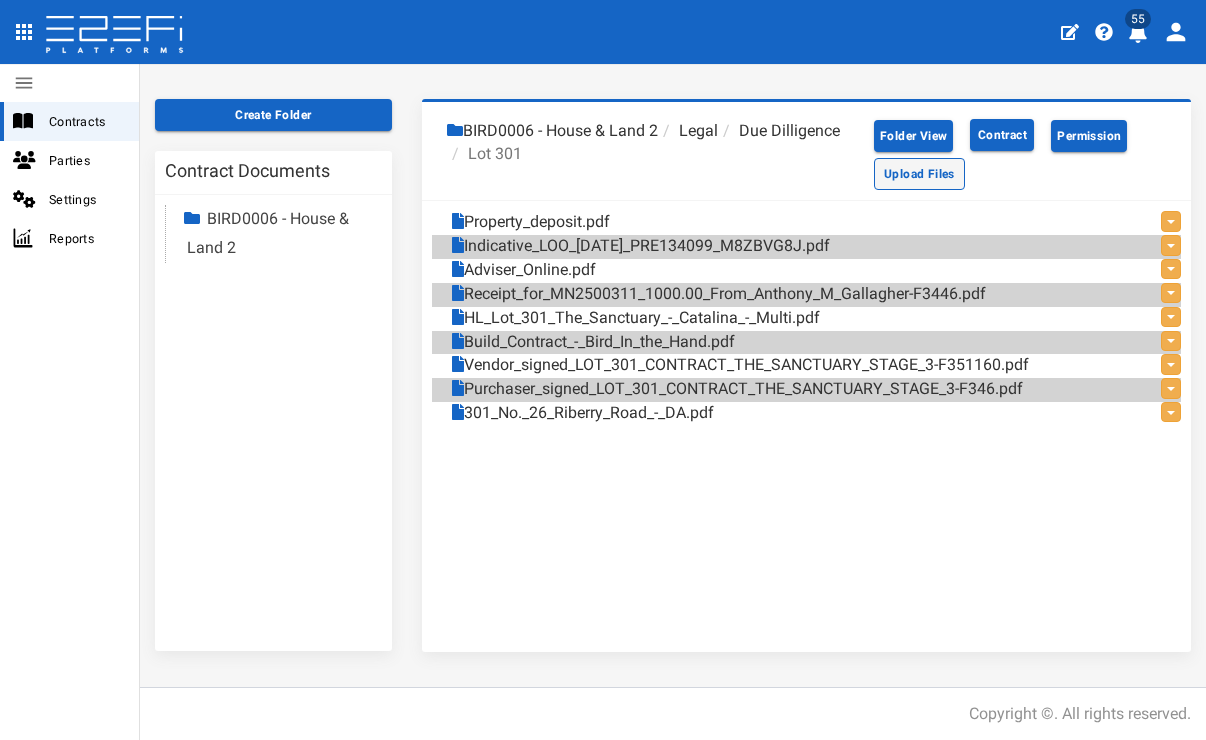 click on "Upload
Files" at bounding box center (919, 174) 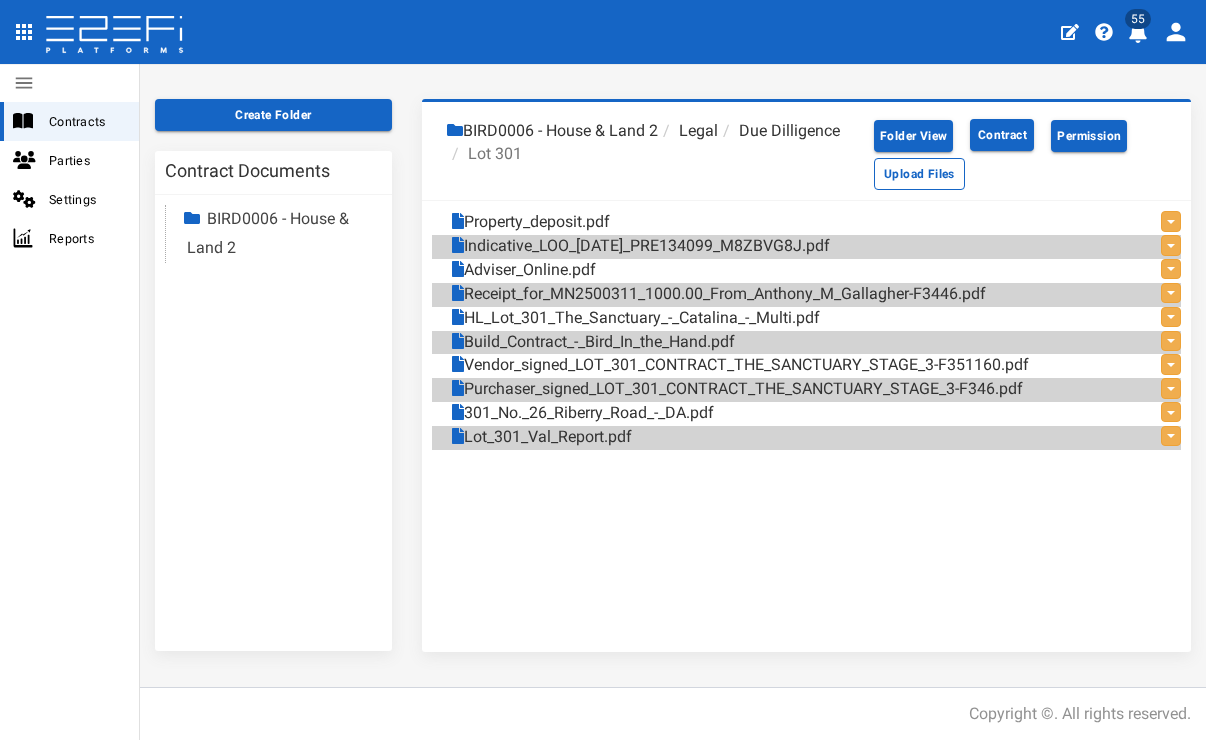 click on "Due Dilligence" at bounding box center [779, 131] 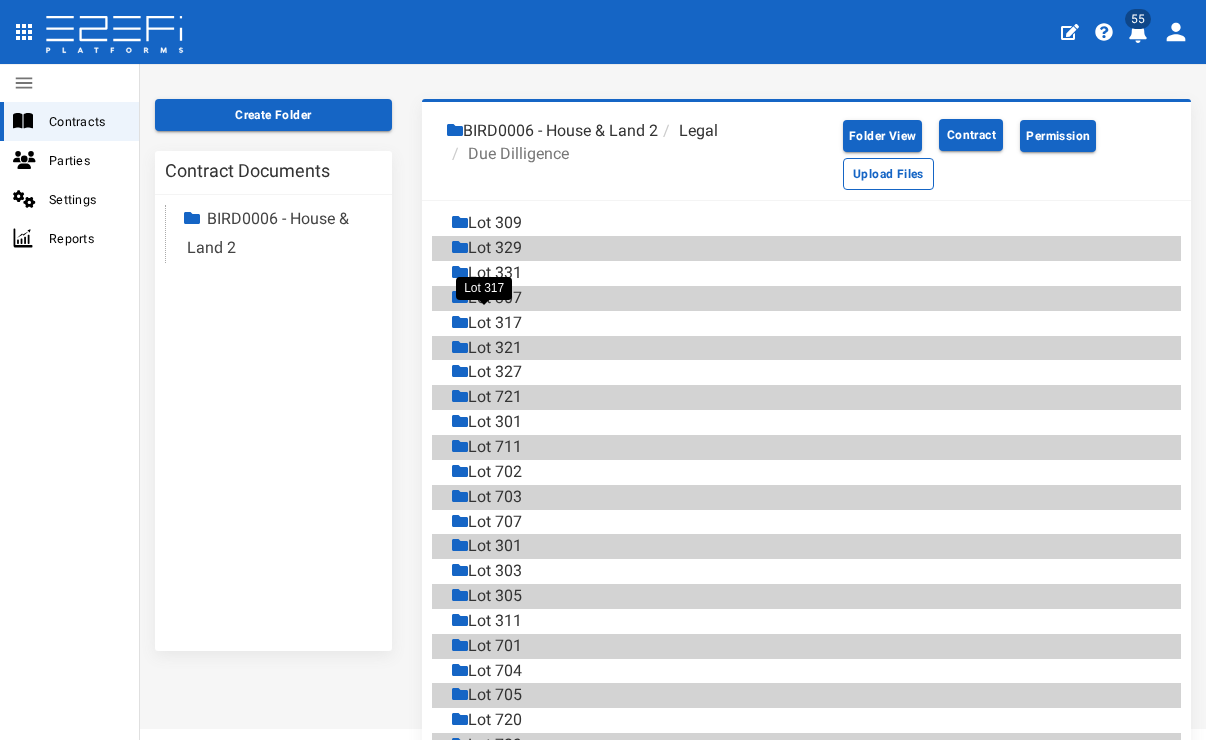 click on "Lot 317" at bounding box center (487, 323) 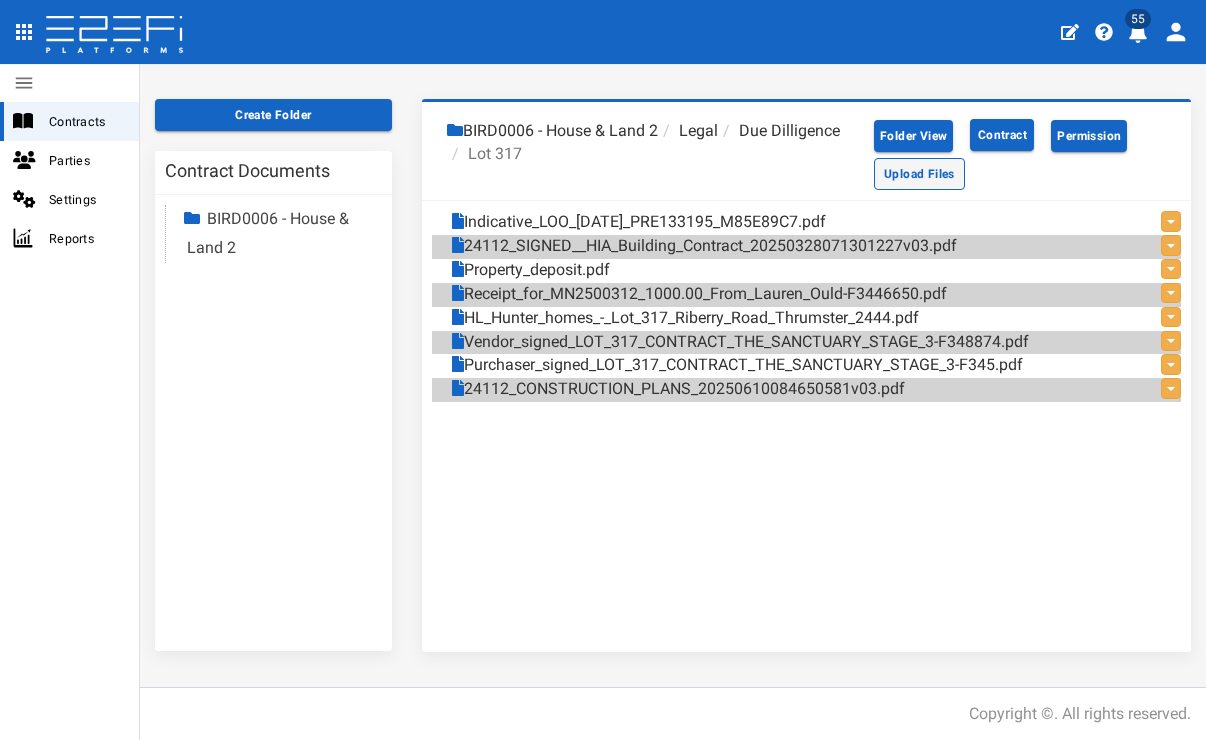 click on "Upload
Files" at bounding box center (919, 174) 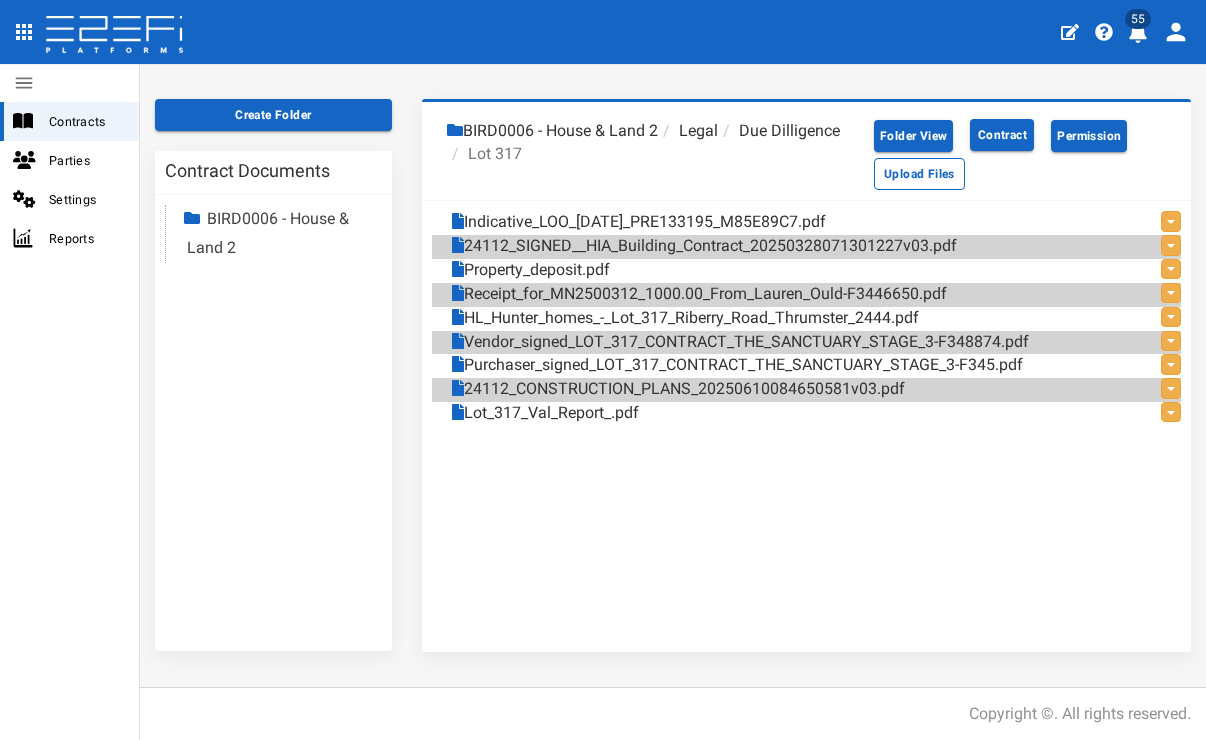 click on "Due Dilligence" at bounding box center [779, 131] 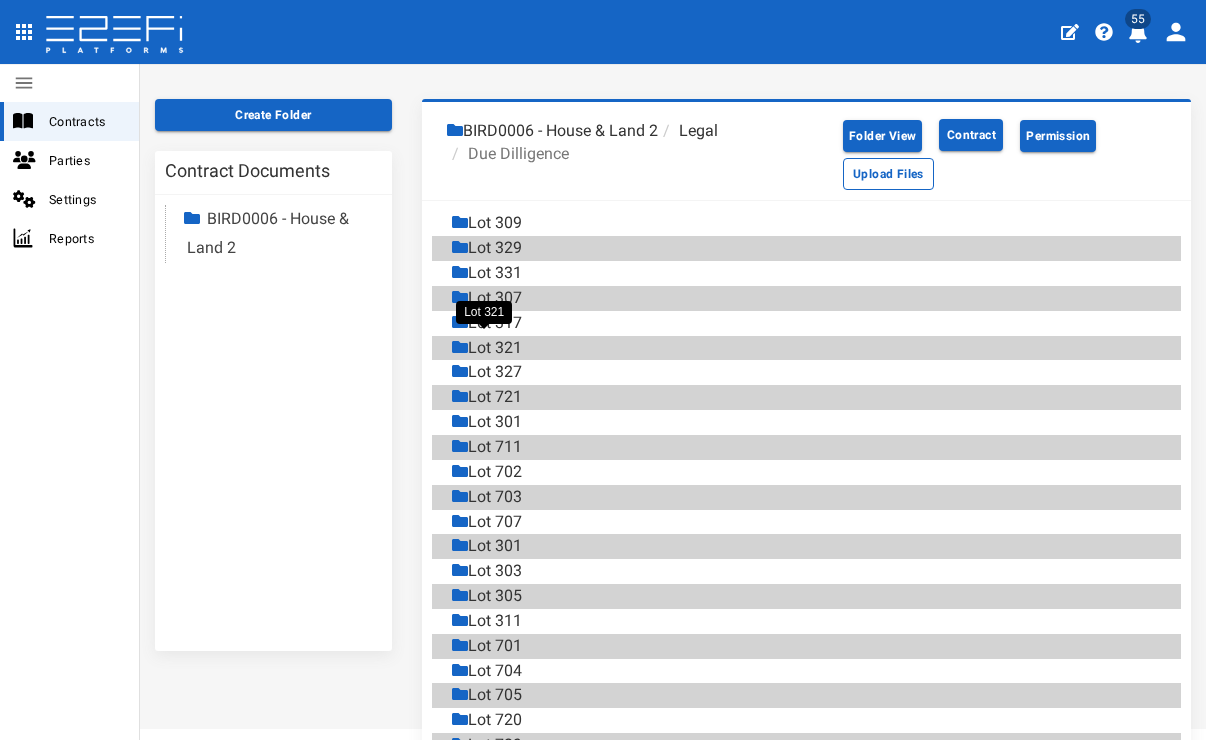 click on "Lot 321" at bounding box center [487, 348] 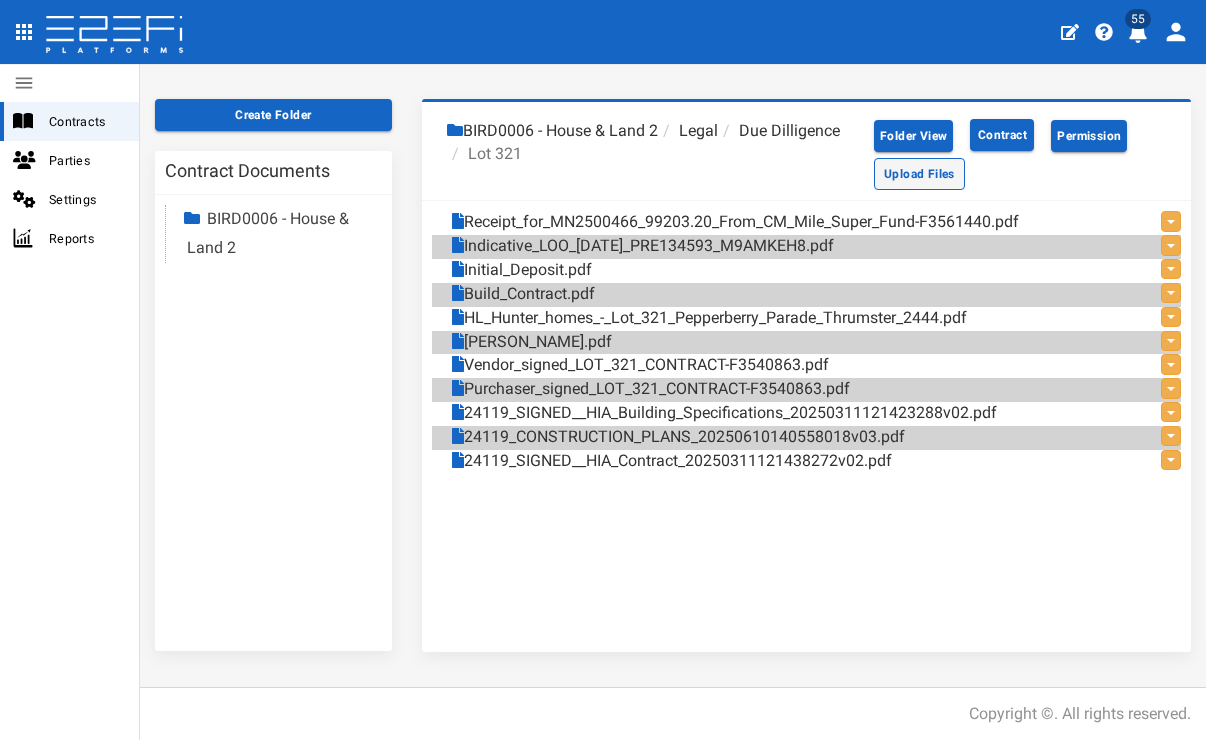 click on "Upload
Files" at bounding box center [919, 174] 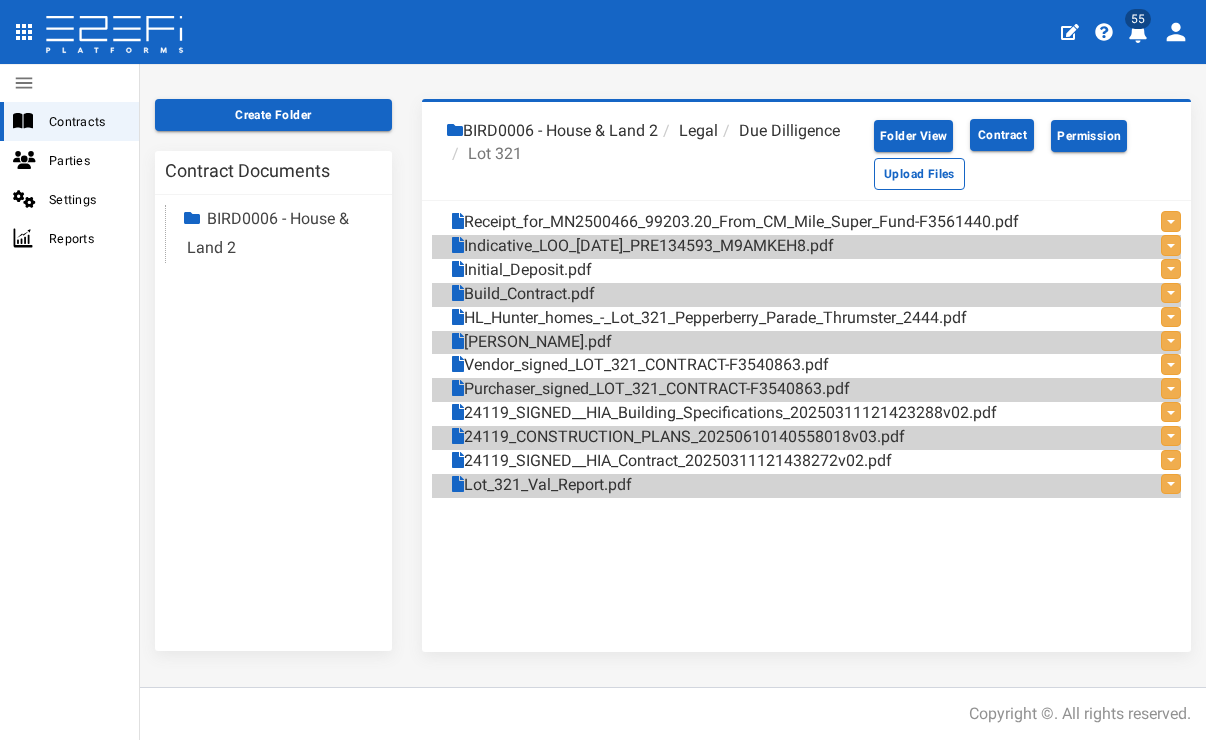 click on "Due Dilligence" at bounding box center [779, 131] 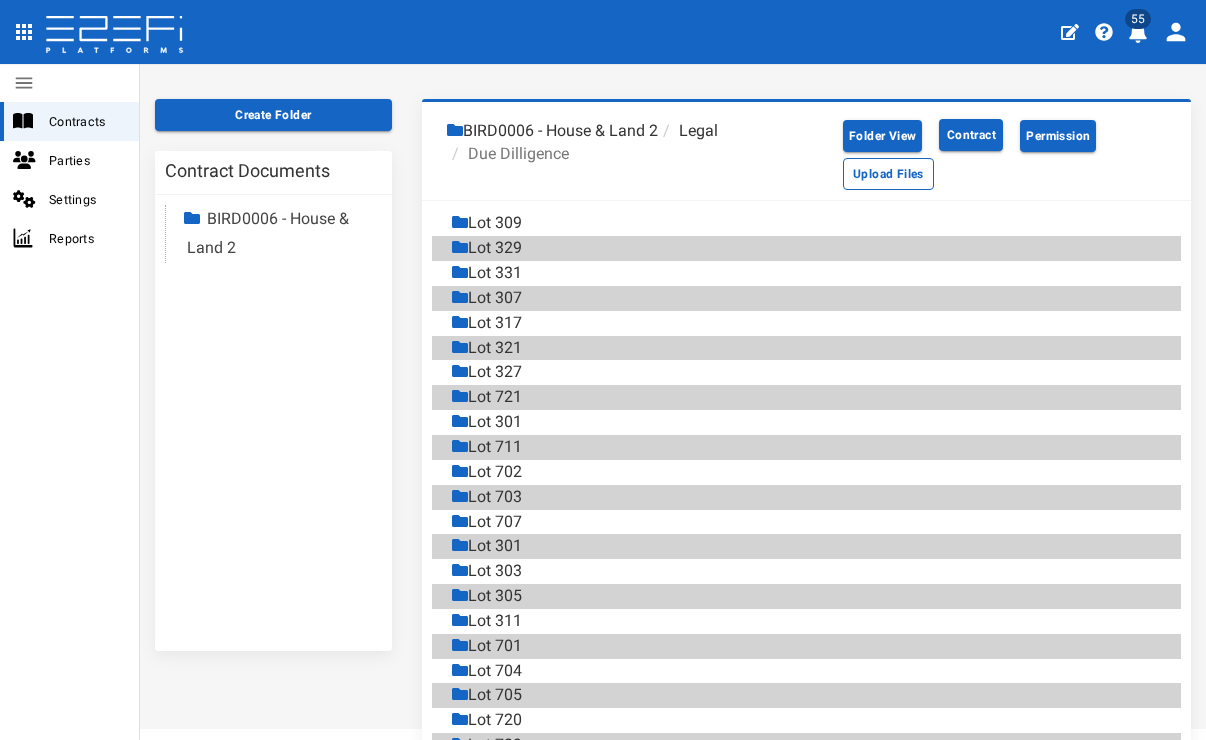click on "Lot 329" at bounding box center [487, 248] 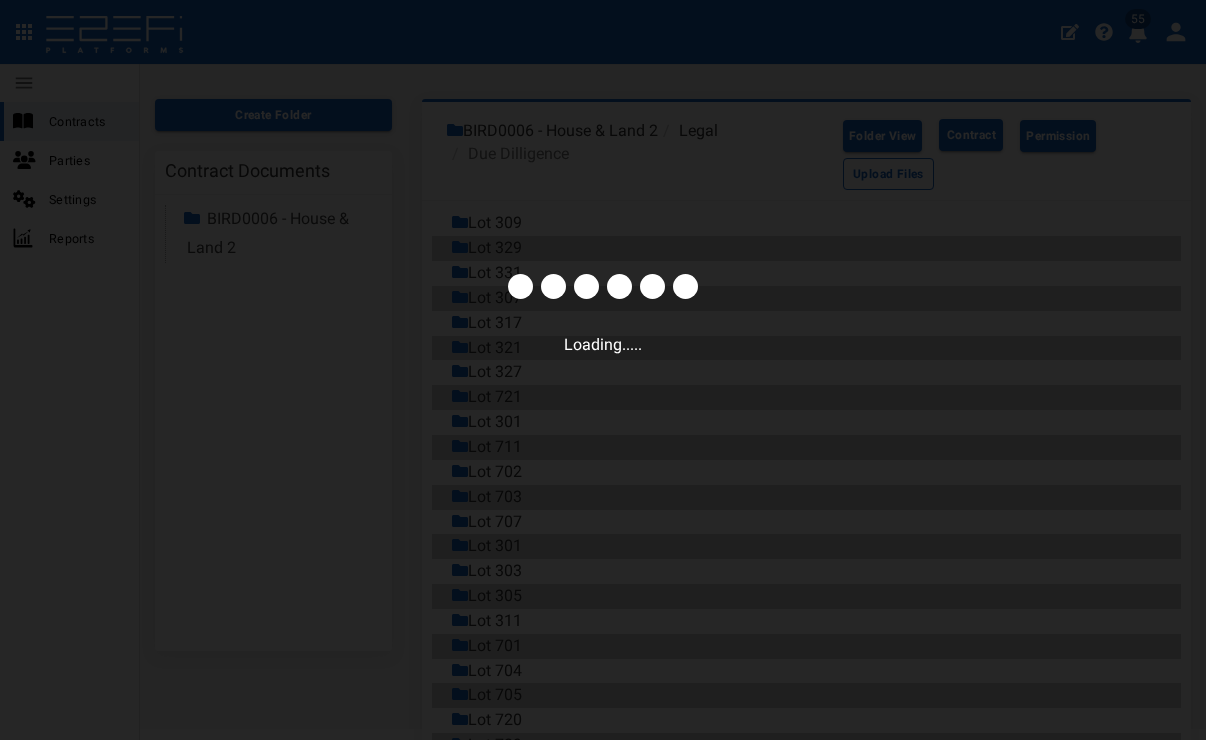 click on "Loading....." at bounding box center [603, 370] 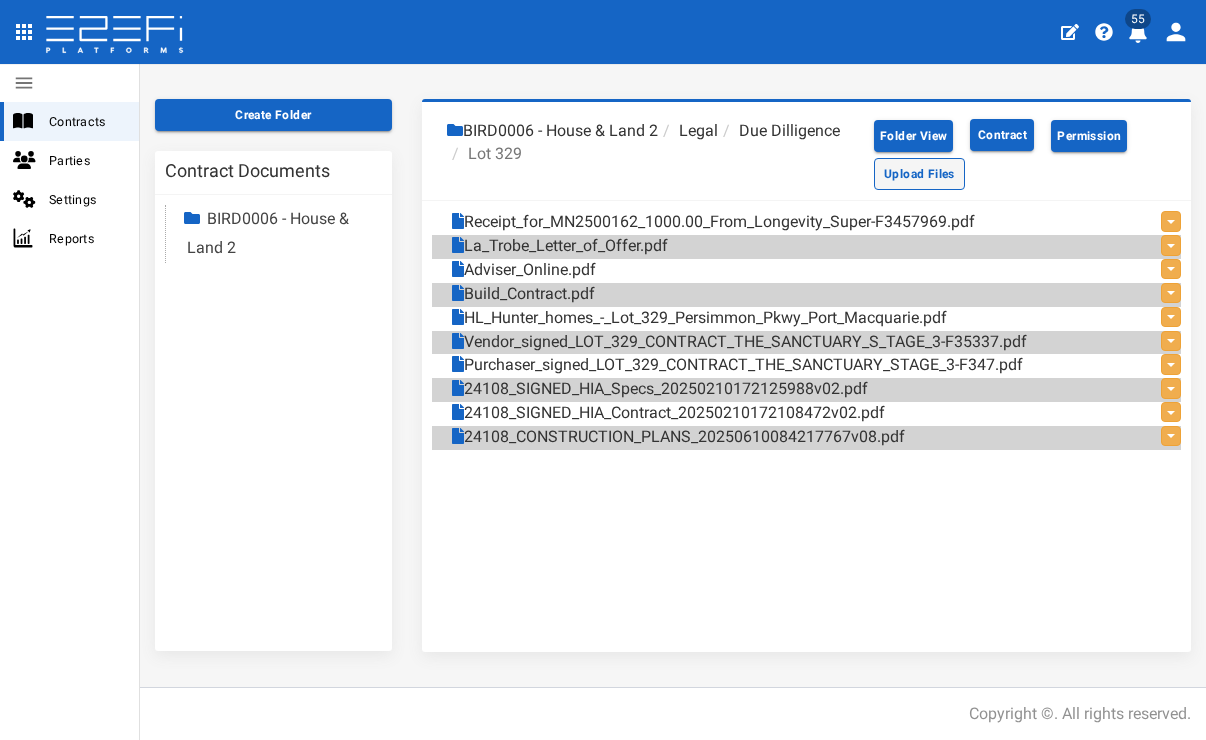 click on "Upload
Files" at bounding box center (919, 174) 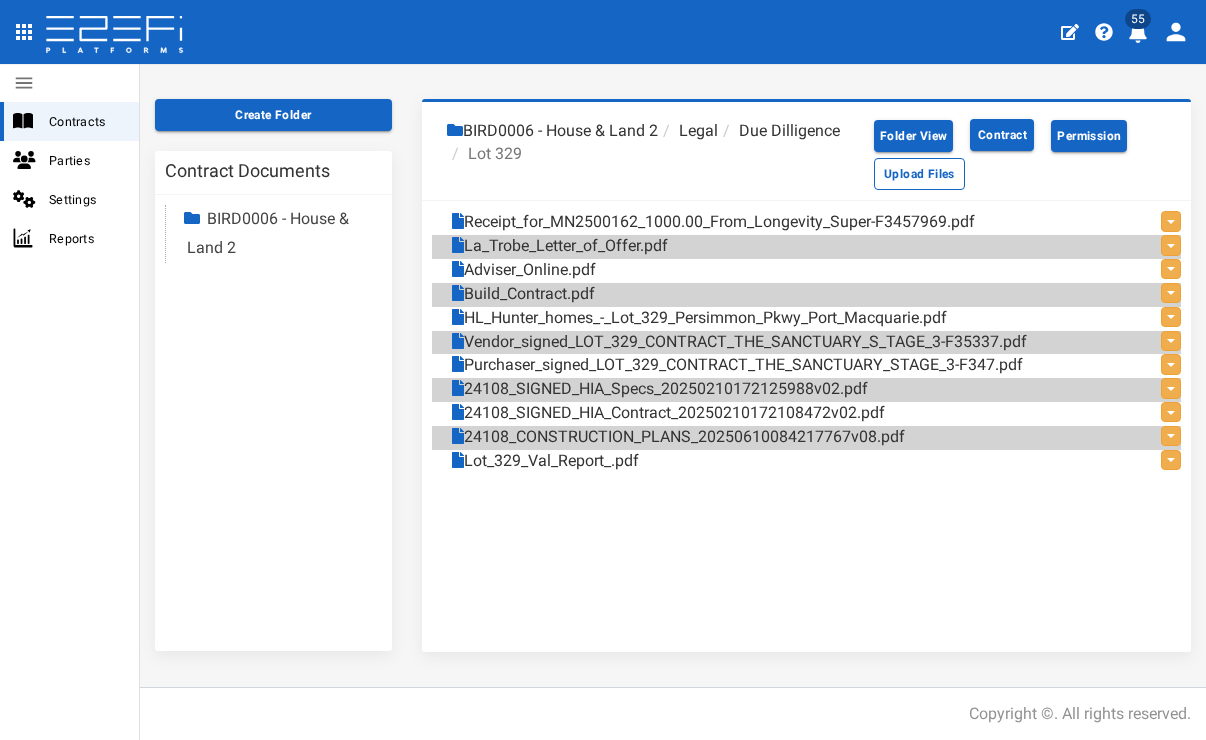 click on "Due Dilligence" at bounding box center (779, 131) 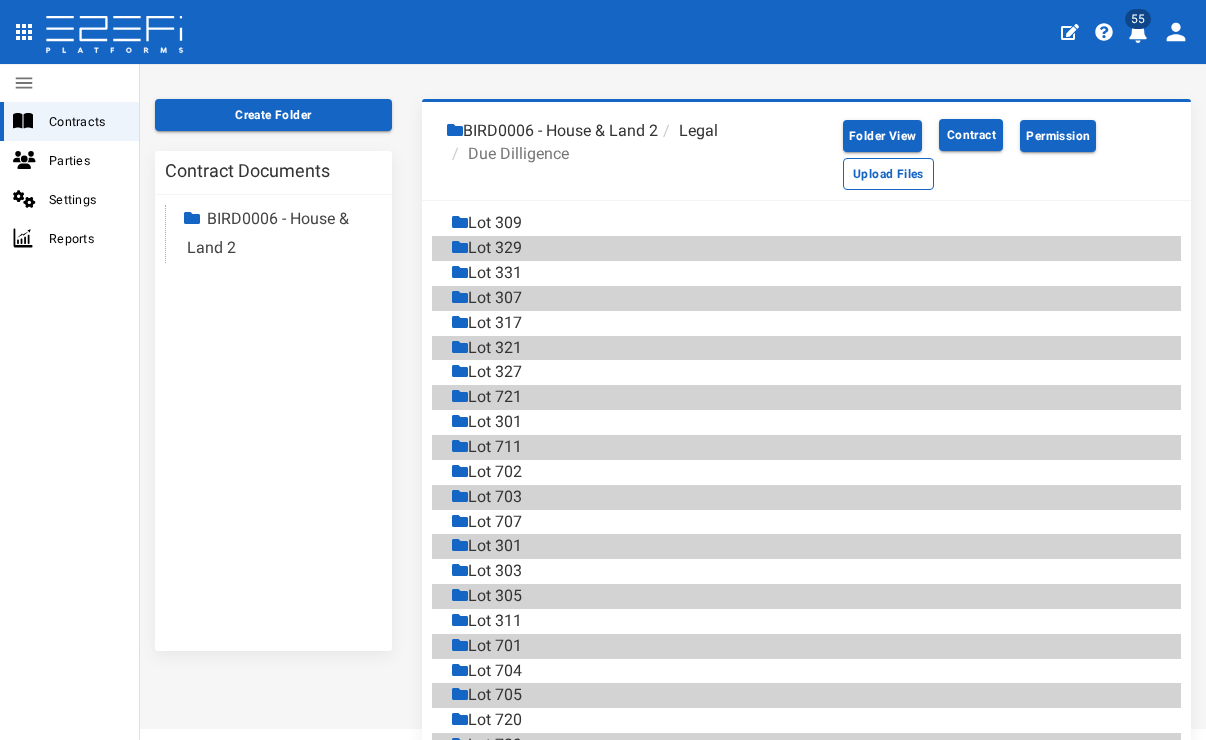 click on "Lot 327" at bounding box center [487, 372] 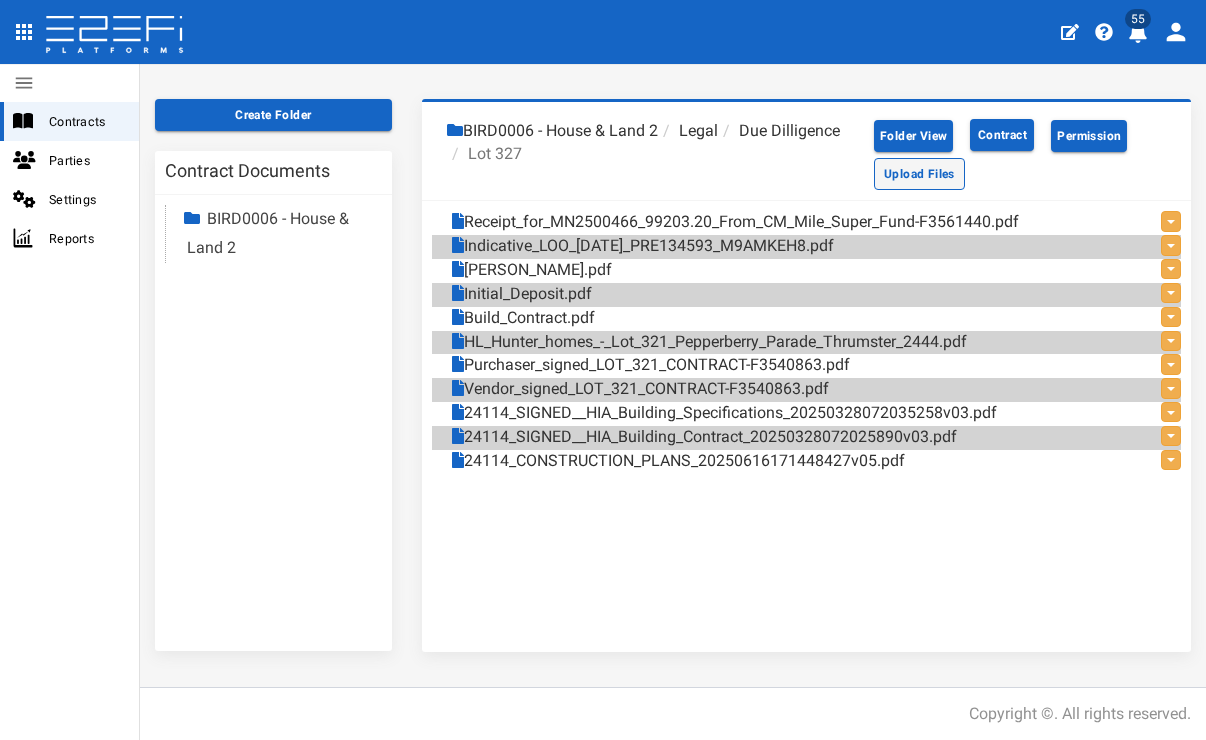 click on "Upload
Files" at bounding box center [919, 174] 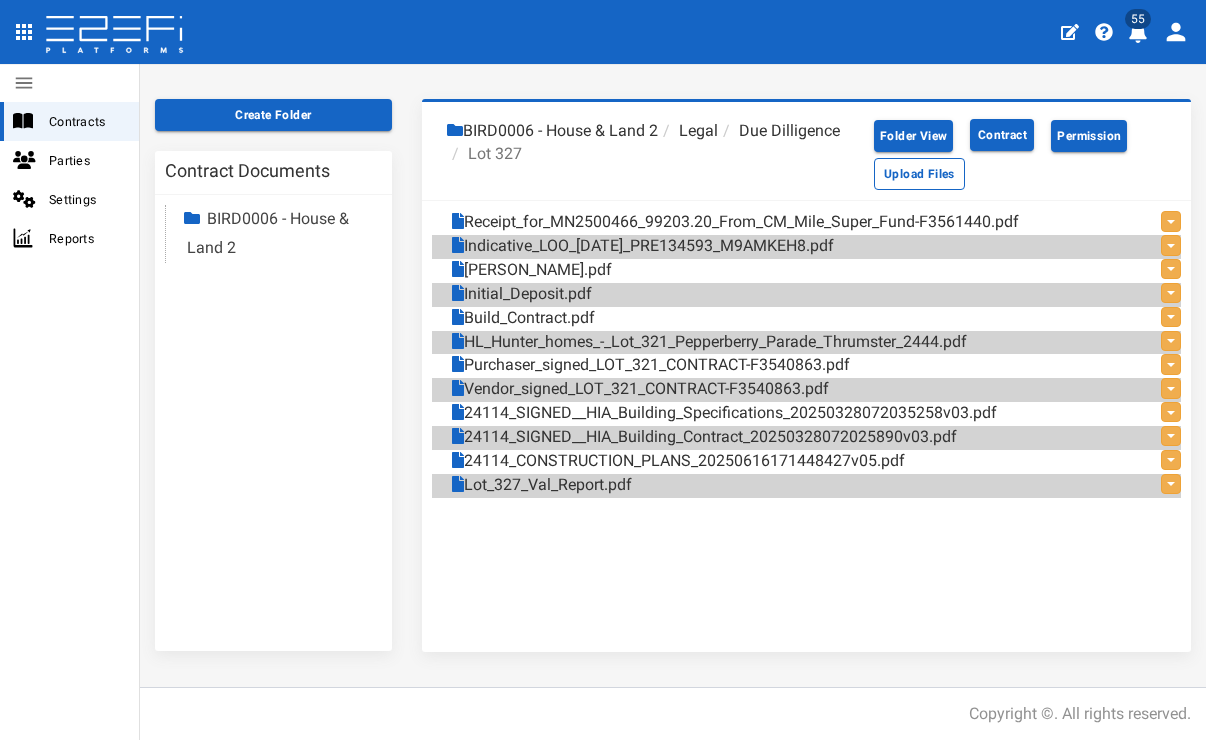 click on "Due Dilligence" at bounding box center [779, 131] 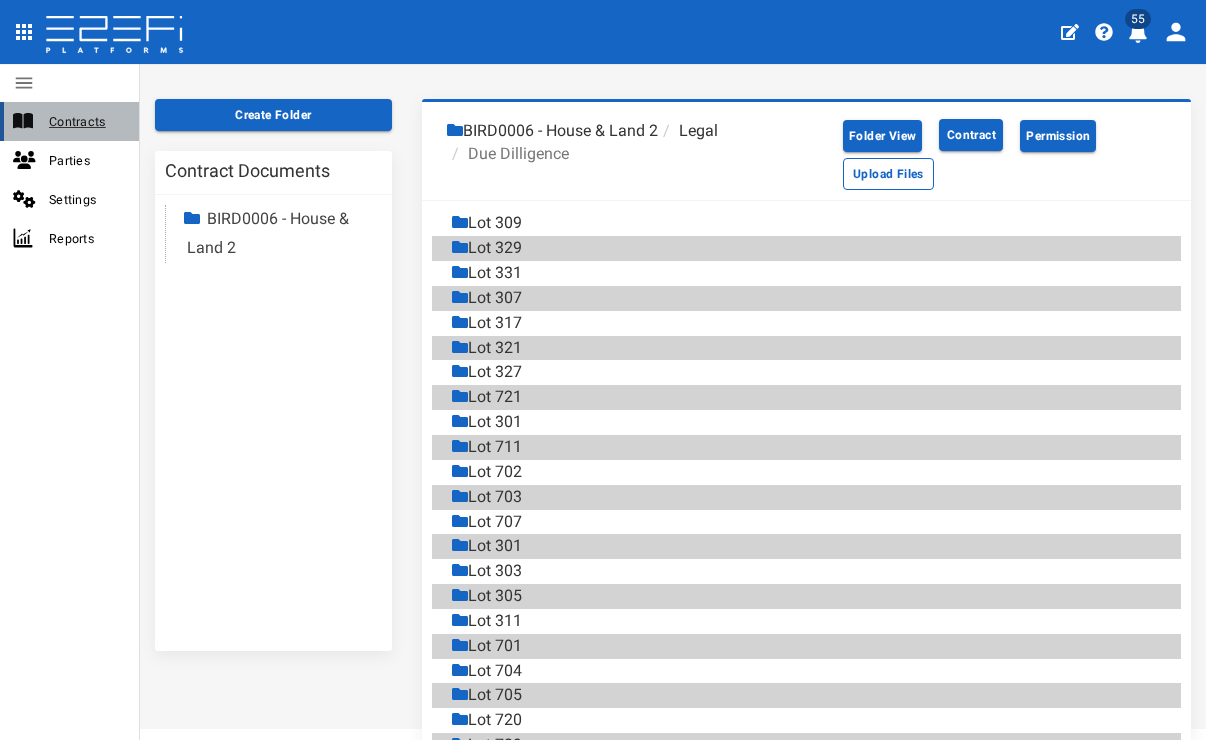 click on "Contracts" at bounding box center (86, 121) 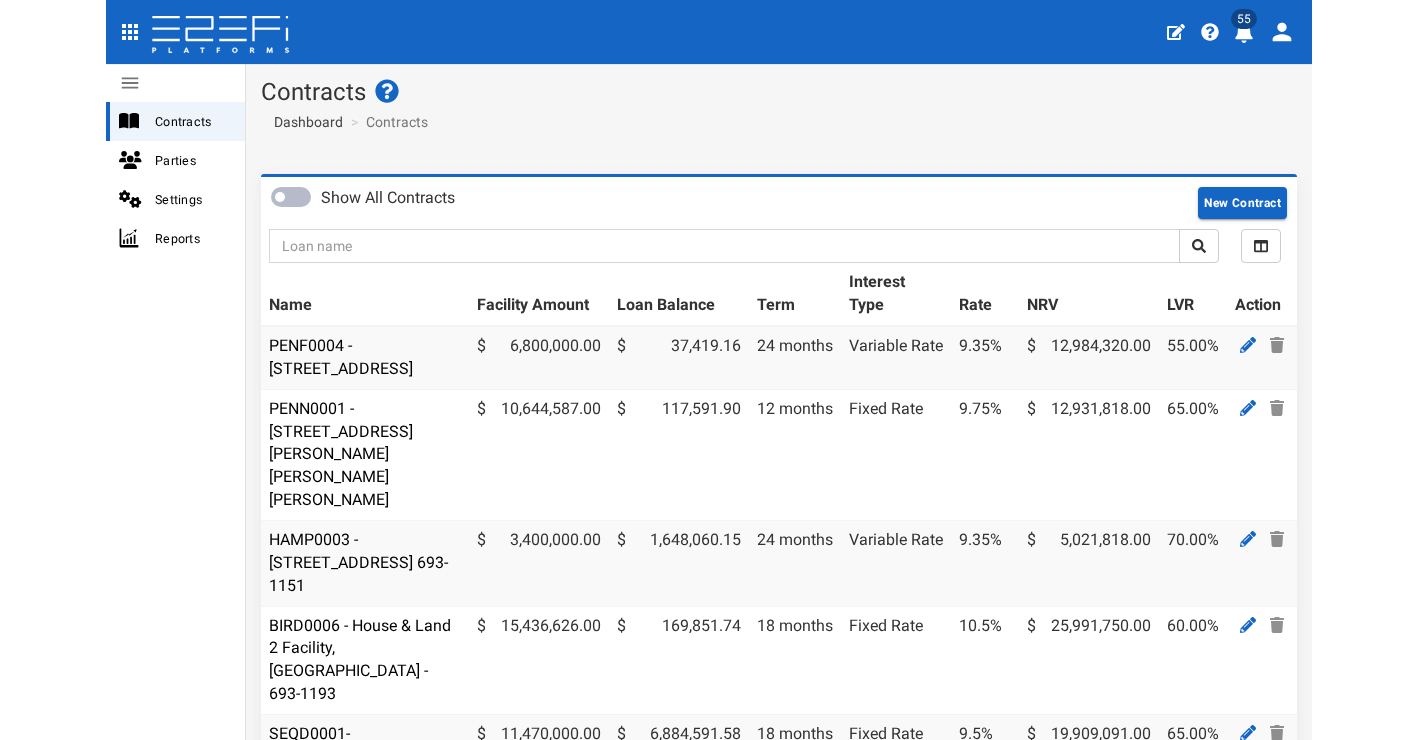 scroll, scrollTop: 0, scrollLeft: 0, axis: both 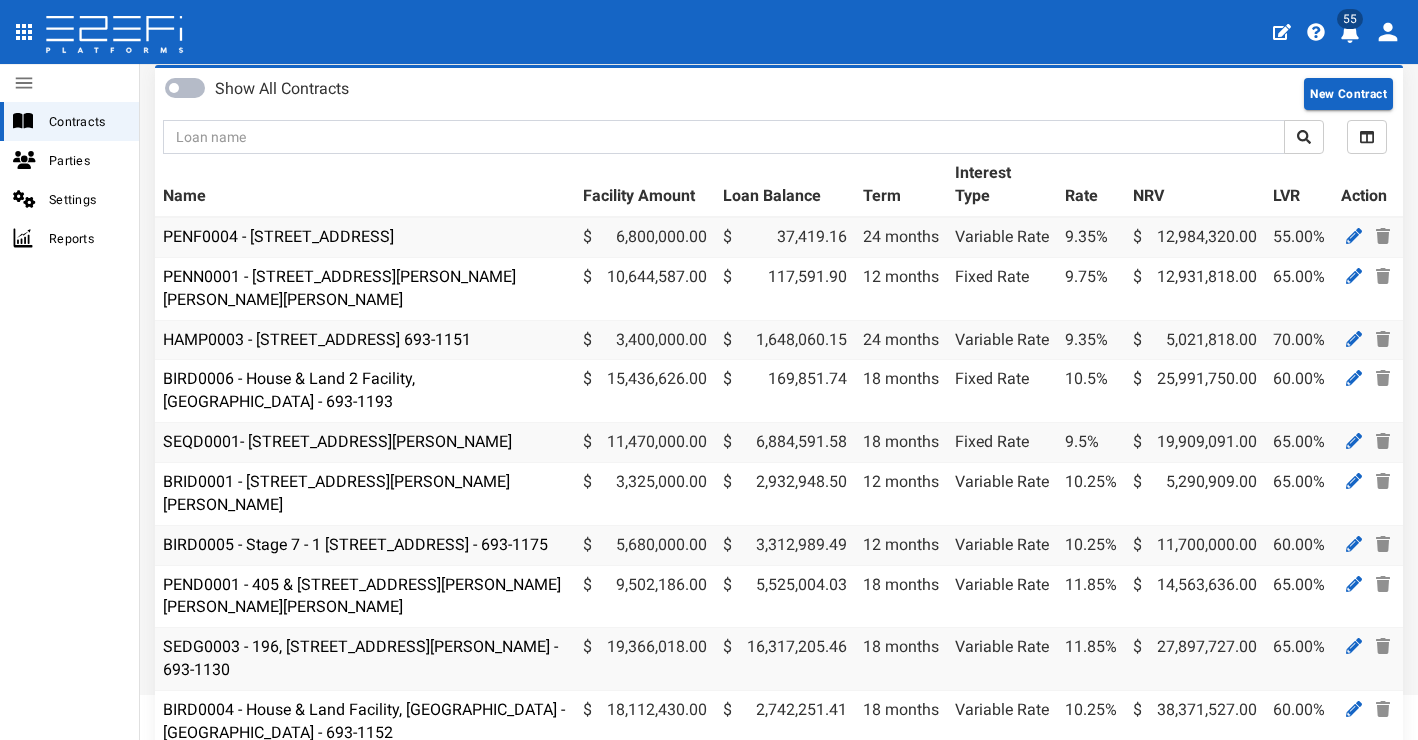 click on "Show All Contracts
New Contract
All Selected
Facility Amount
Loan Balance
Term
Interest Type
Rate" at bounding box center (779, 457) 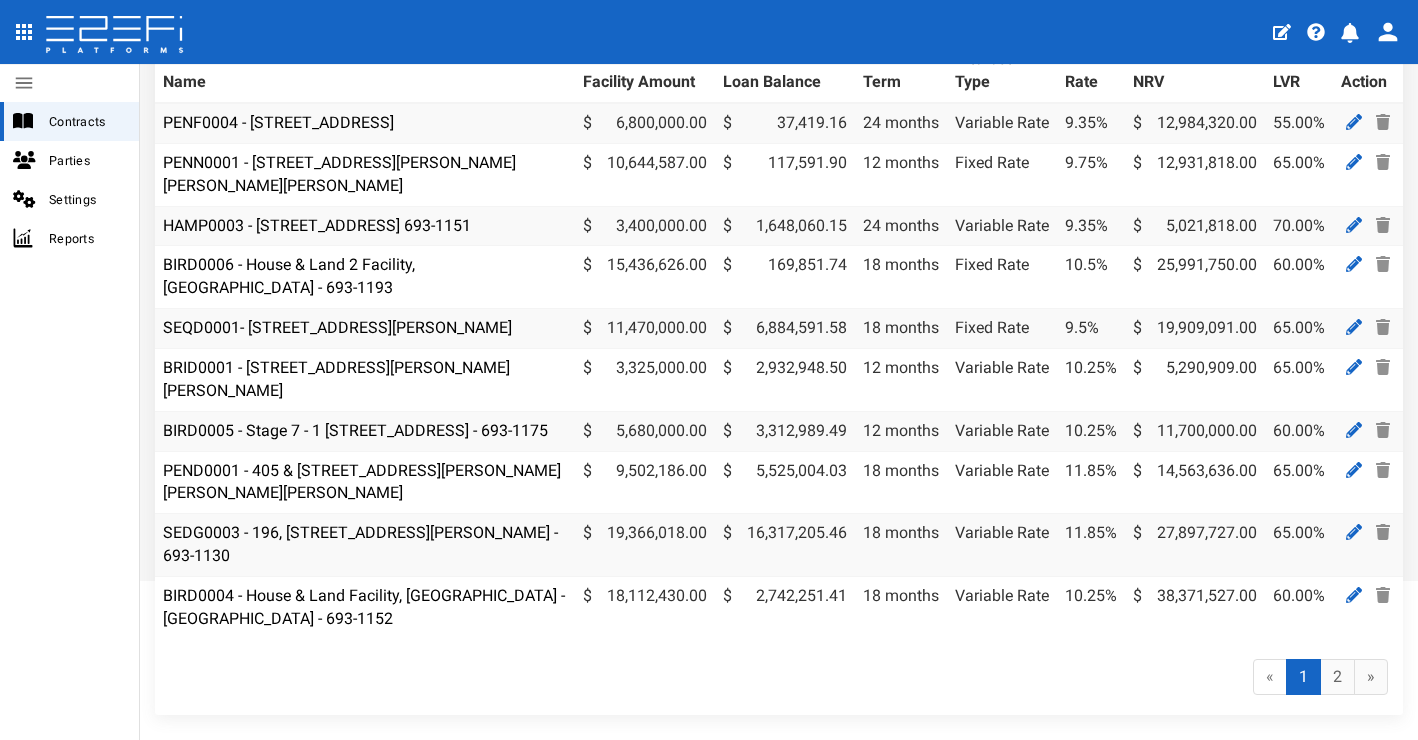 scroll, scrollTop: 257, scrollLeft: 0, axis: vertical 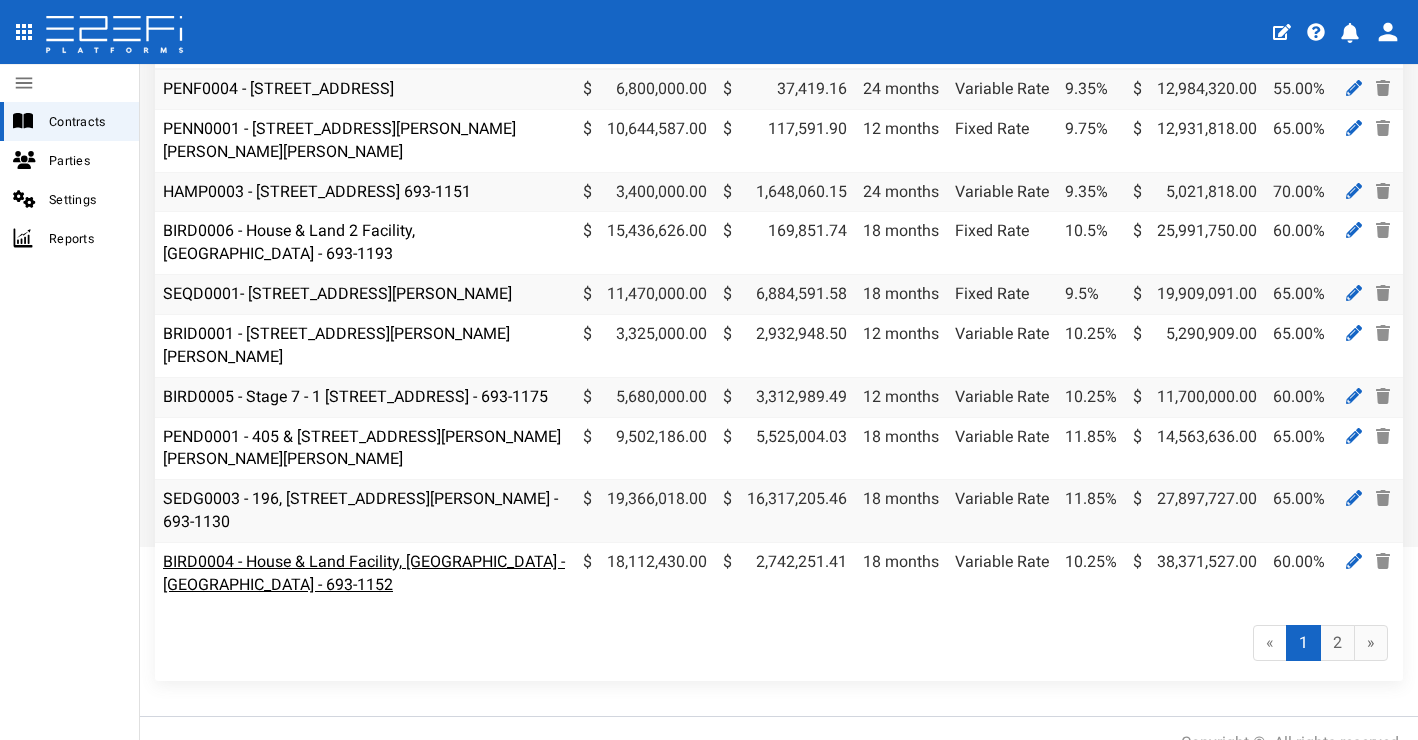 click on "BIRD0004 - House & Land Facility, [GEOGRAPHIC_DATA] - [GEOGRAPHIC_DATA] - 693-1152" at bounding box center (364, 573) 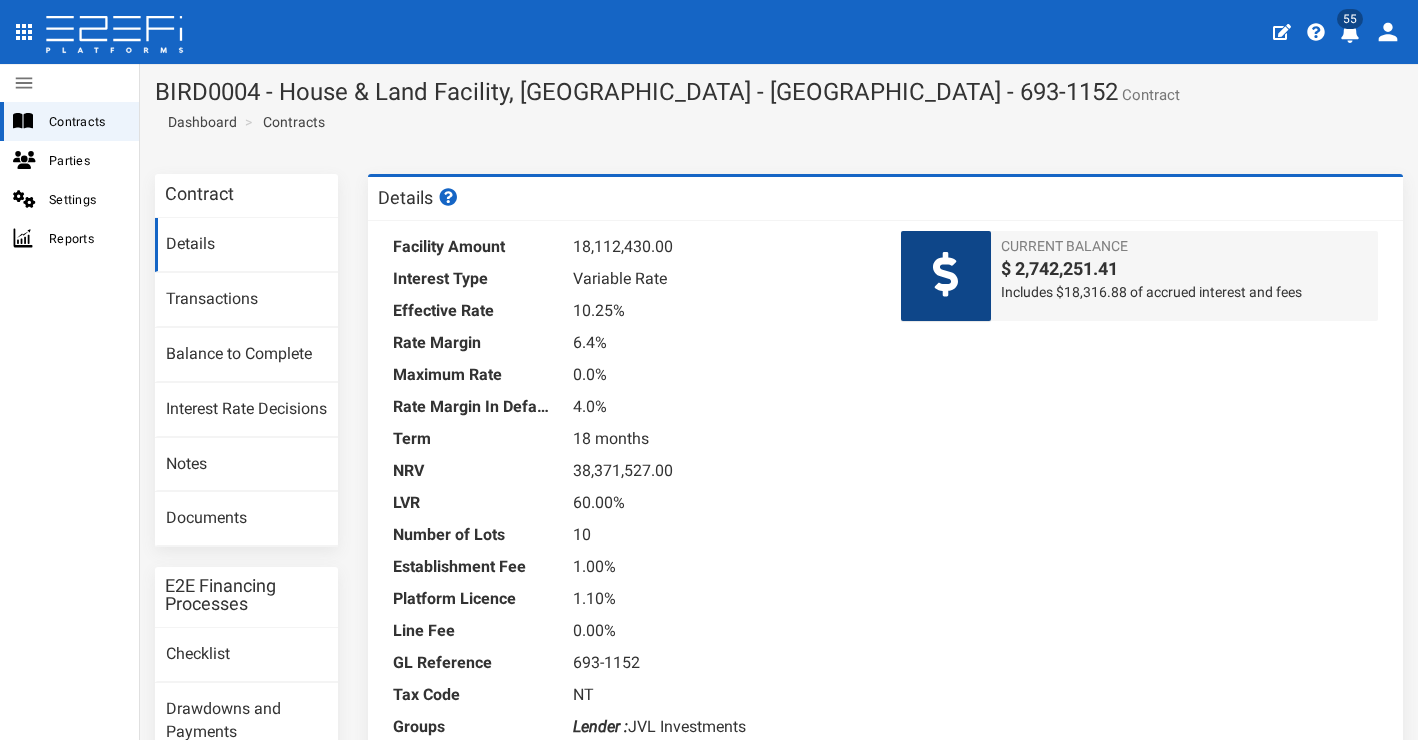 scroll, scrollTop: 0, scrollLeft: 0, axis: both 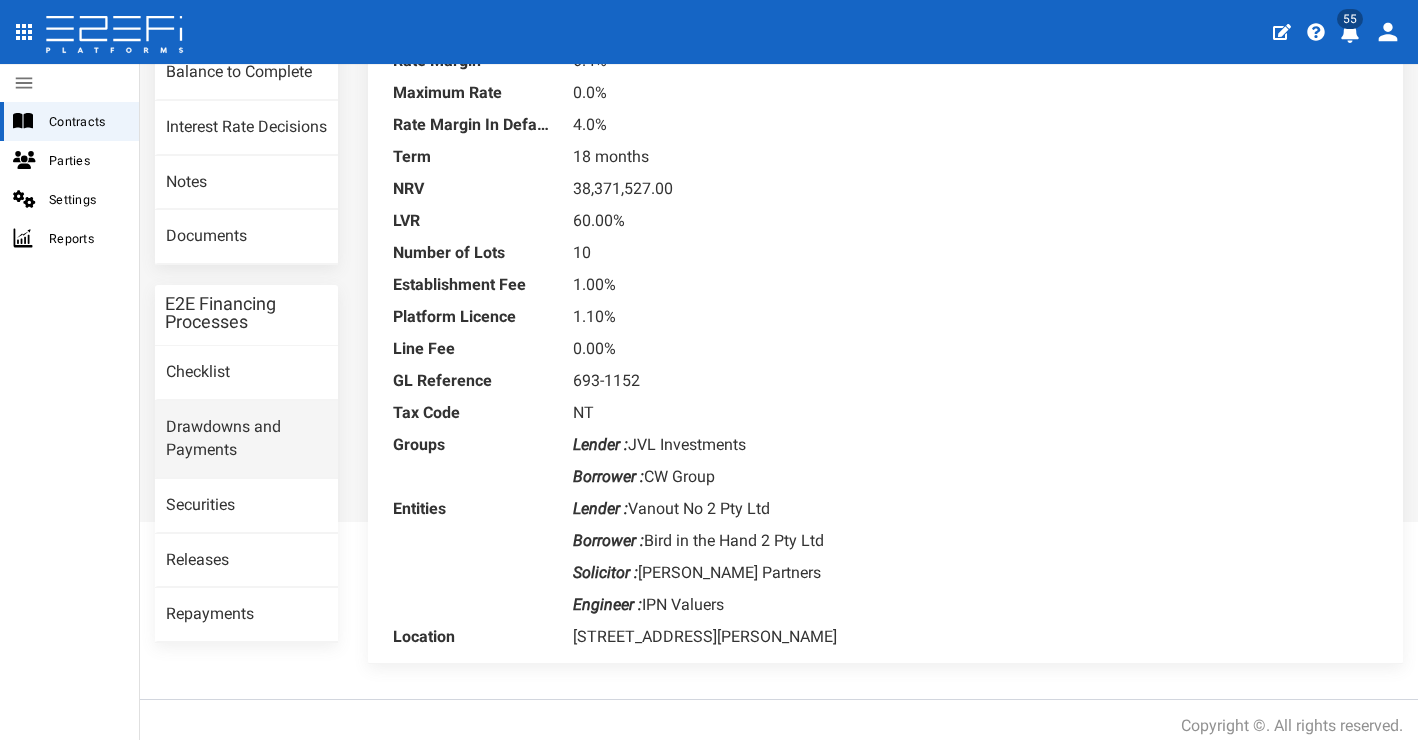 click on "Drawdowns and Payments" at bounding box center [246, 439] 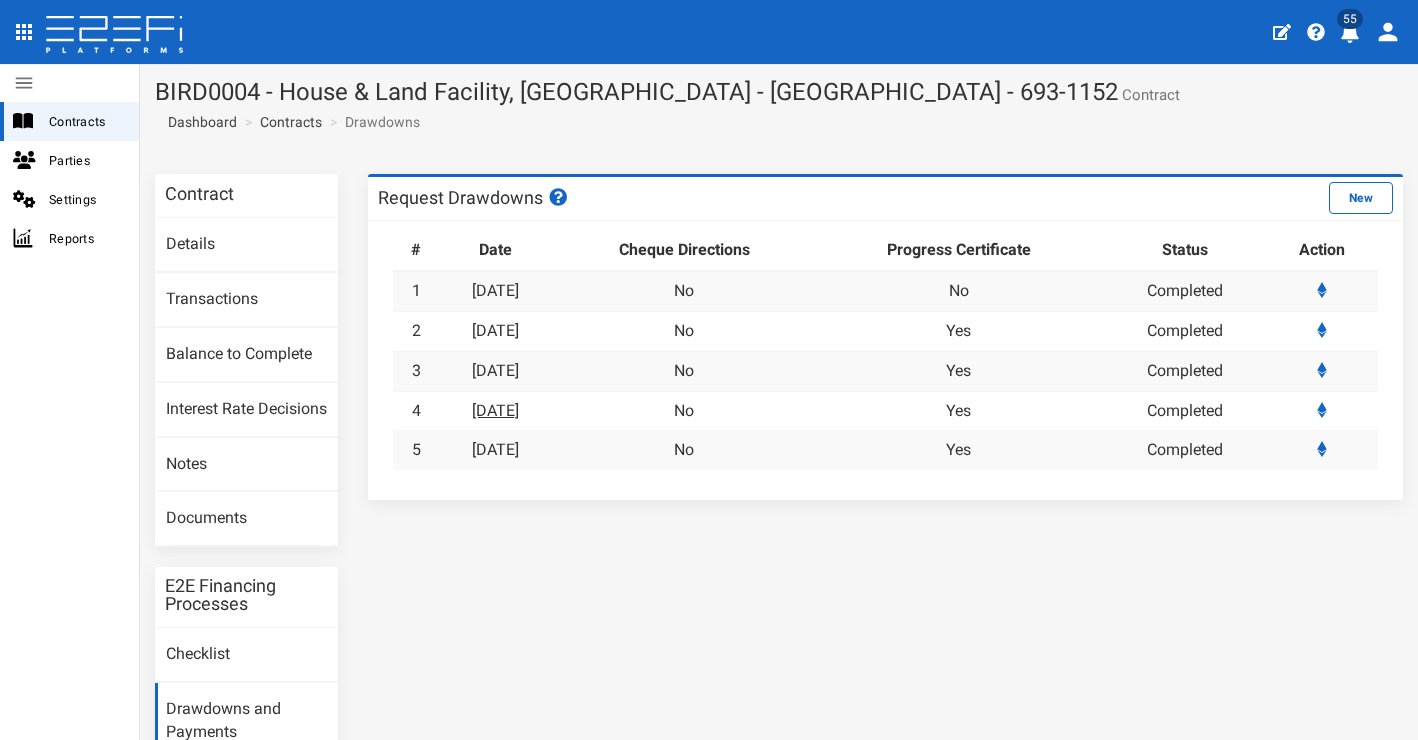 scroll, scrollTop: 0, scrollLeft: 0, axis: both 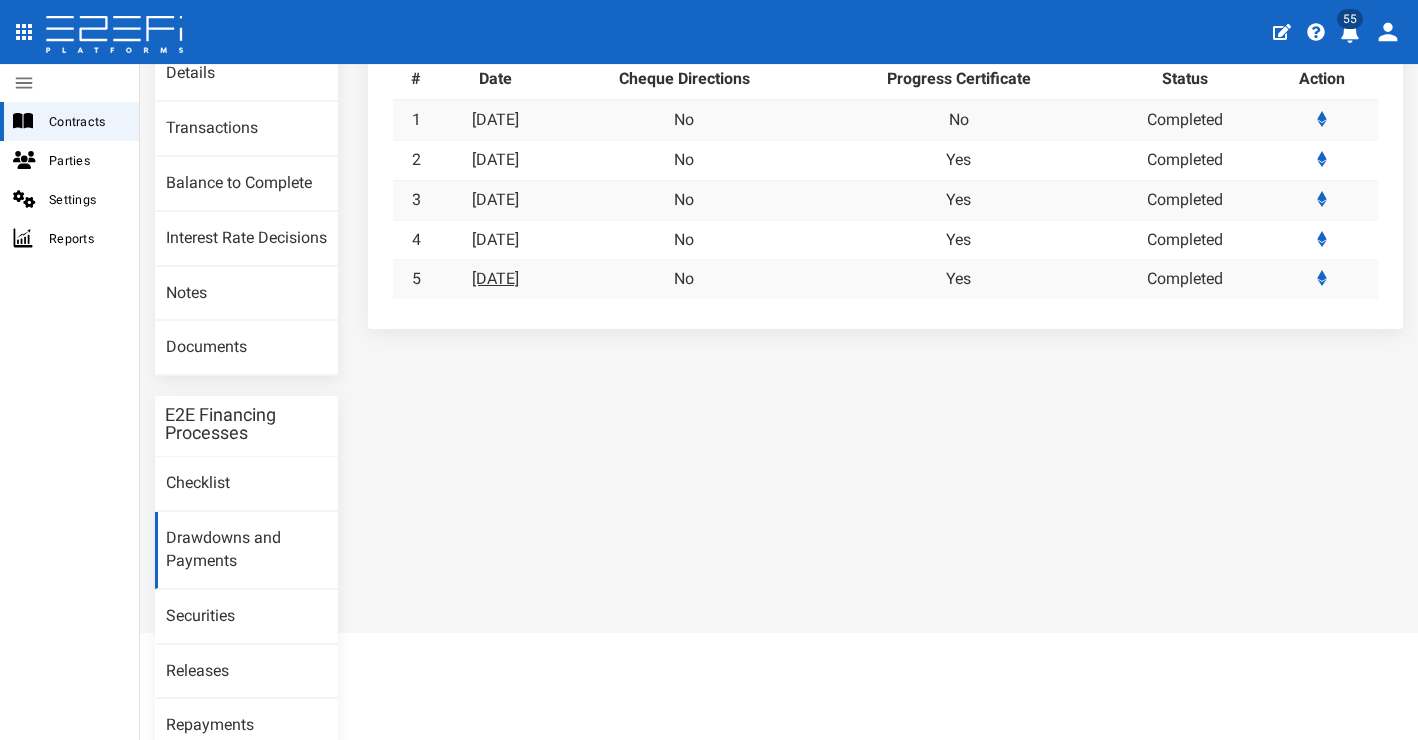 click on "[DATE]" at bounding box center [495, 278] 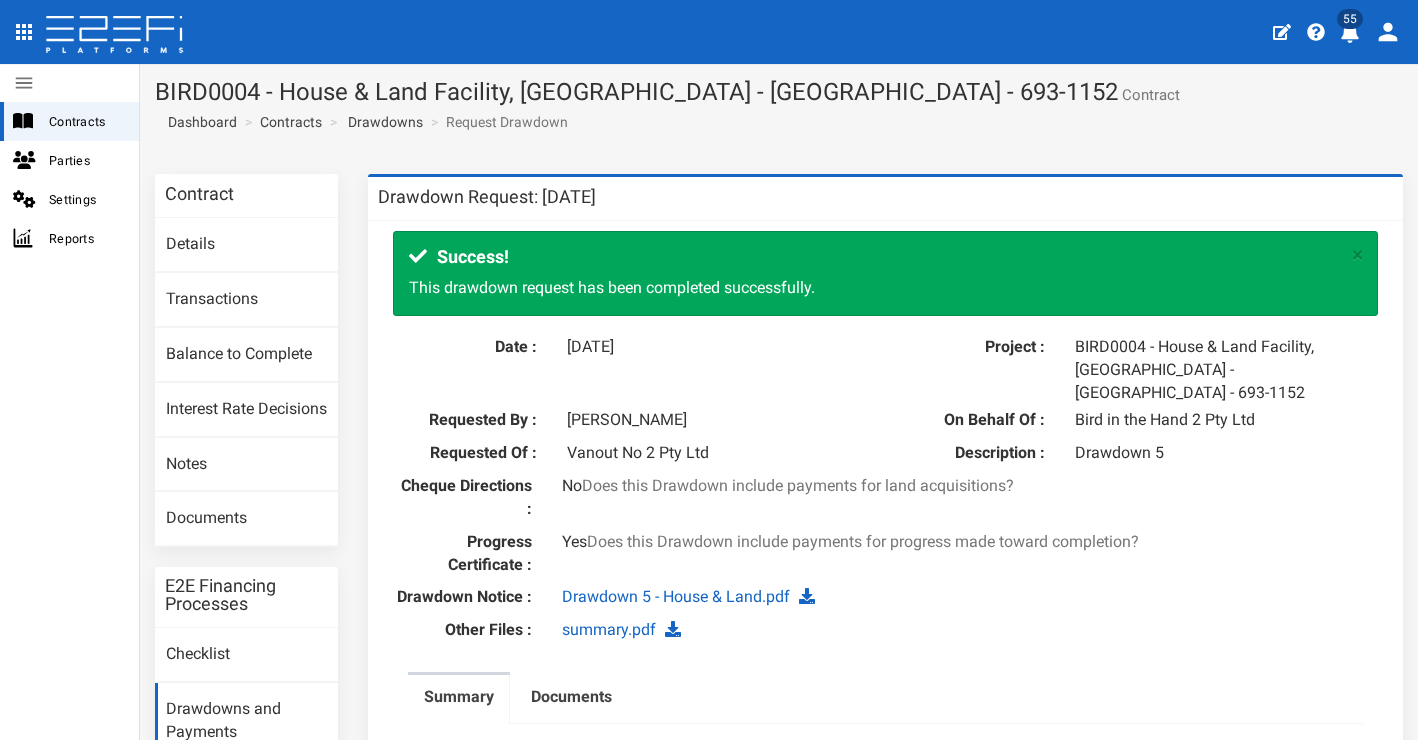 scroll, scrollTop: 0, scrollLeft: 0, axis: both 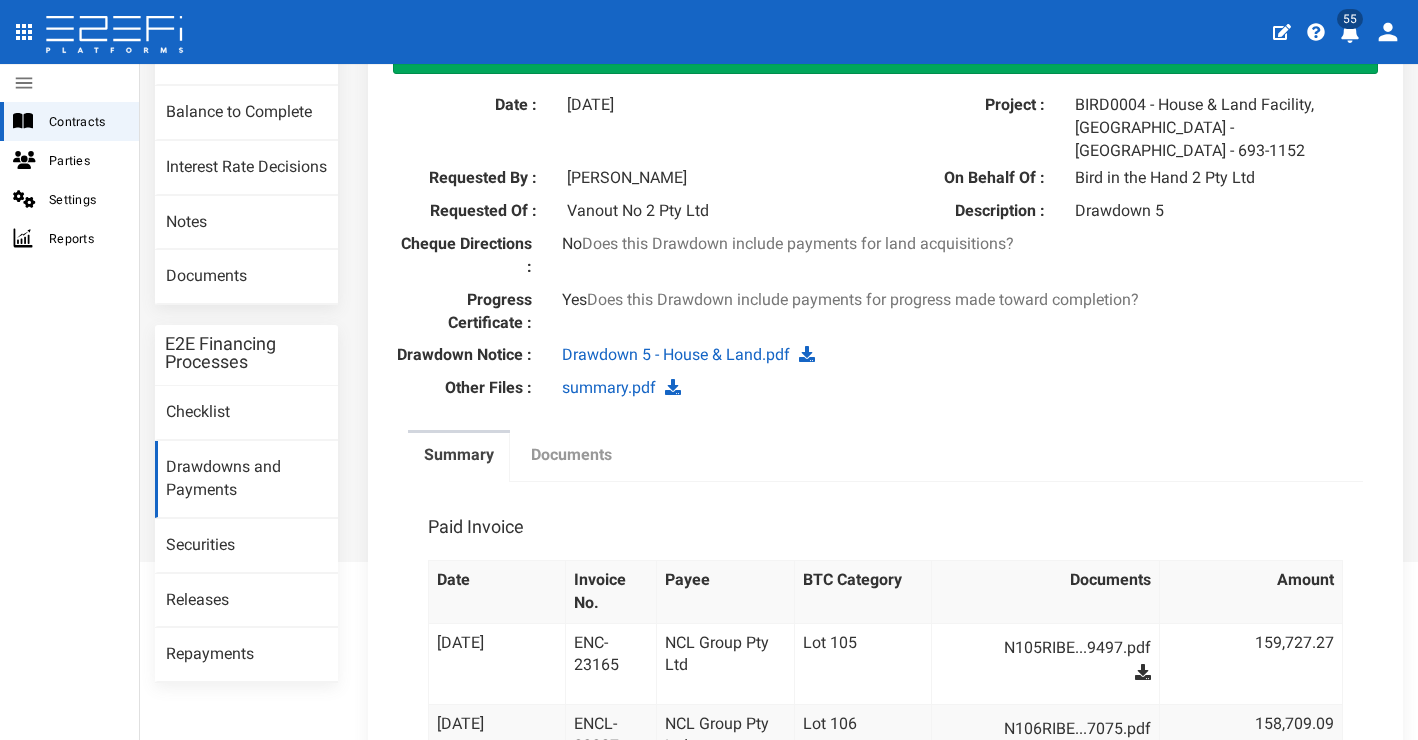 click on "Documents" at bounding box center [571, 455] 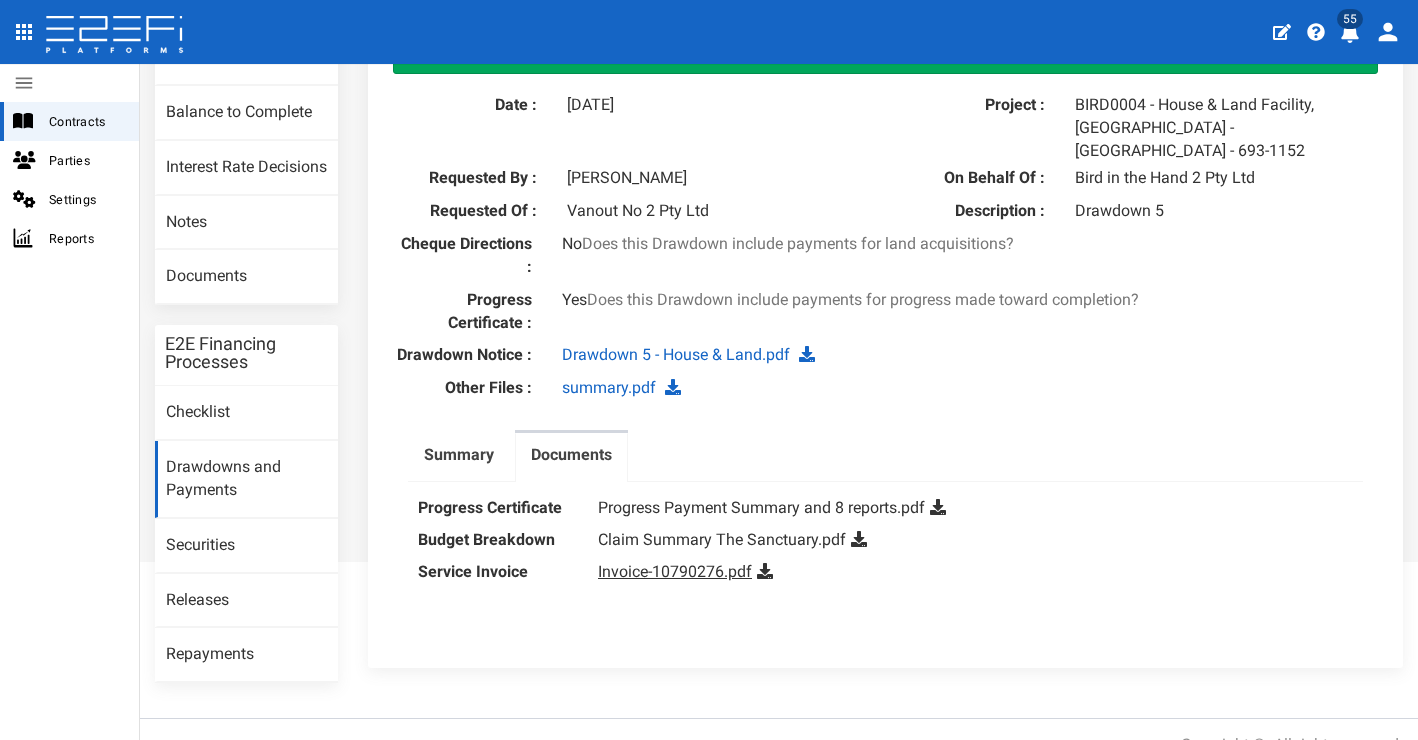 click on "Invoice-10790276.pdf" at bounding box center [675, 571] 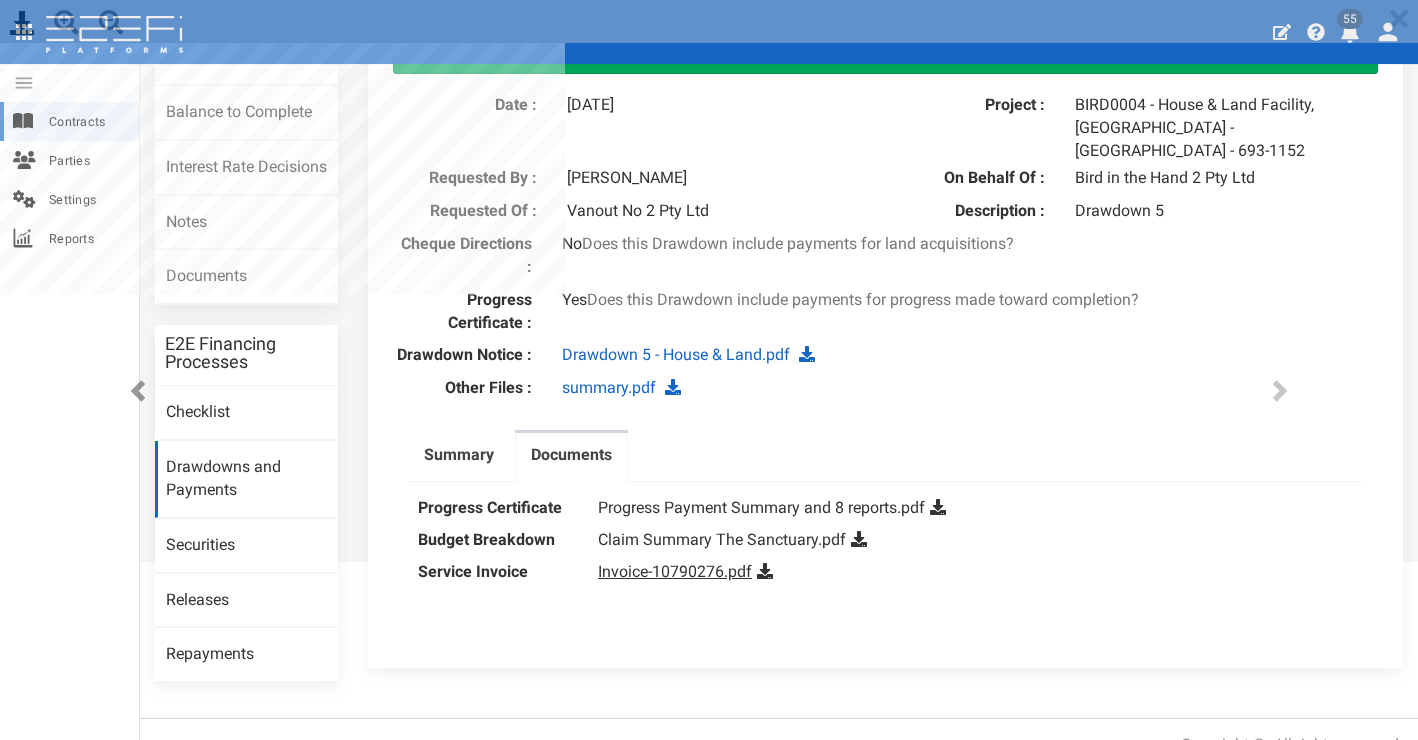 scroll, scrollTop: 0, scrollLeft: 0, axis: both 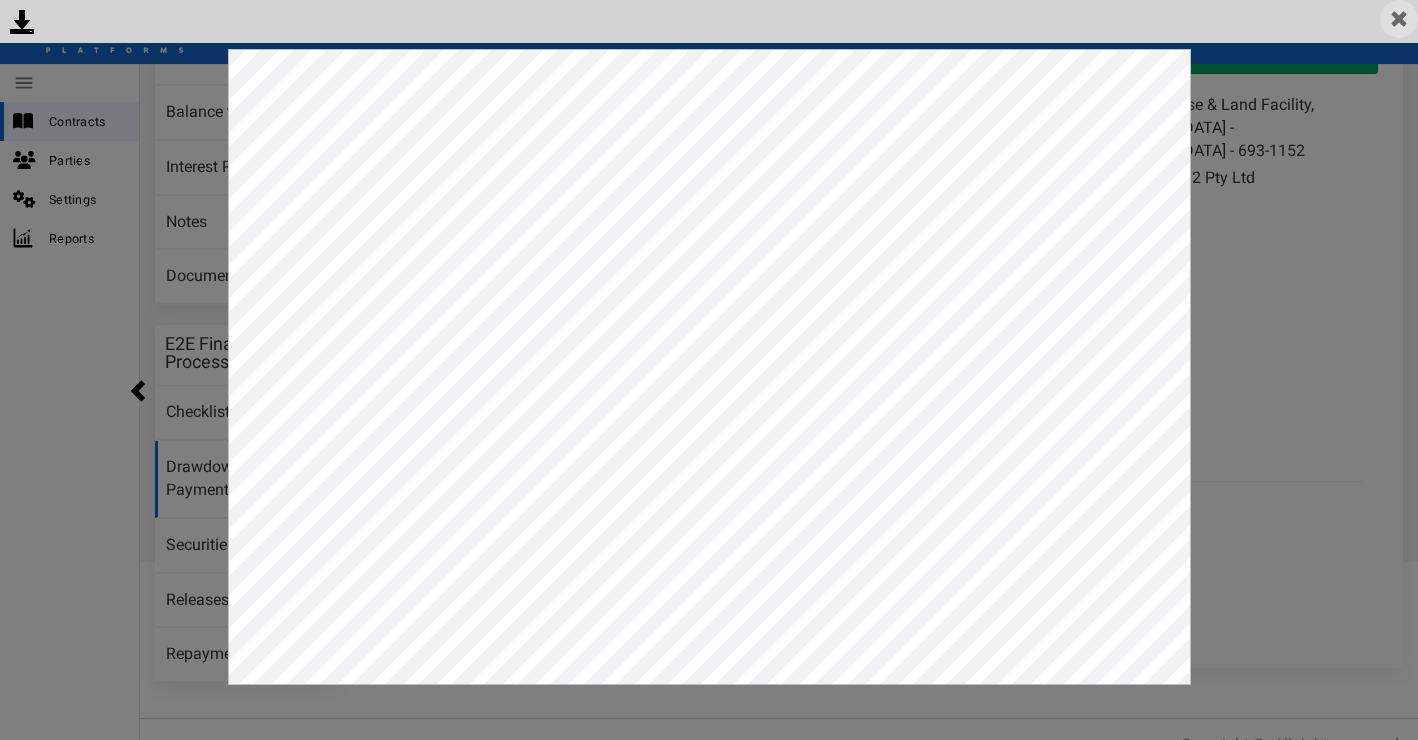 click at bounding box center (1399, 19) 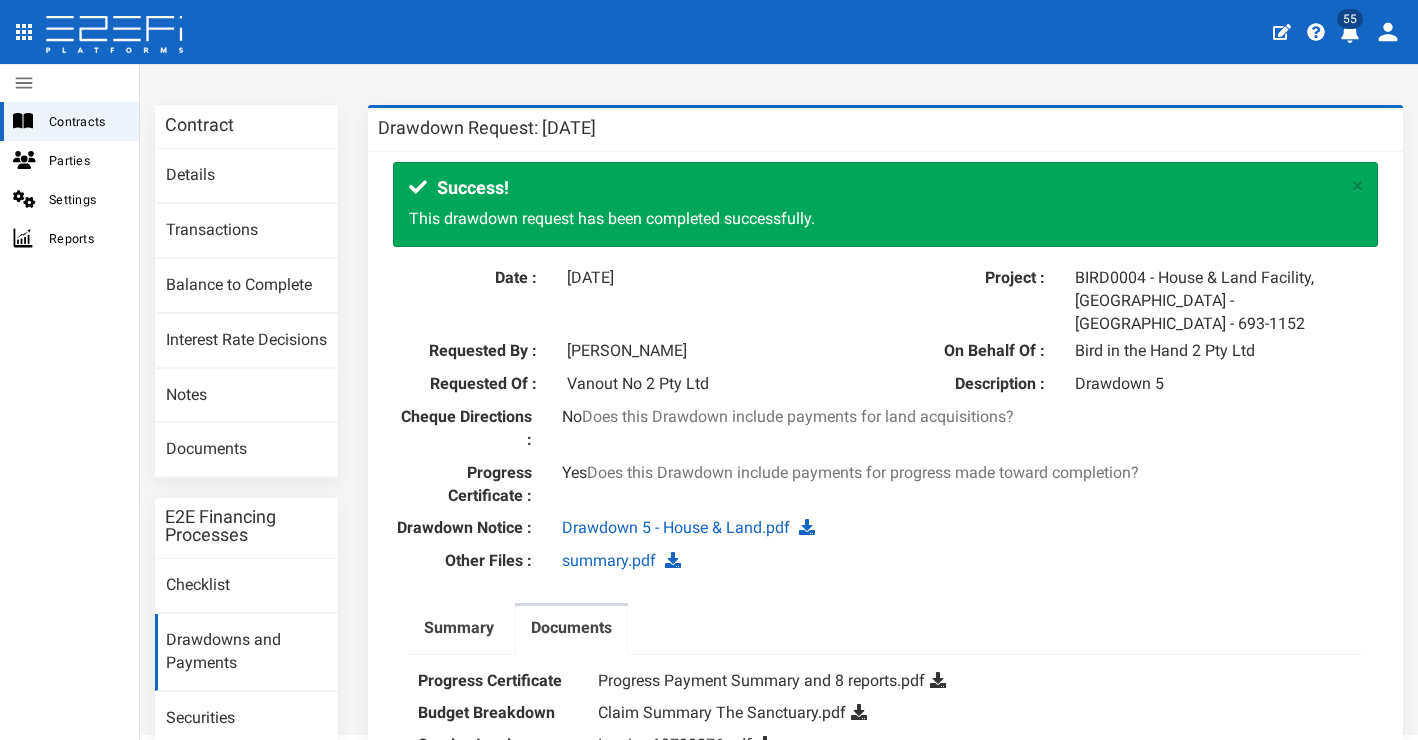 scroll, scrollTop: 0, scrollLeft: 0, axis: both 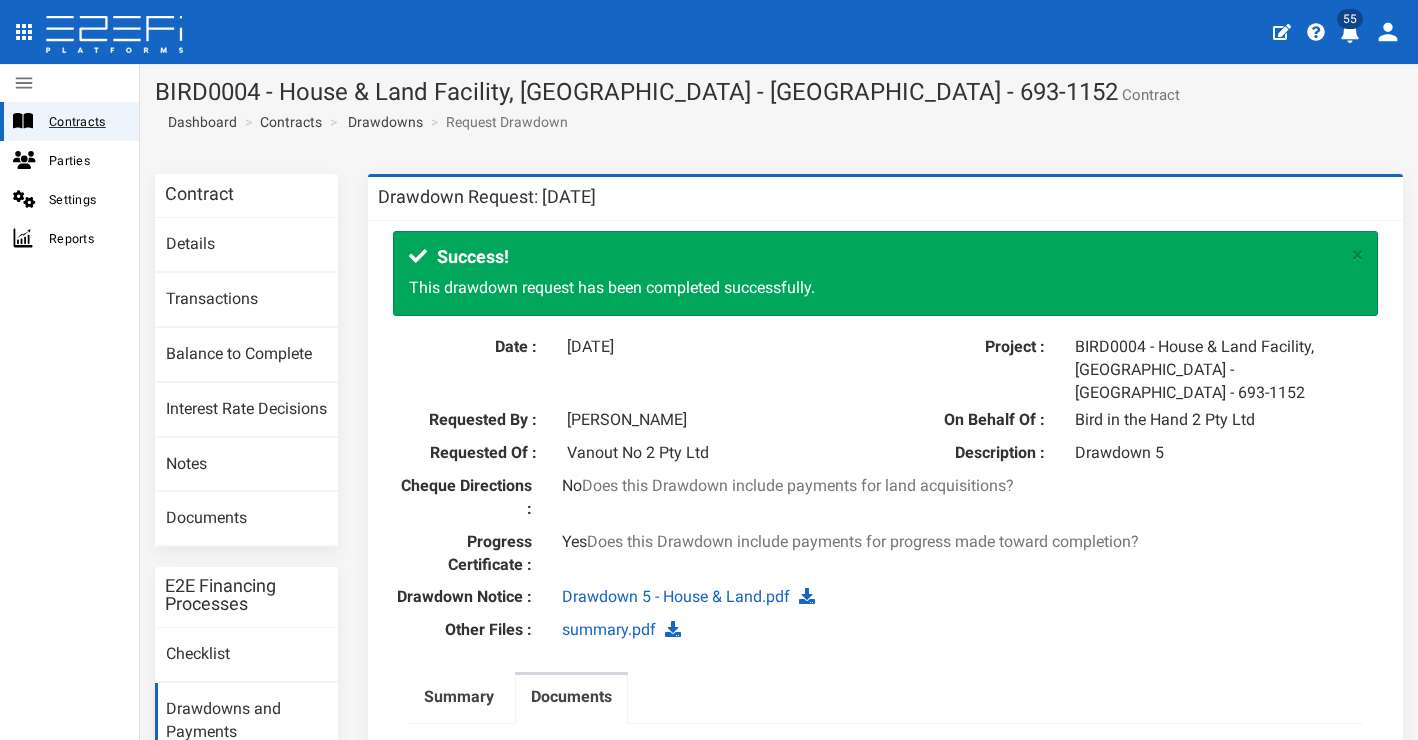 click on "Contracts" at bounding box center [86, 121] 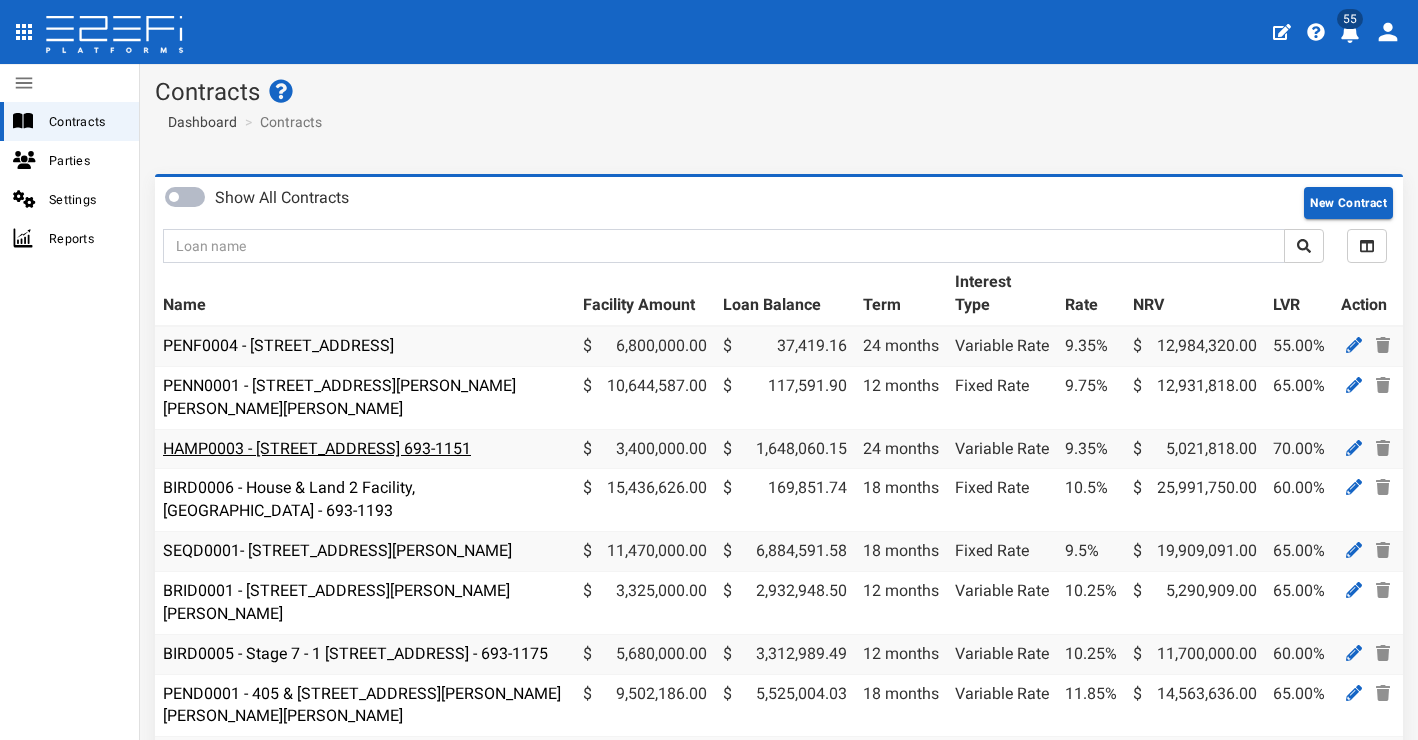 scroll, scrollTop: 0, scrollLeft: 0, axis: both 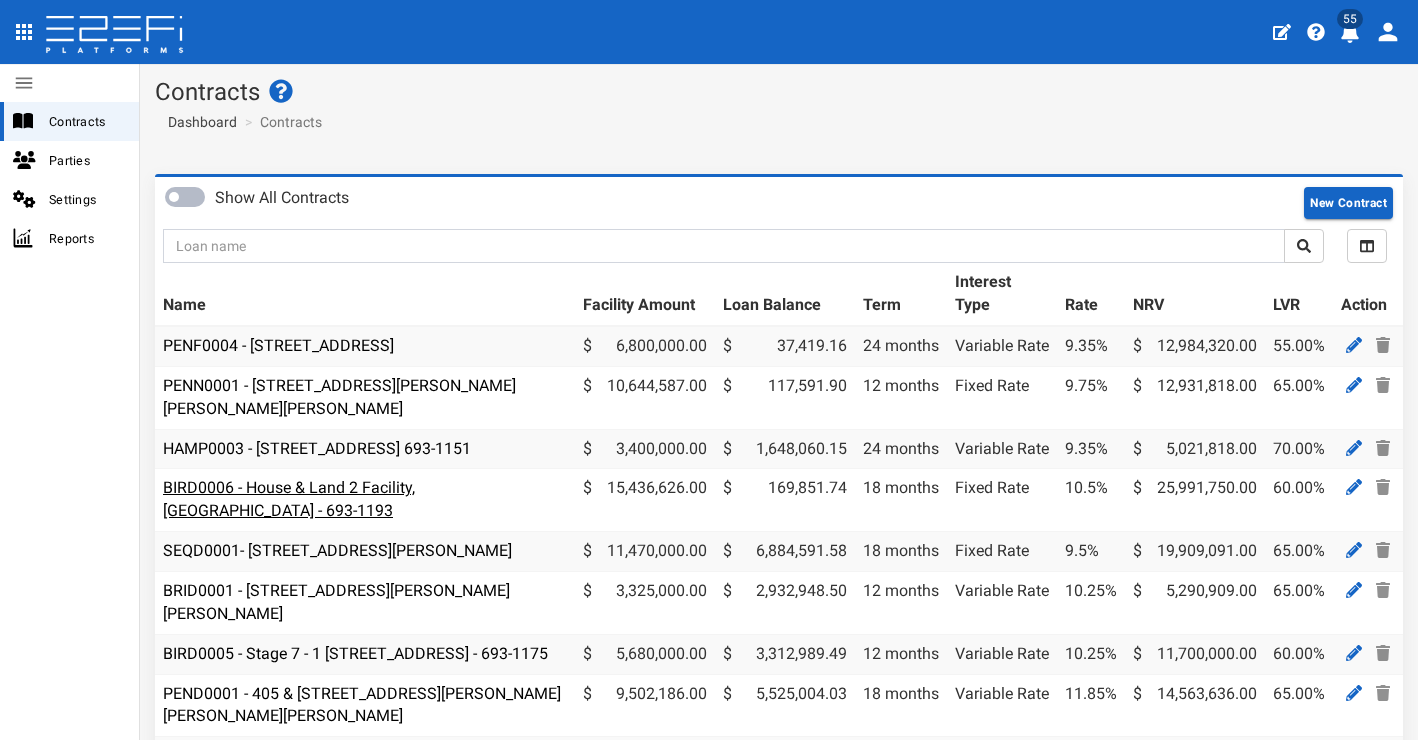 click on "BIRD0006 - House & Land 2 Facility, [GEOGRAPHIC_DATA] - 693-1193" at bounding box center [289, 499] 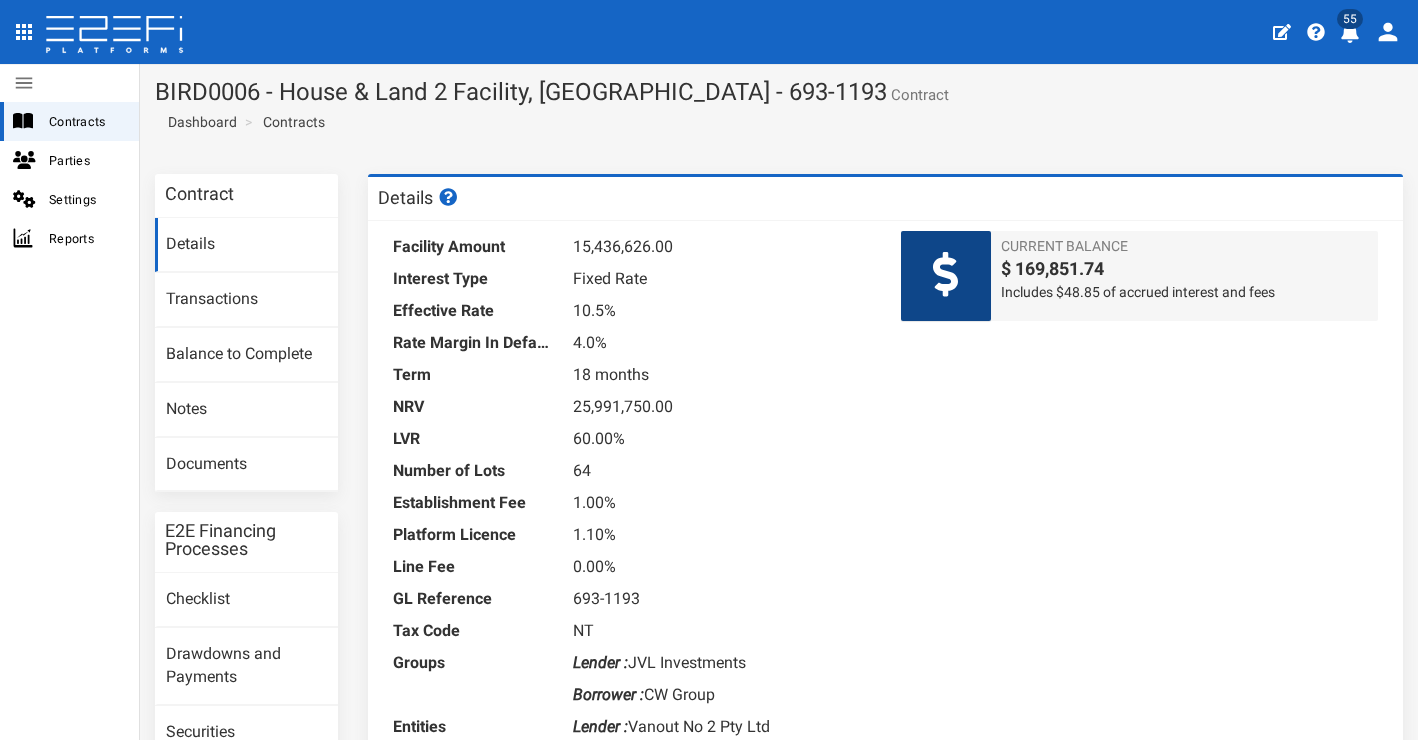 scroll, scrollTop: 0, scrollLeft: 0, axis: both 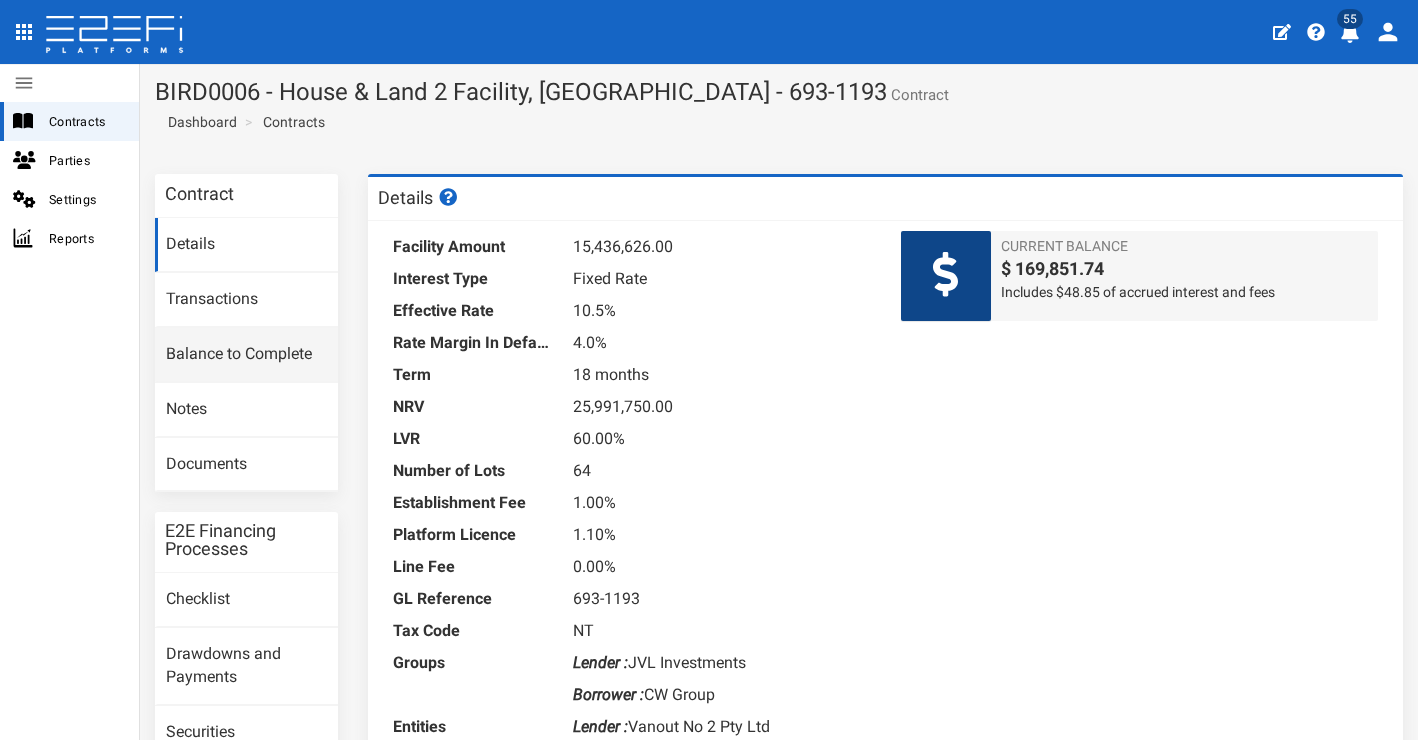 click on "Balance to Complete" at bounding box center (246, 355) 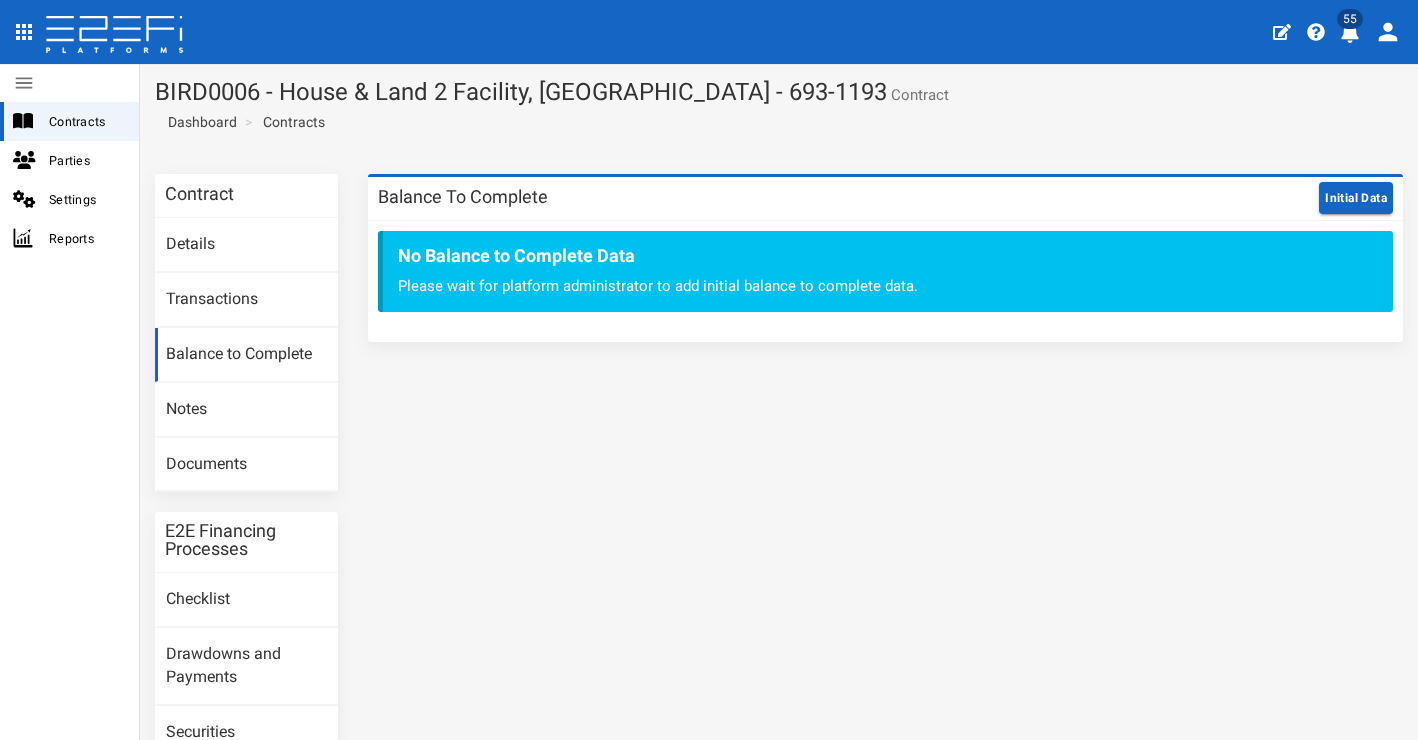scroll, scrollTop: 0, scrollLeft: 0, axis: both 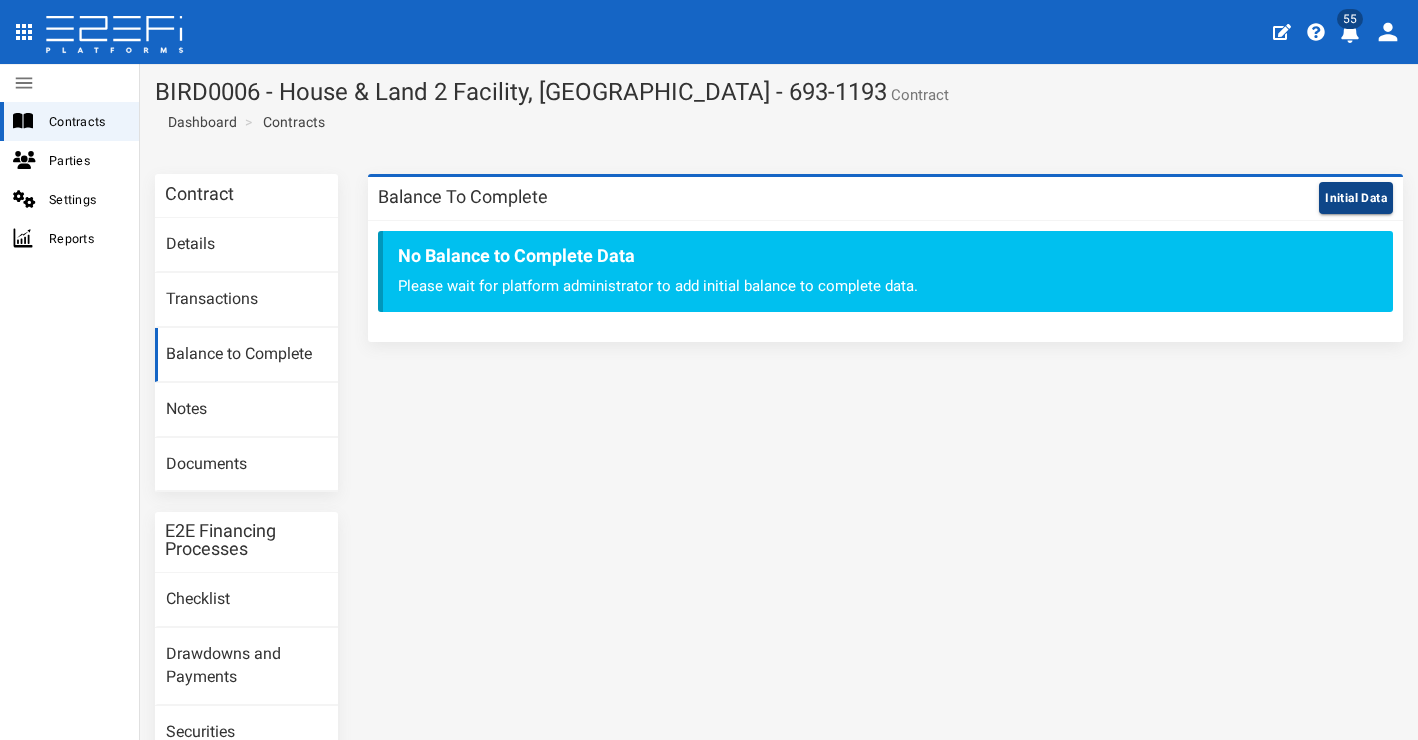 click on "Initial Data" at bounding box center (1356, 198) 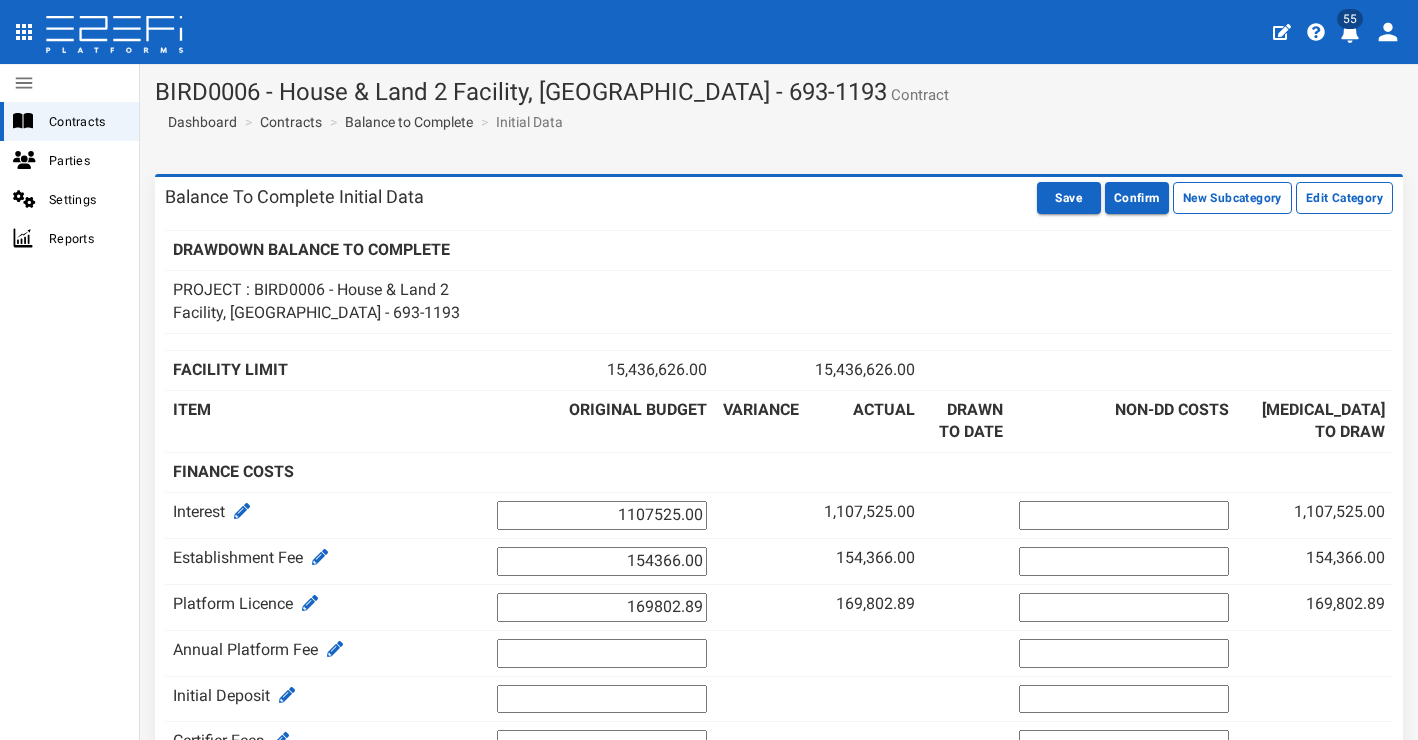 scroll, scrollTop: 0, scrollLeft: 0, axis: both 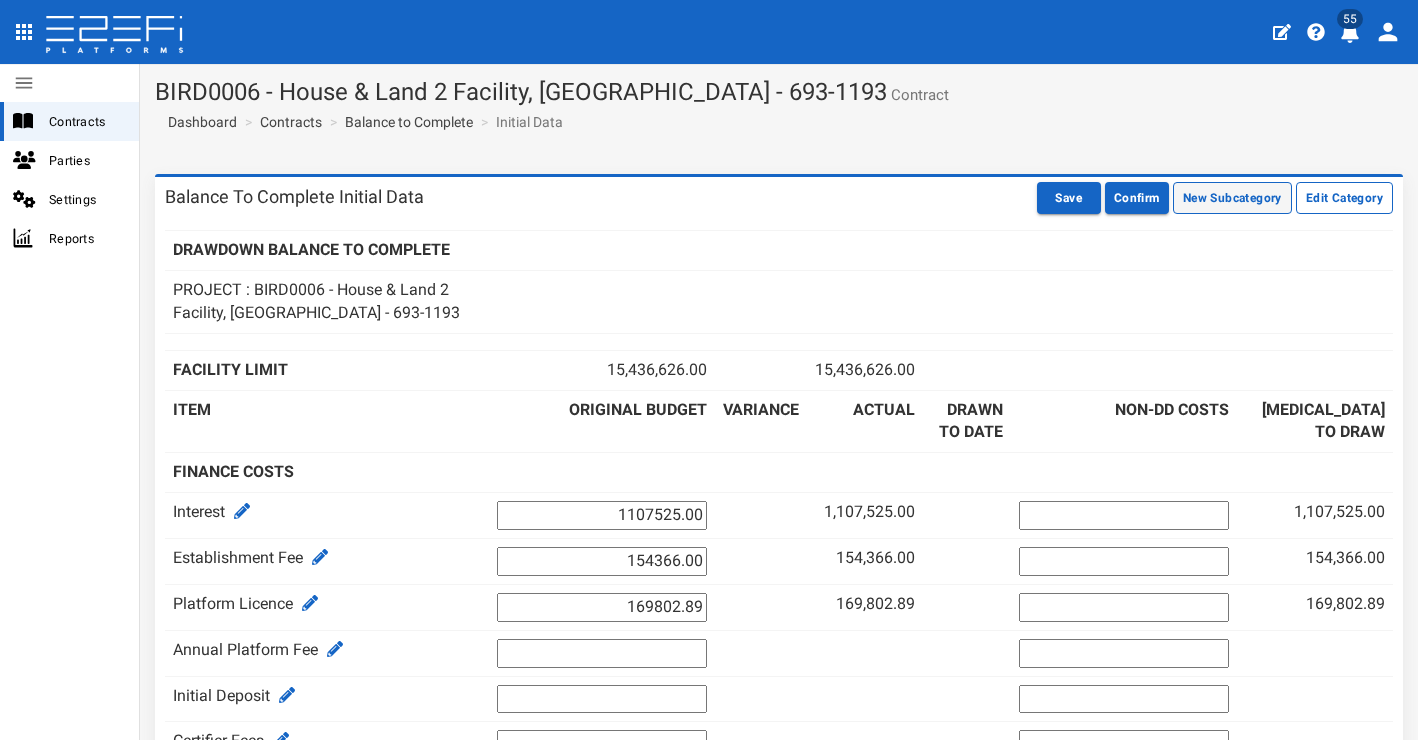click on "New Subcategory" at bounding box center [1232, 198] 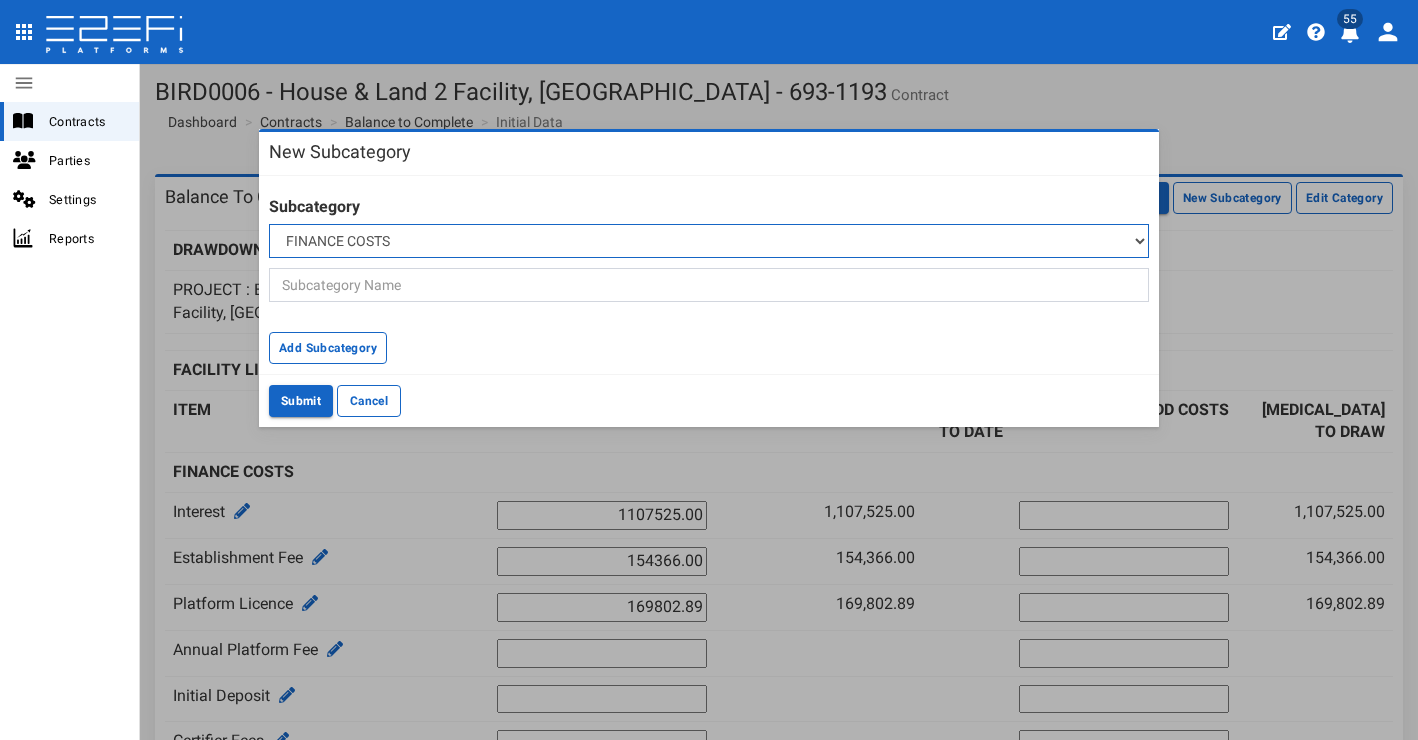 select on "B68" 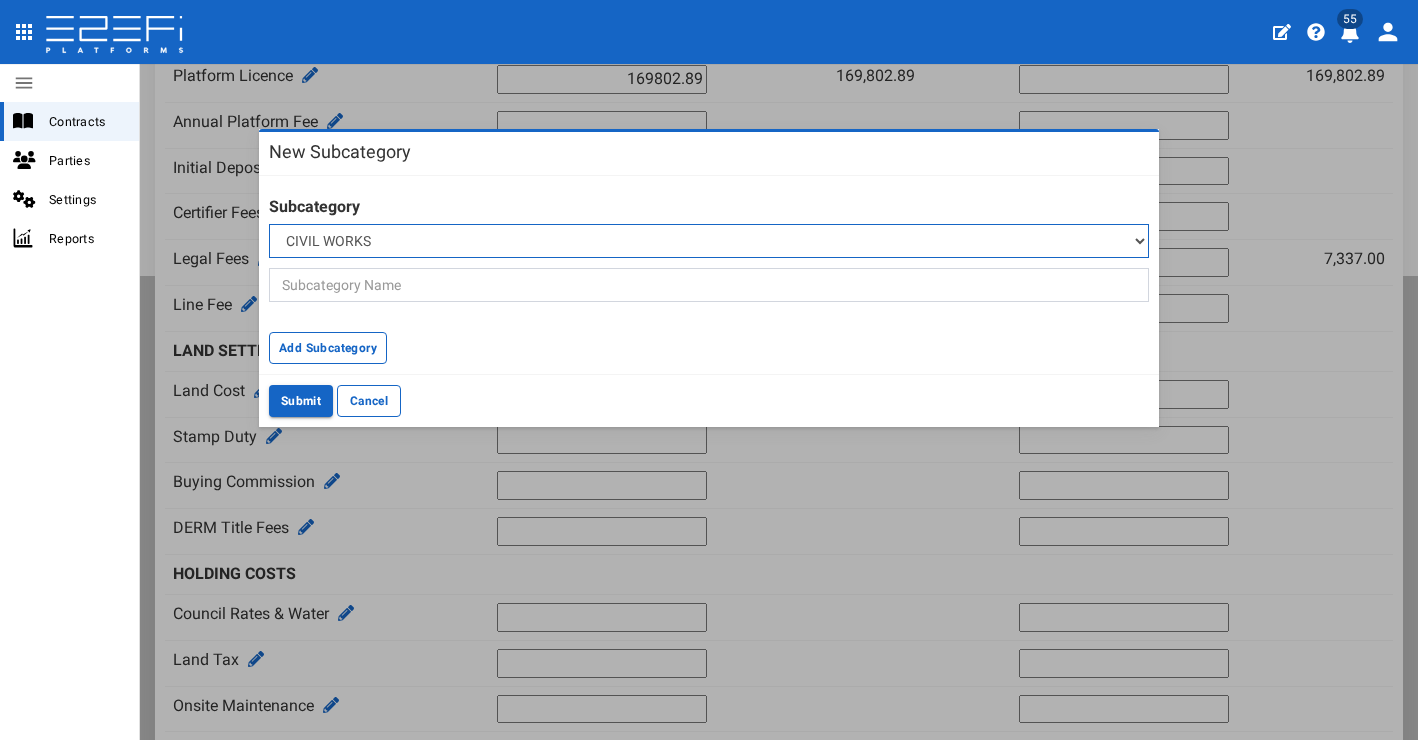 scroll, scrollTop: 464, scrollLeft: 0, axis: vertical 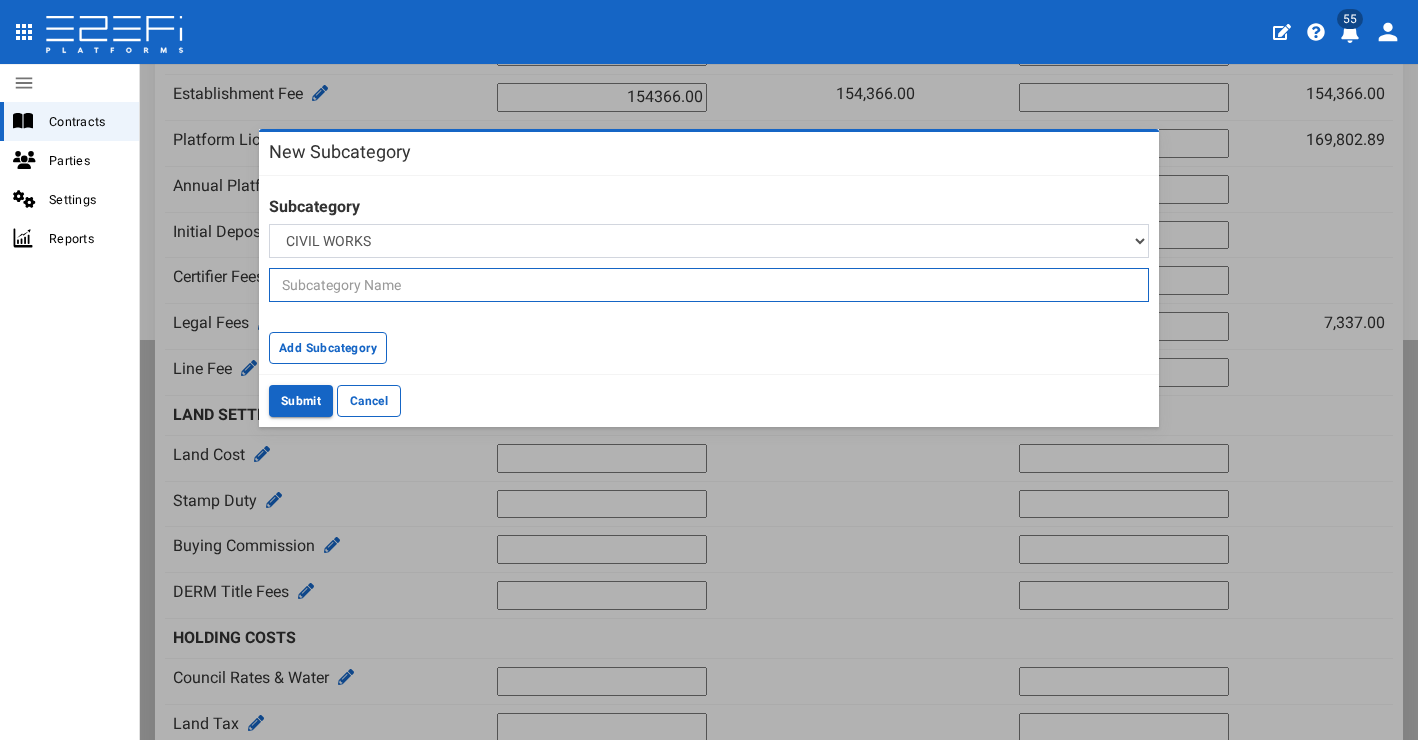 click at bounding box center [709, 285] 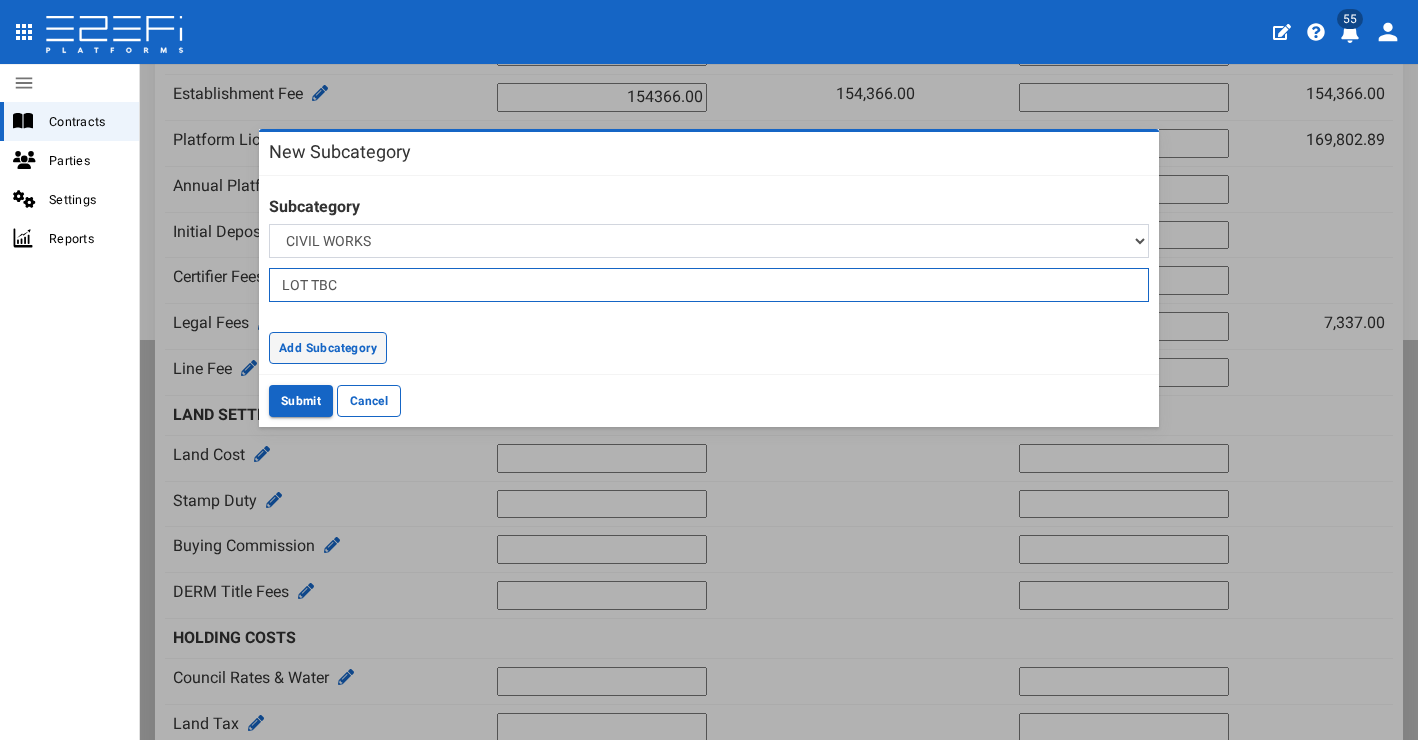 type on "LOT TBC" 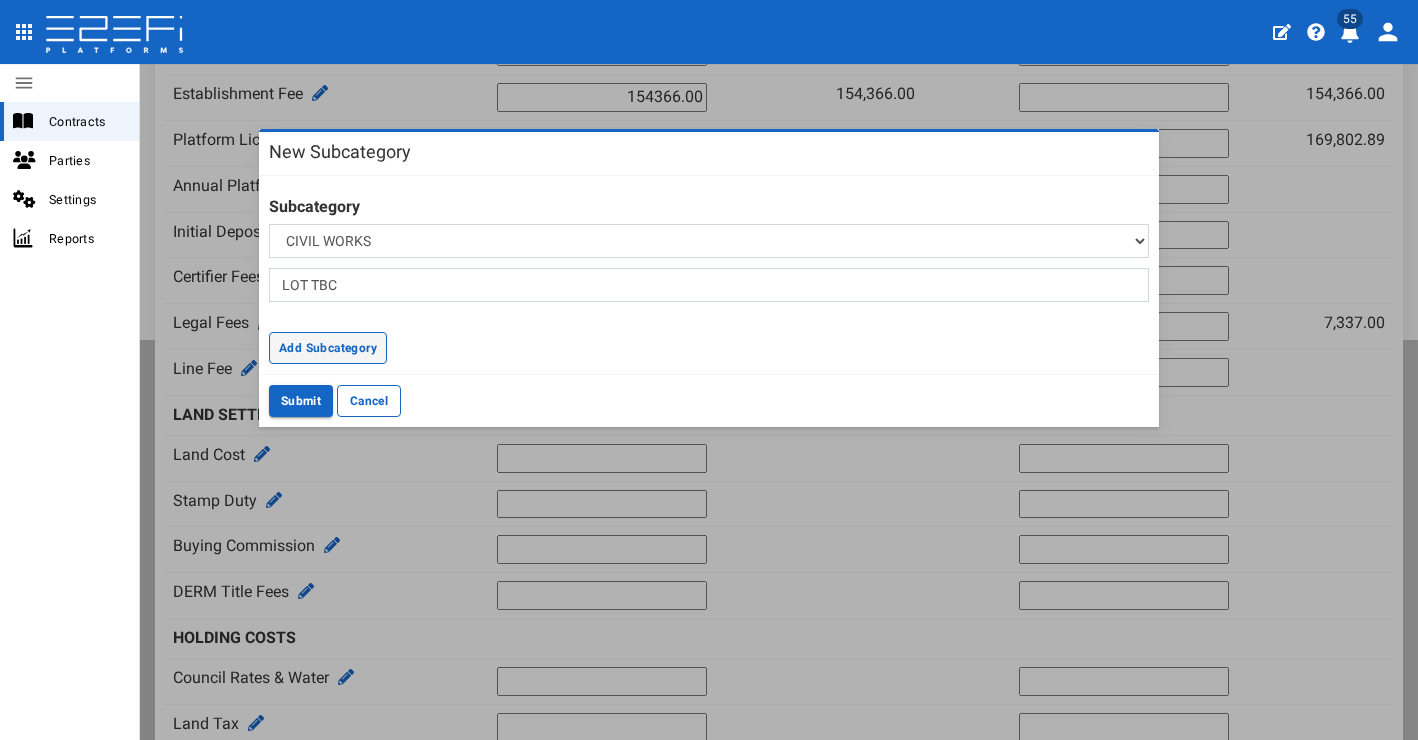 click on "Add Subcategory" at bounding box center (328, 348) 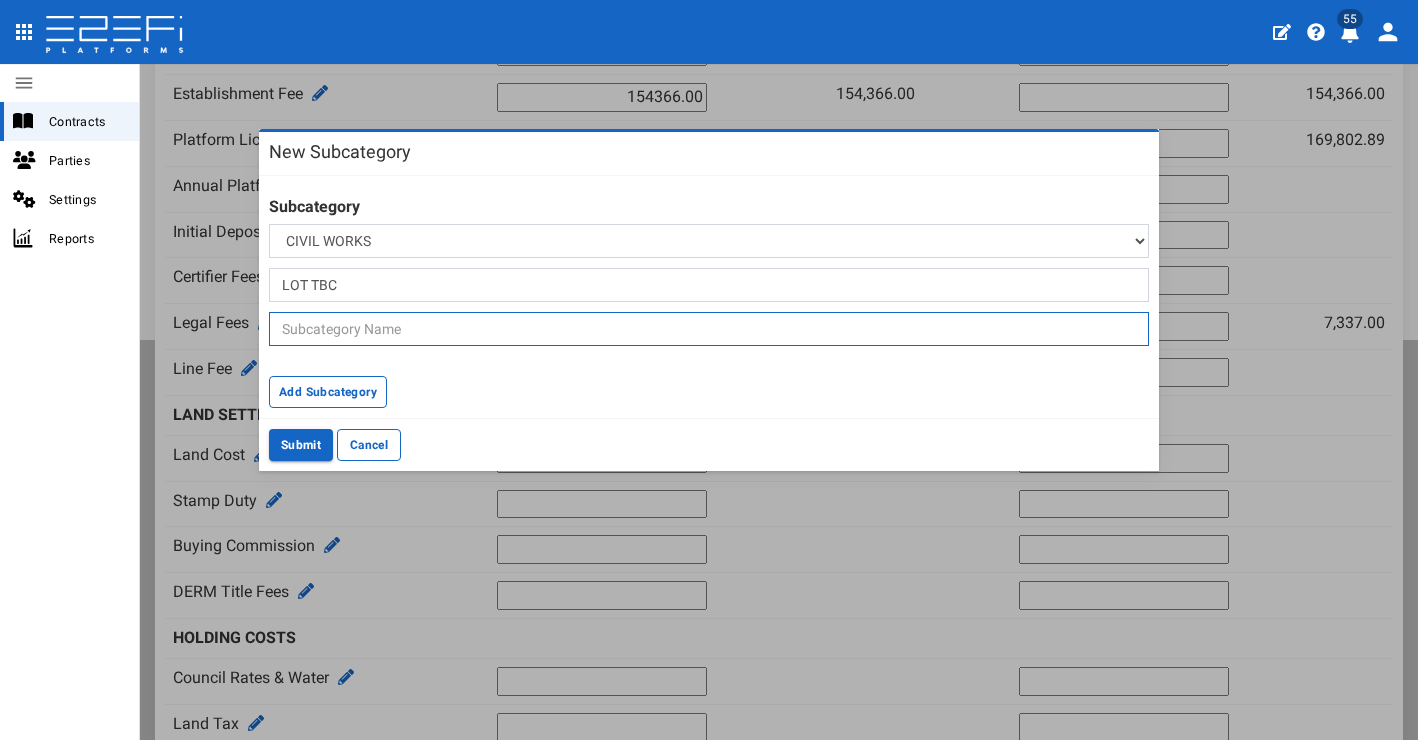 click at bounding box center (709, 329) 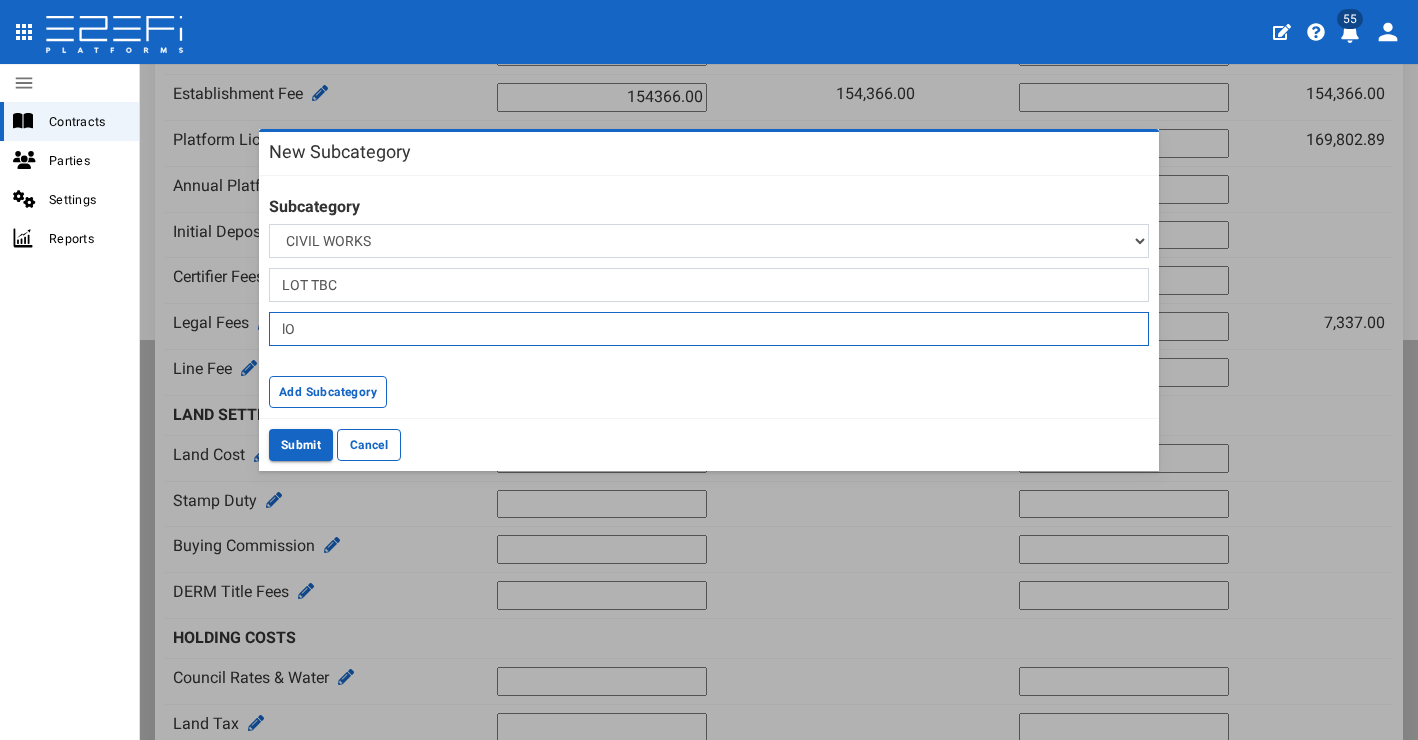 type on "l" 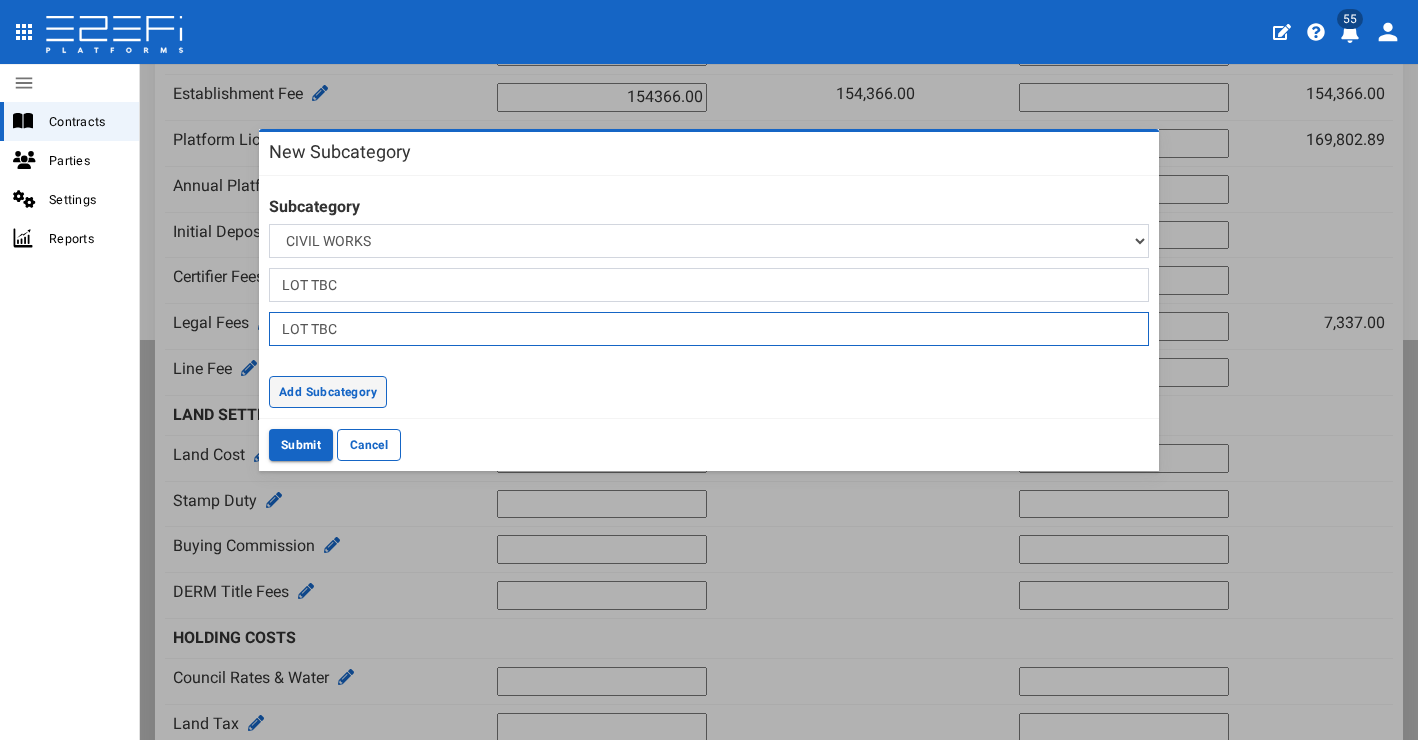 type on "LOT TBC" 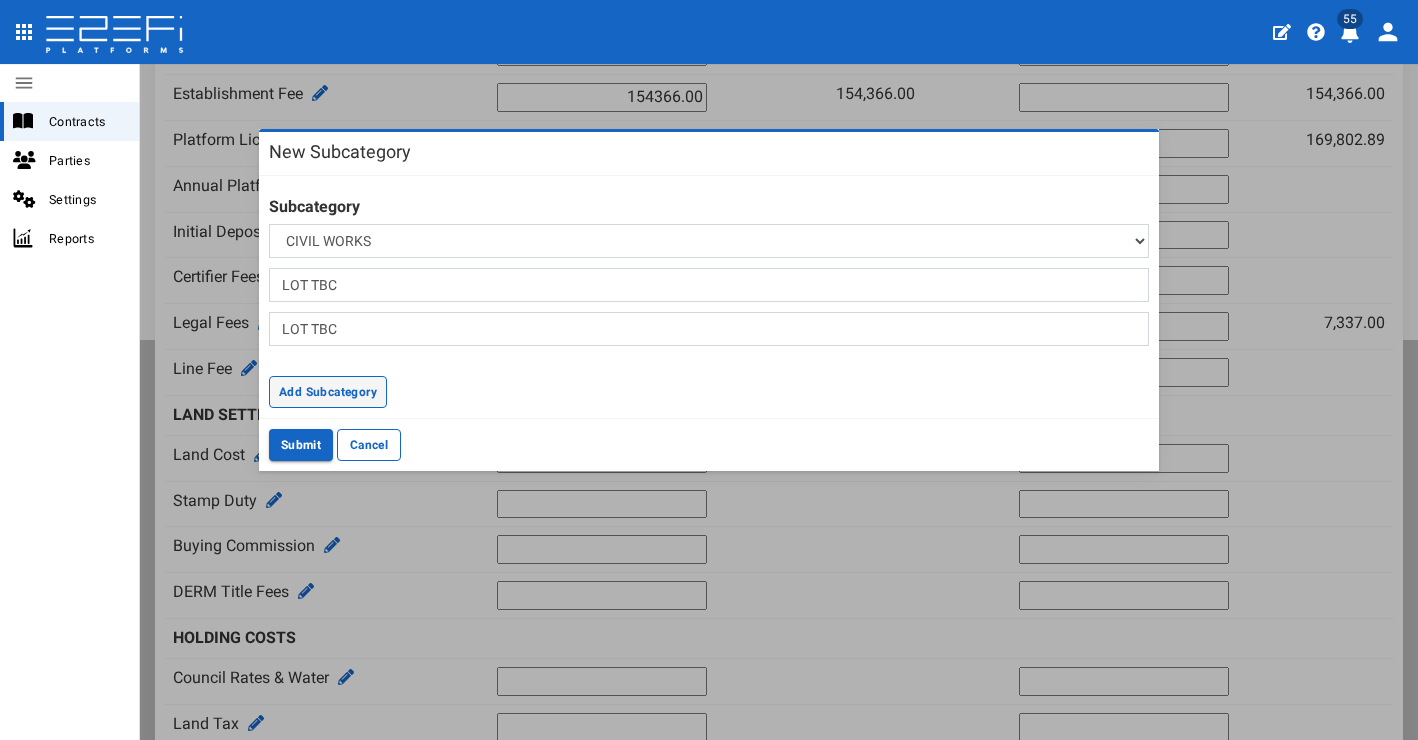 click on "Add Subcategory" at bounding box center [328, 392] 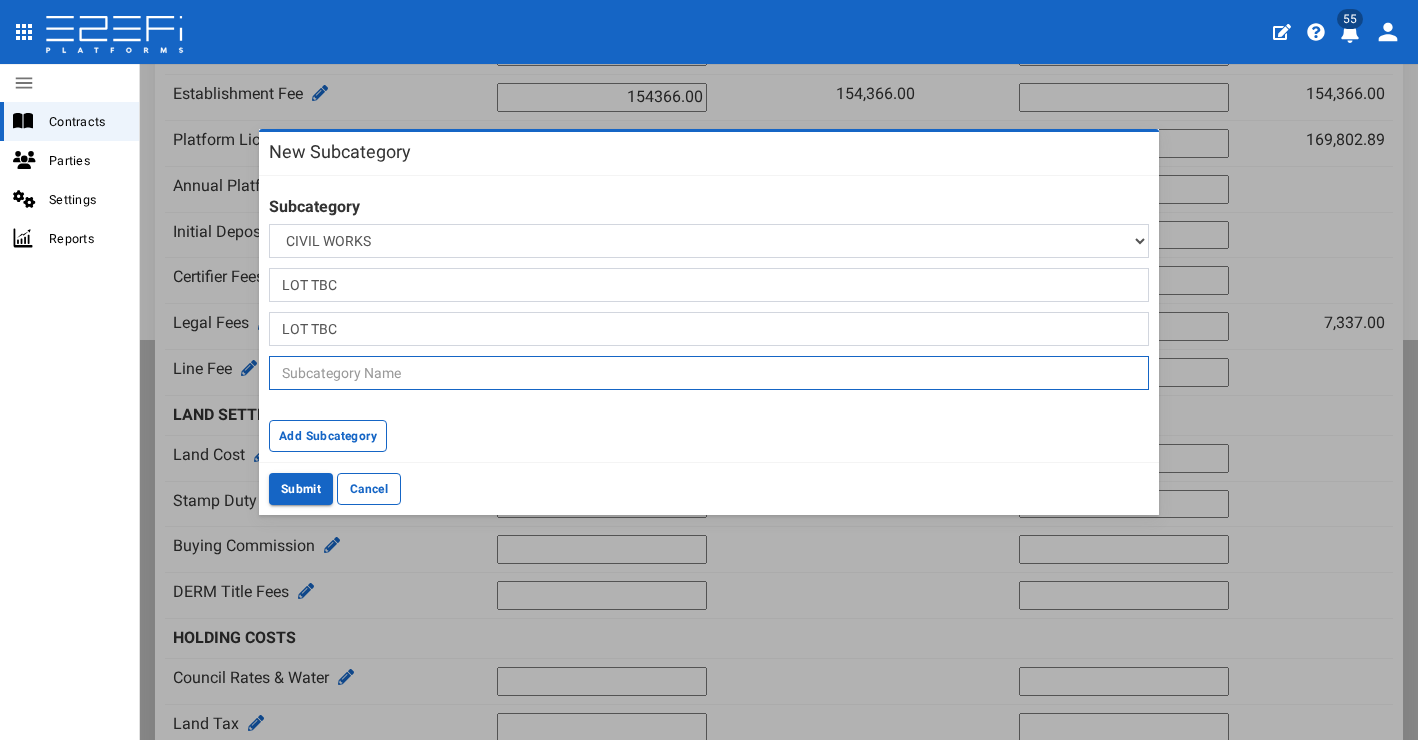 click at bounding box center (709, 373) 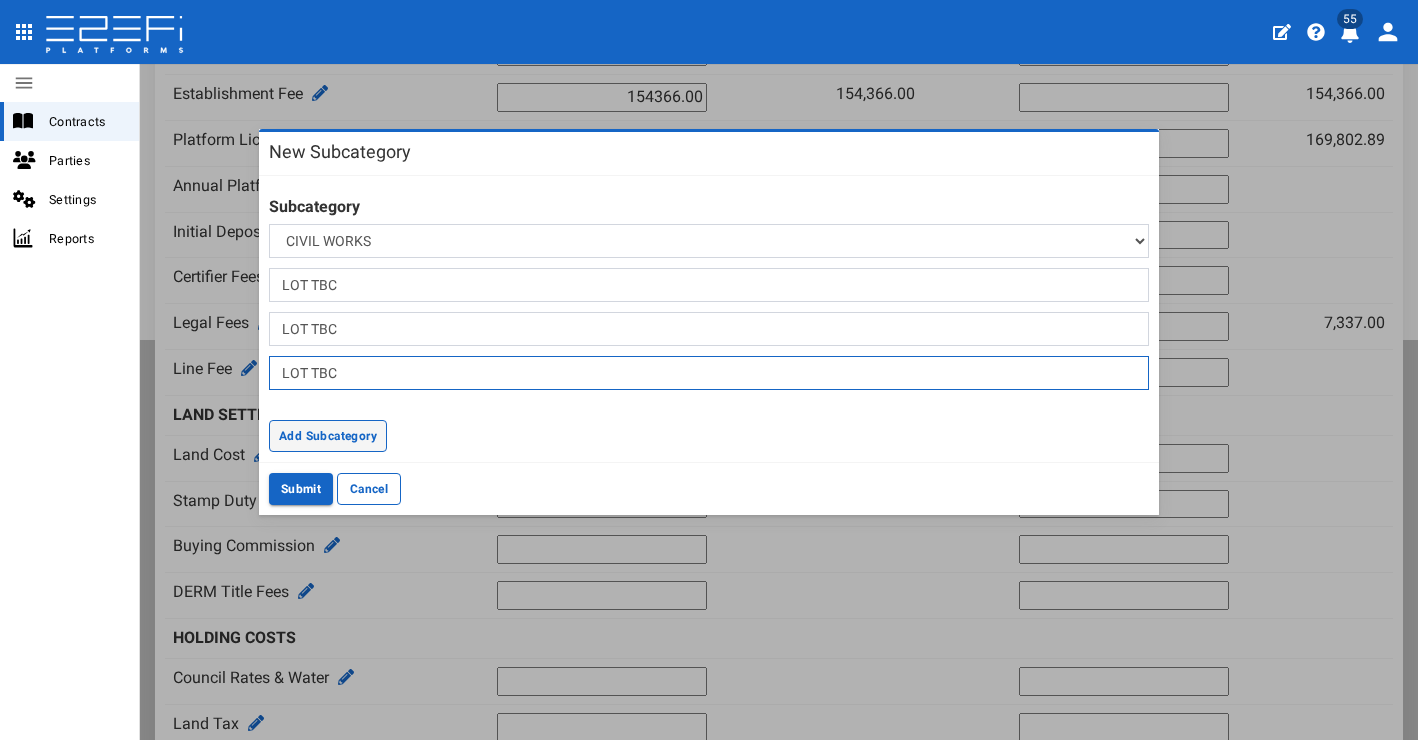 type on "LOT TBC" 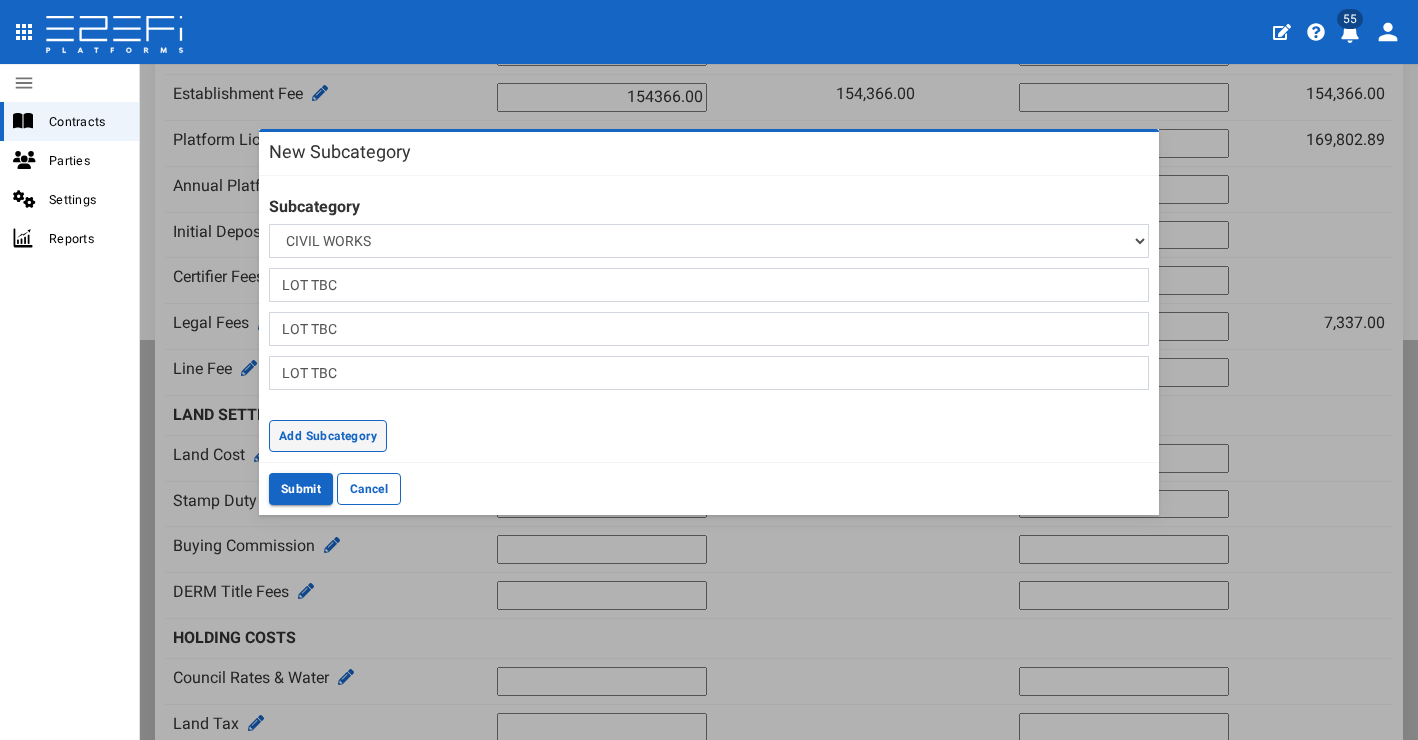 click on "Add Subcategory" at bounding box center [328, 436] 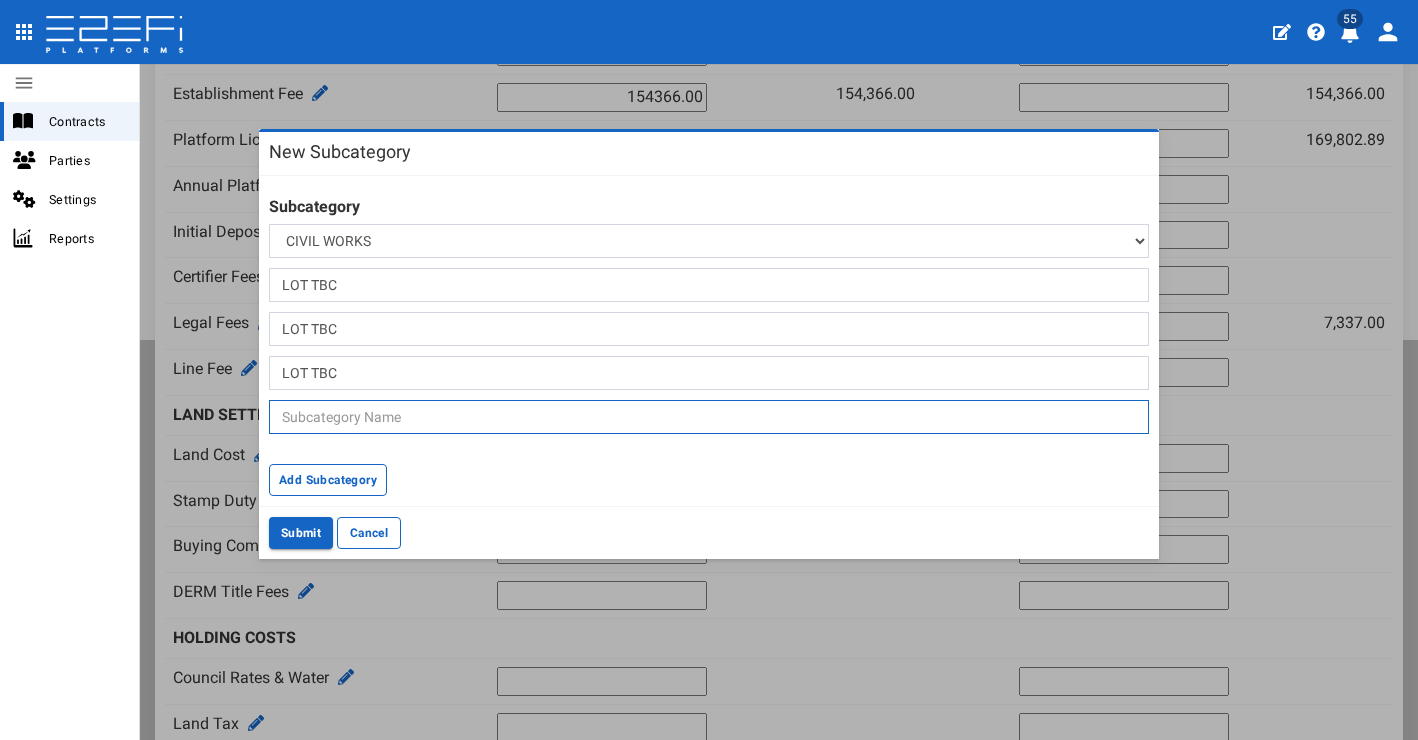 click at bounding box center [709, 417] 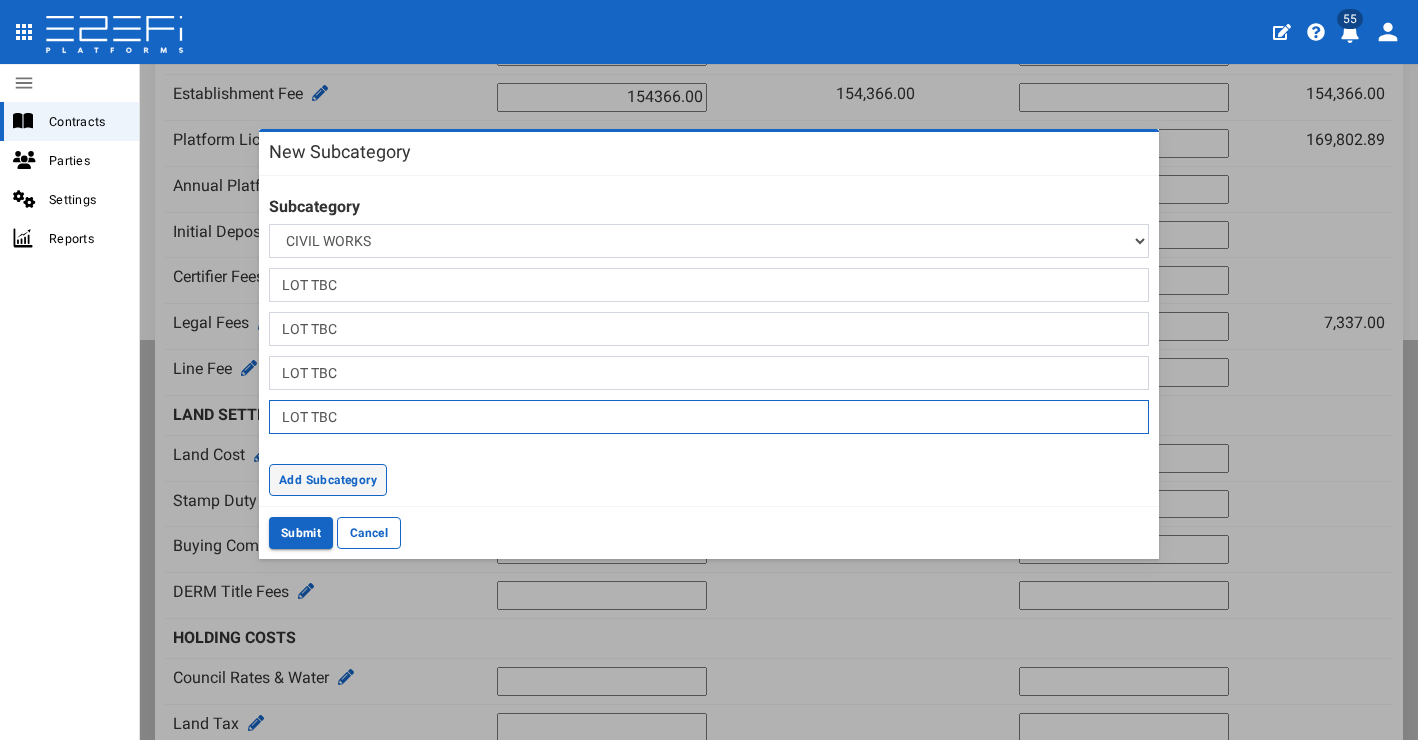 scroll, scrollTop: 468, scrollLeft: 0, axis: vertical 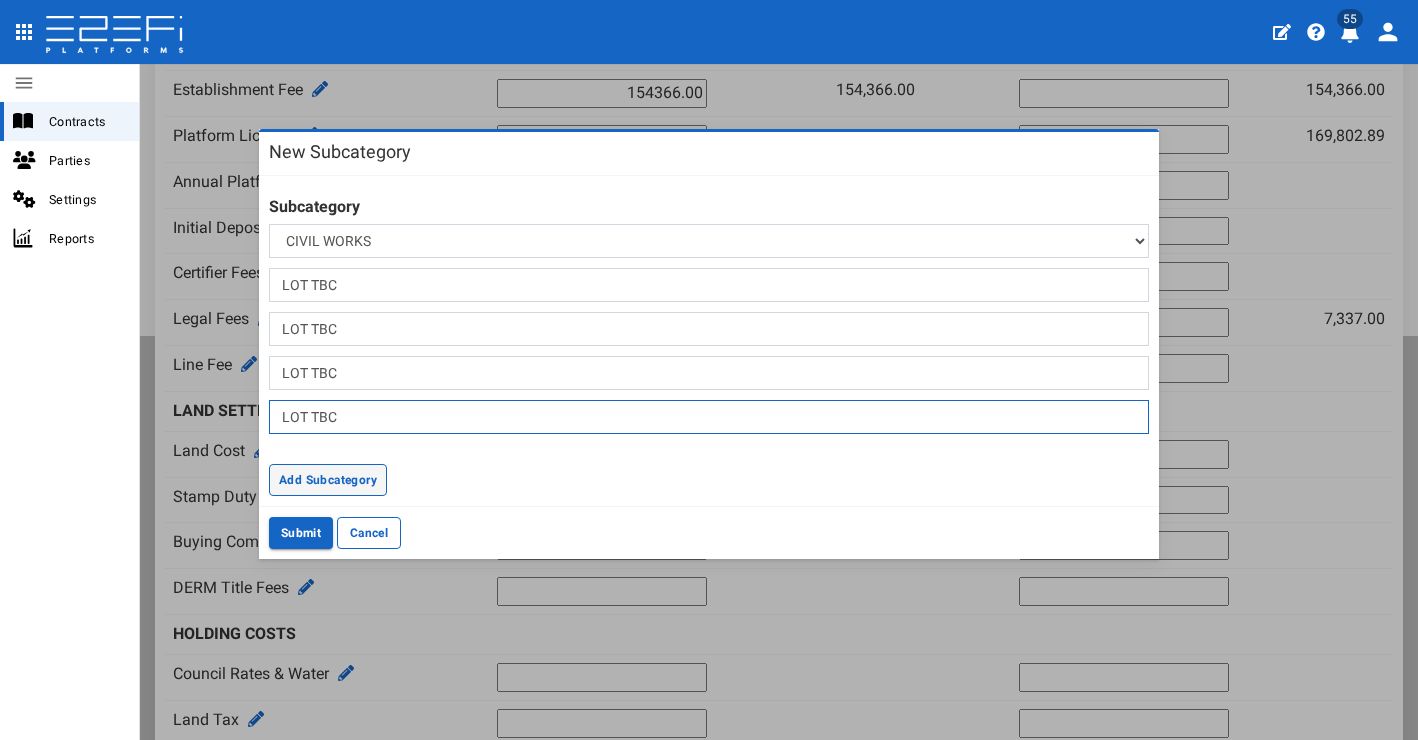 type on "LOT TBC" 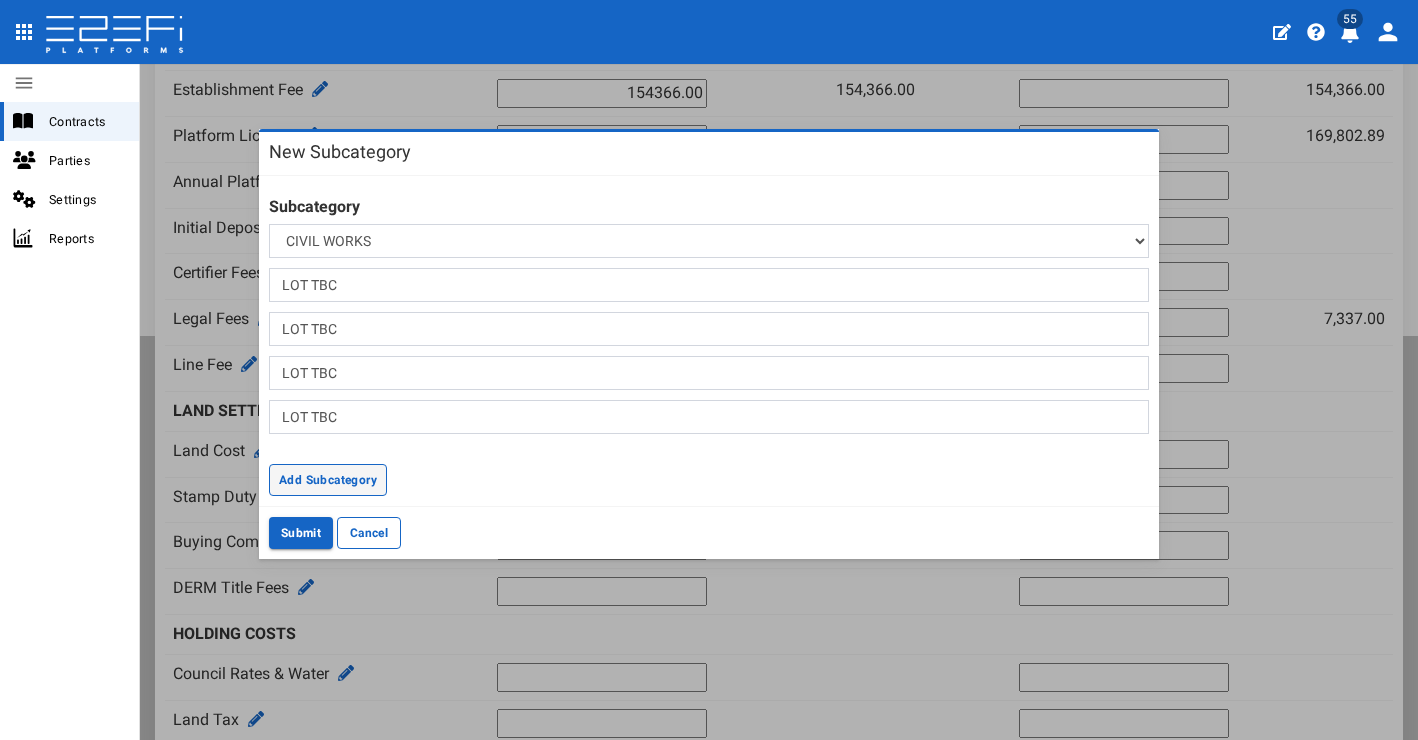 click on "Add Subcategory" at bounding box center (328, 480) 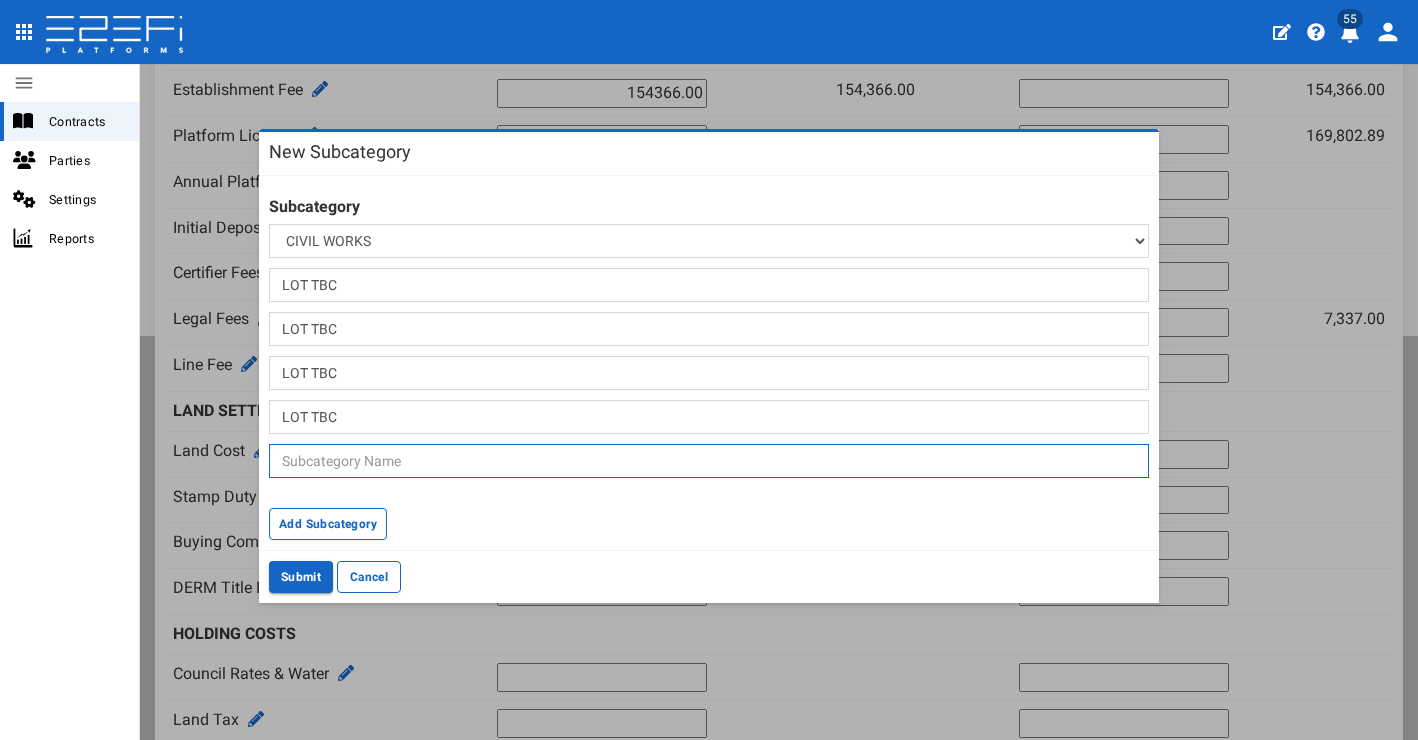 click at bounding box center [709, 461] 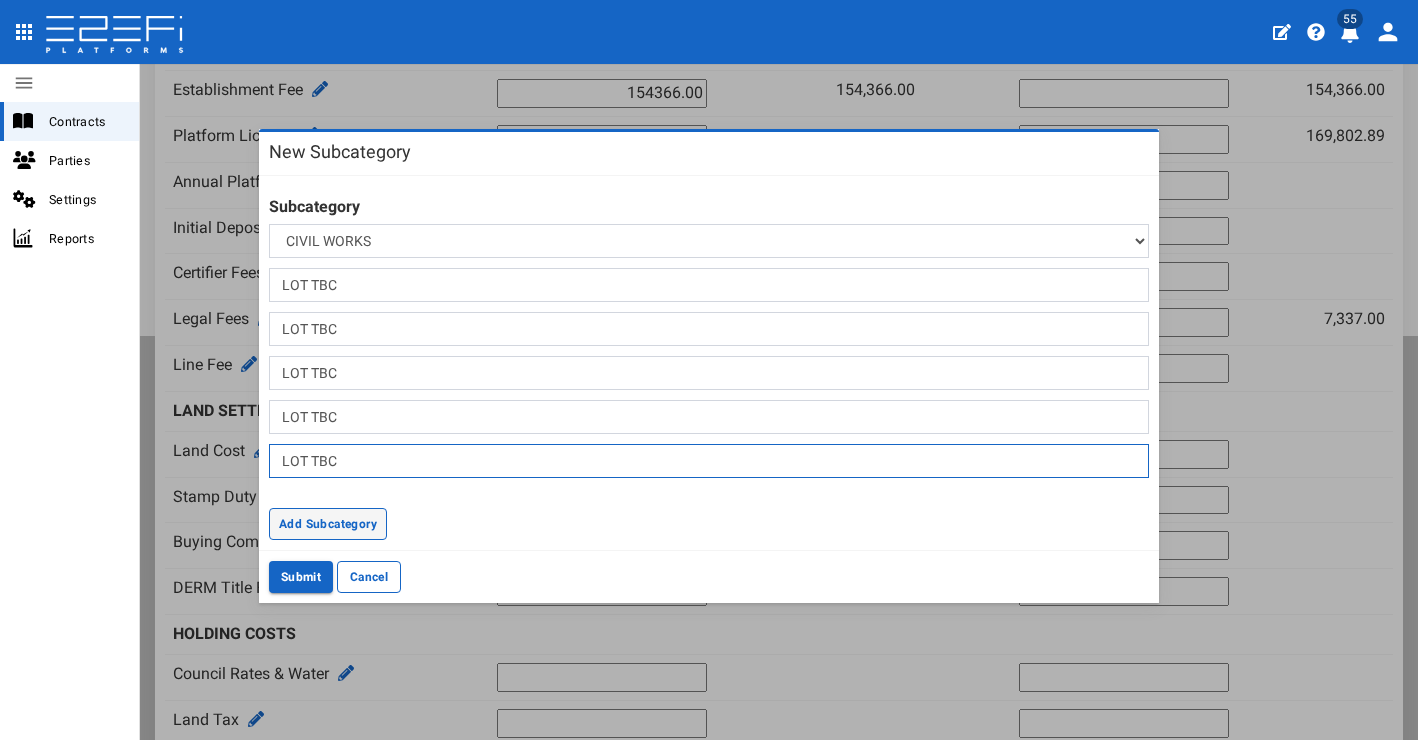 type on "LOT TBC" 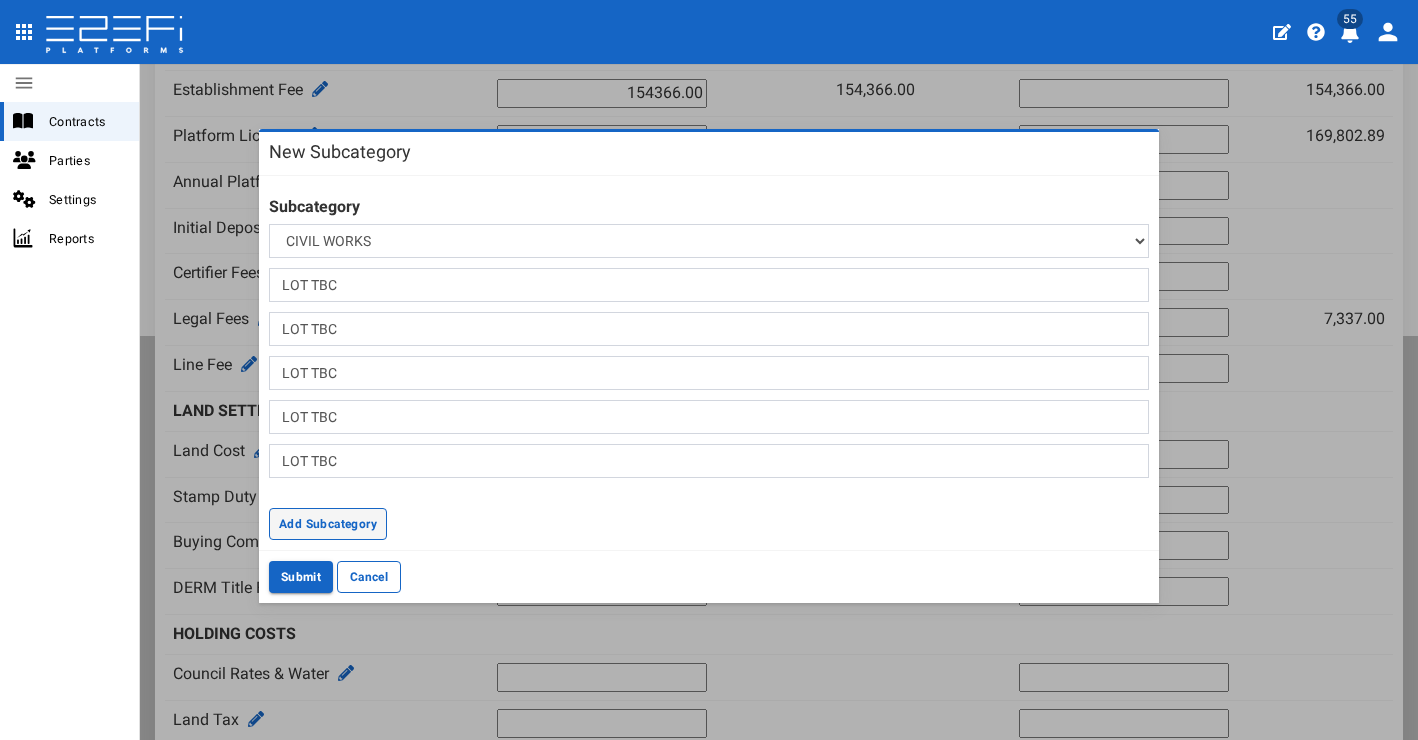 click on "Add Subcategory" at bounding box center [328, 524] 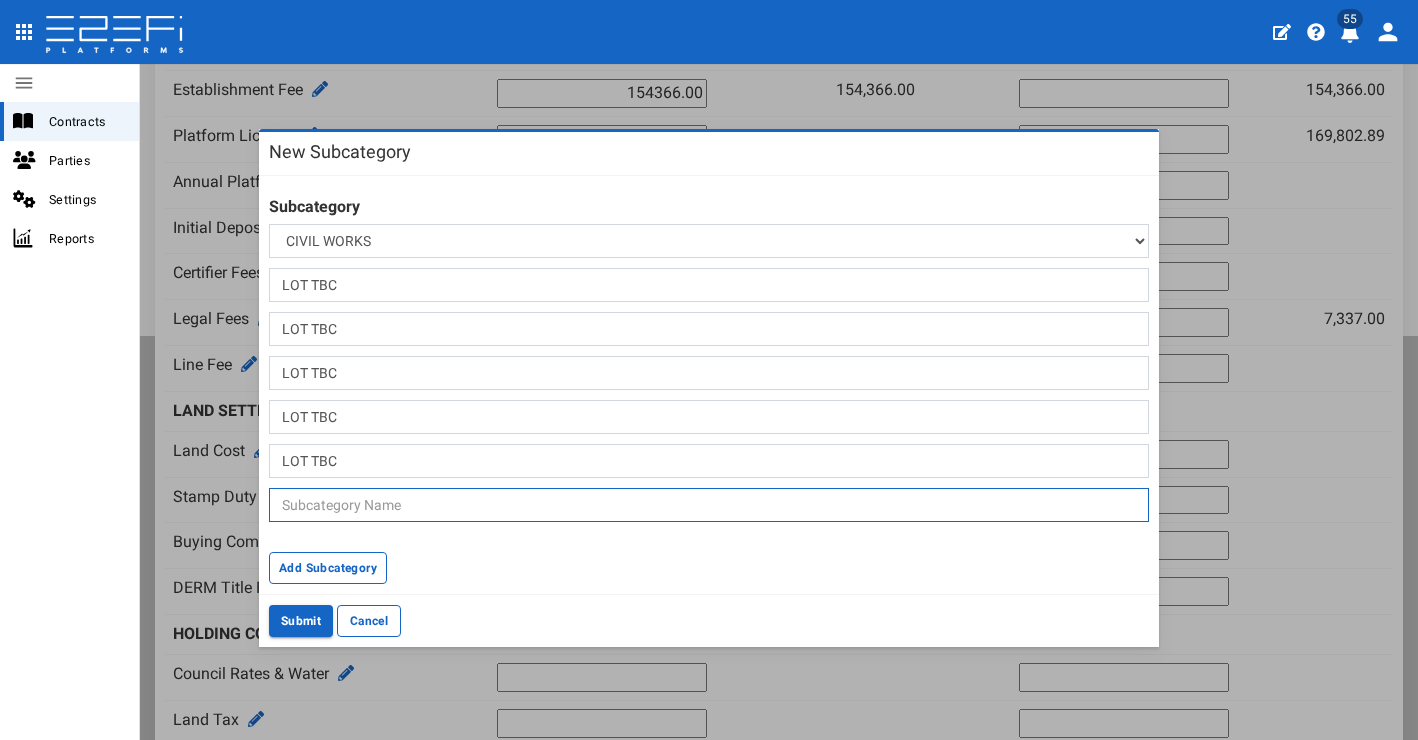 click at bounding box center [709, 505] 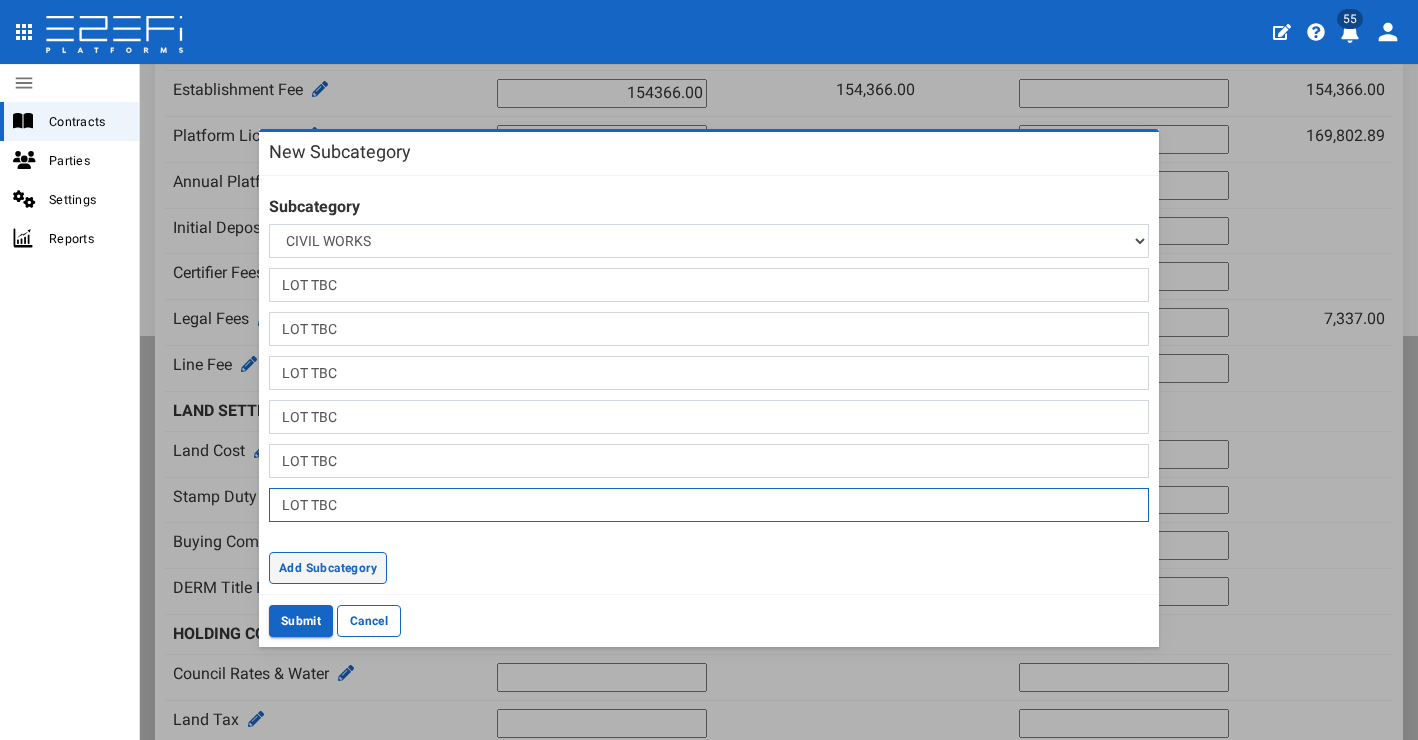type on "LOT TBC" 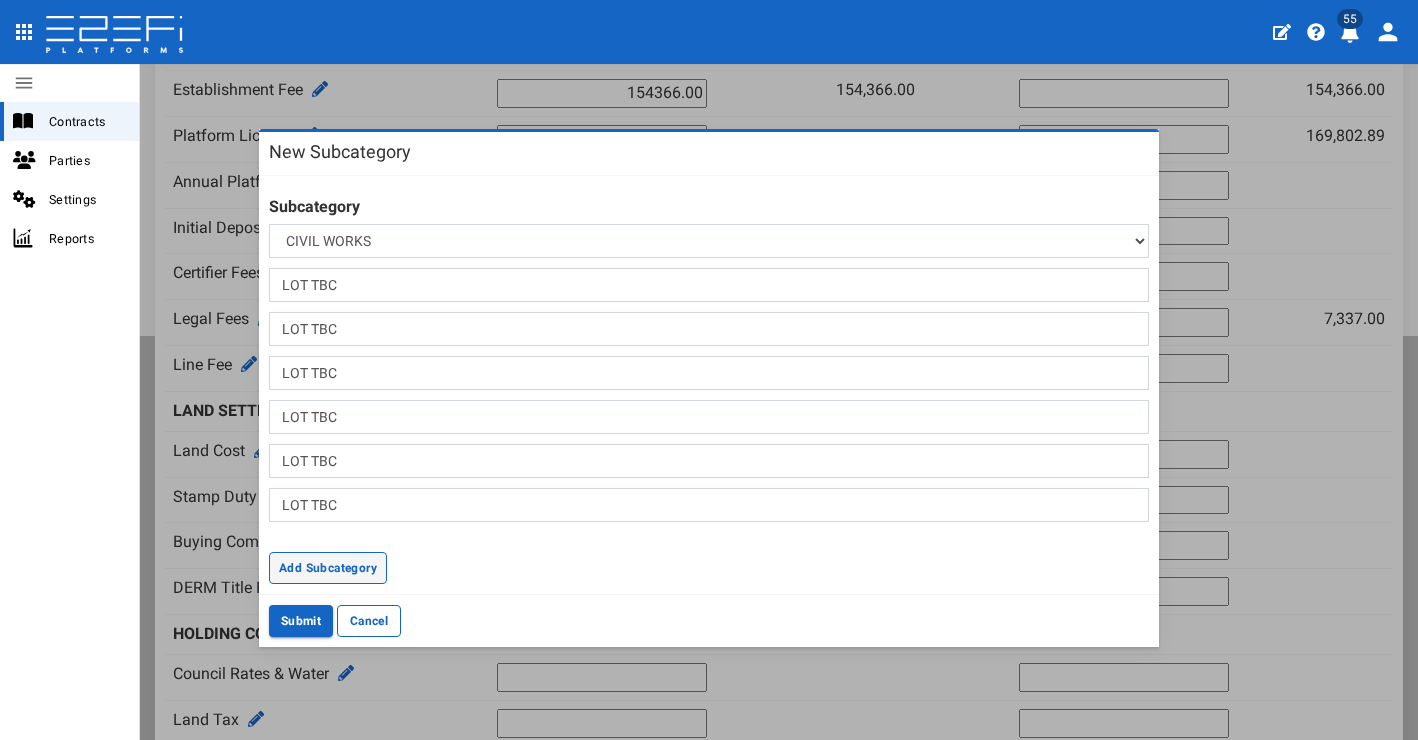 click on "Add Subcategory" at bounding box center [328, 568] 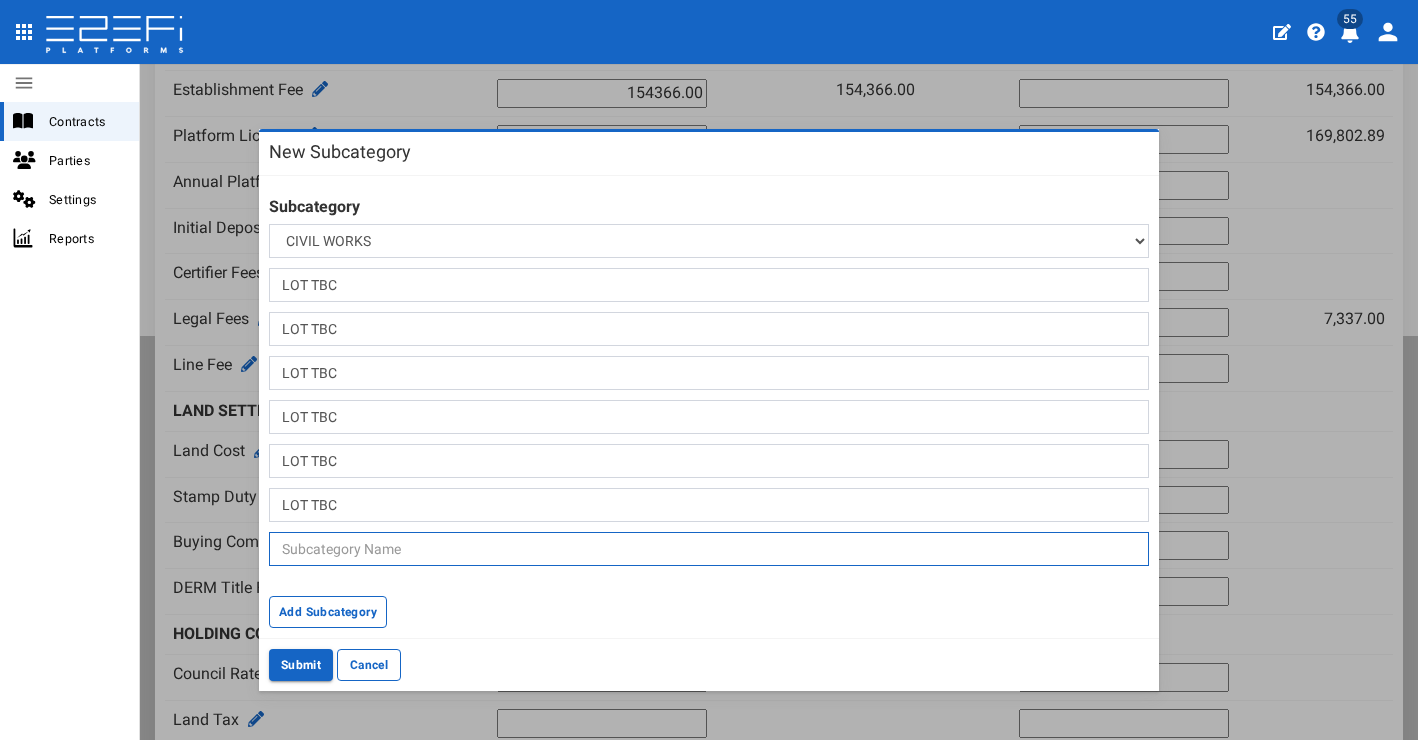 click at bounding box center [709, 549] 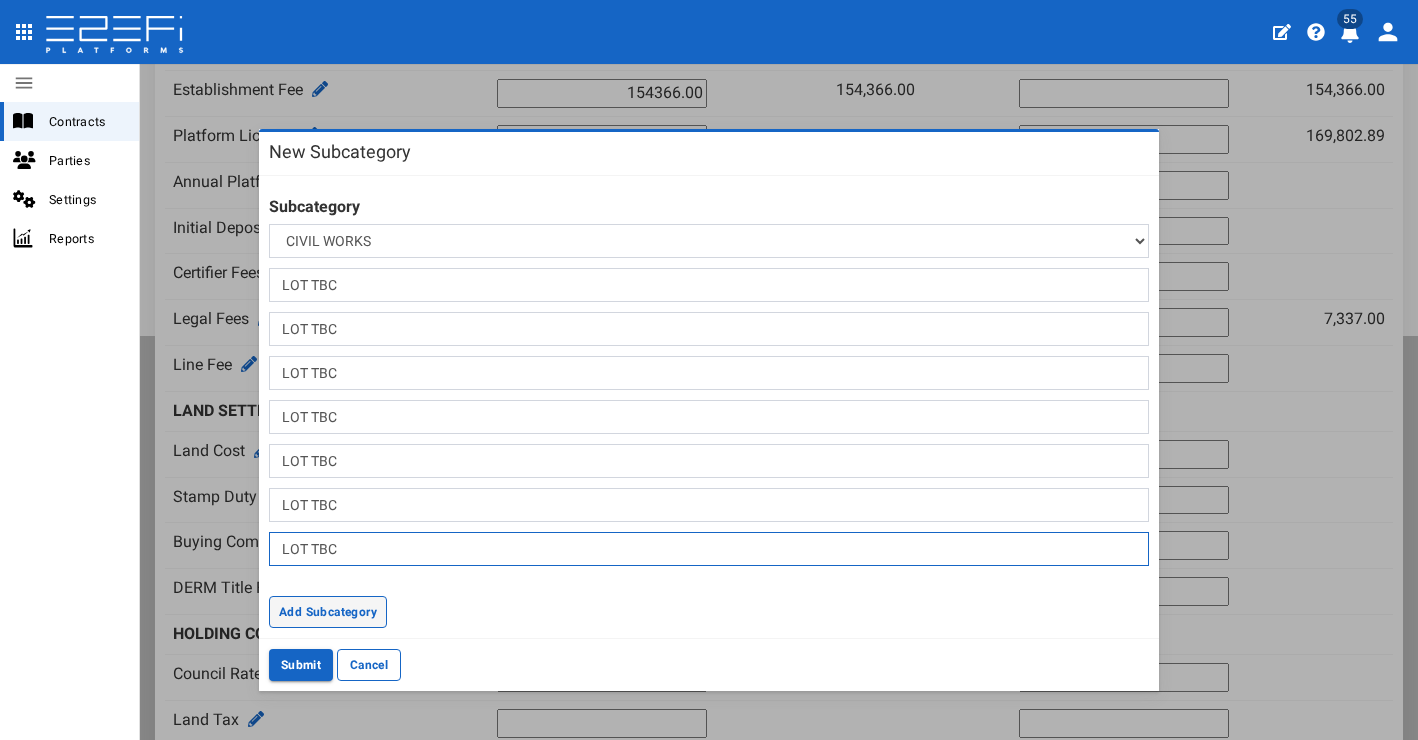 type on "LOT TBC" 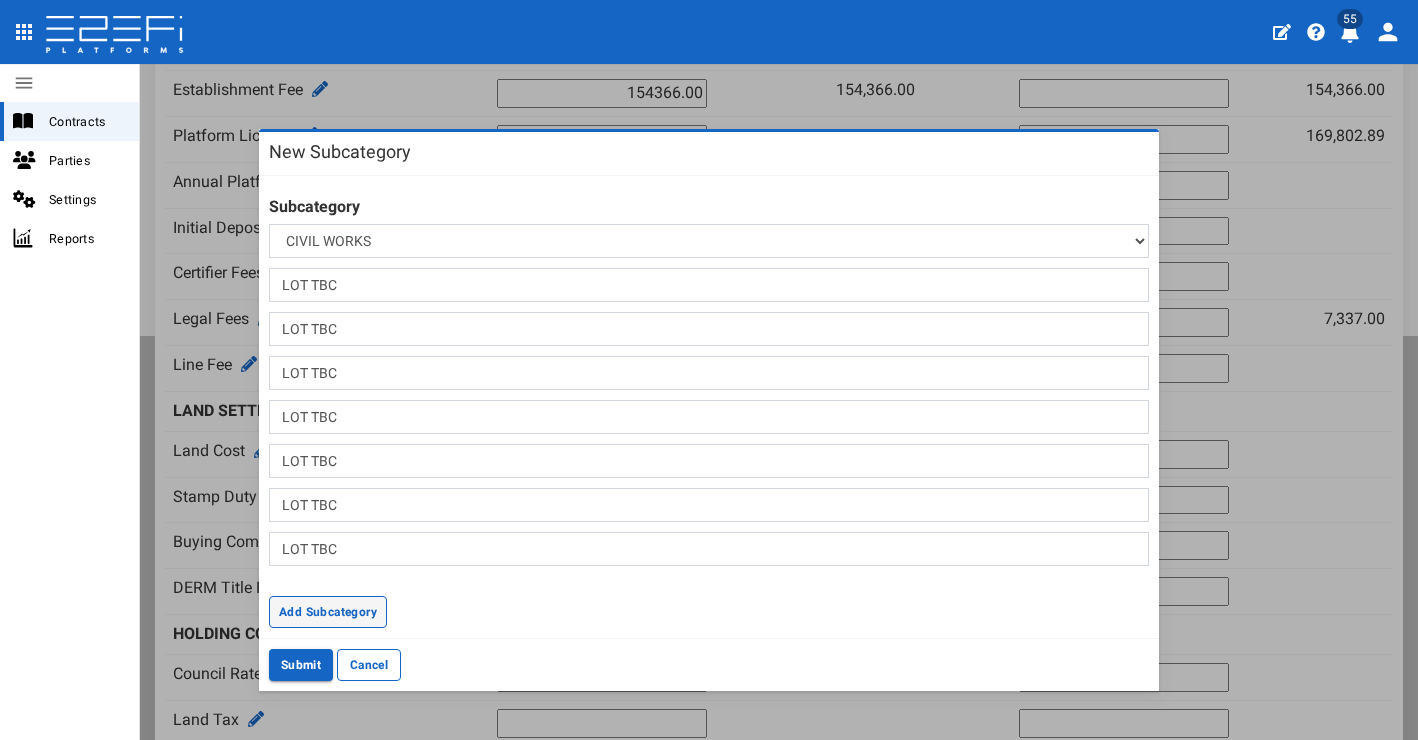 click on "Add Subcategory" at bounding box center [328, 612] 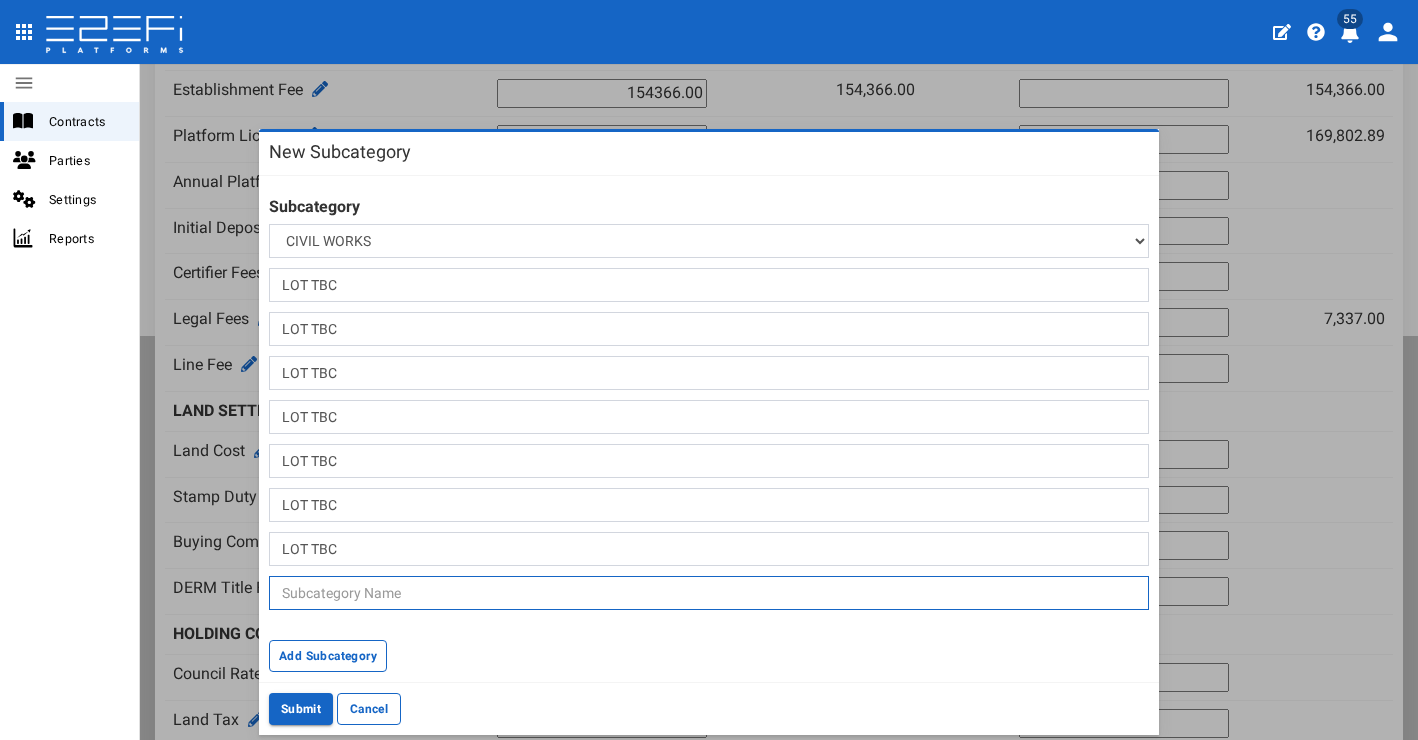 click at bounding box center [709, 593] 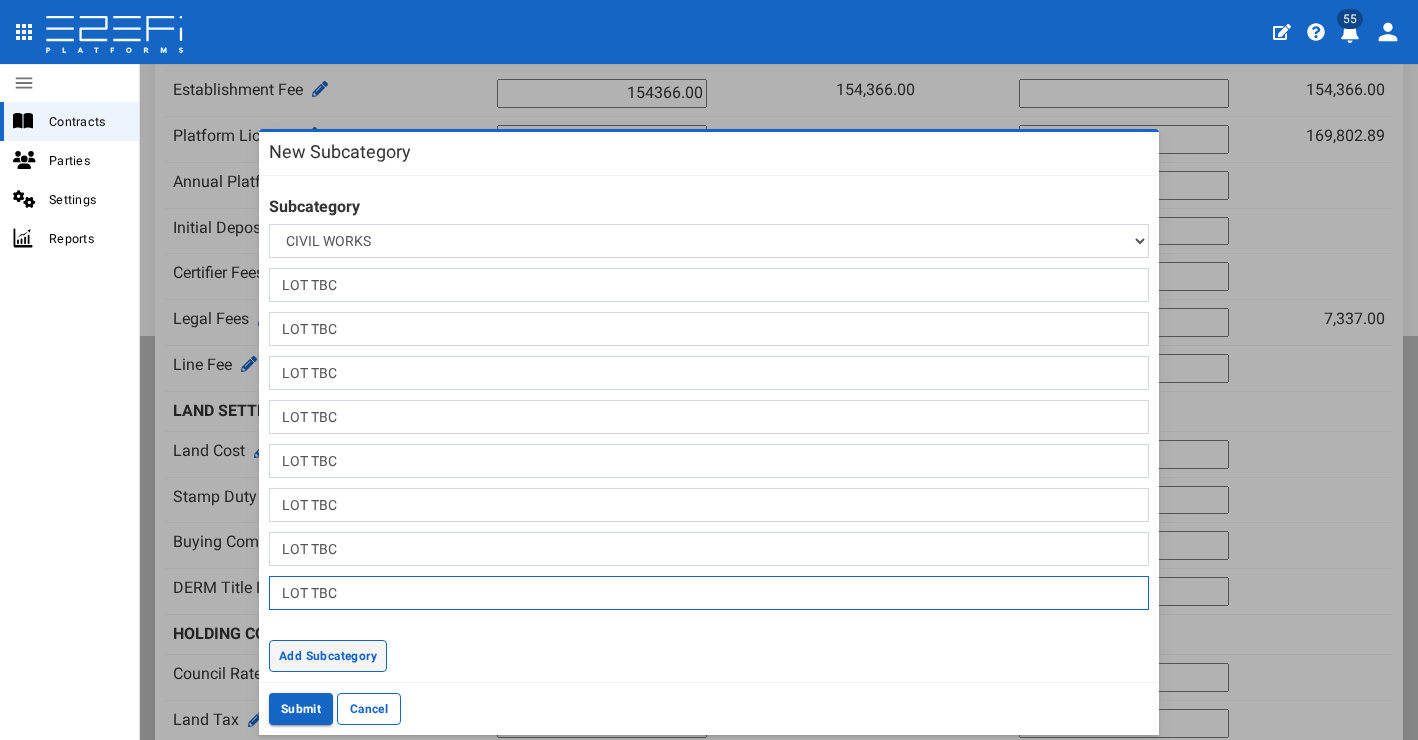 type on "LOT TBC" 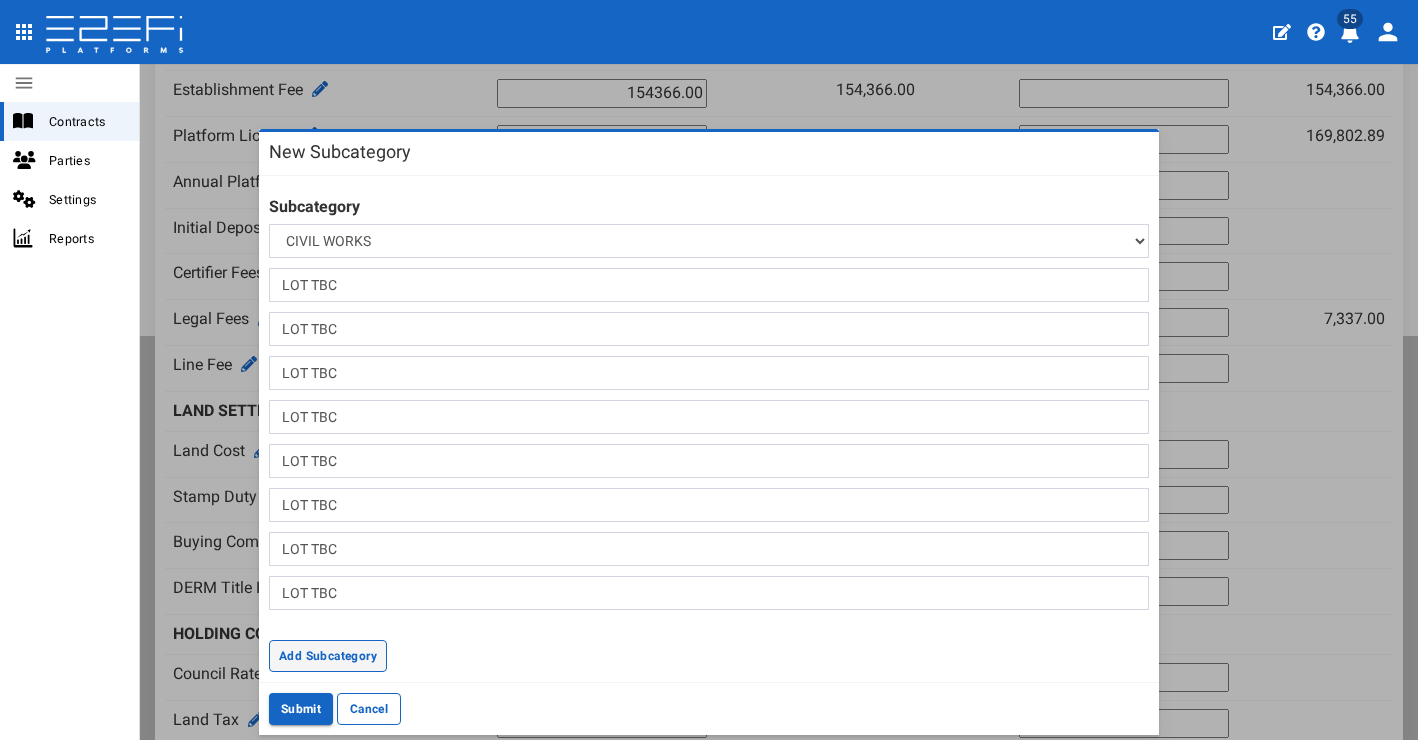 click on "Add Subcategory" at bounding box center [328, 656] 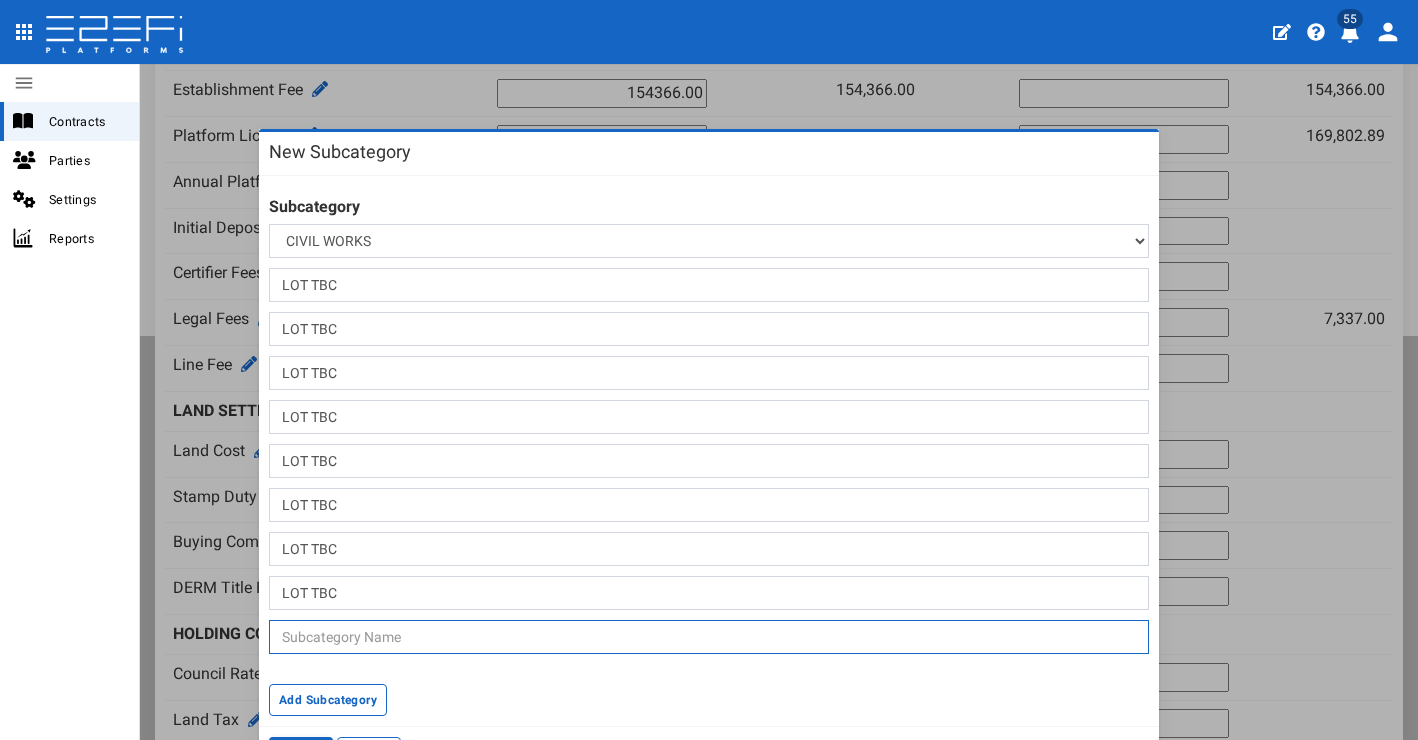 click at bounding box center [709, 637] 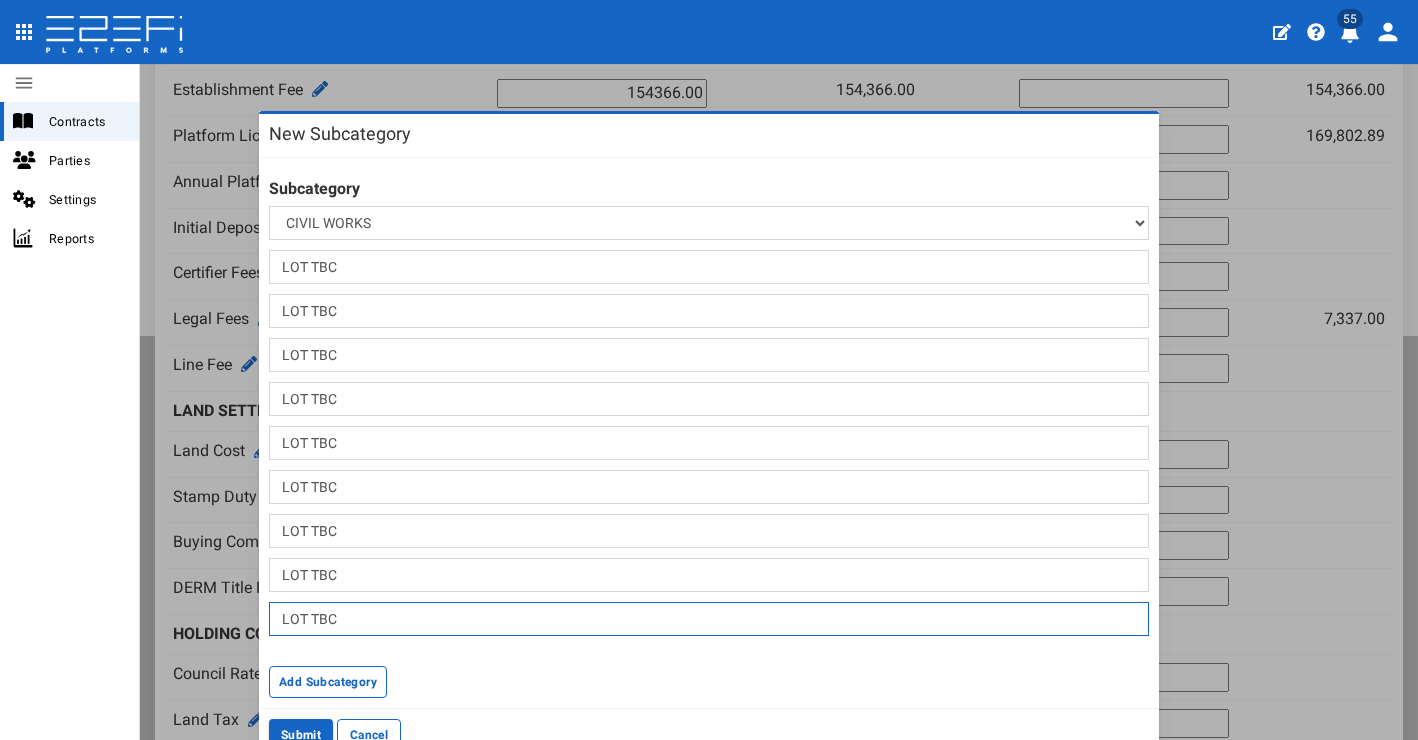 scroll, scrollTop: 66, scrollLeft: 0, axis: vertical 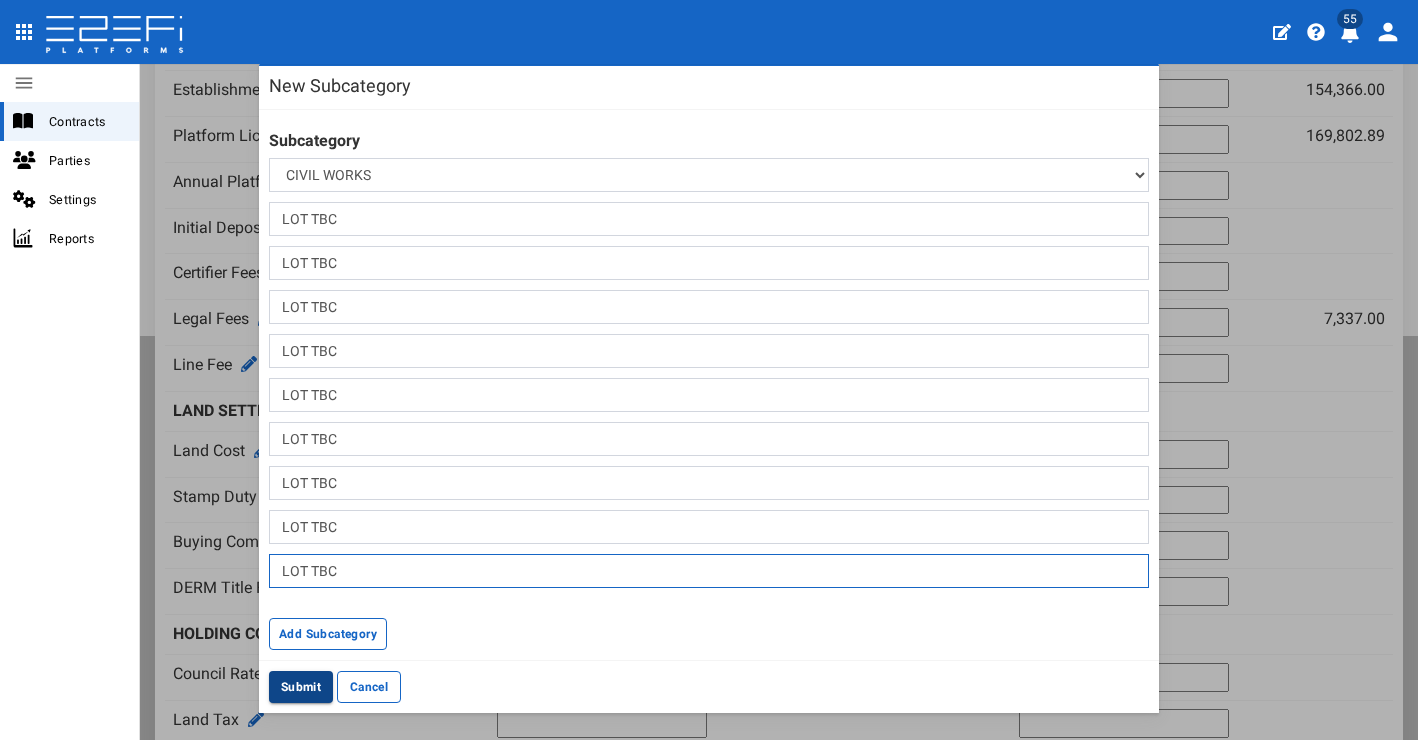 type on "LOT TBC" 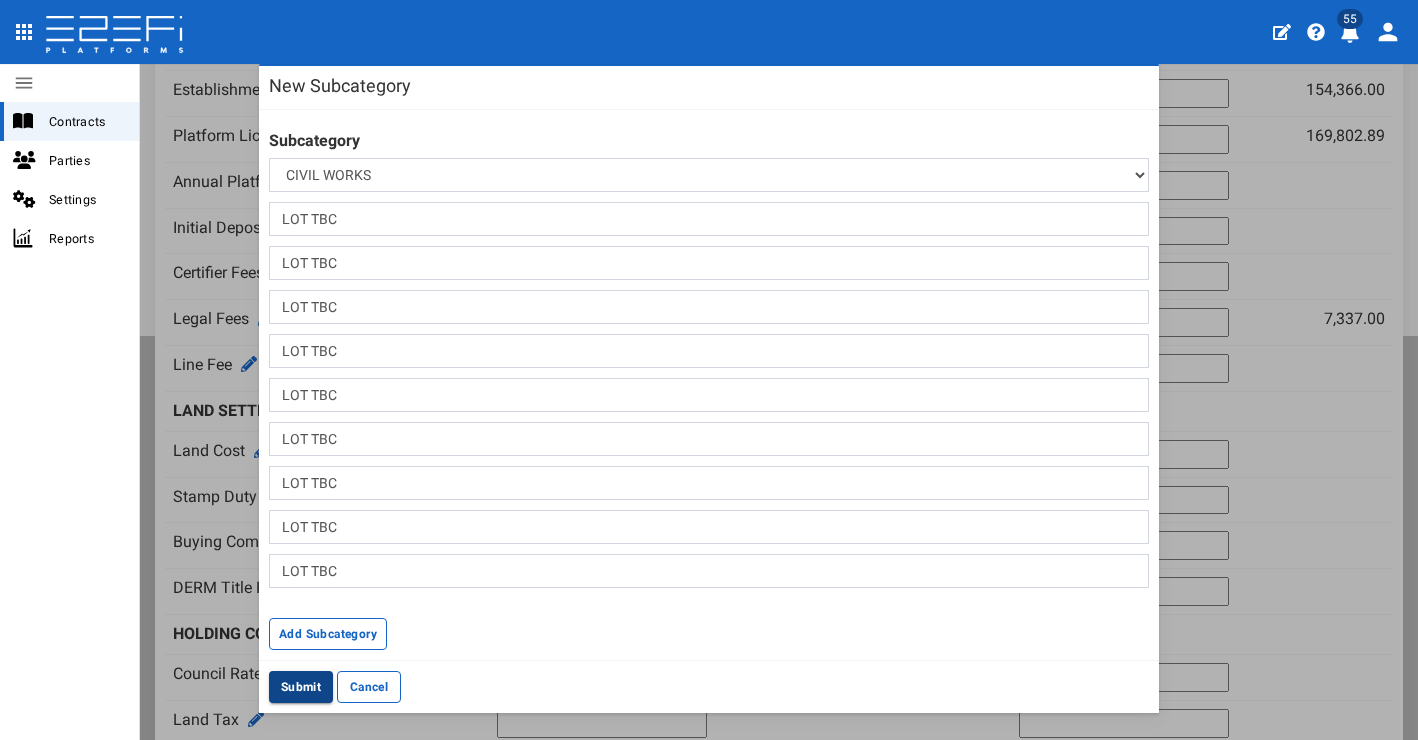click on "Submit" at bounding box center (301, 687) 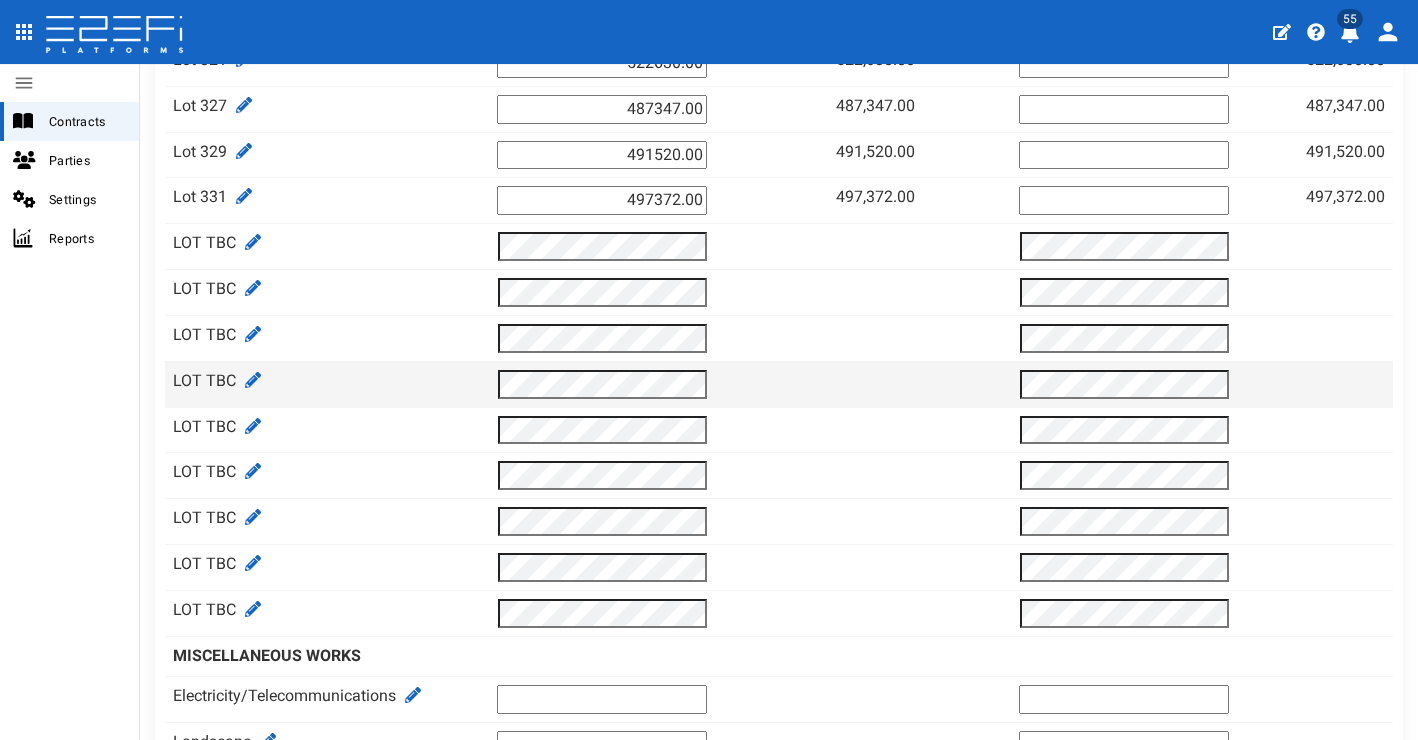 scroll, scrollTop: 2165, scrollLeft: 0, axis: vertical 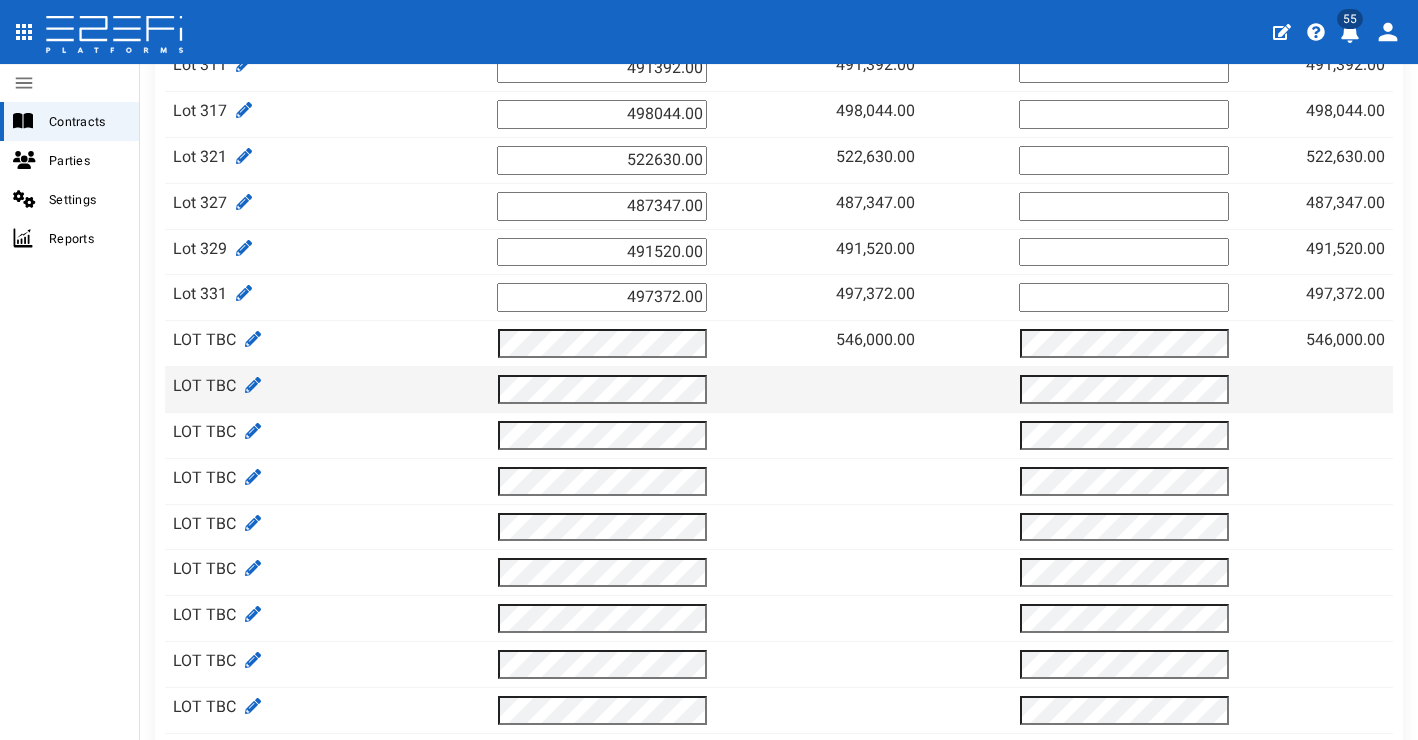 click on "LOT TBC" at bounding box center (779, 390) 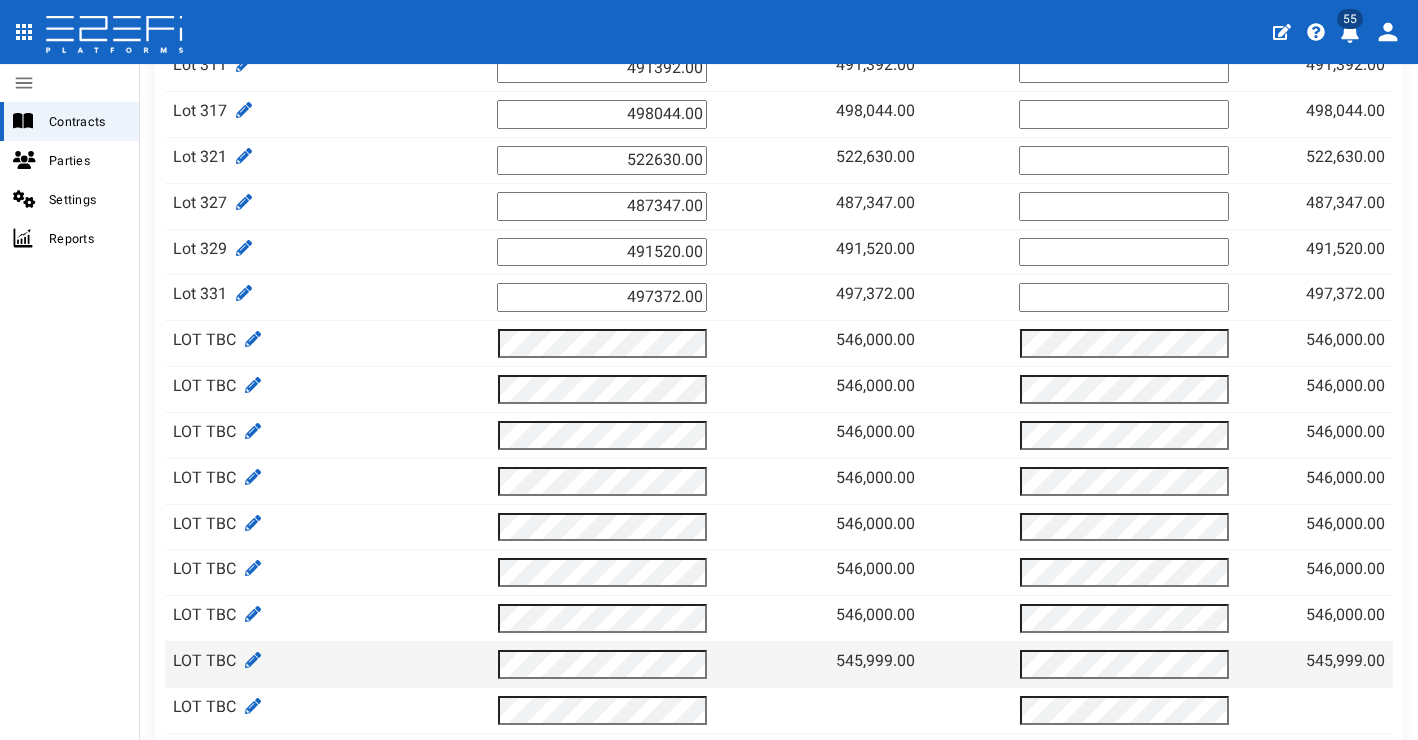 scroll, scrollTop: 2197, scrollLeft: 0, axis: vertical 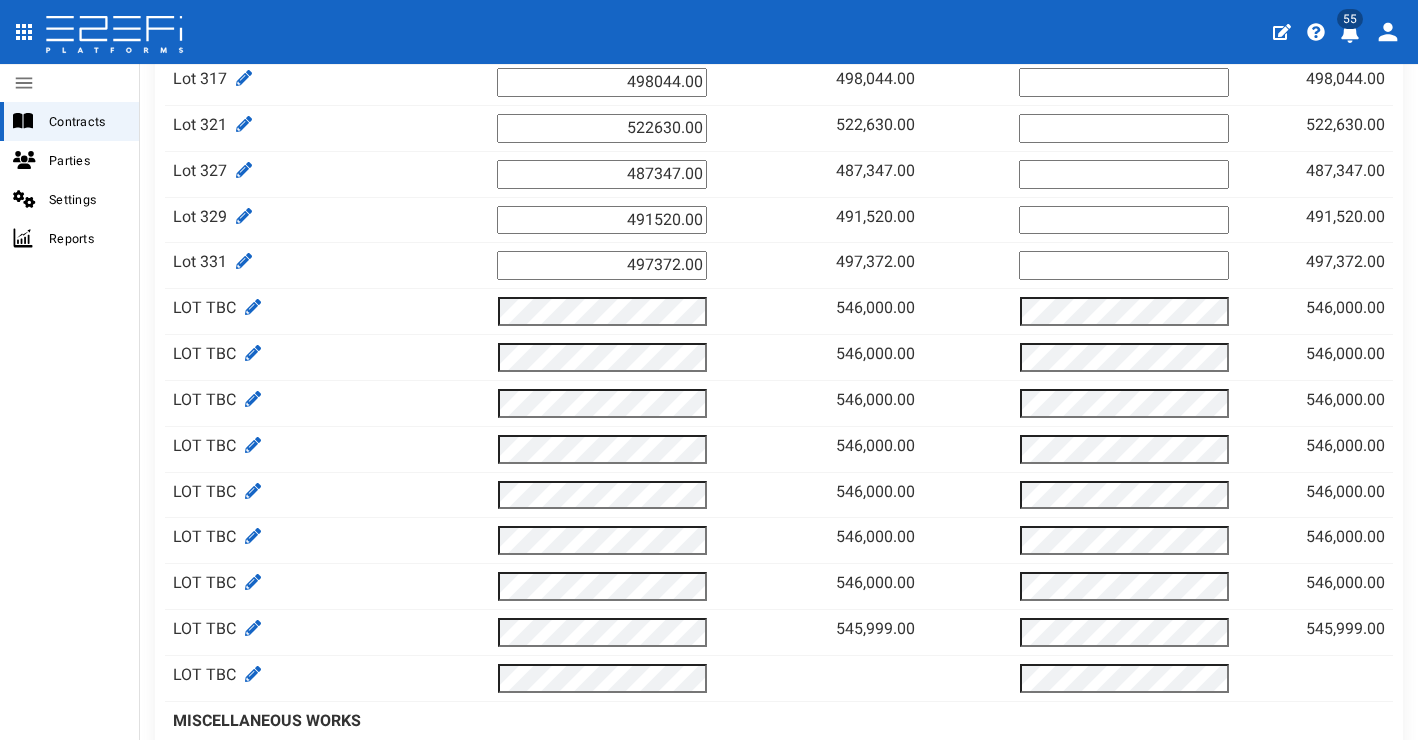click on "Contracts Parties Settings Reports" at bounding box center [70, 370] 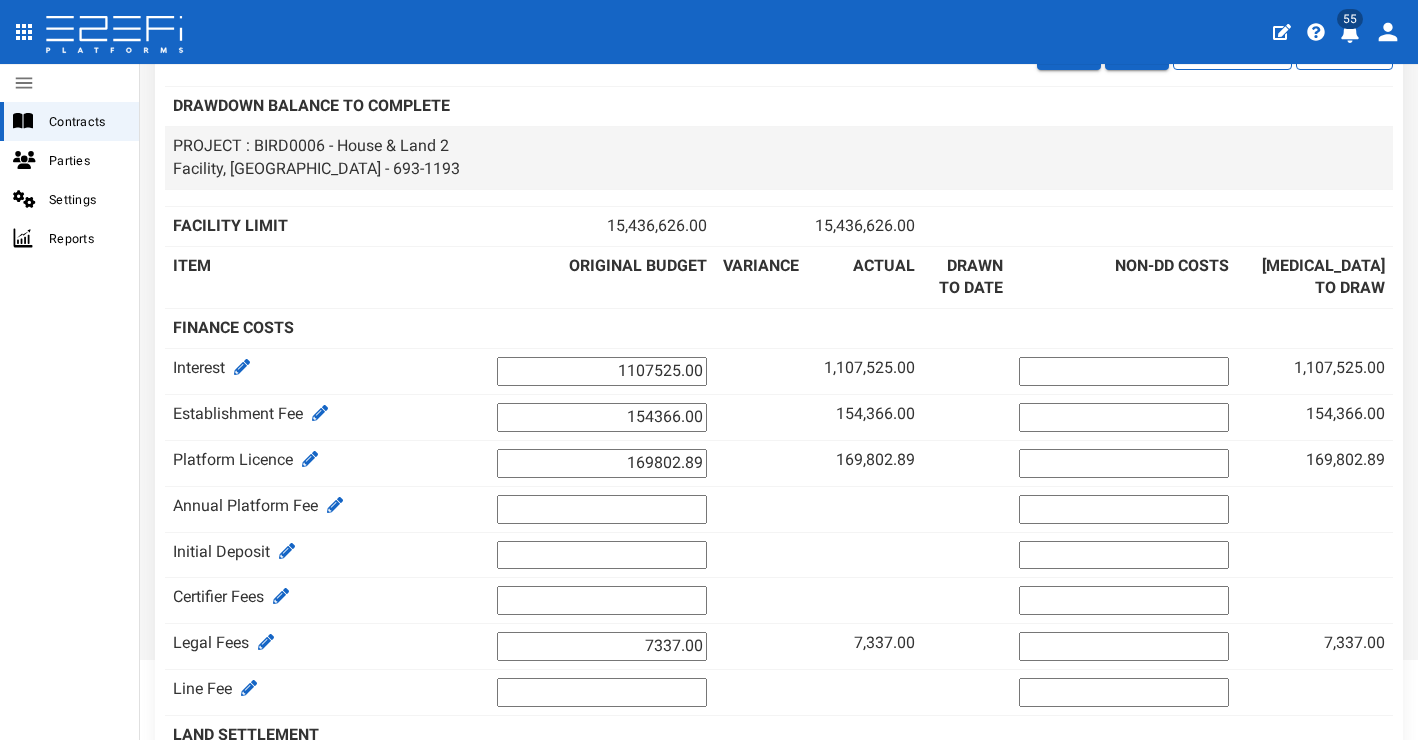 scroll, scrollTop: 0, scrollLeft: 0, axis: both 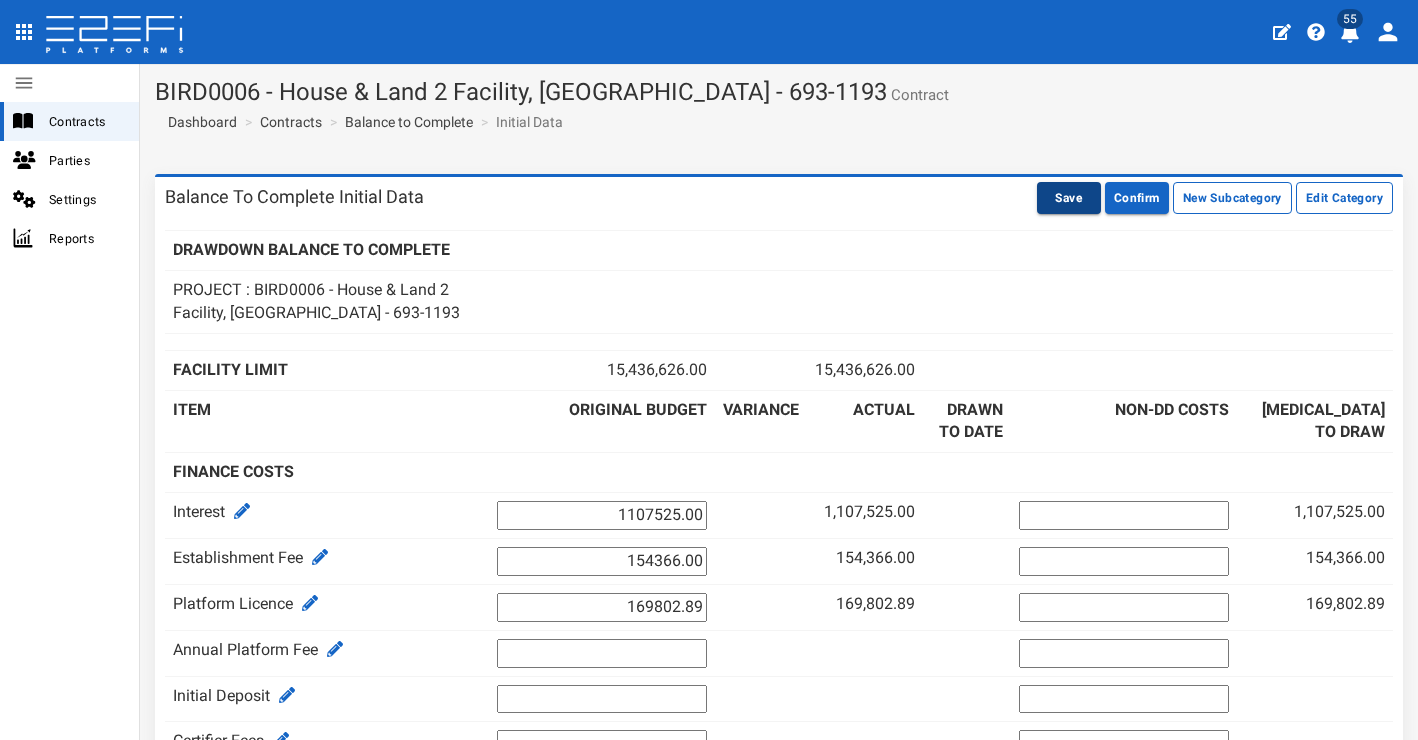 click on "Save" at bounding box center (1069, 198) 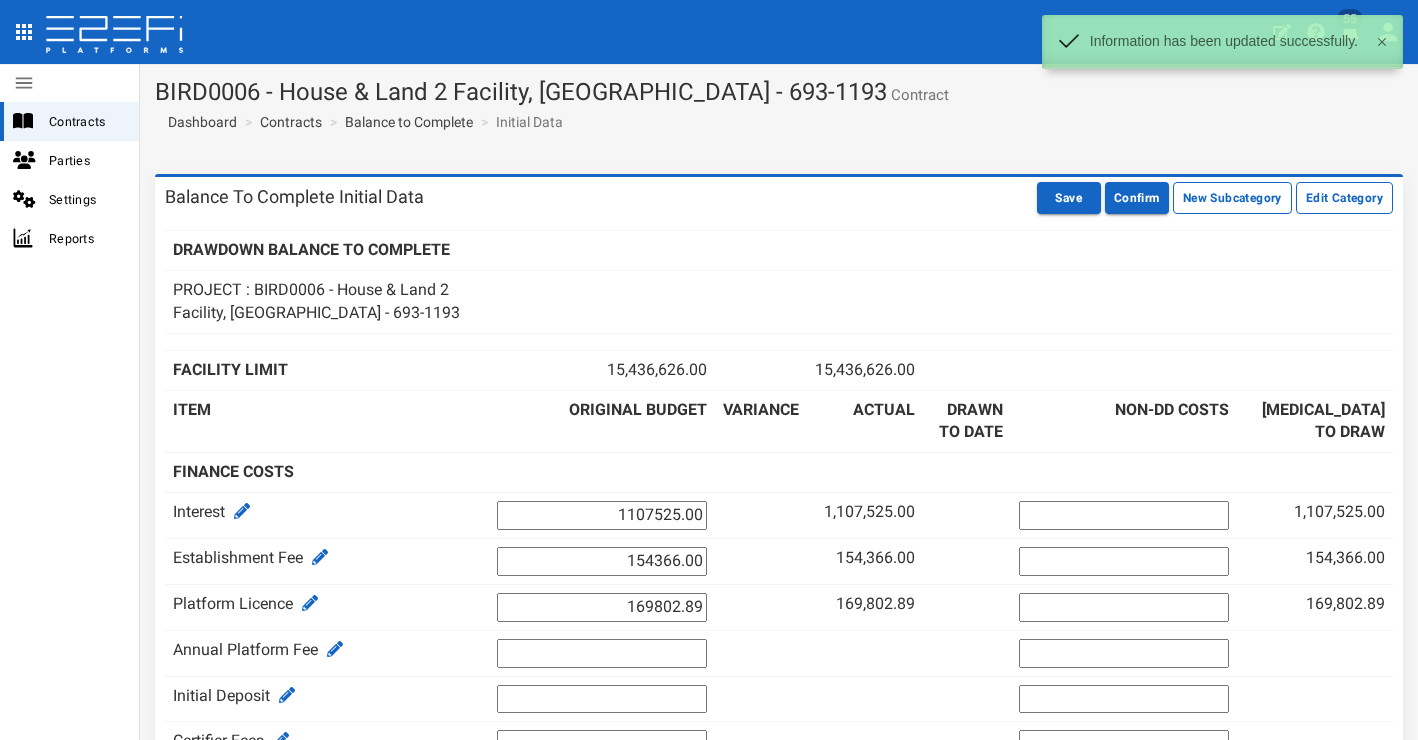 scroll, scrollTop: 0, scrollLeft: 0, axis: both 